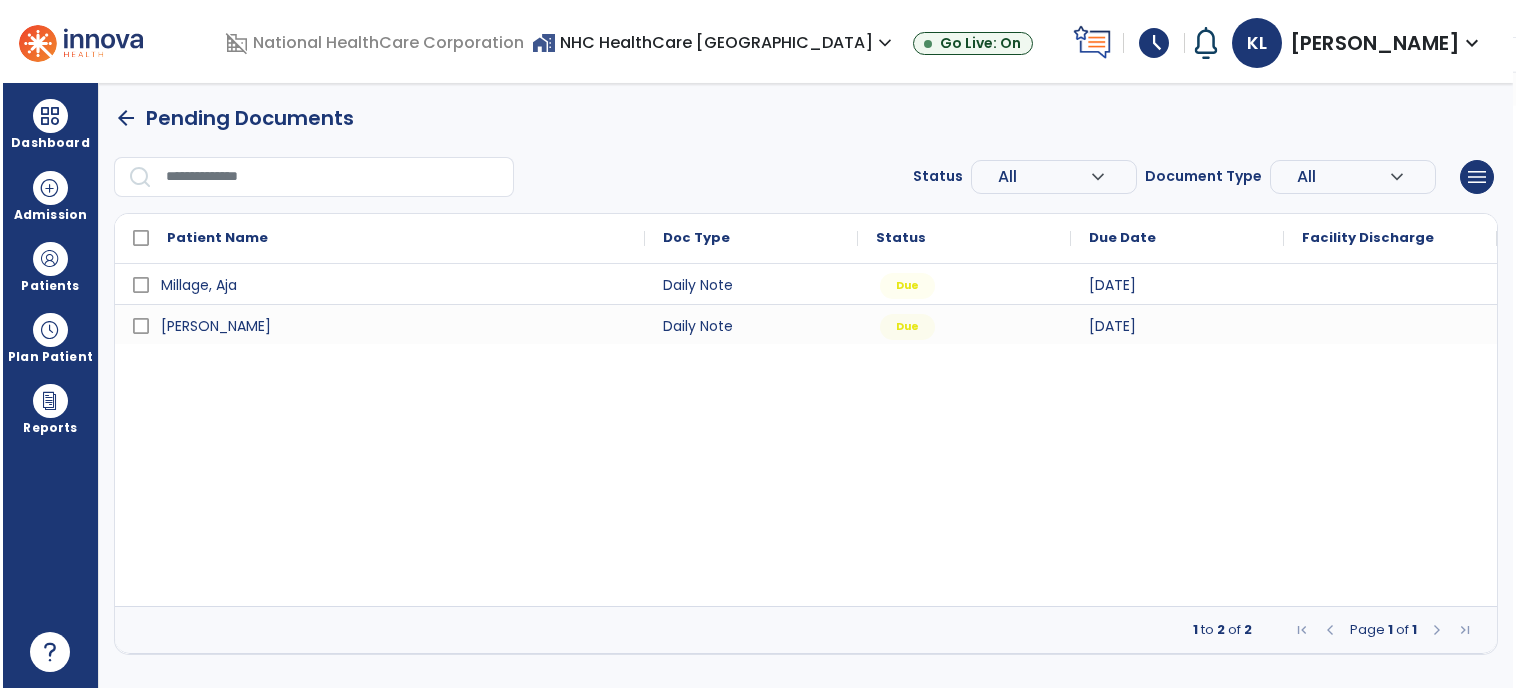 scroll, scrollTop: 0, scrollLeft: 0, axis: both 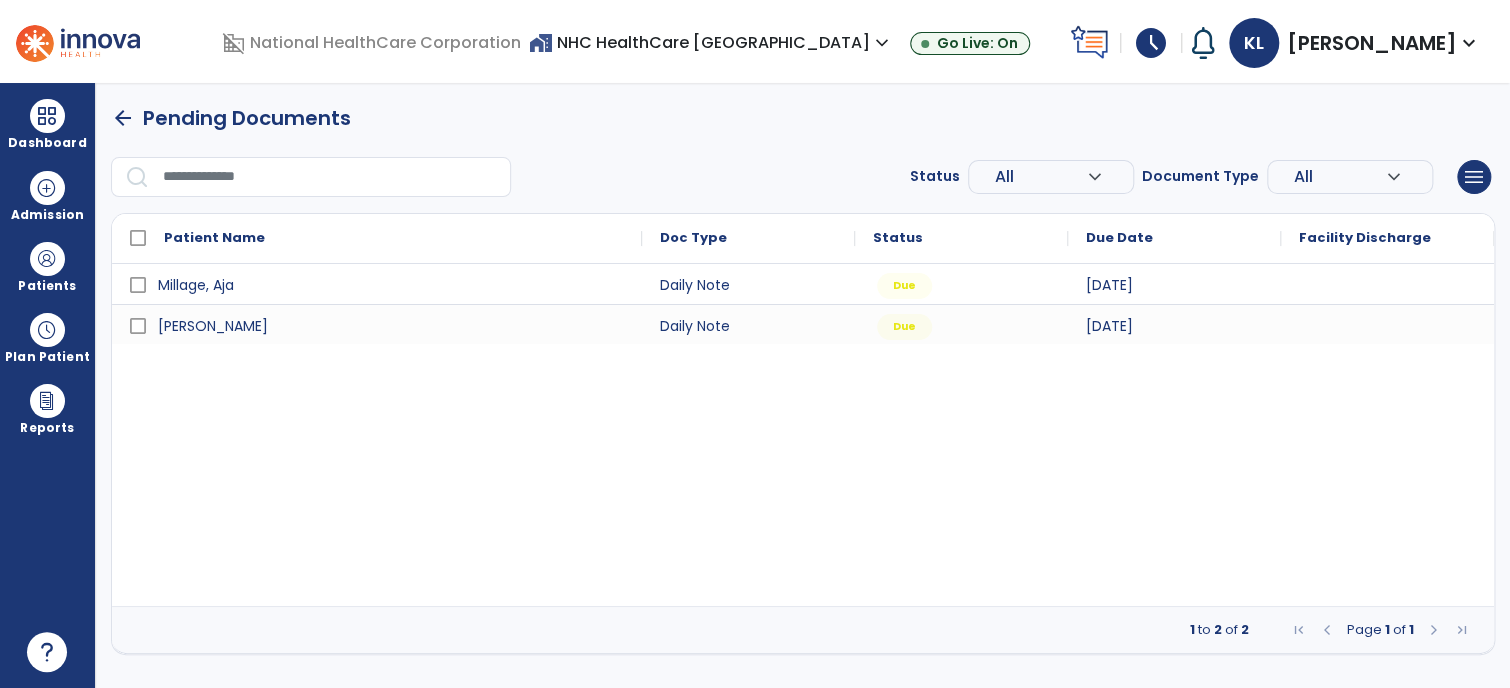click on "schedule" at bounding box center (1151, 43) 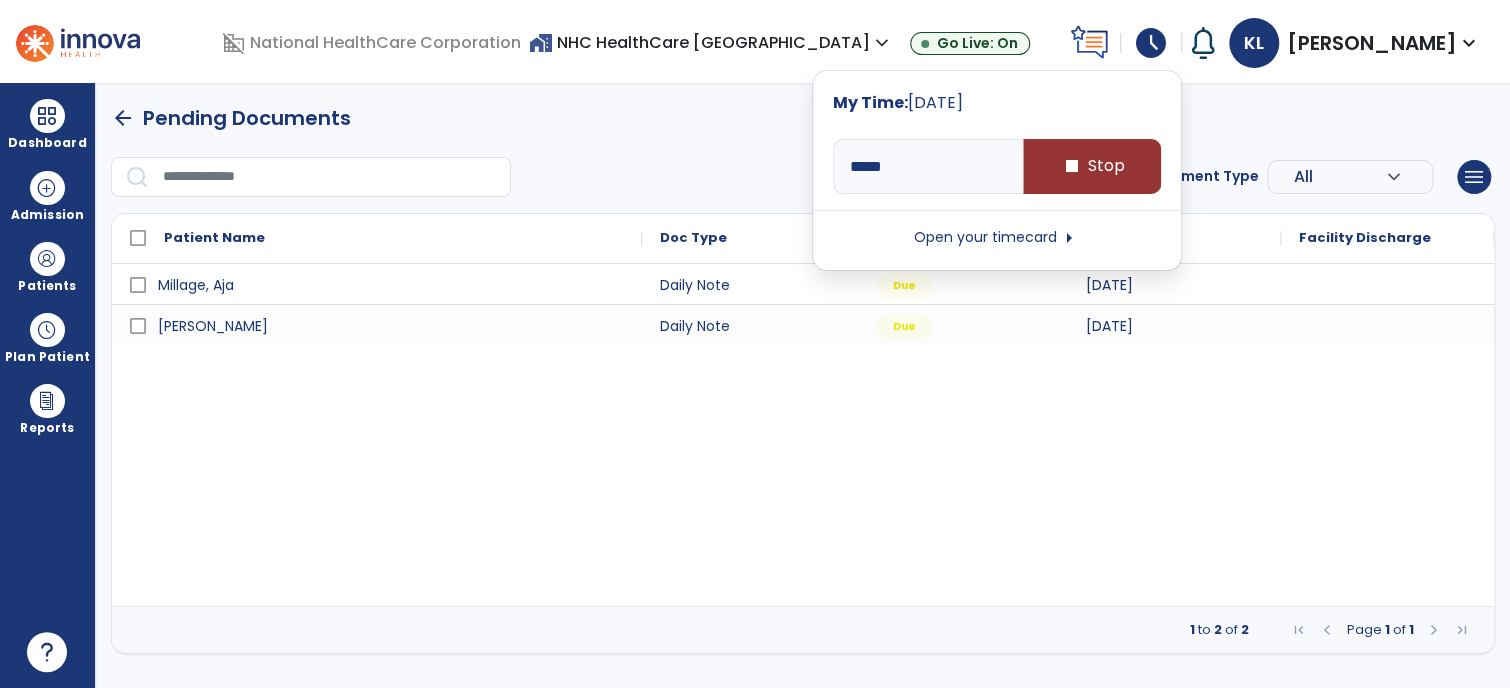 click on "stop  Stop" at bounding box center [1092, 166] 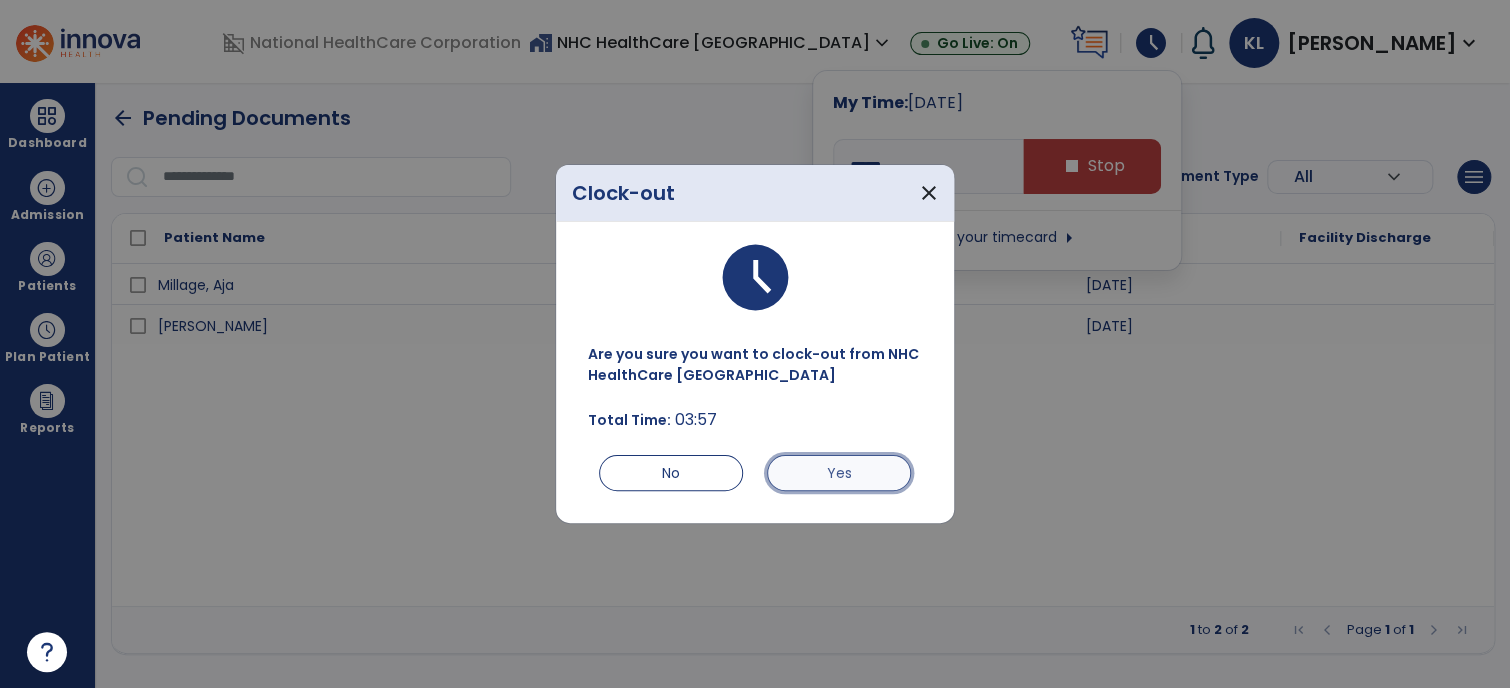 click on "Yes" at bounding box center (839, 473) 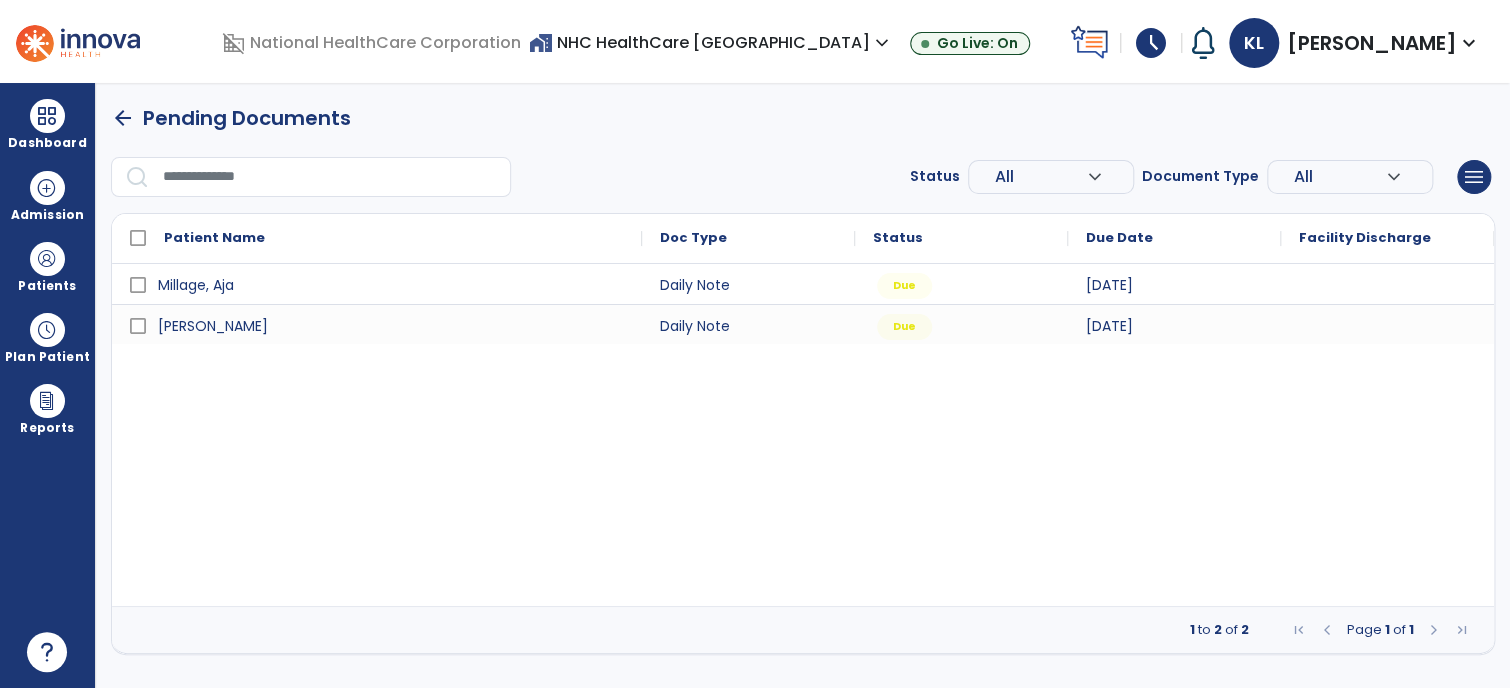 click on "Millage, Aja Daily Note Due [DATE]
[PERSON_NAME] Daily Note Due [DATE]" at bounding box center (803, 435) 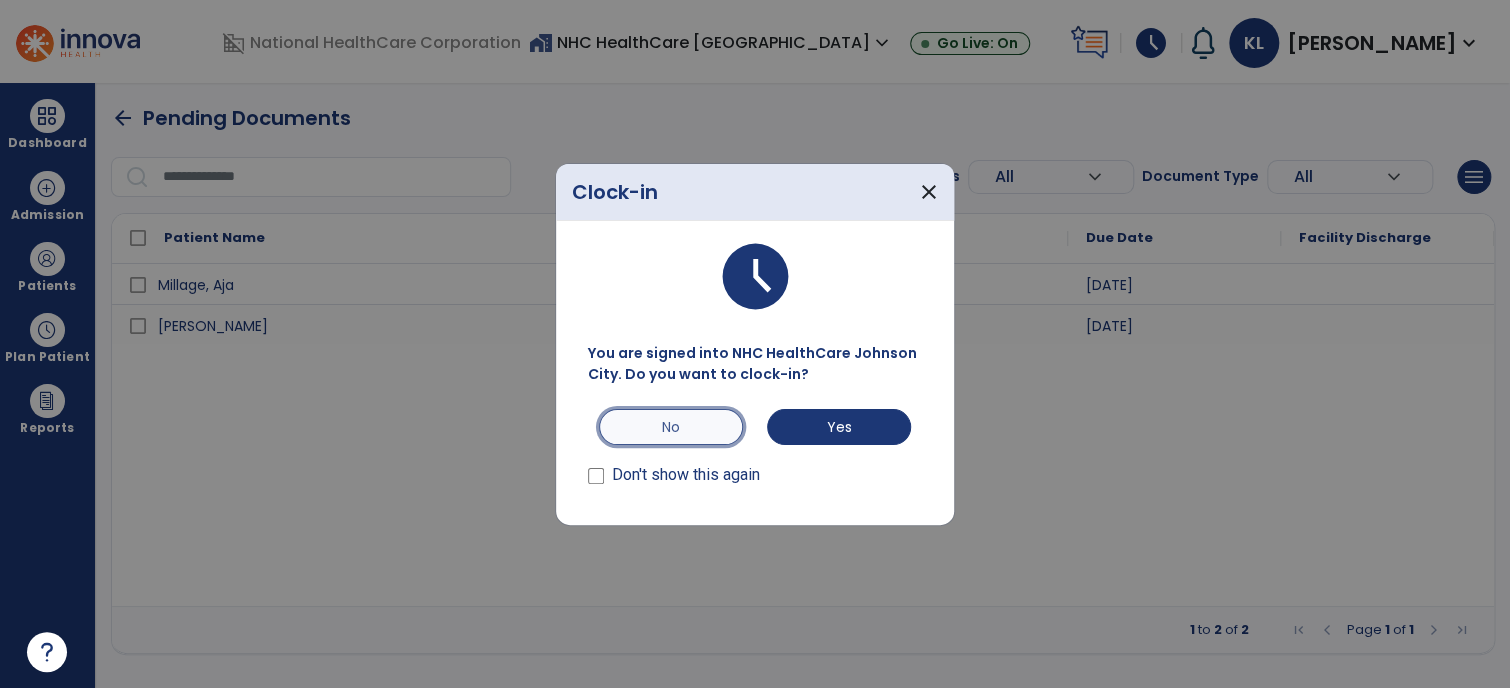 click on "No" at bounding box center [671, 427] 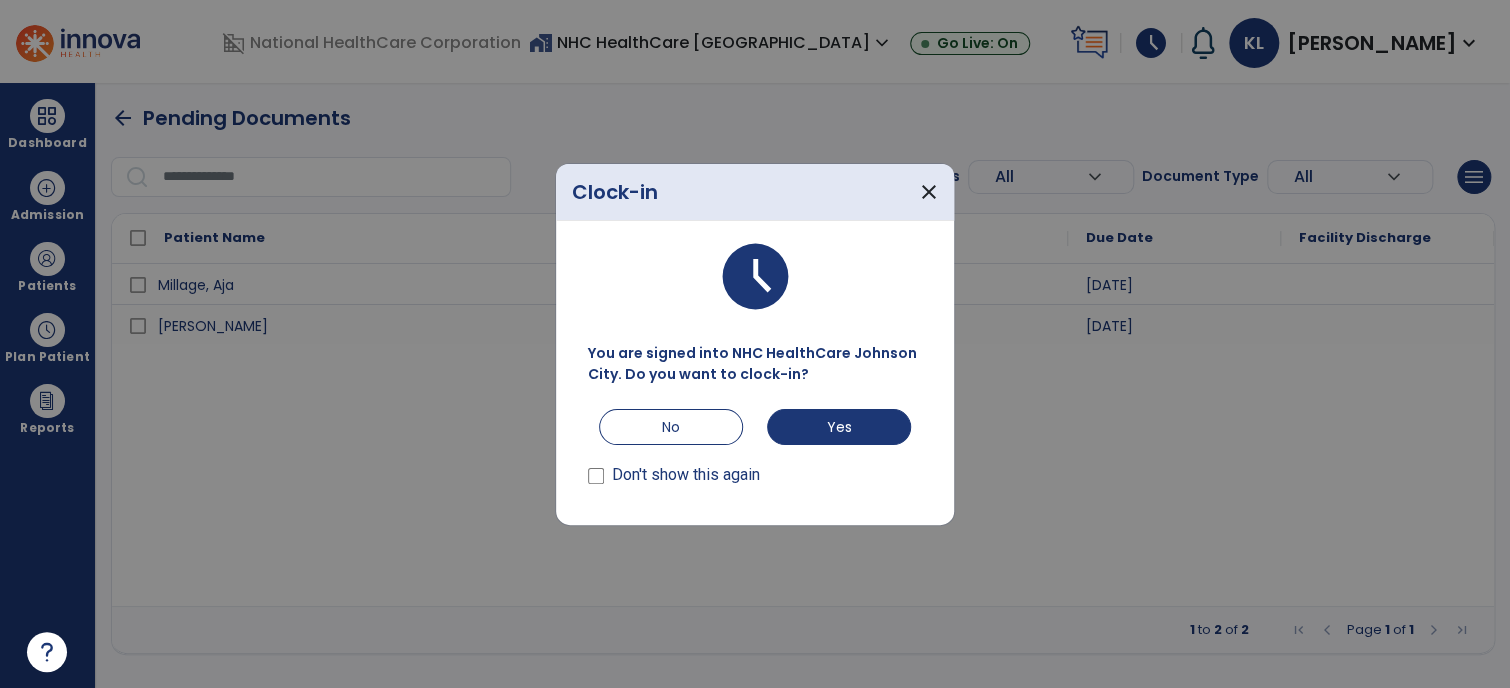 click on "Don't show this again" at bounding box center [674, 469] 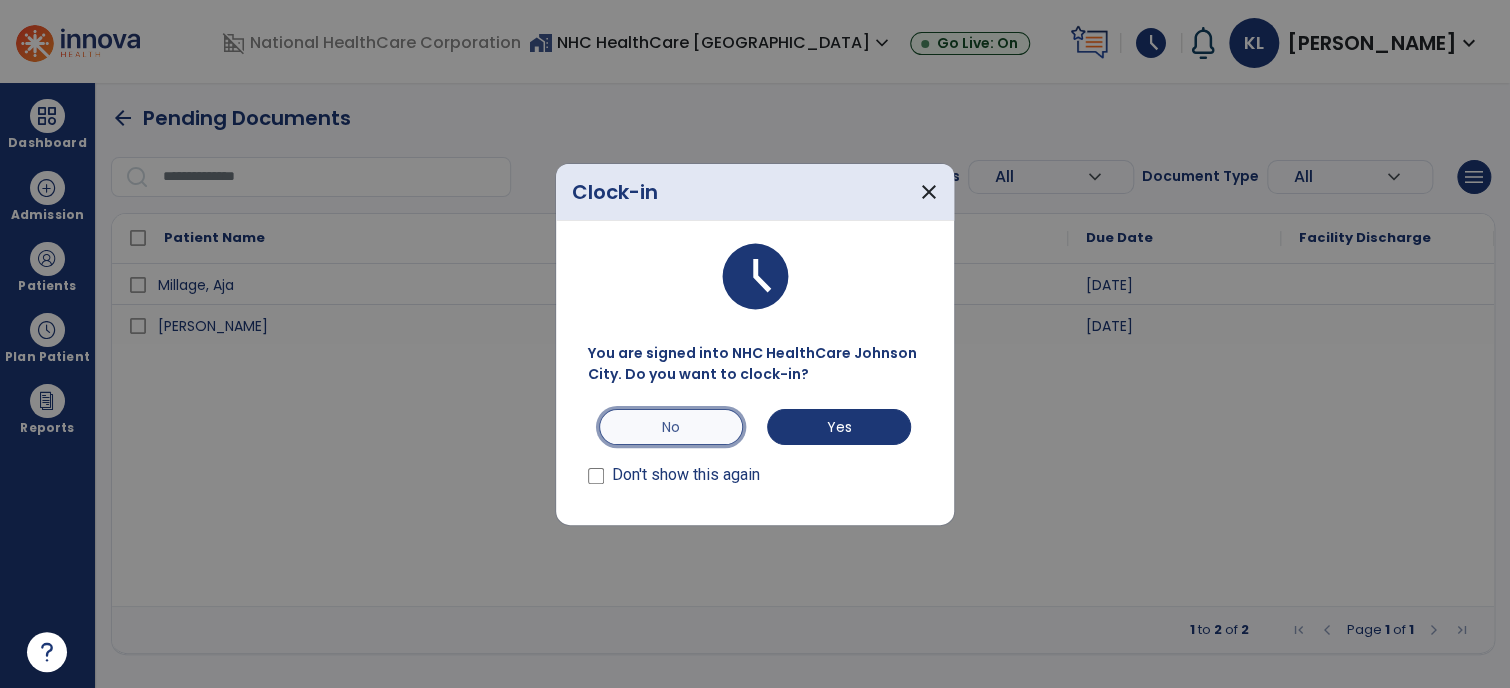 click on "No" at bounding box center [671, 427] 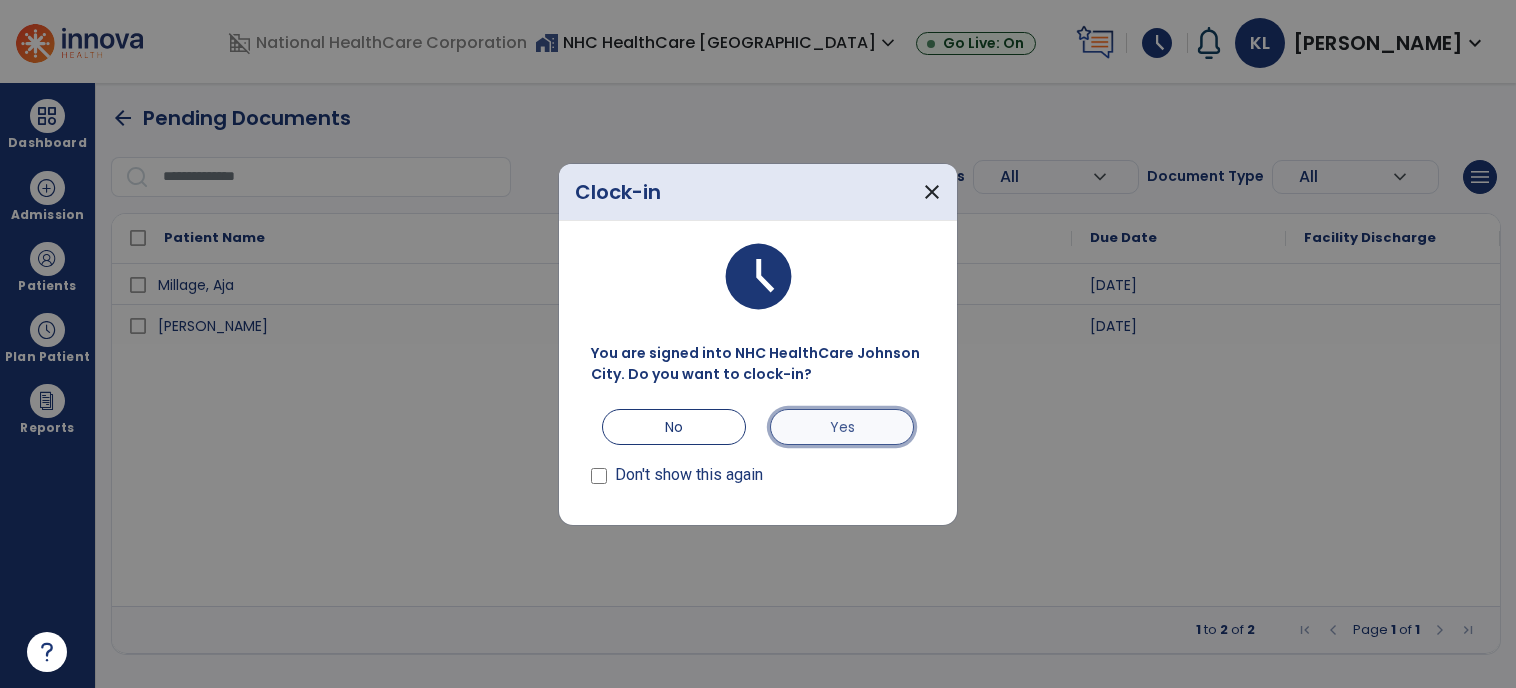 click on "Yes" at bounding box center (842, 427) 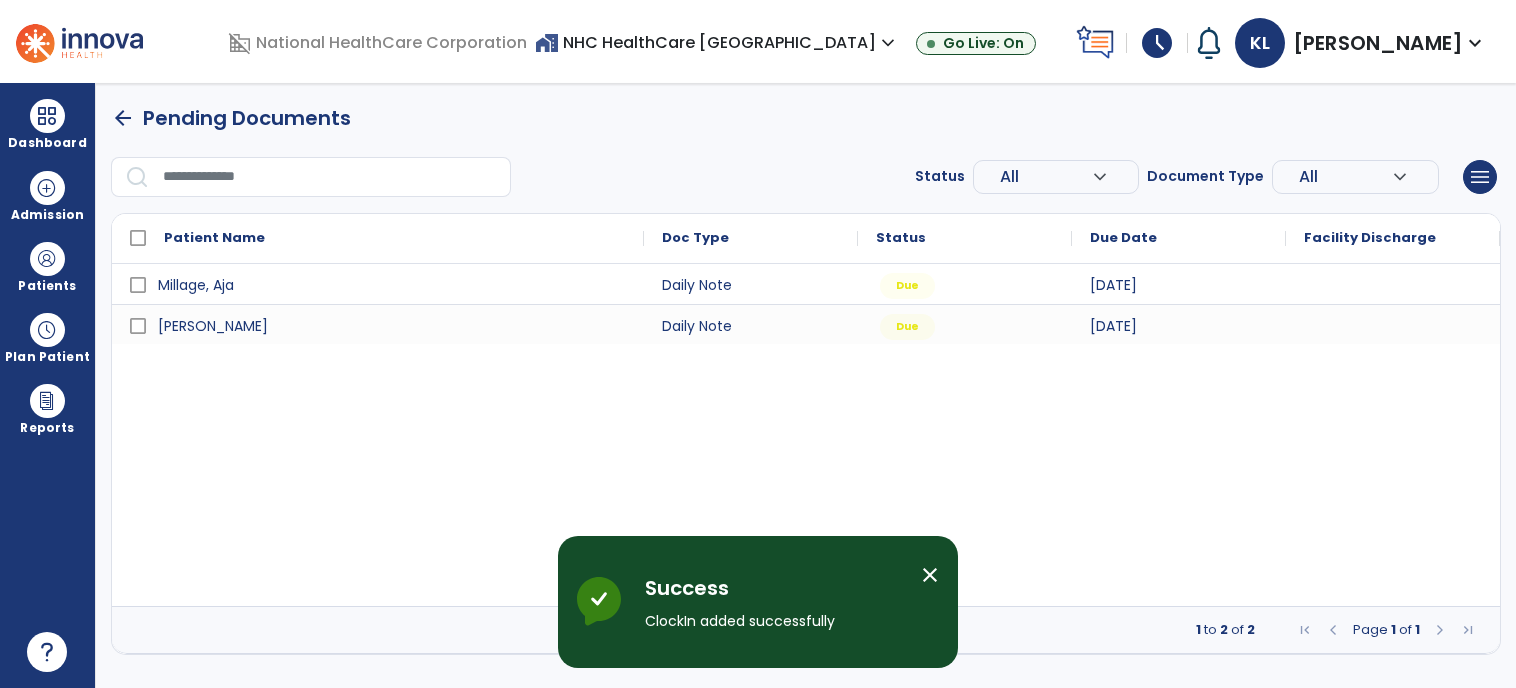 click at bounding box center [330, 177] 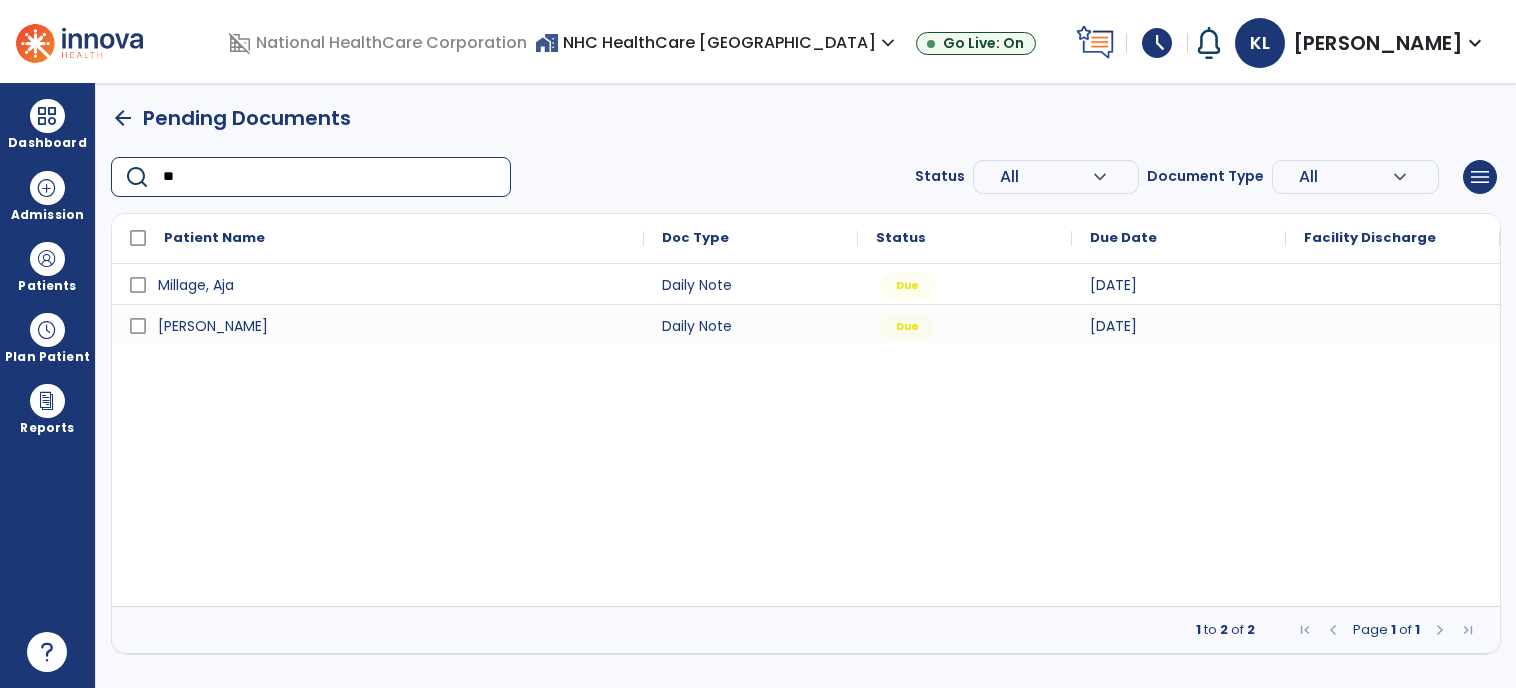 type on "*" 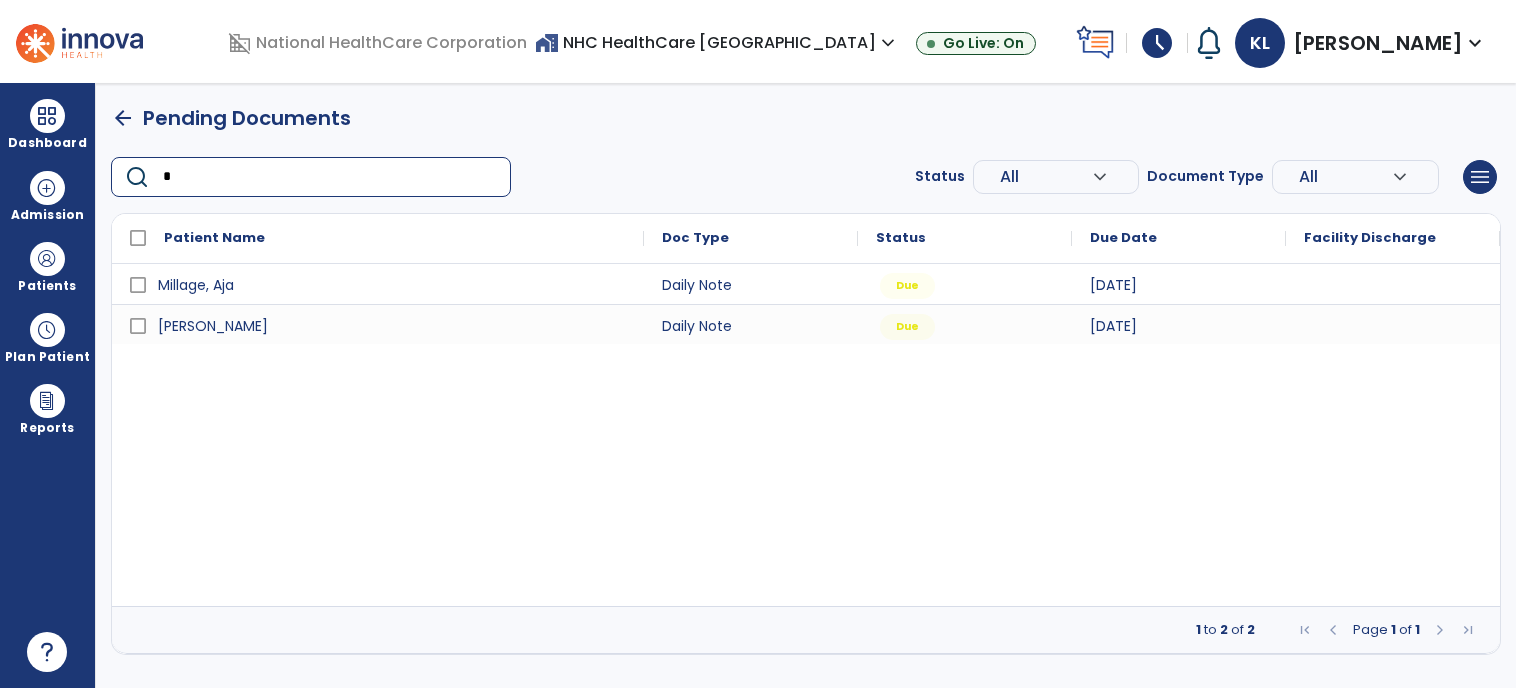 type 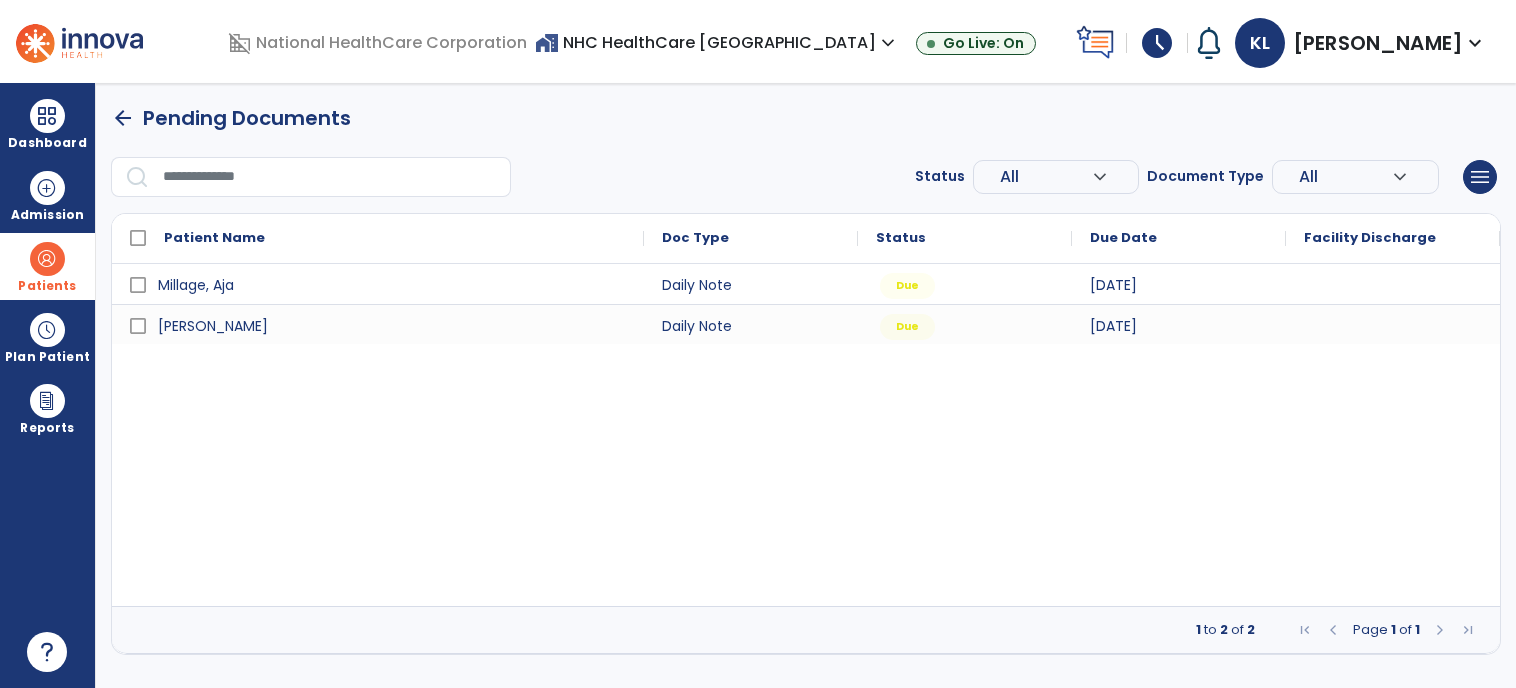click on "Patients" at bounding box center (47, 266) 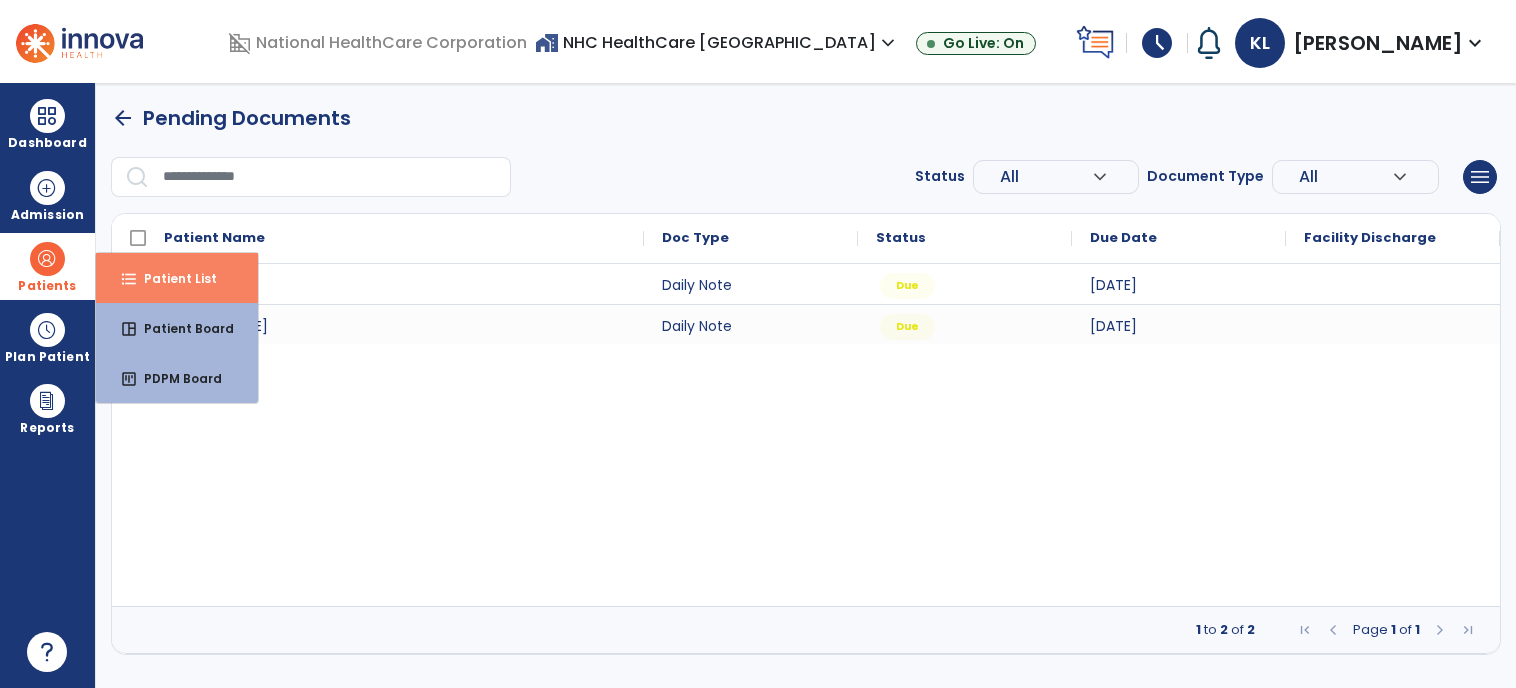 click on "format_list_bulleted  Patient List" at bounding box center [177, 278] 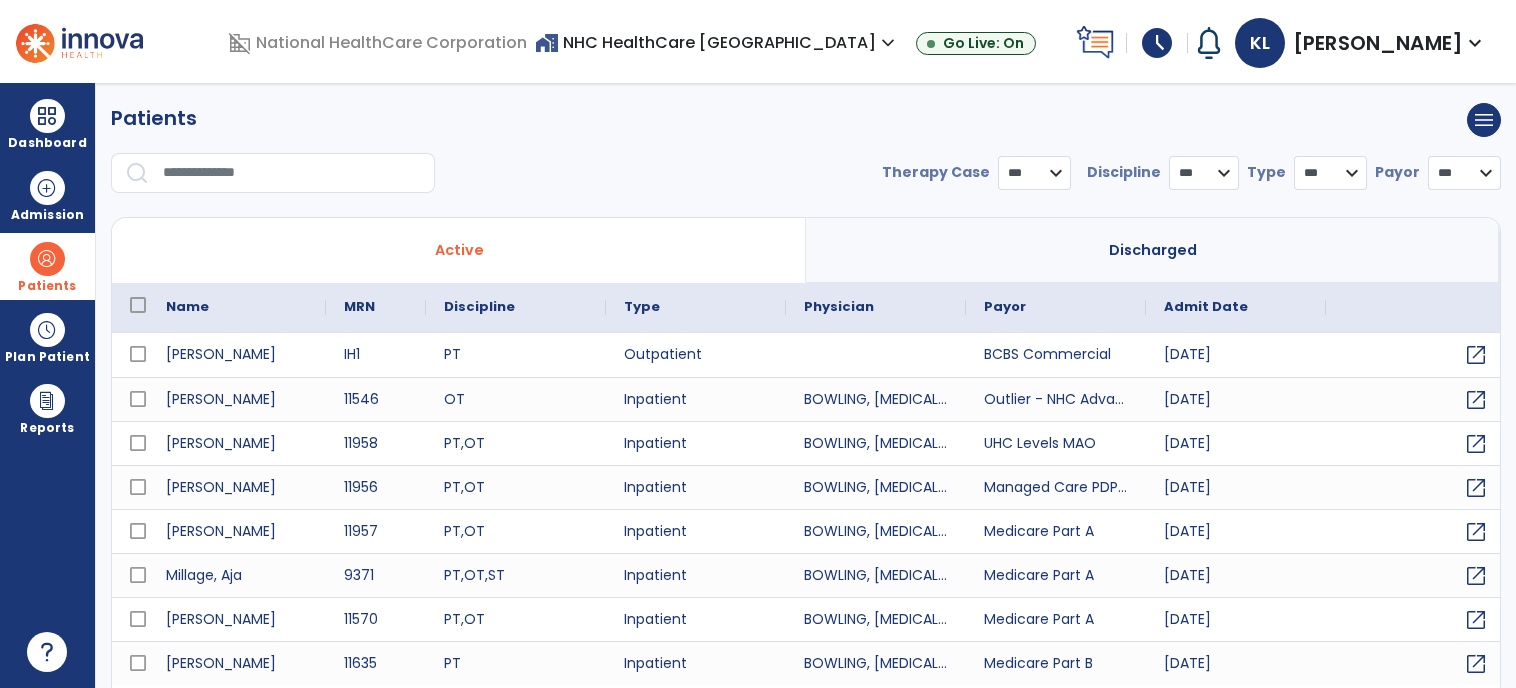 select on "***" 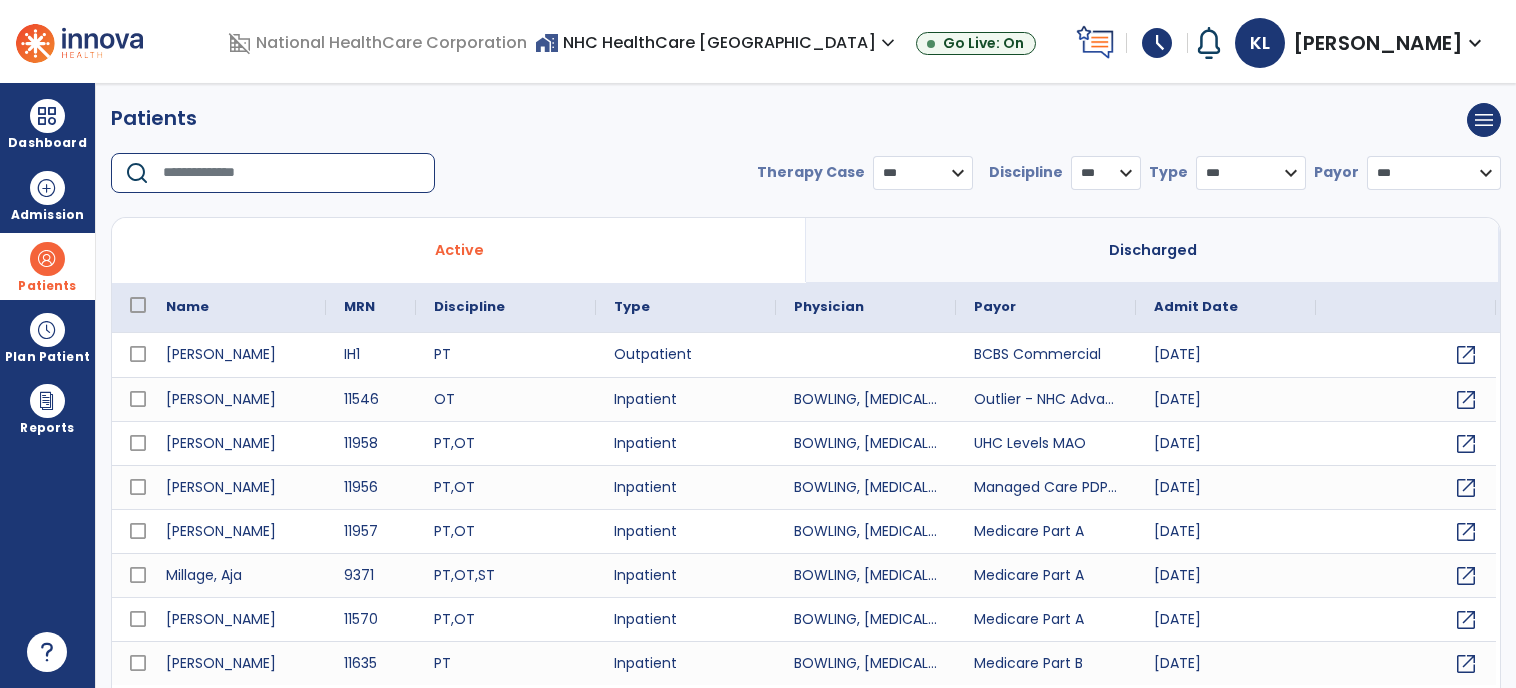click at bounding box center (292, 173) 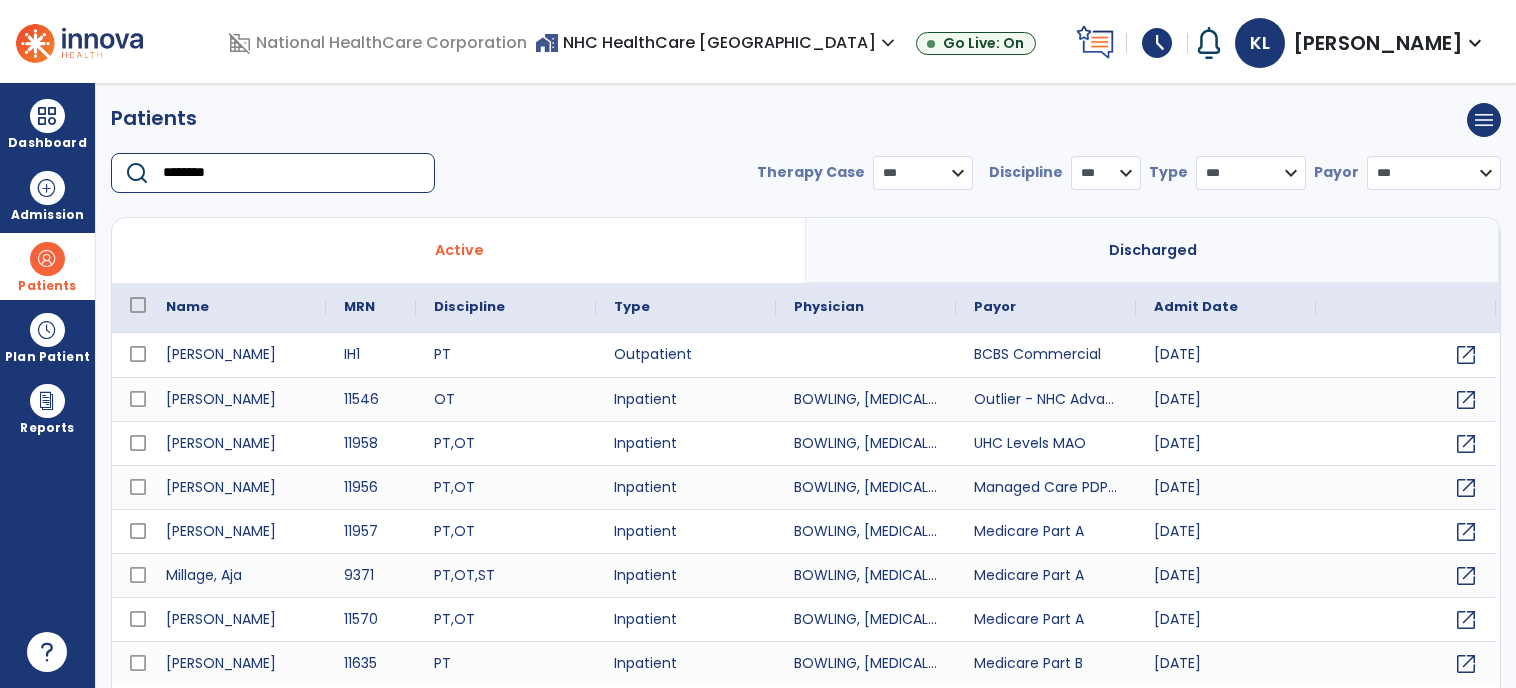 type on "*********" 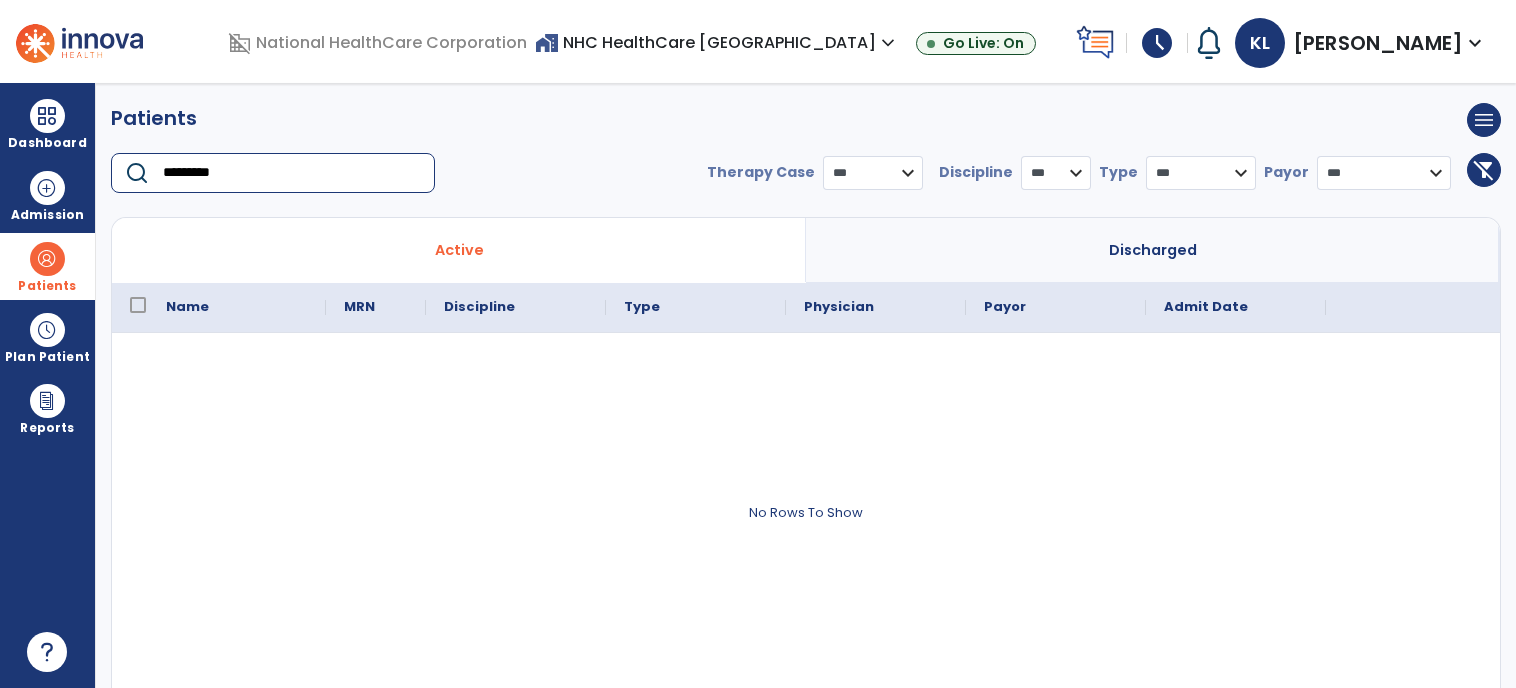 drag, startPoint x: 243, startPoint y: 163, endPoint x: -8, endPoint y: 150, distance: 251.33643 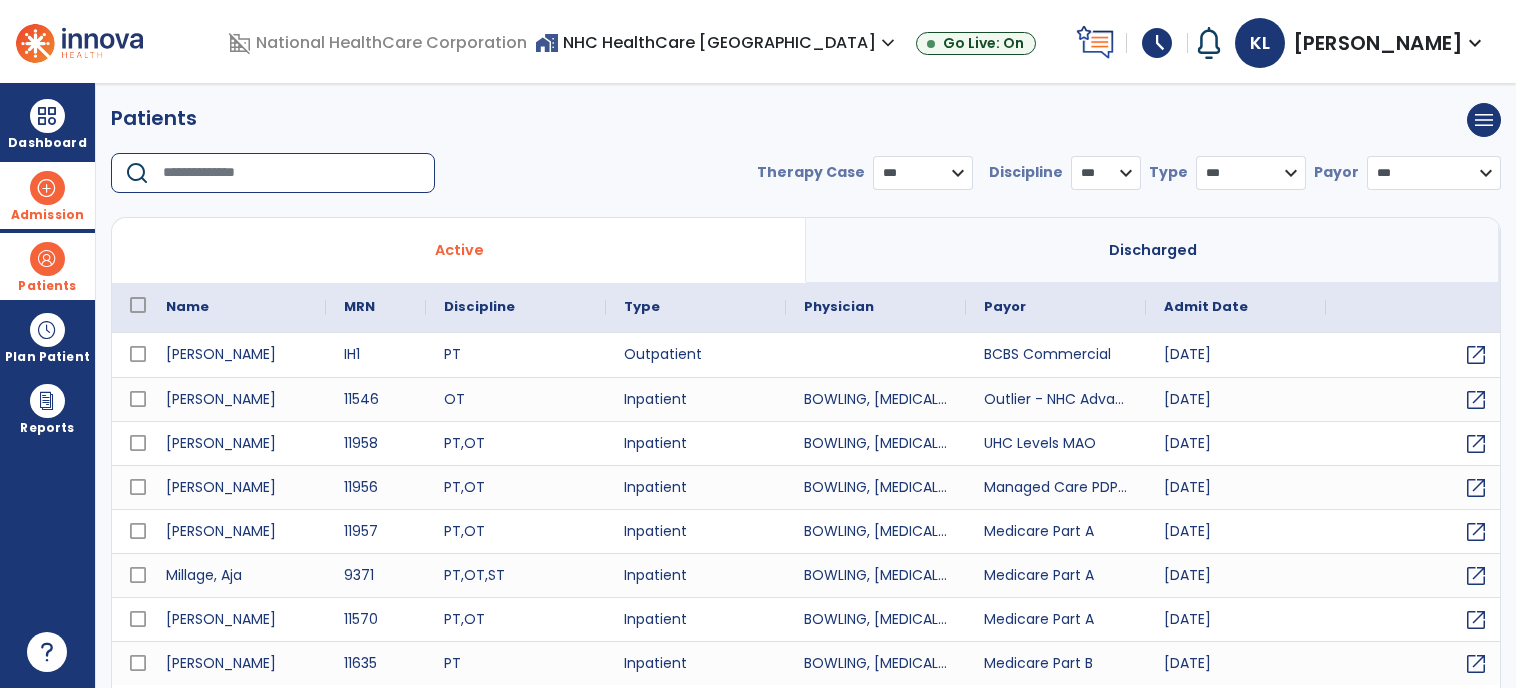 click at bounding box center [47, 188] 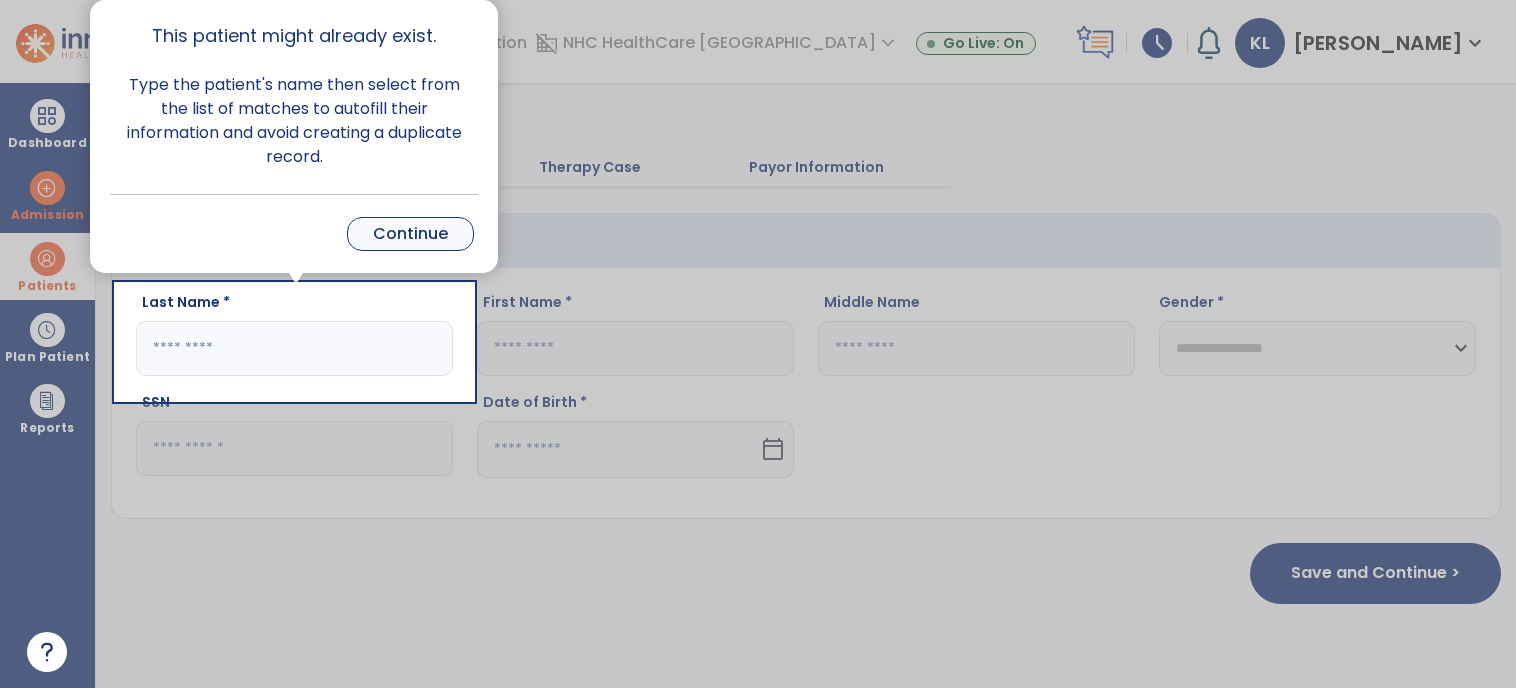 click on "Continue" at bounding box center (410, 234) 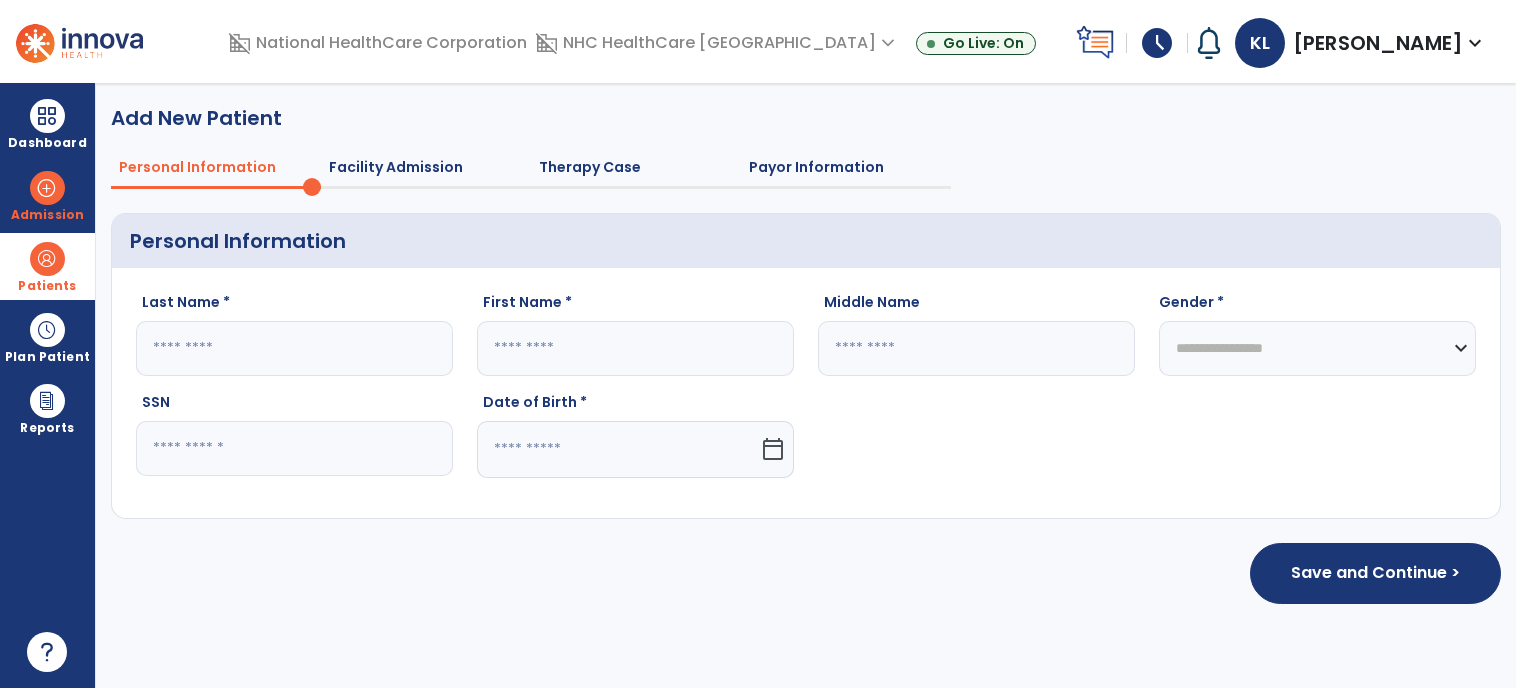 click 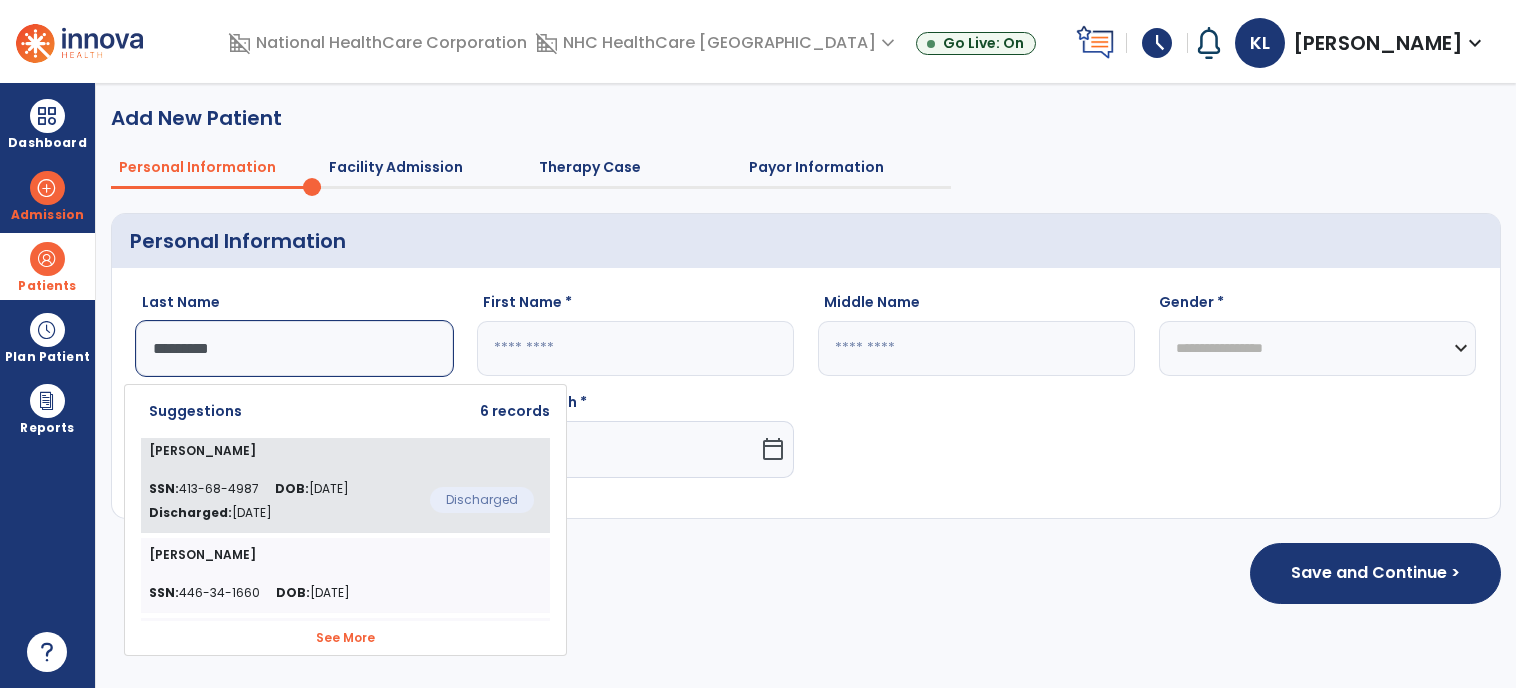 type on "*********" 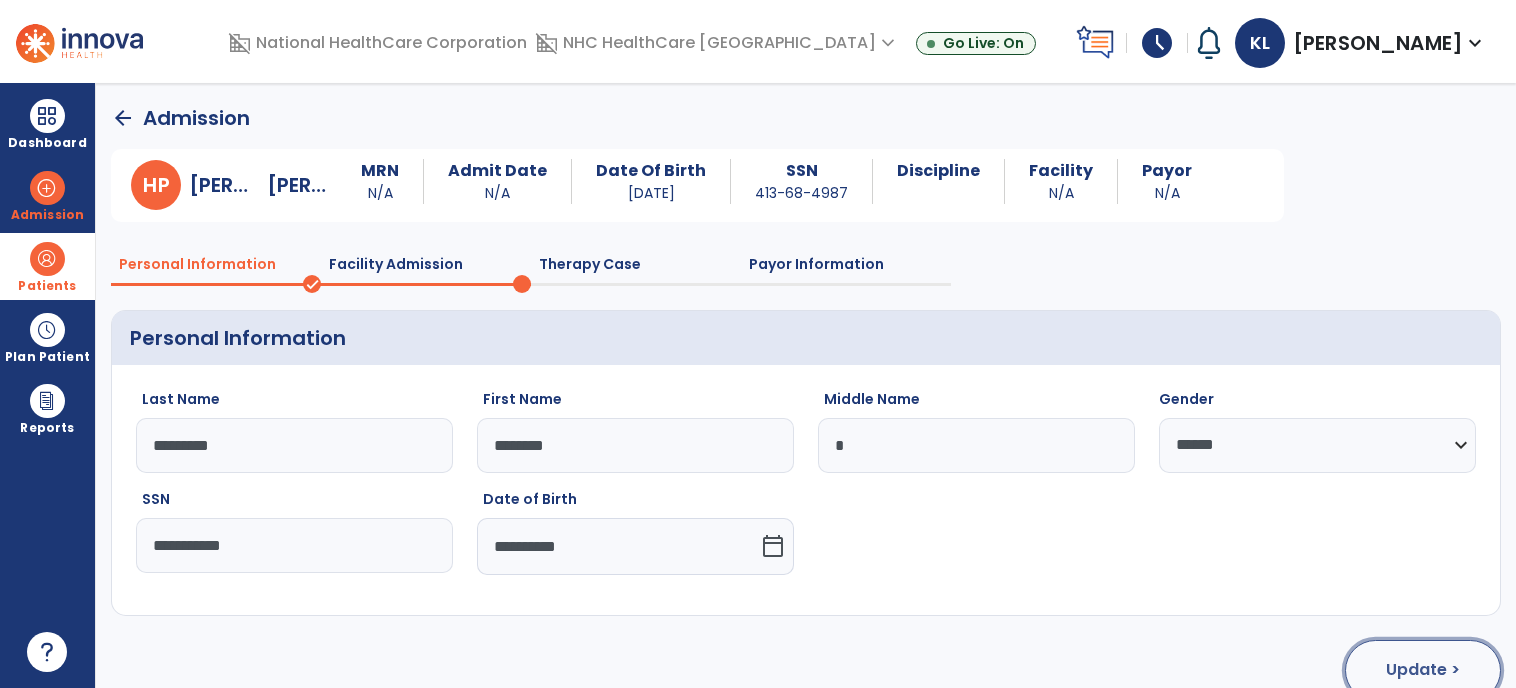 click on "Update >" 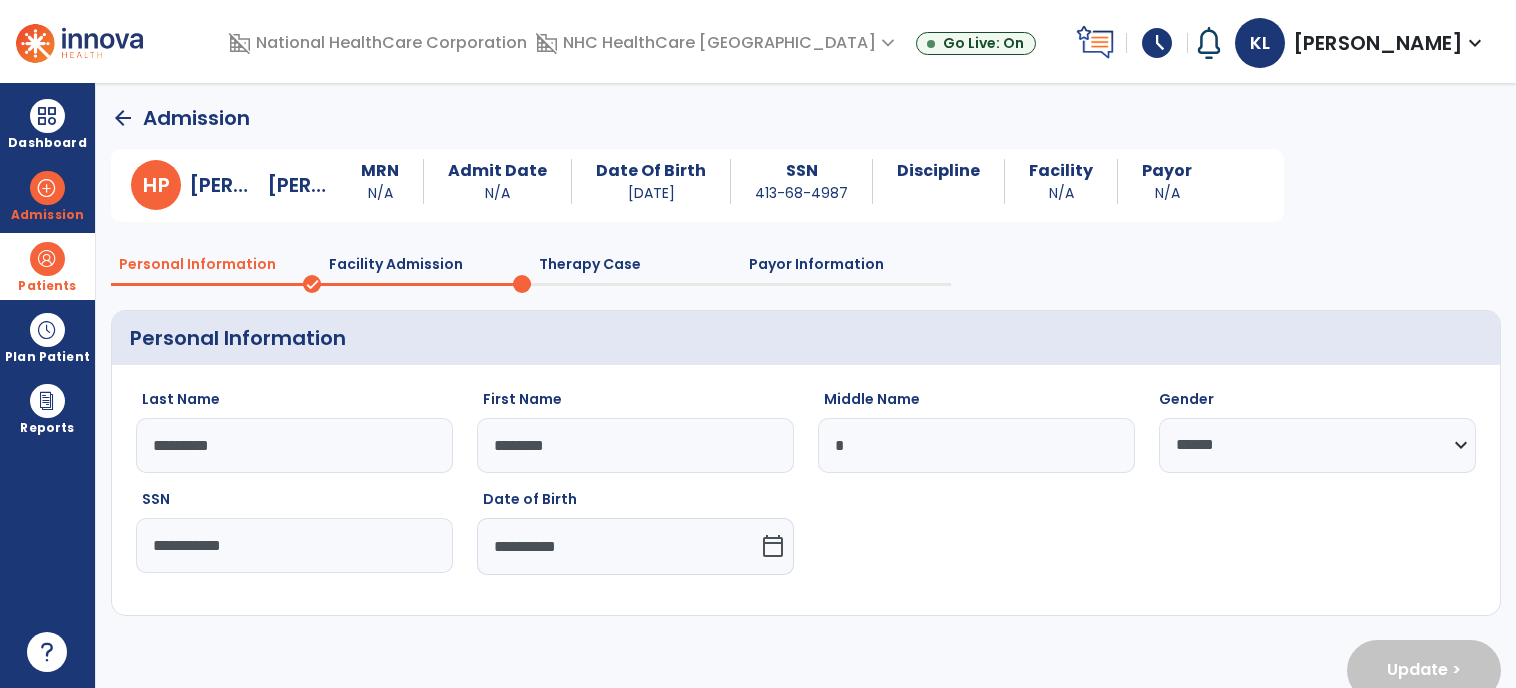 select on "**********" 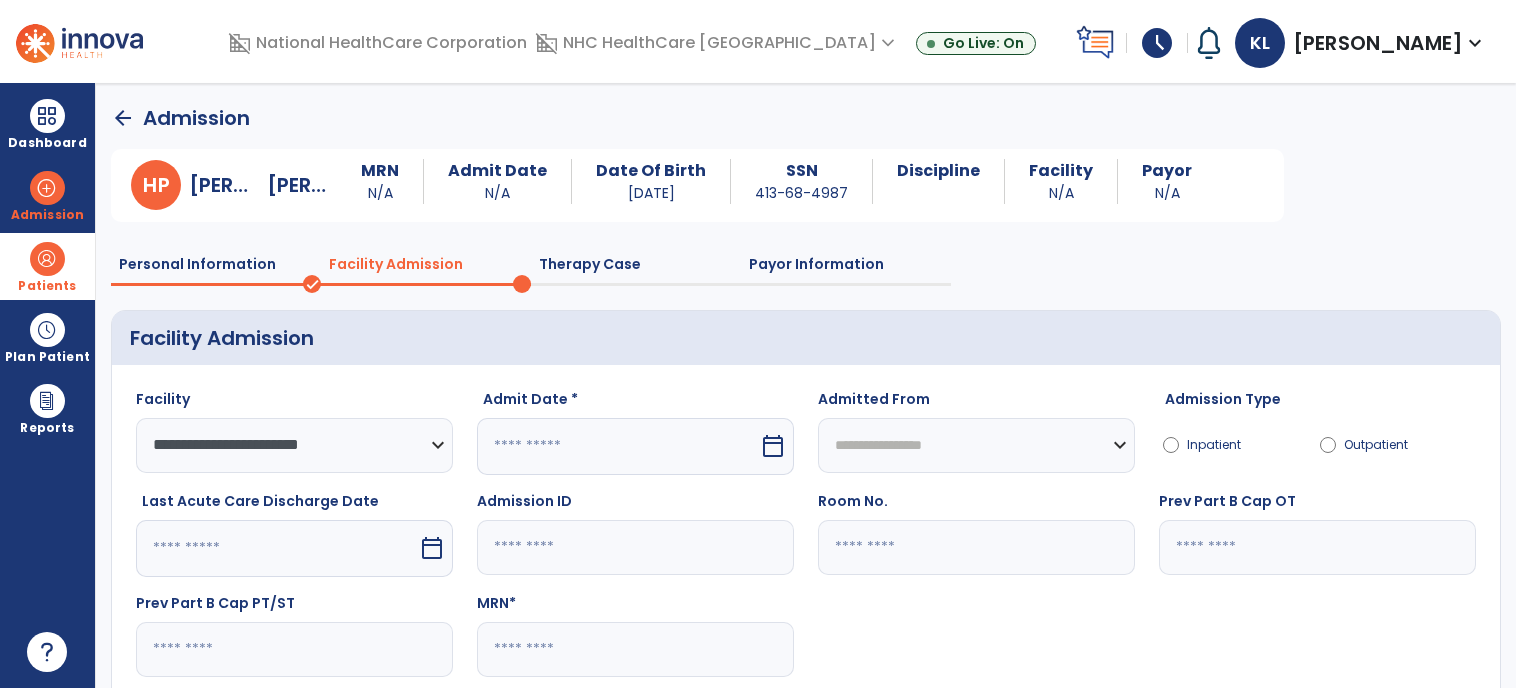 click at bounding box center [618, 446] 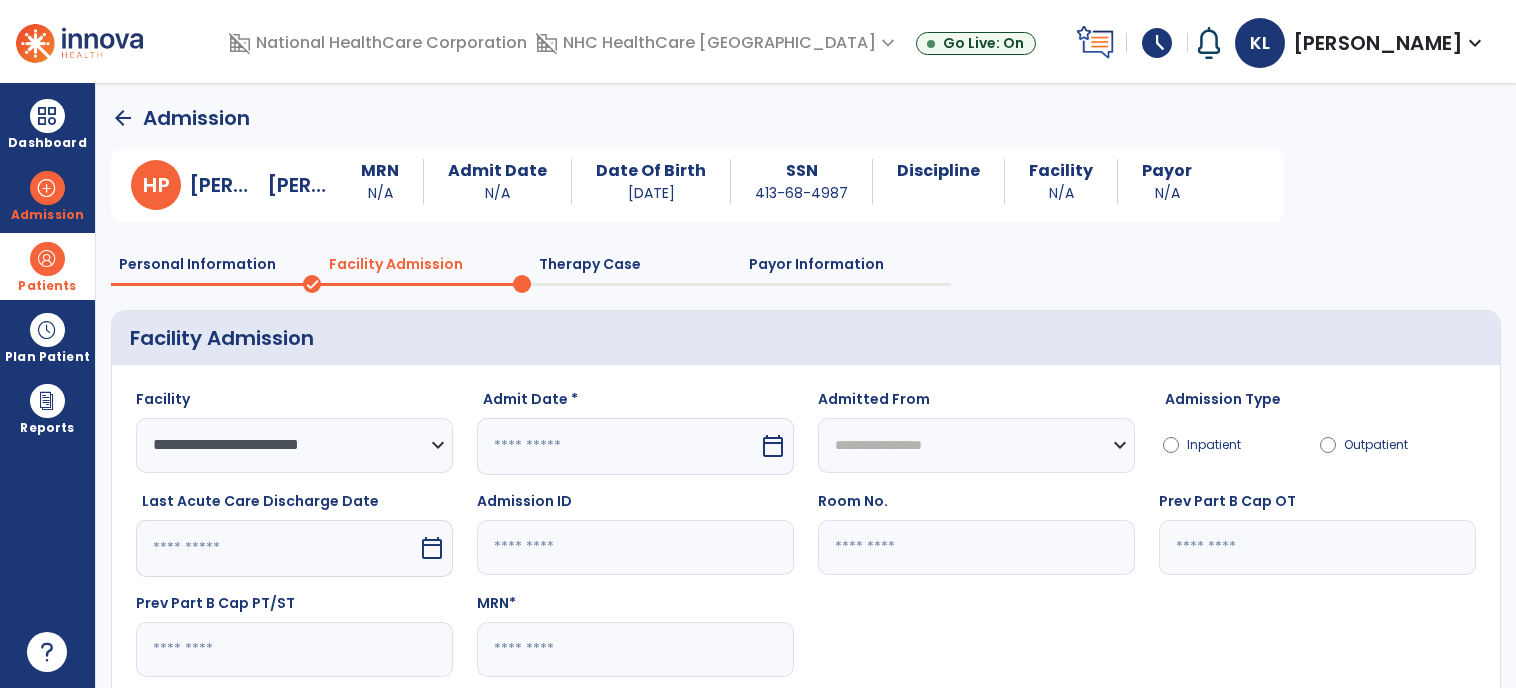 select on "*" 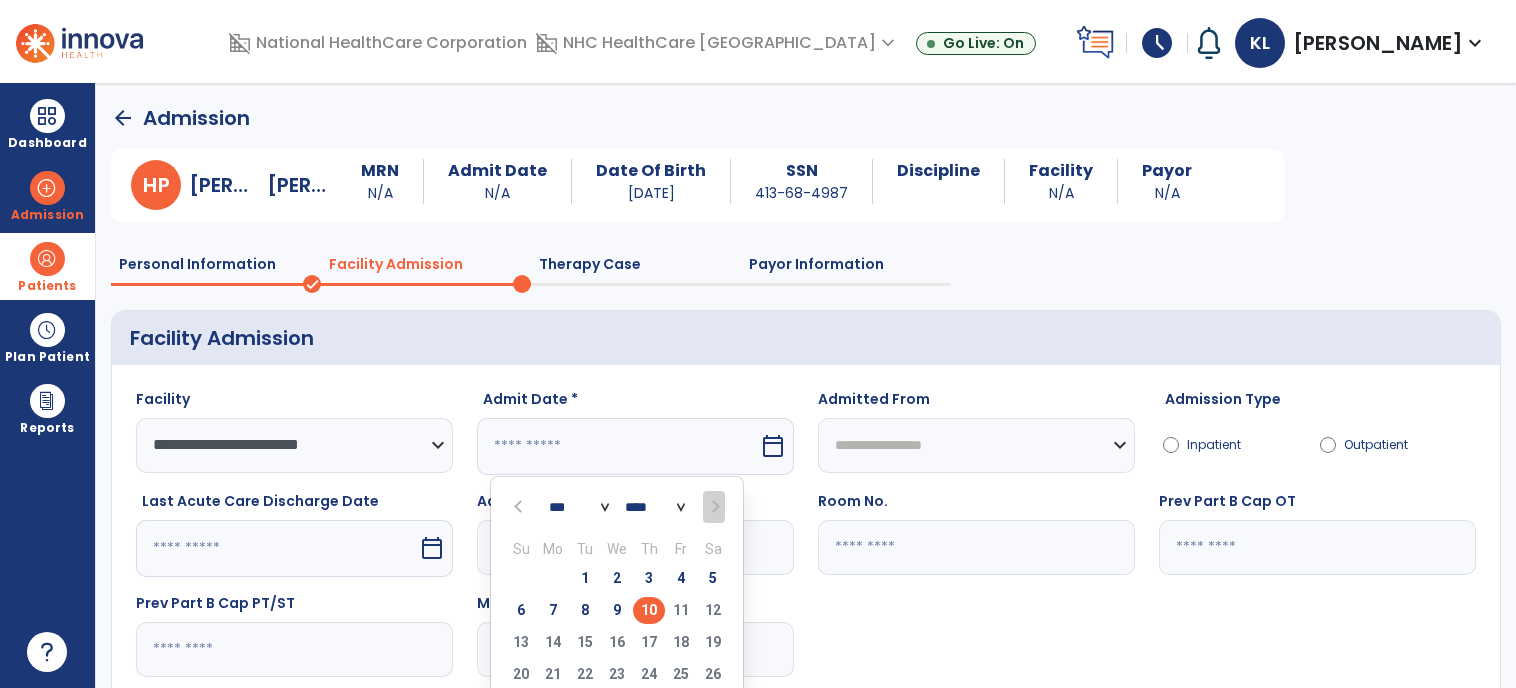 click on "10" at bounding box center [649, 610] 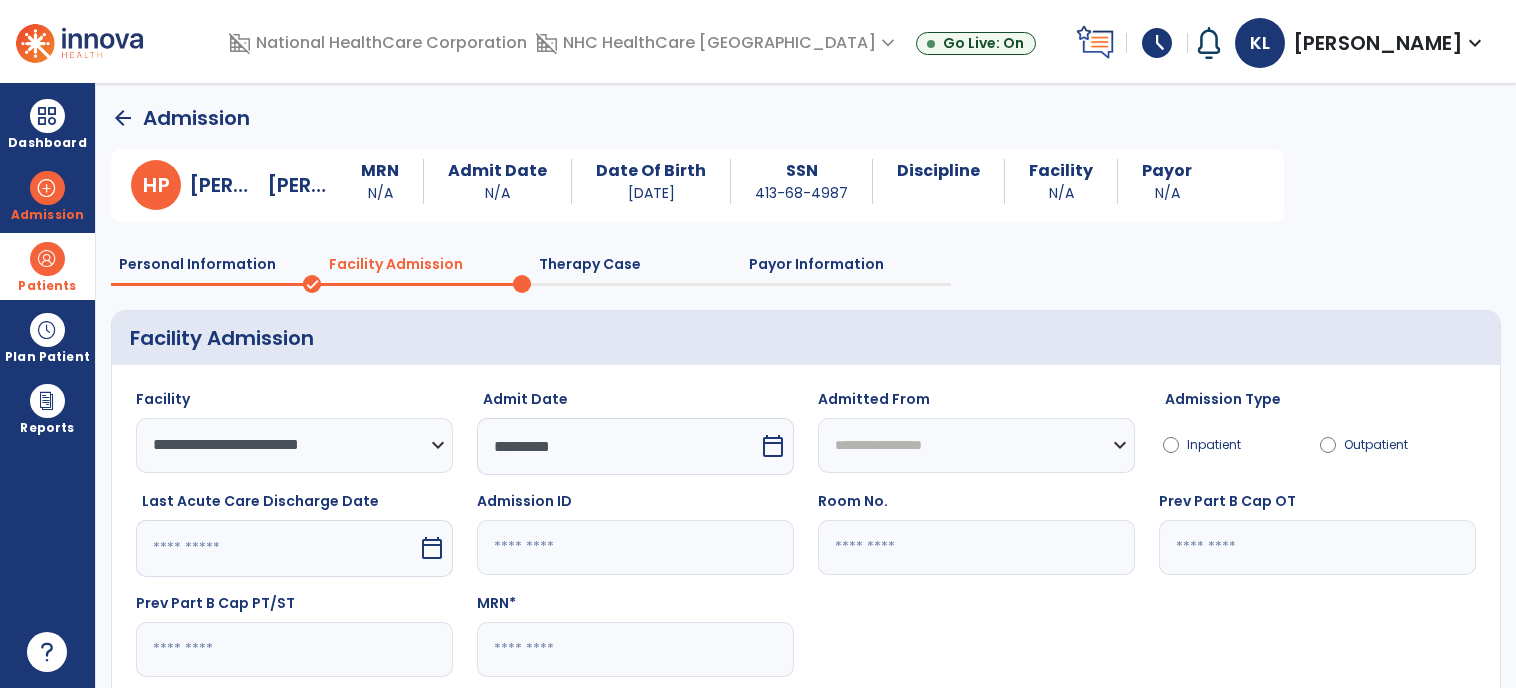 click 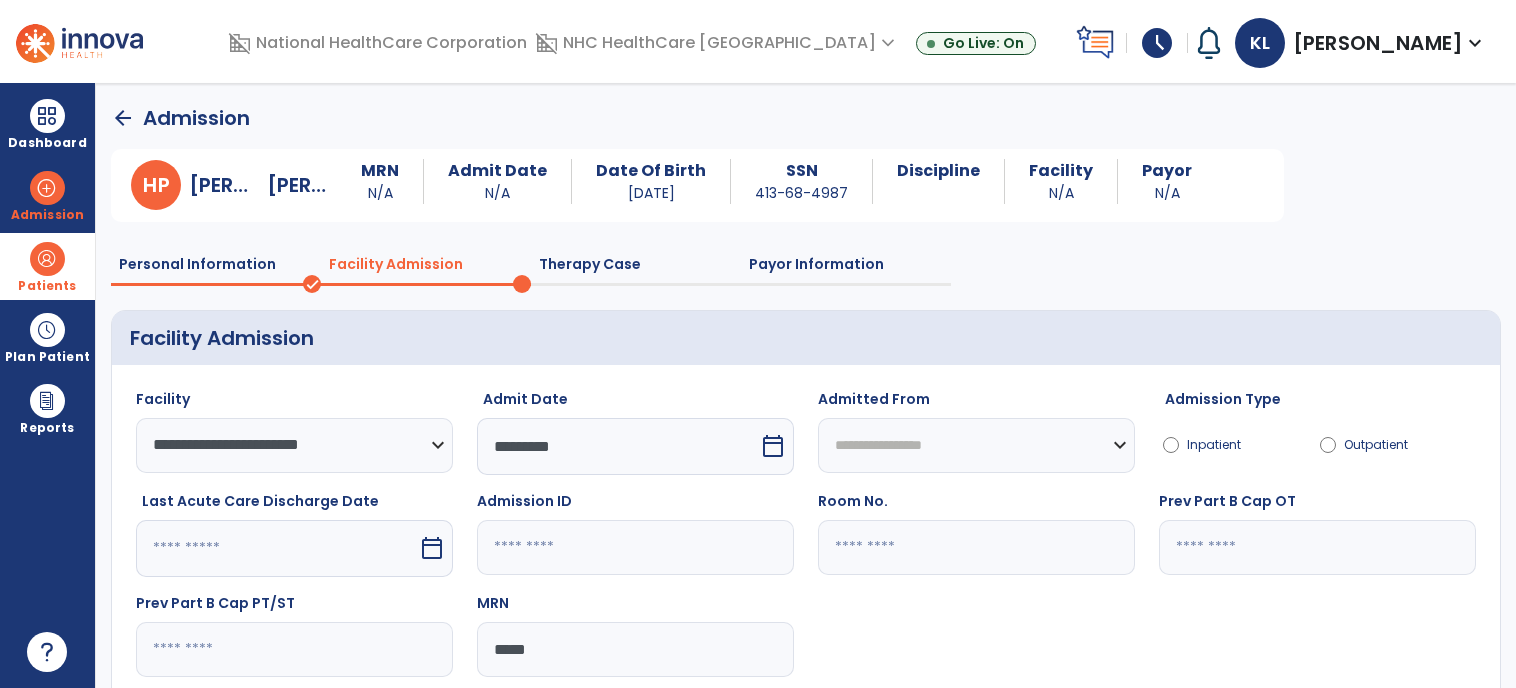 type on "*****" 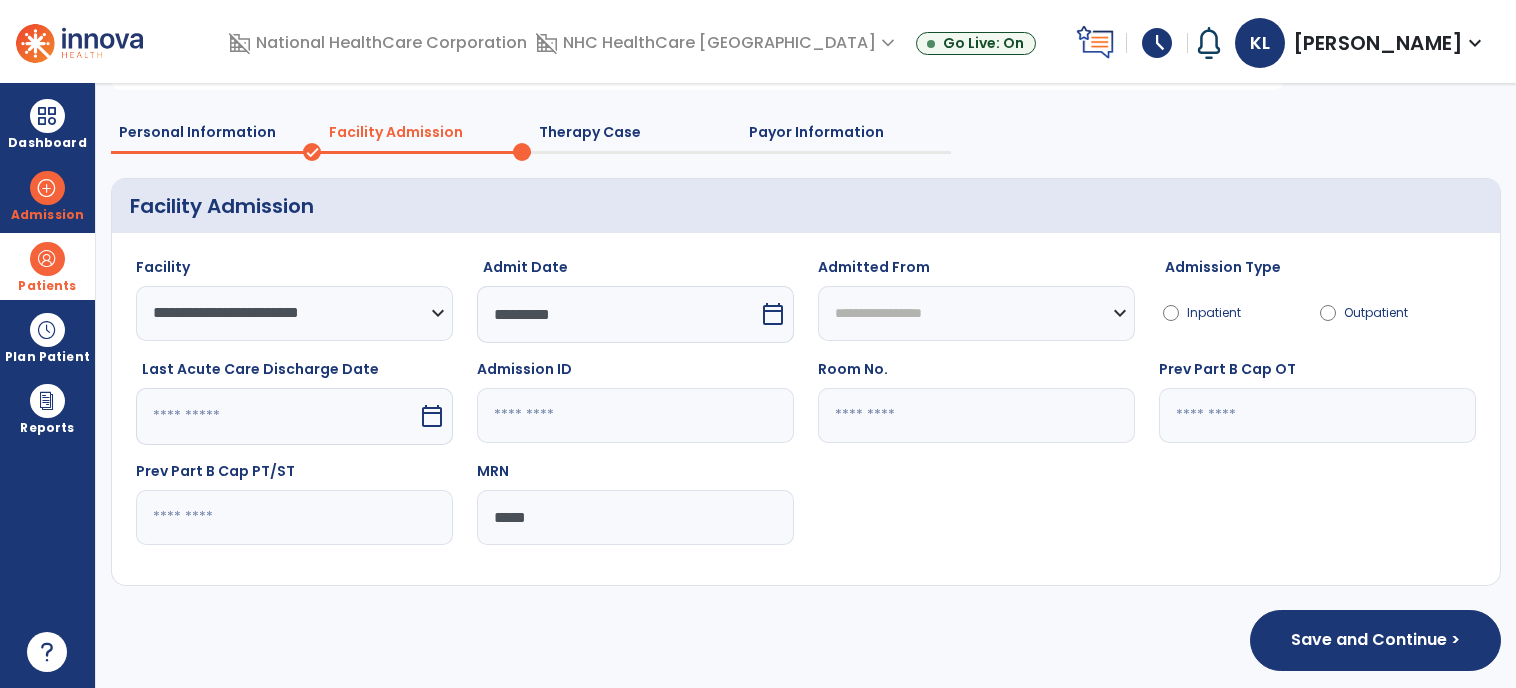 scroll, scrollTop: 137, scrollLeft: 0, axis: vertical 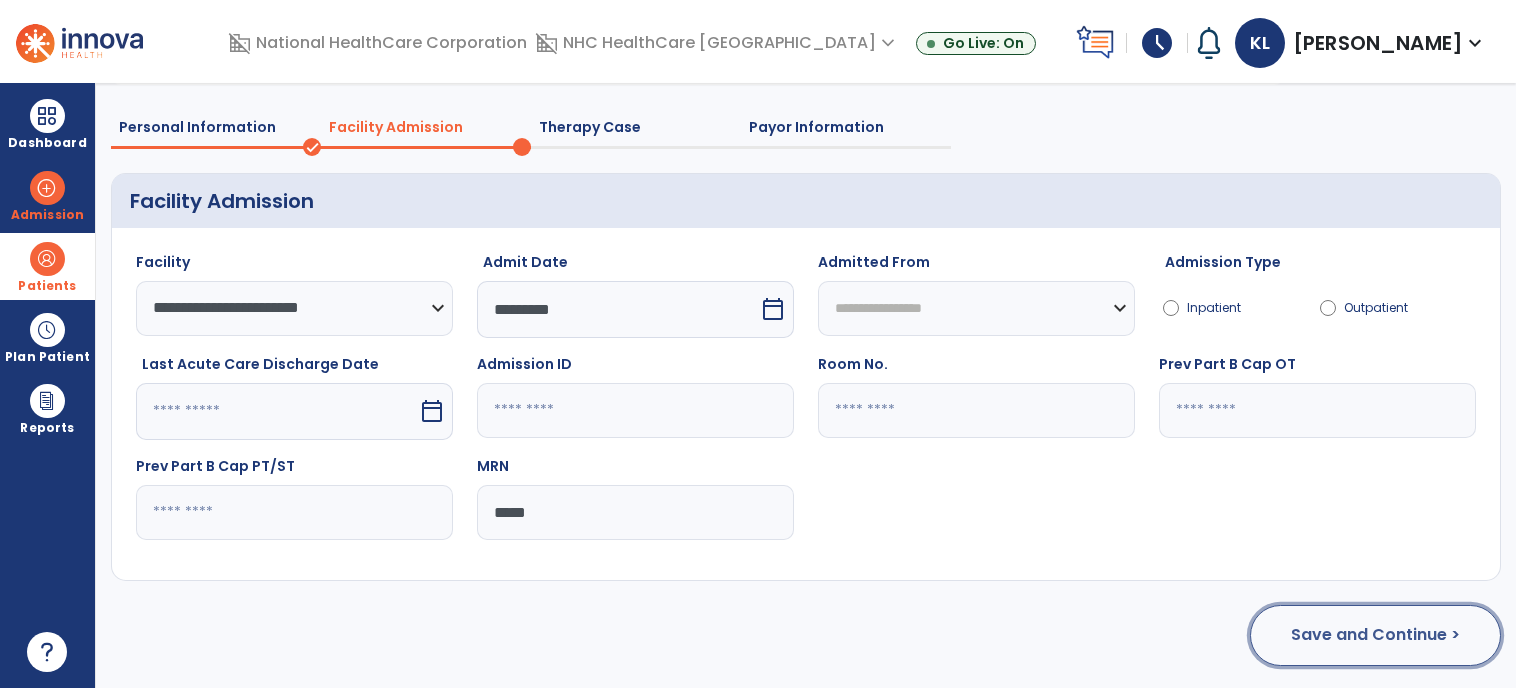 click on "Save and Continue >" 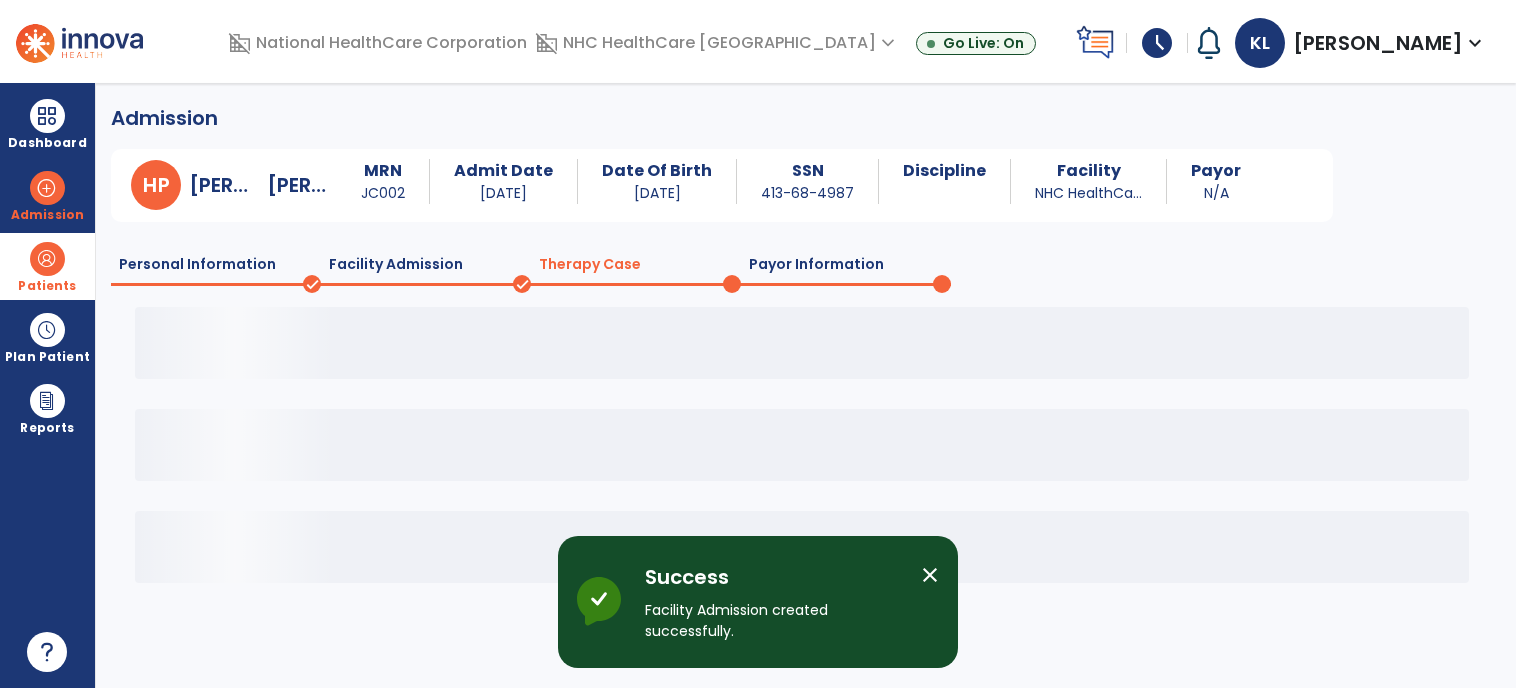 scroll, scrollTop: 0, scrollLeft: 0, axis: both 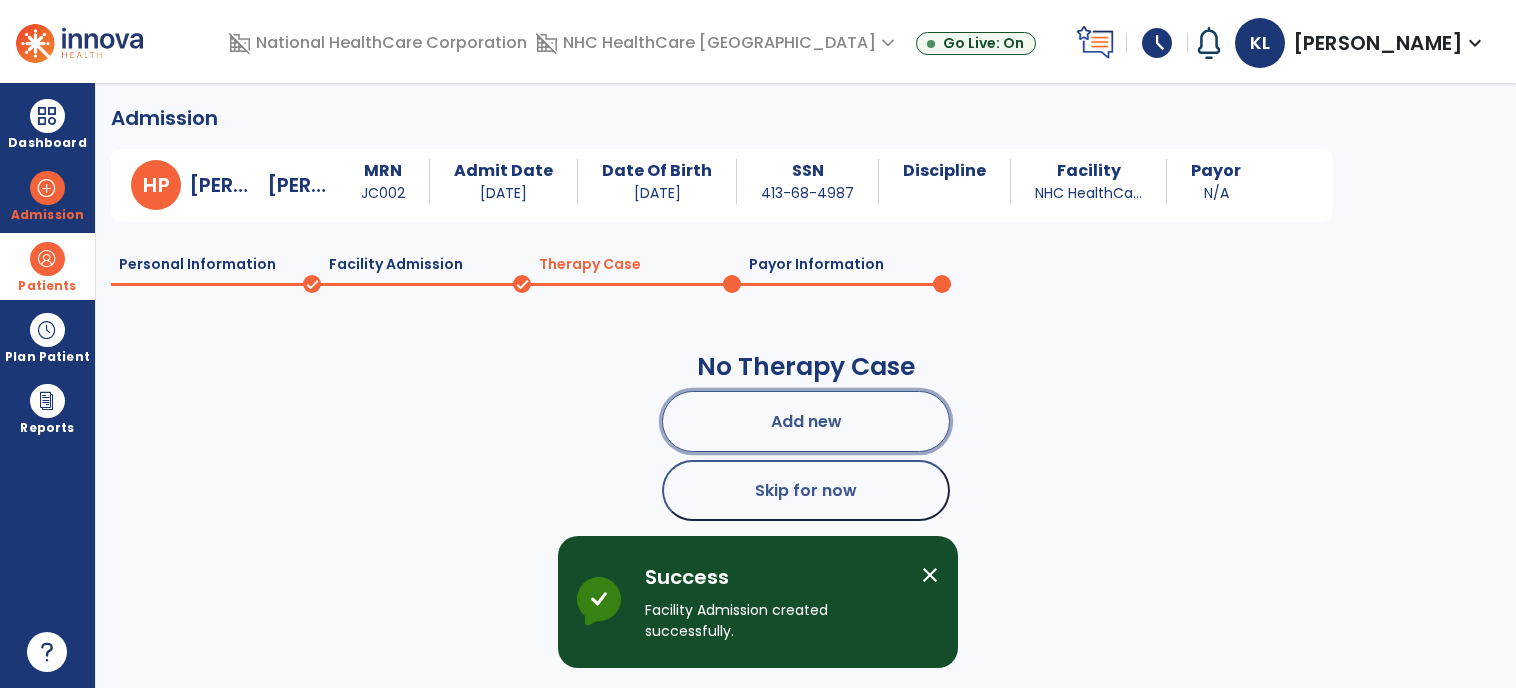 click on "Add new" at bounding box center (806, 421) 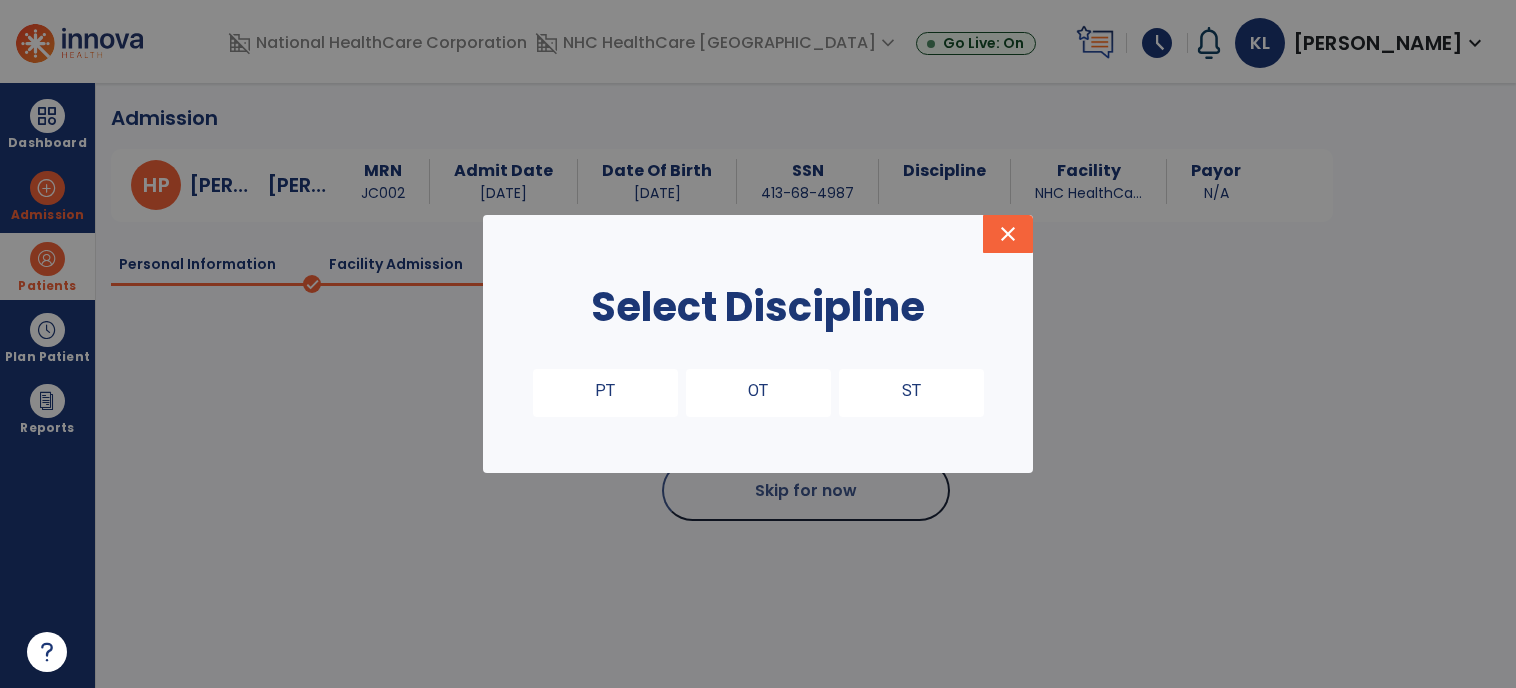 click on "PT" at bounding box center [605, 393] 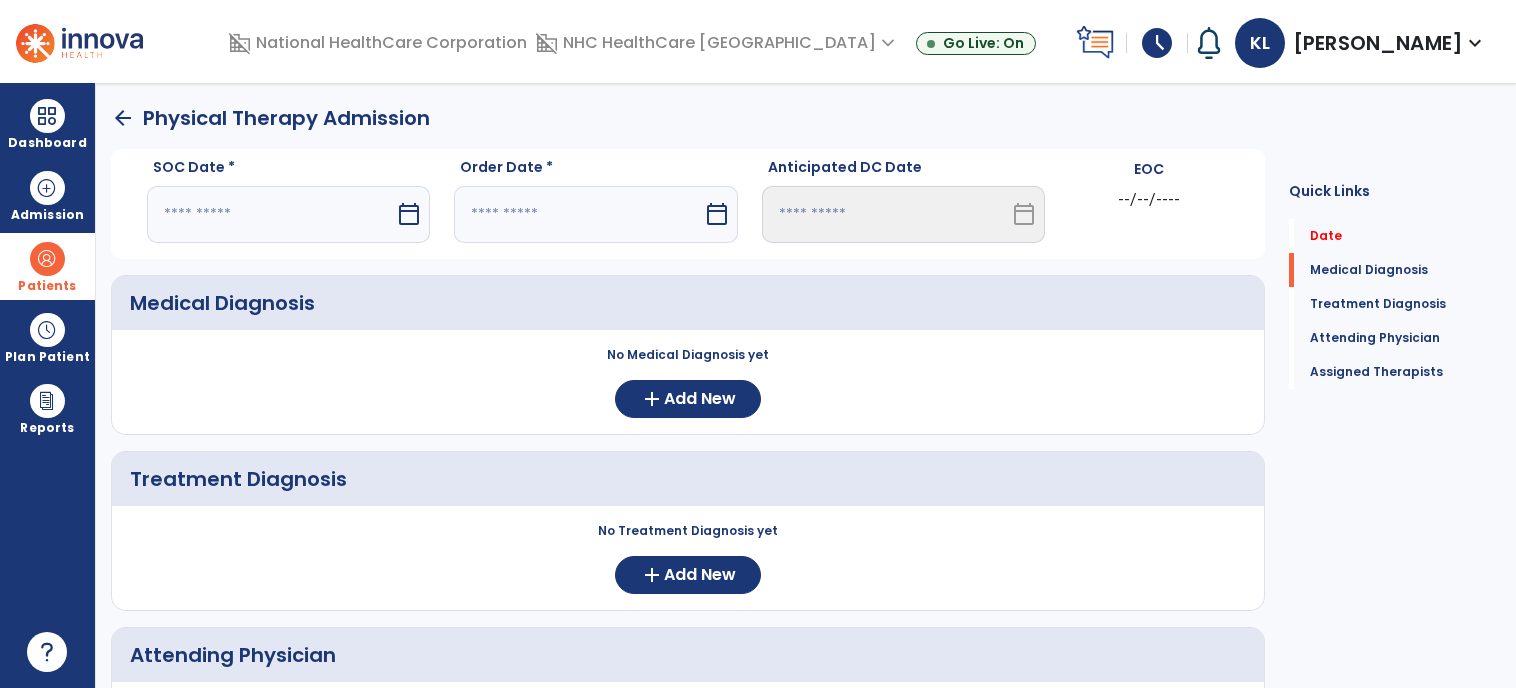 click at bounding box center (271, 214) 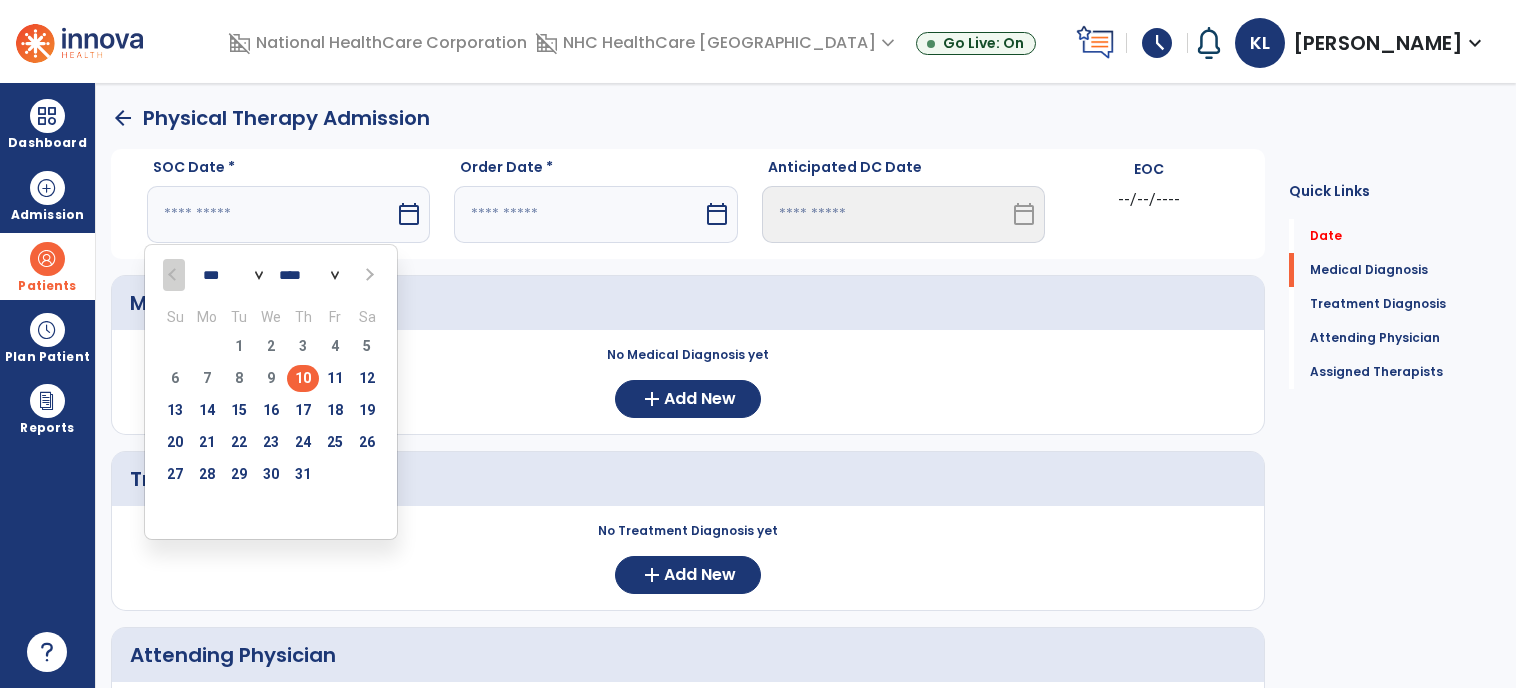 click on "10" at bounding box center (303, 378) 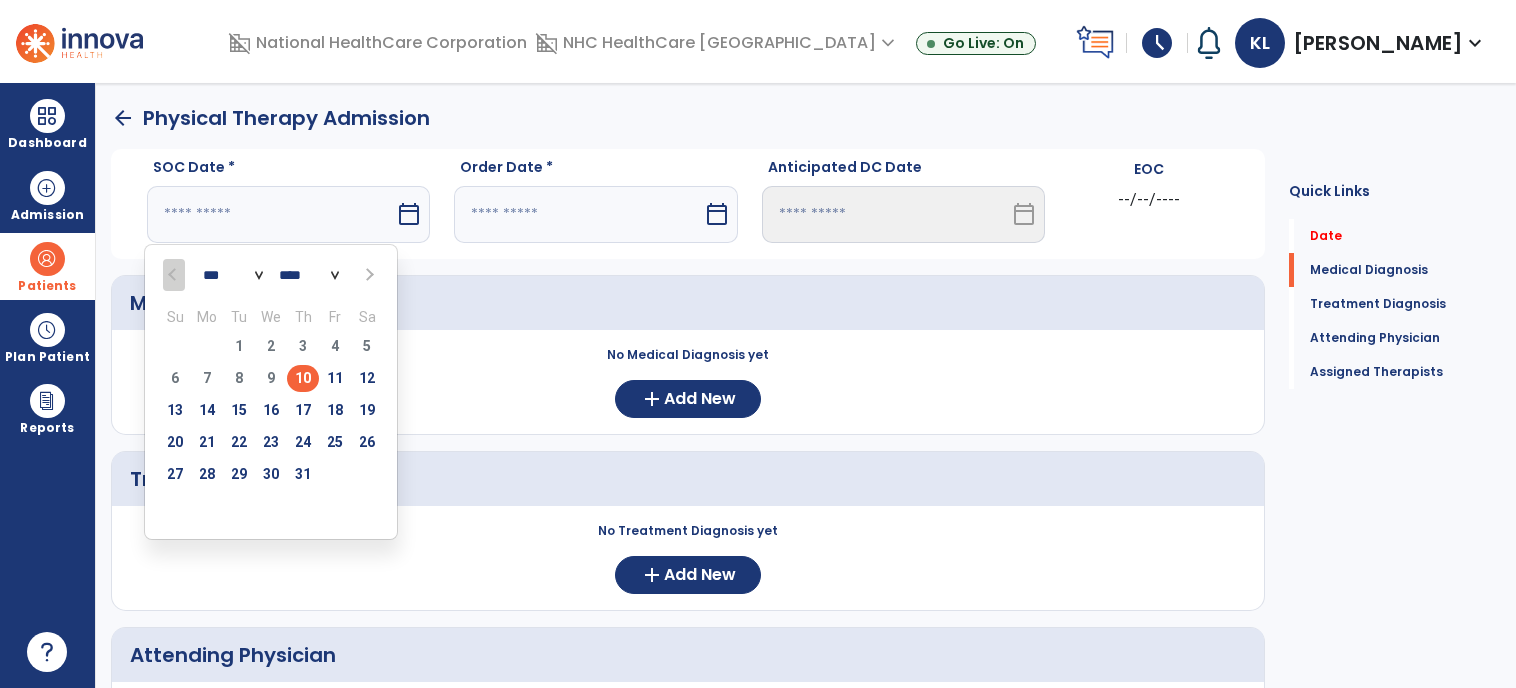 type on "*********" 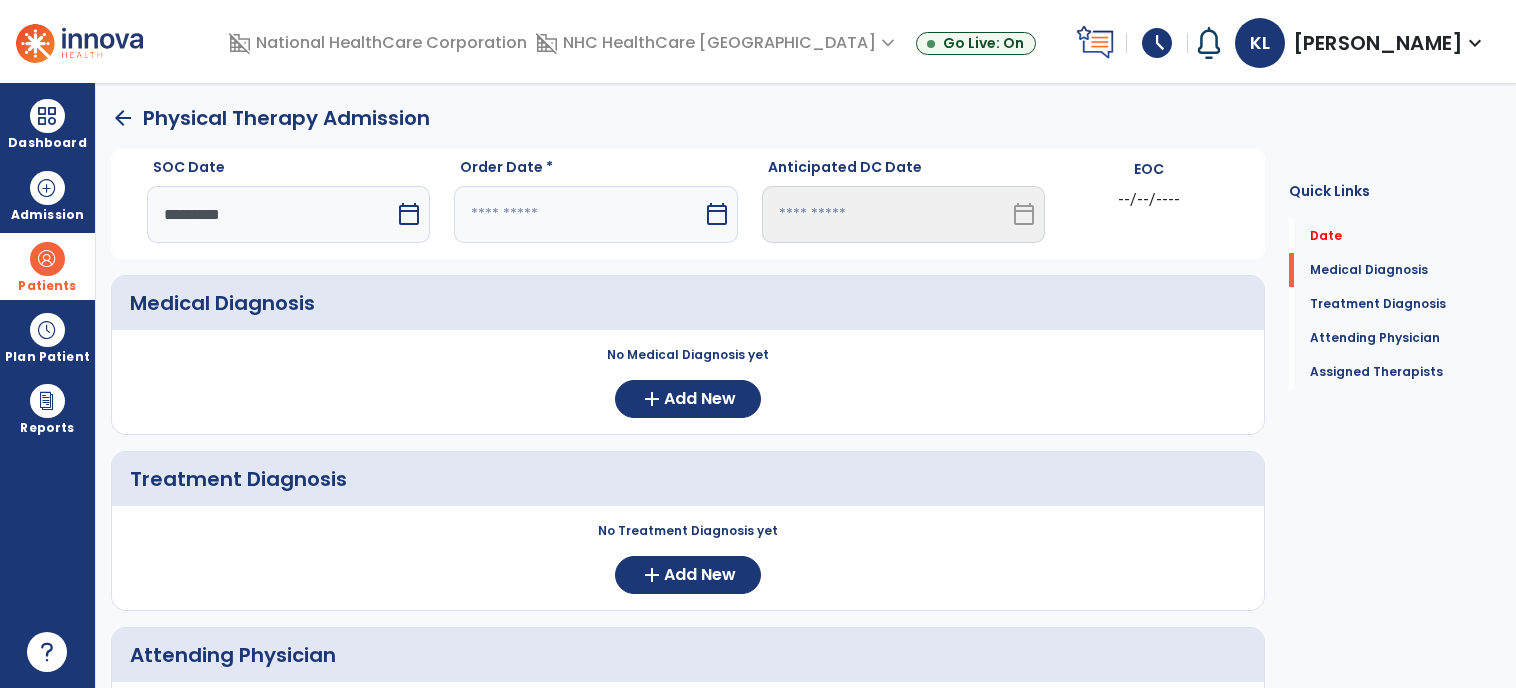 click at bounding box center [578, 214] 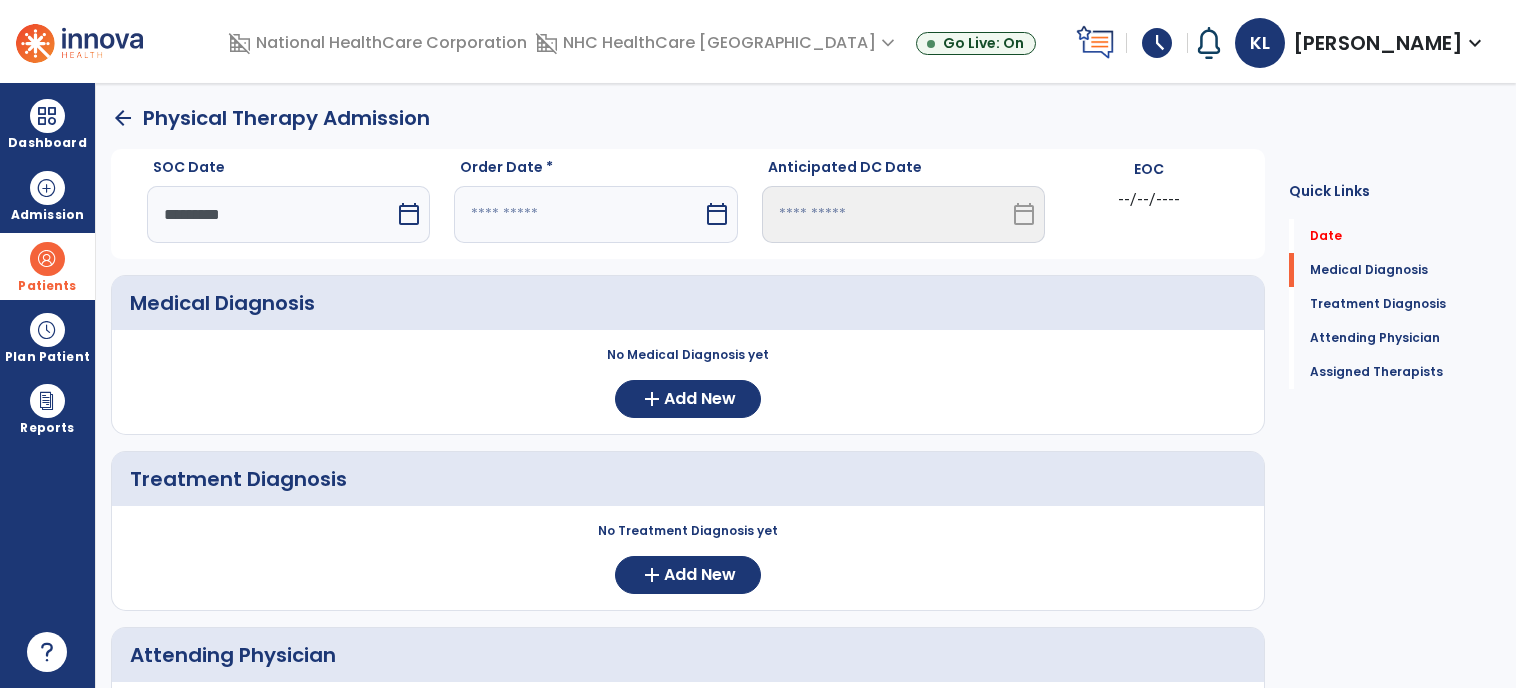 select on "*" 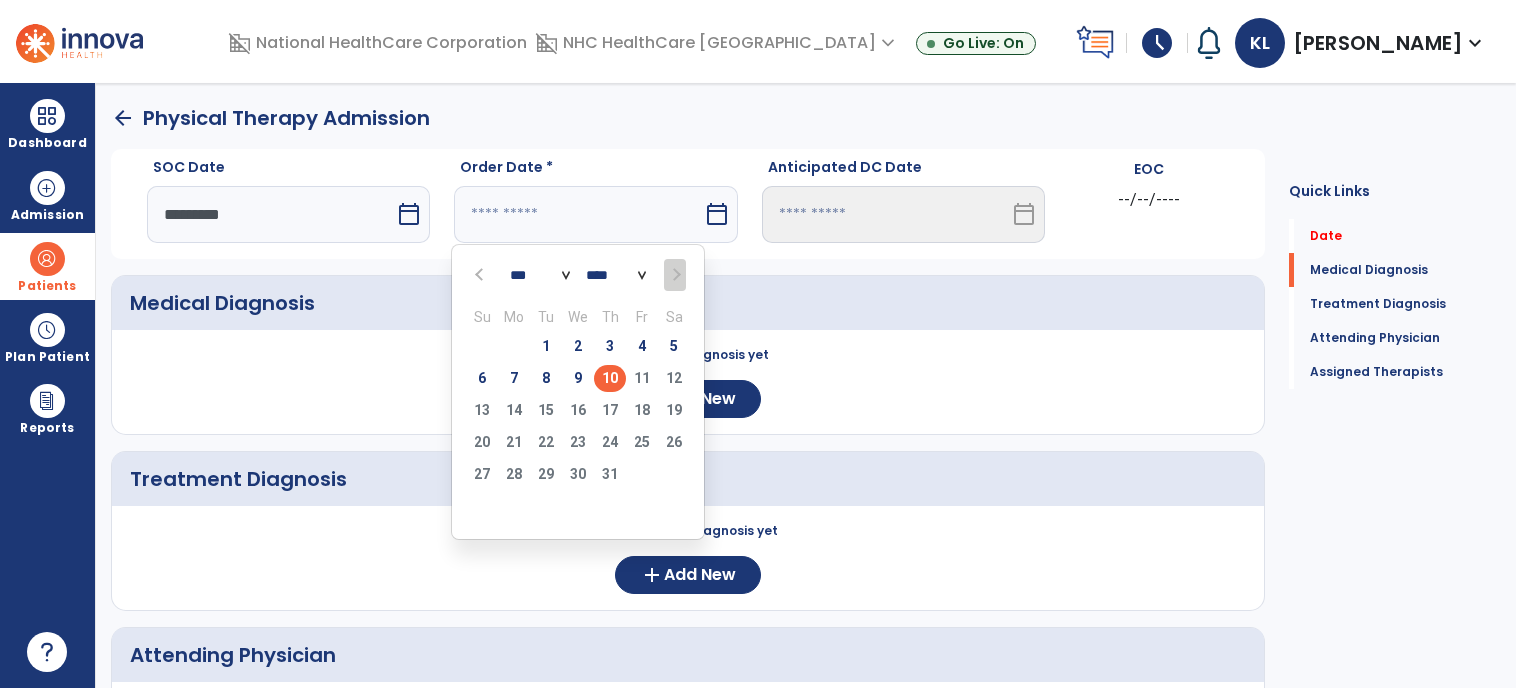 click on "10" at bounding box center (610, 378) 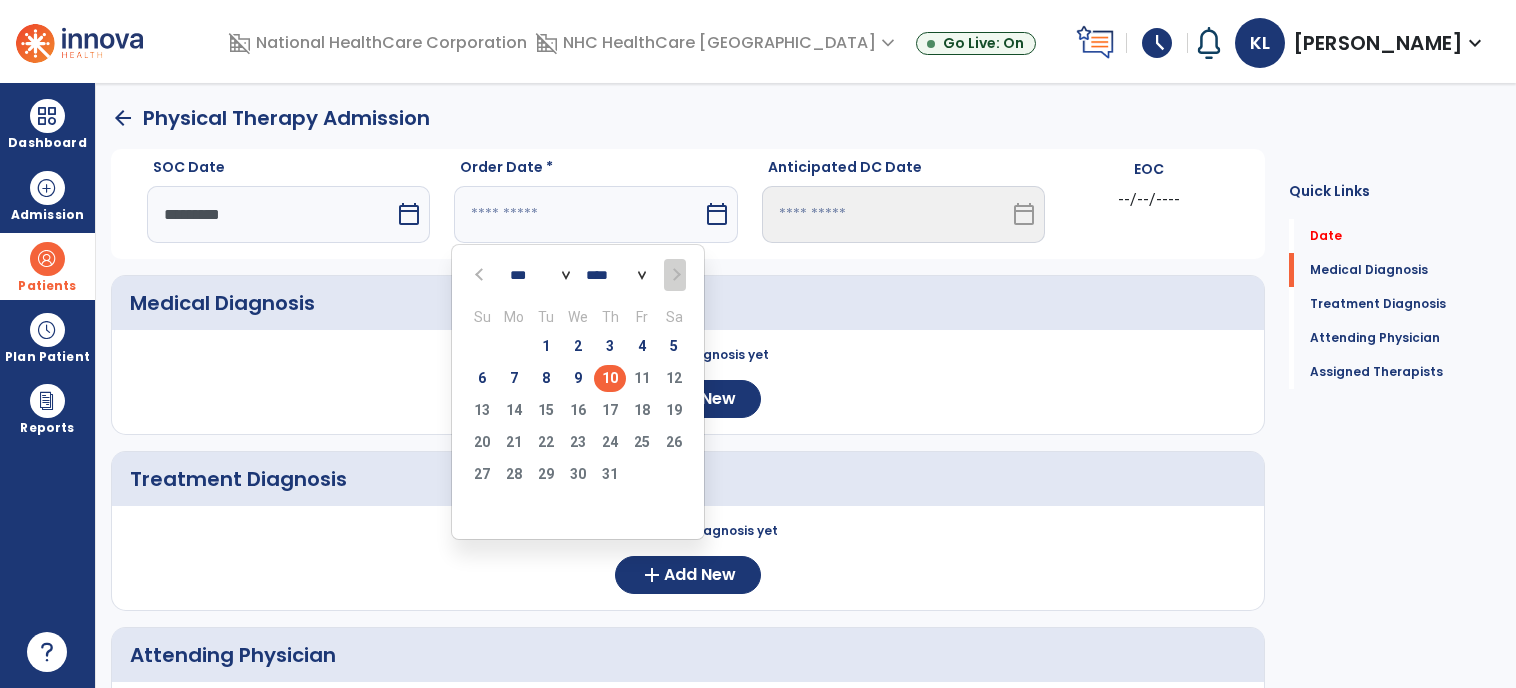 type on "*********" 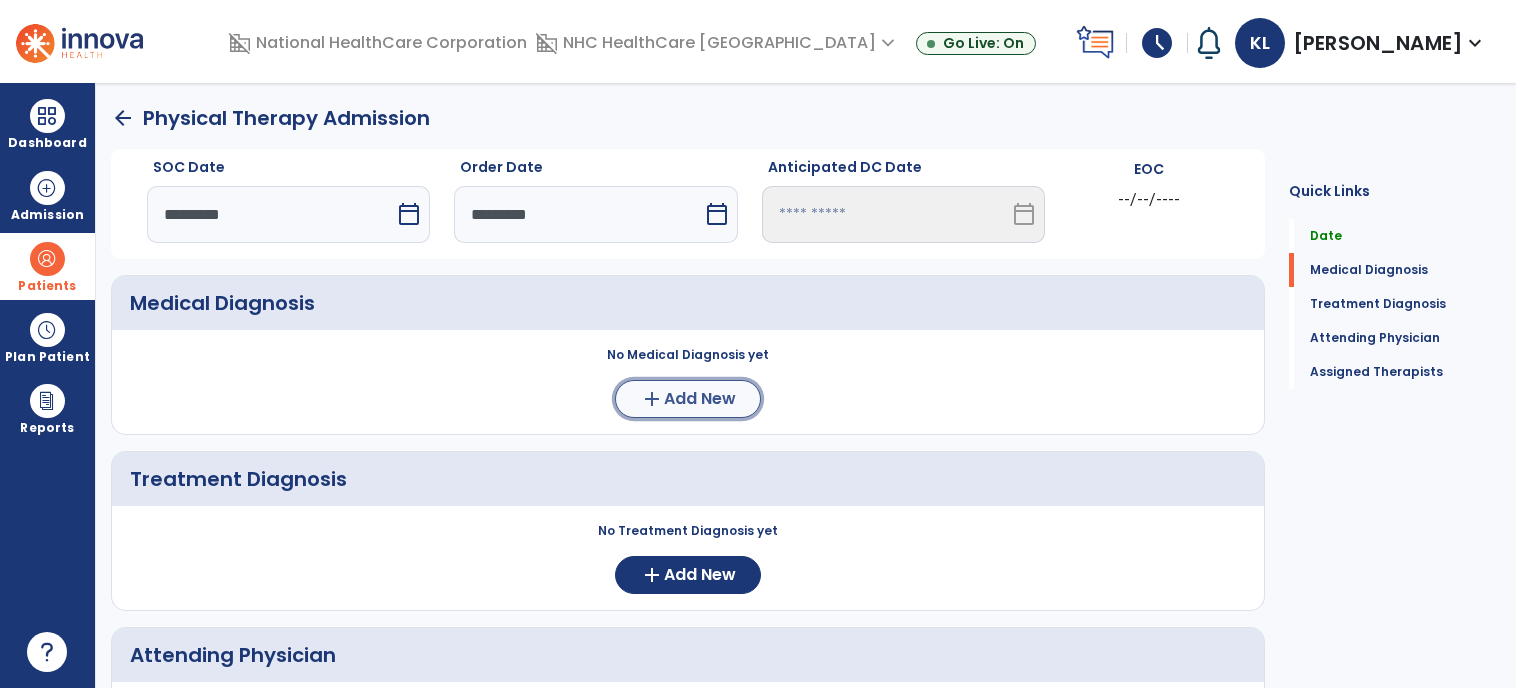 click on "add" 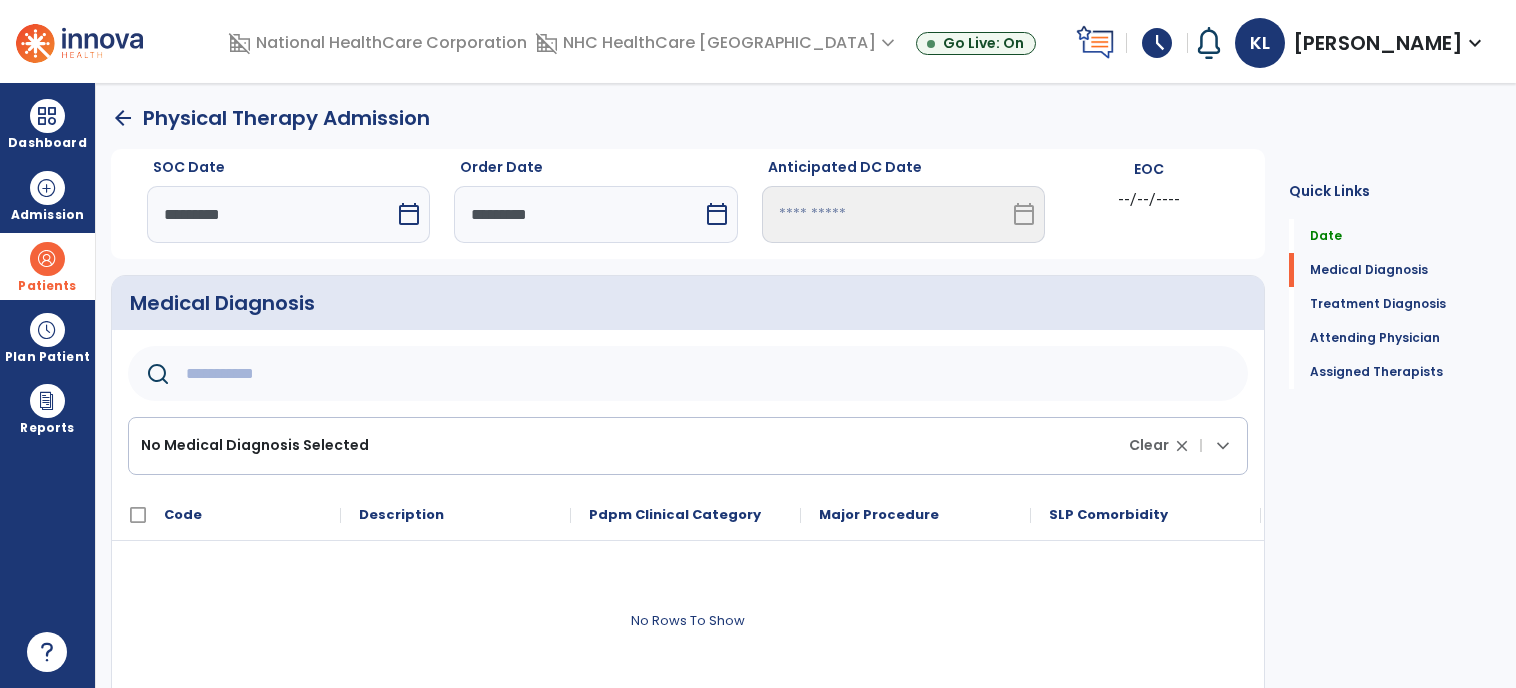 click 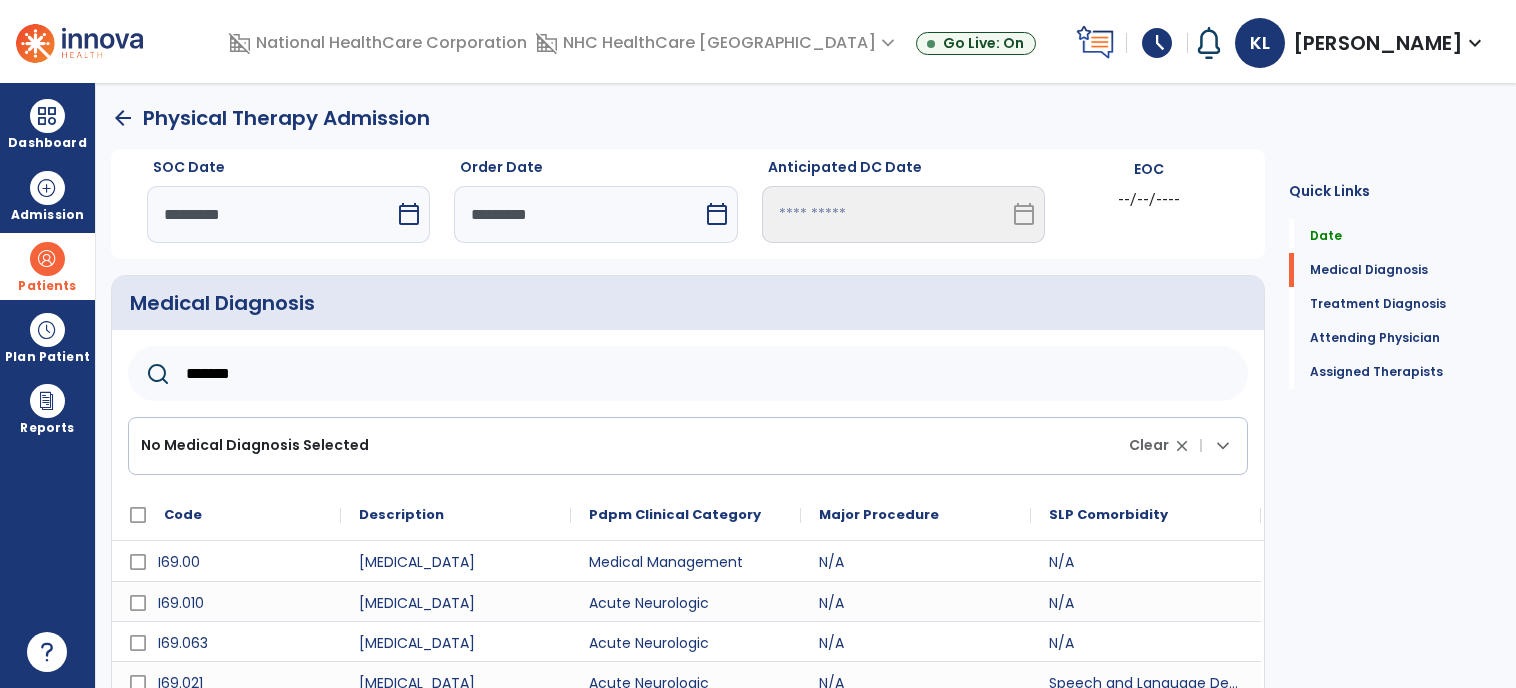 scroll, scrollTop: 14, scrollLeft: 0, axis: vertical 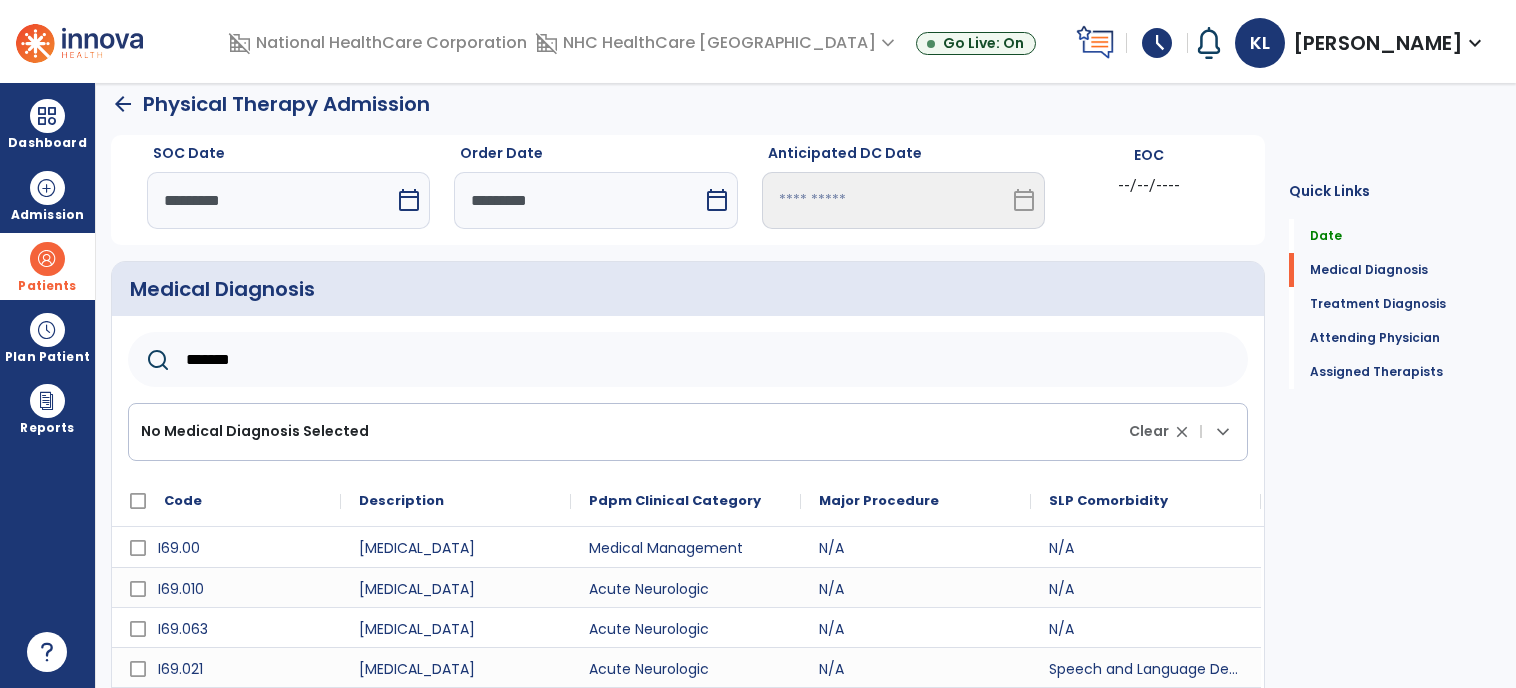 type on "*******" 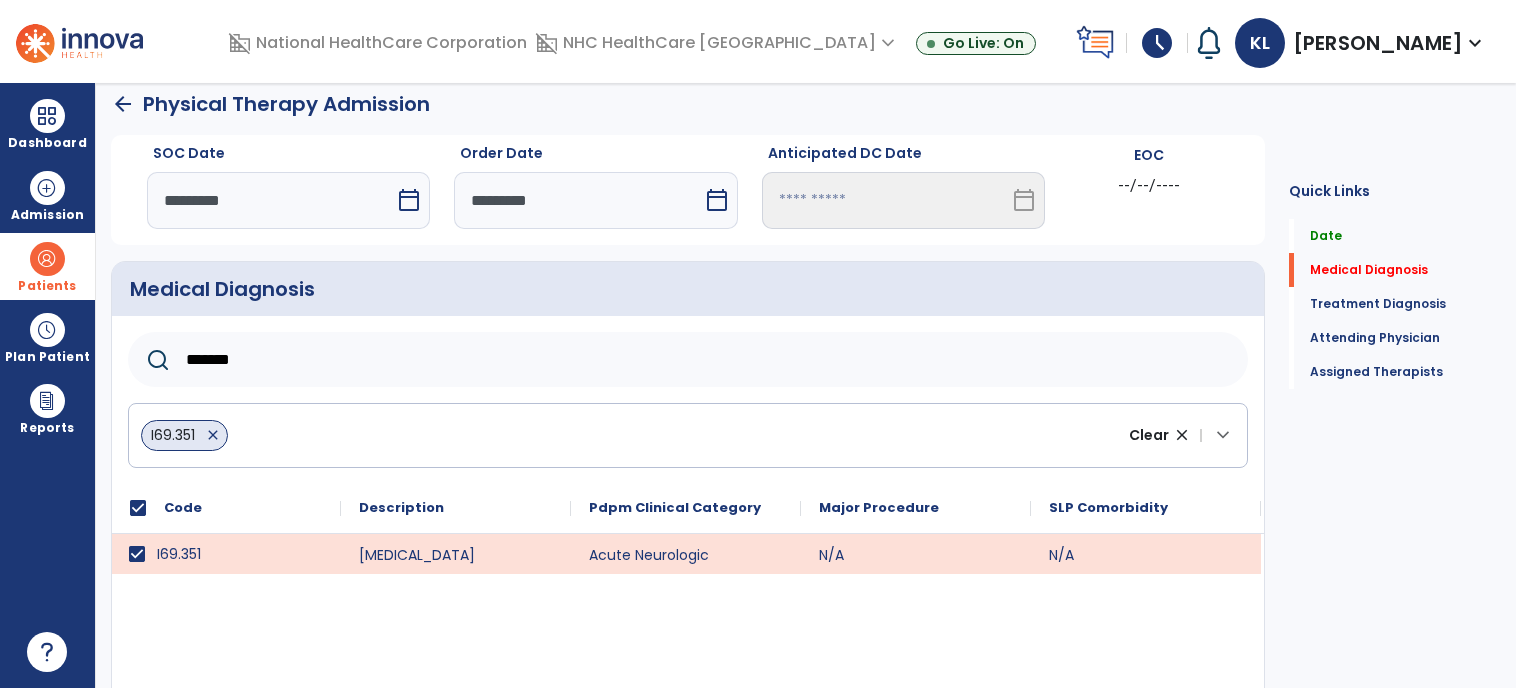 click on "Quick Links  Date   Date   Medical Diagnosis   Medical Diagnosis   Treatment Diagnosis   Treatment Diagnosis   Attending Physician   Attending Physician   Assigned Therapists   Assigned Therapists" 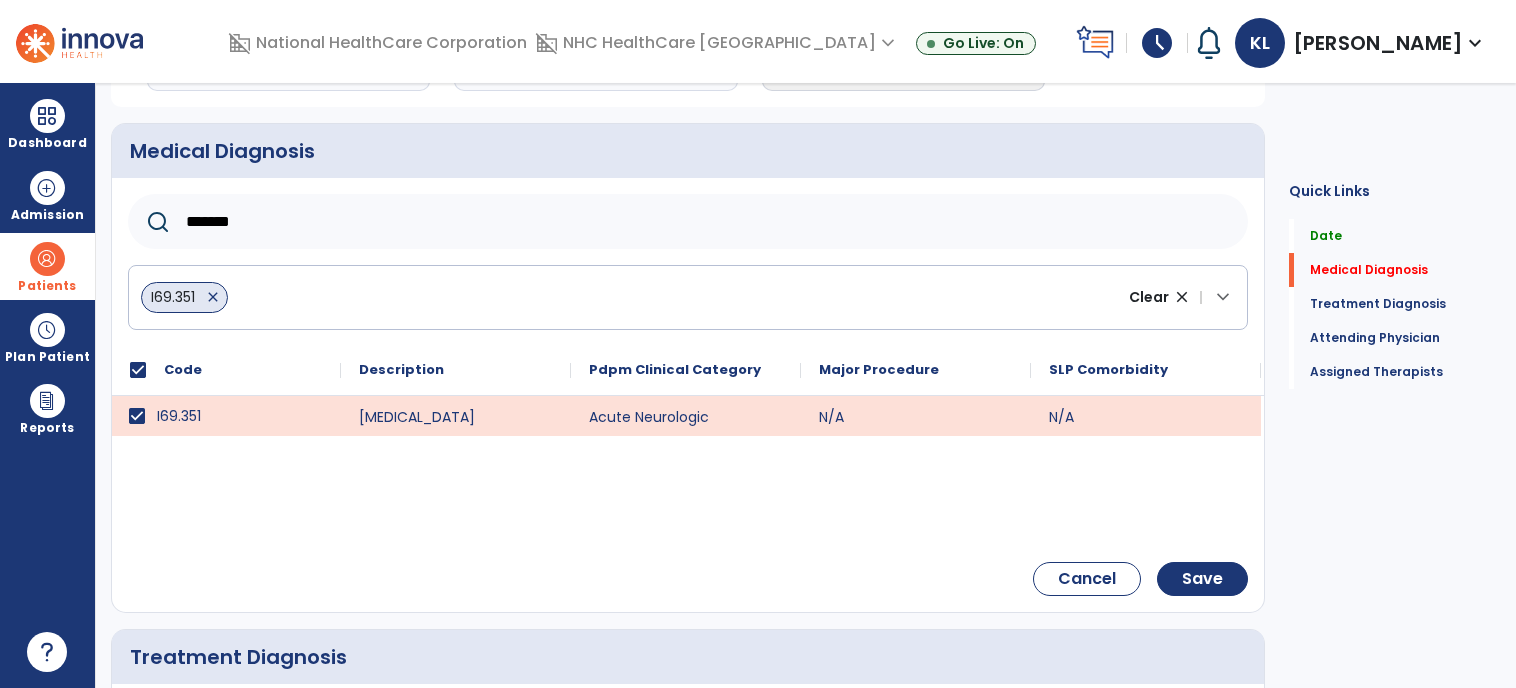 scroll, scrollTop: 174, scrollLeft: 0, axis: vertical 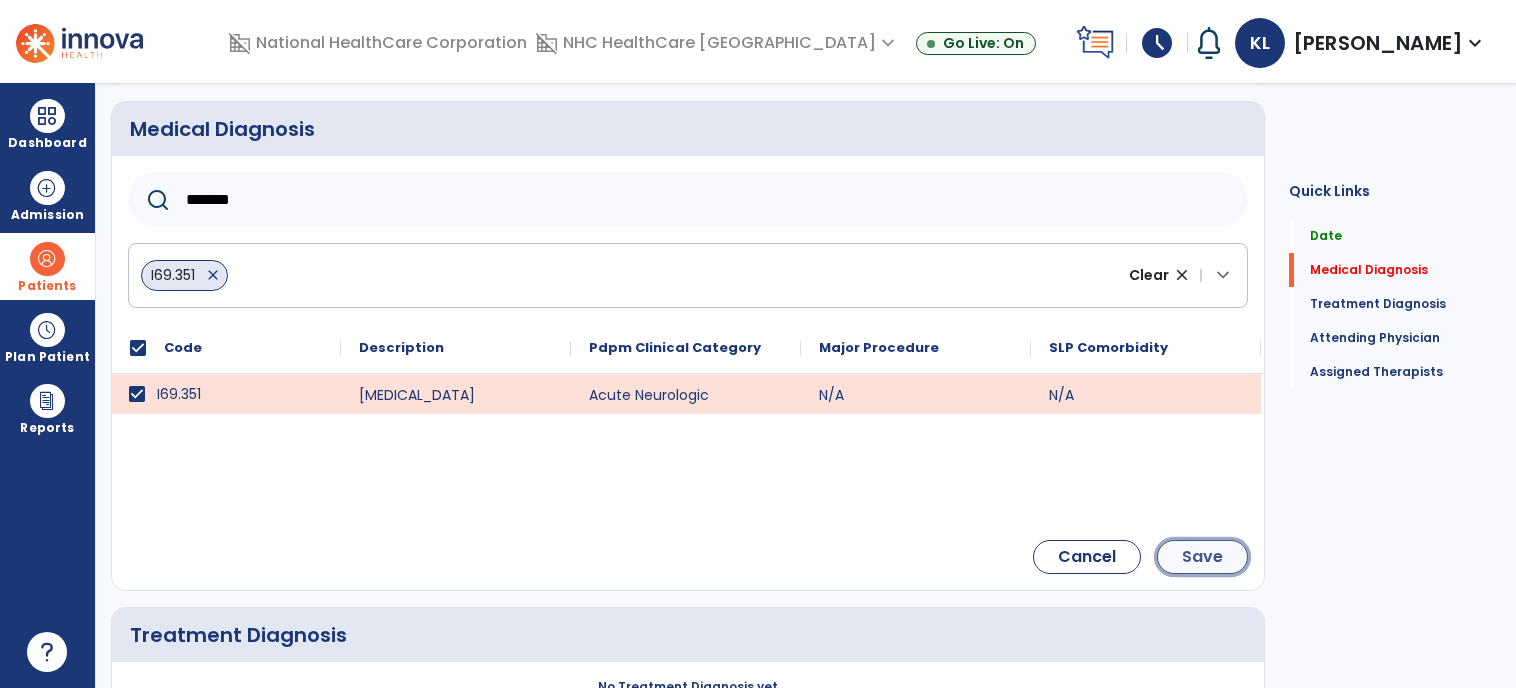 click on "Save" 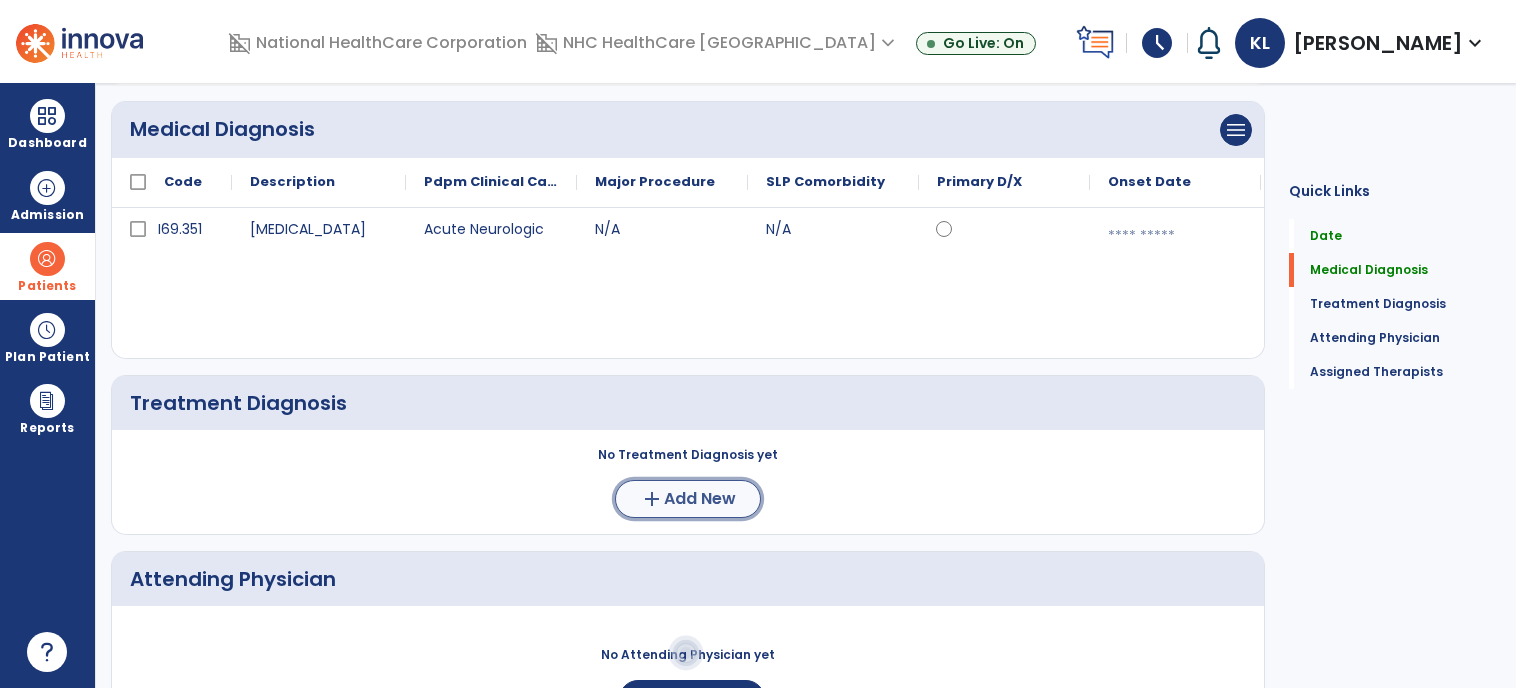 click on "Add New" 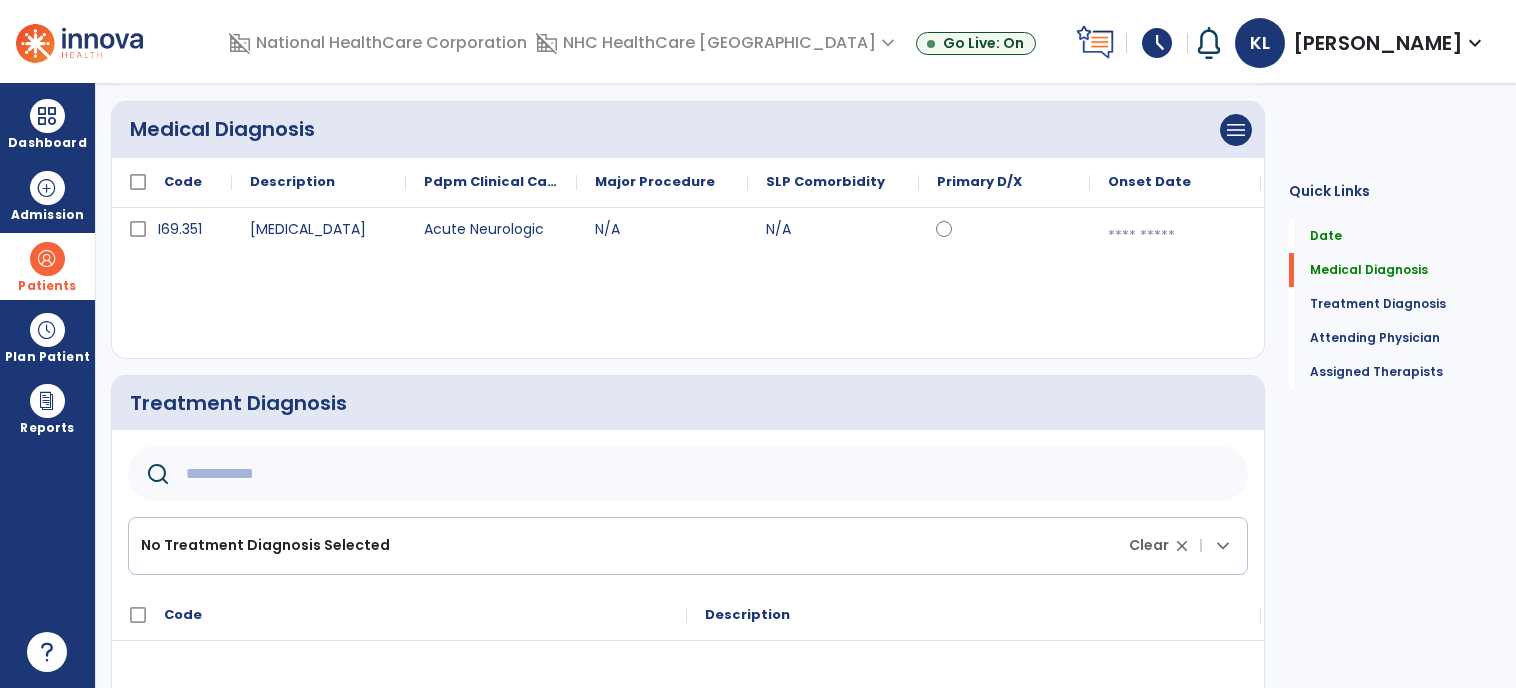 click 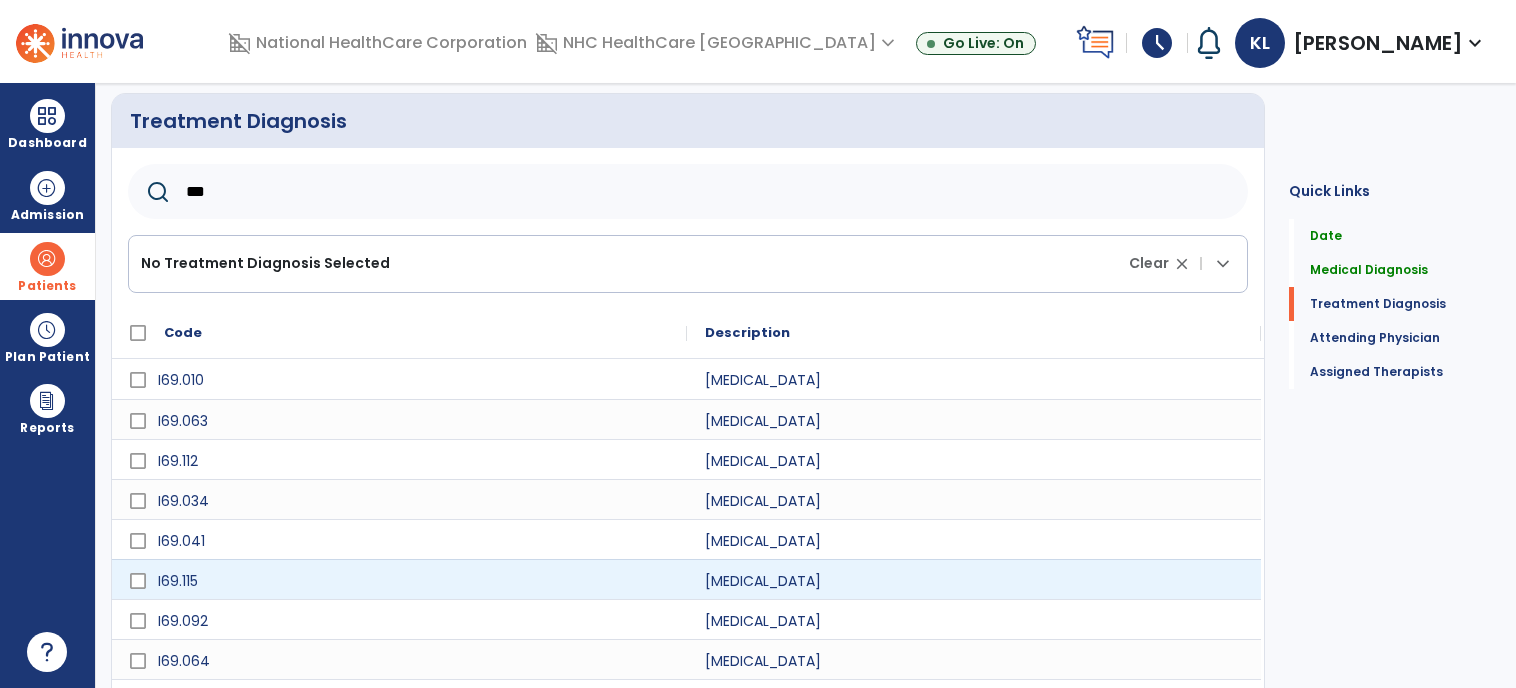 scroll, scrollTop: 552, scrollLeft: 0, axis: vertical 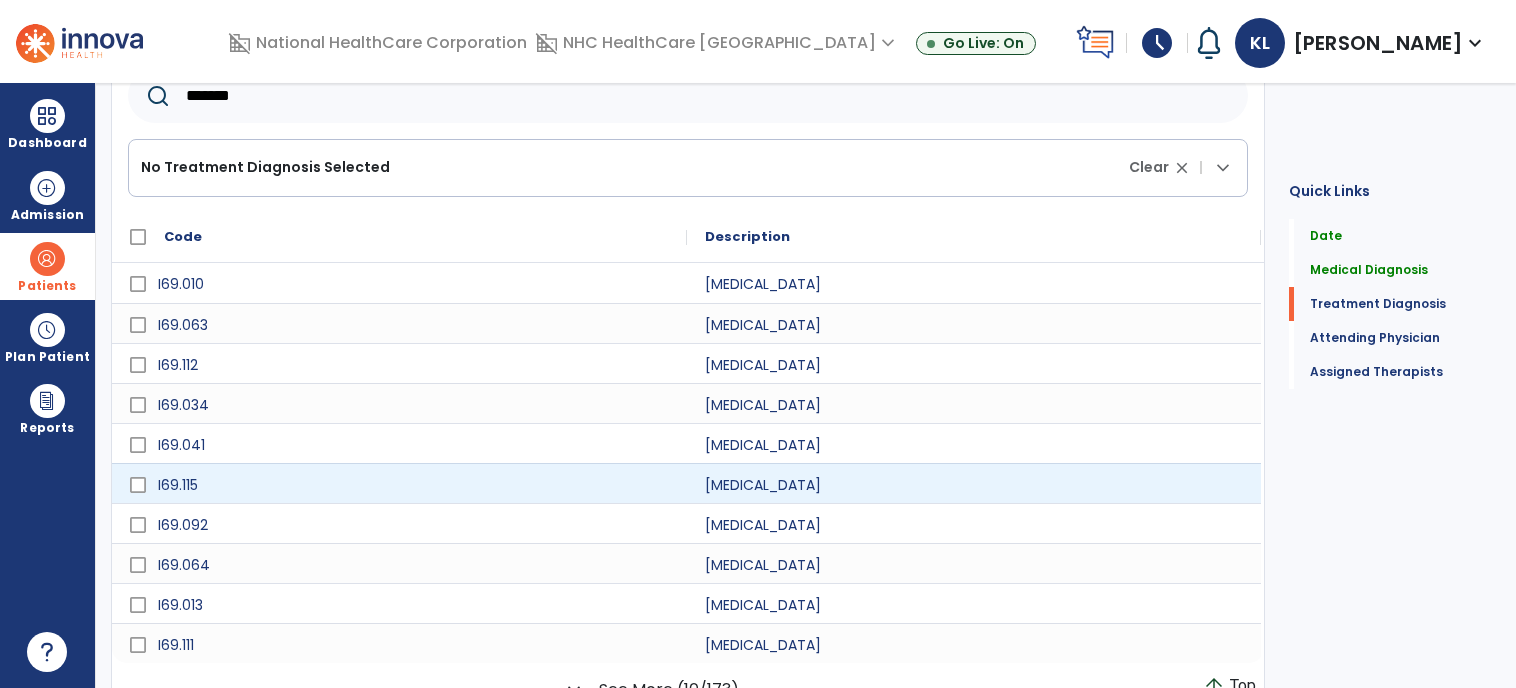 type on "*******" 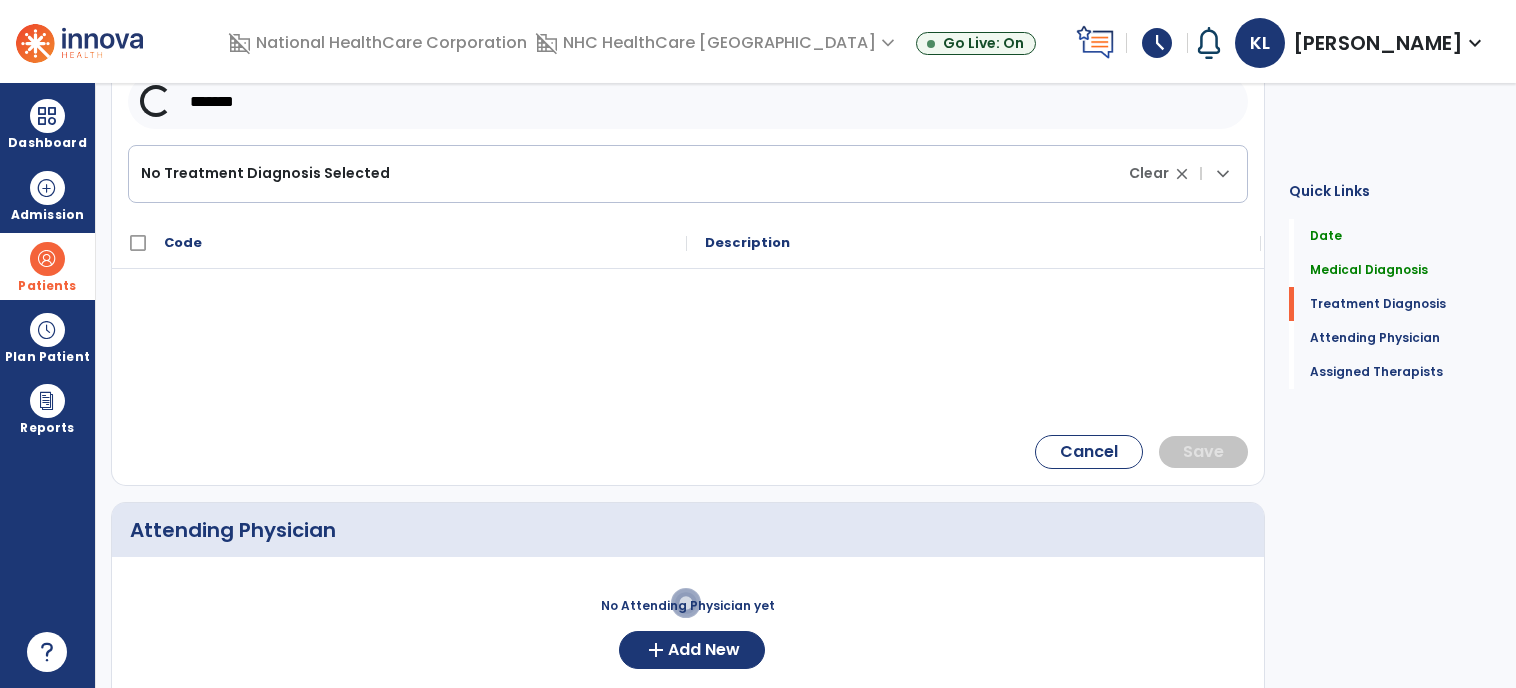 scroll, scrollTop: 552, scrollLeft: 0, axis: vertical 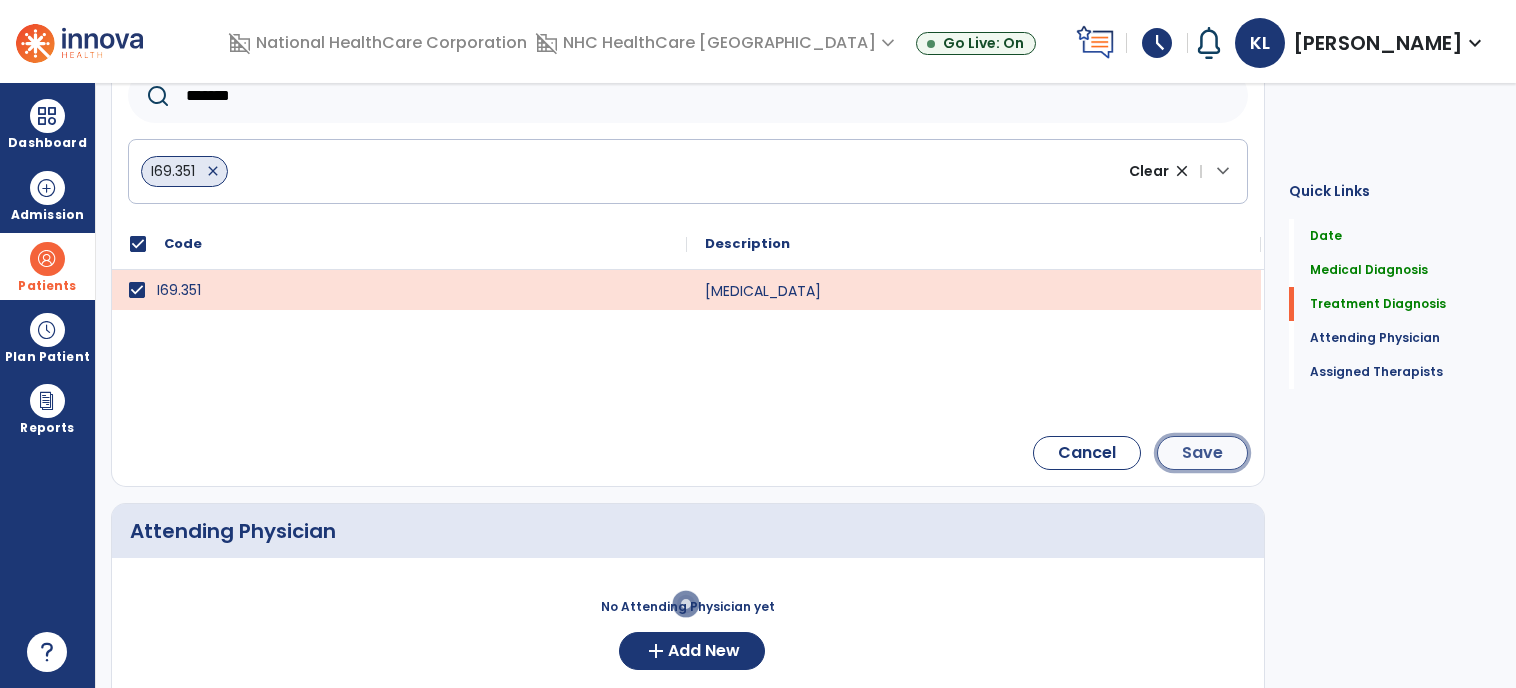click on "Save" 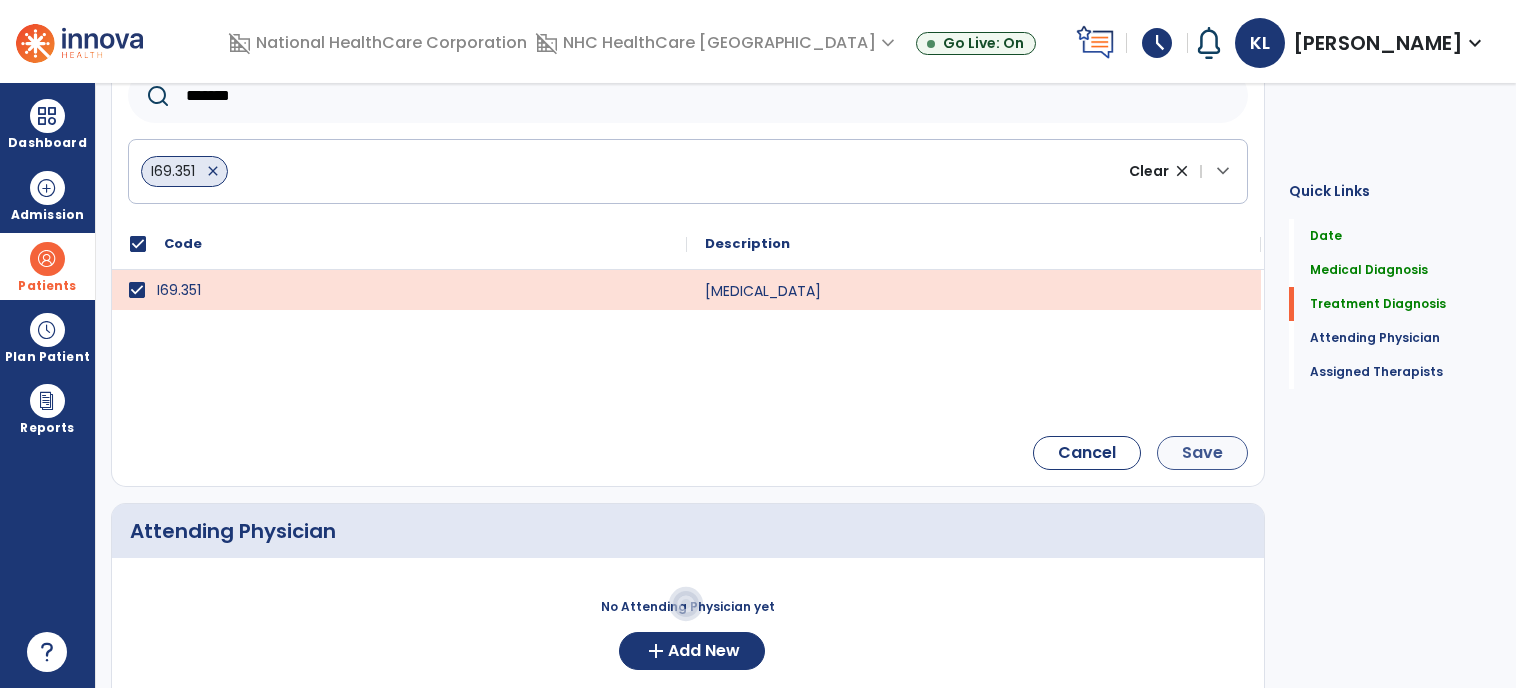 scroll, scrollTop: 387, scrollLeft: 0, axis: vertical 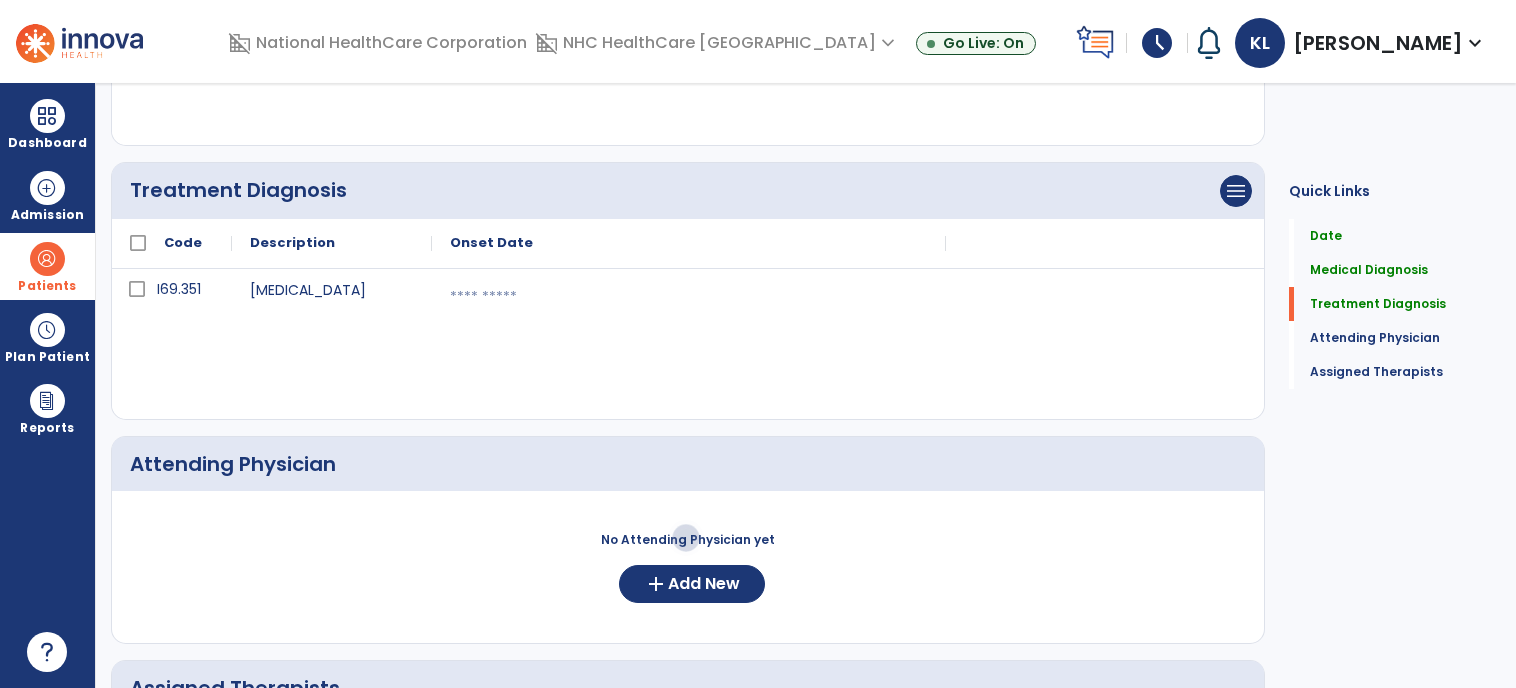 click on "Quick Links  Date   Date   Medical Diagnosis   Medical Diagnosis   Treatment Diagnosis   Treatment Diagnosis   Attending Physician   Attending Physician   Assigned Therapists   Assigned Therapists" 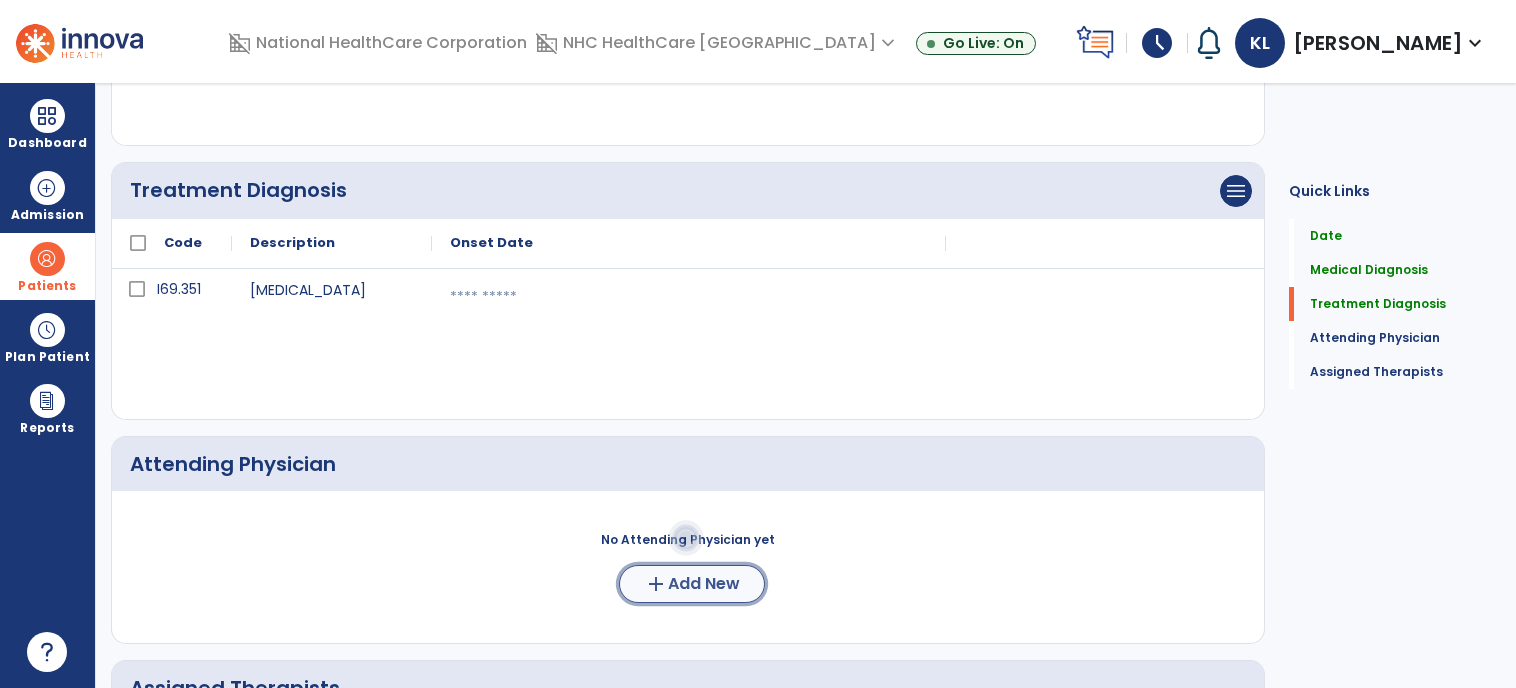 click on "Add New" 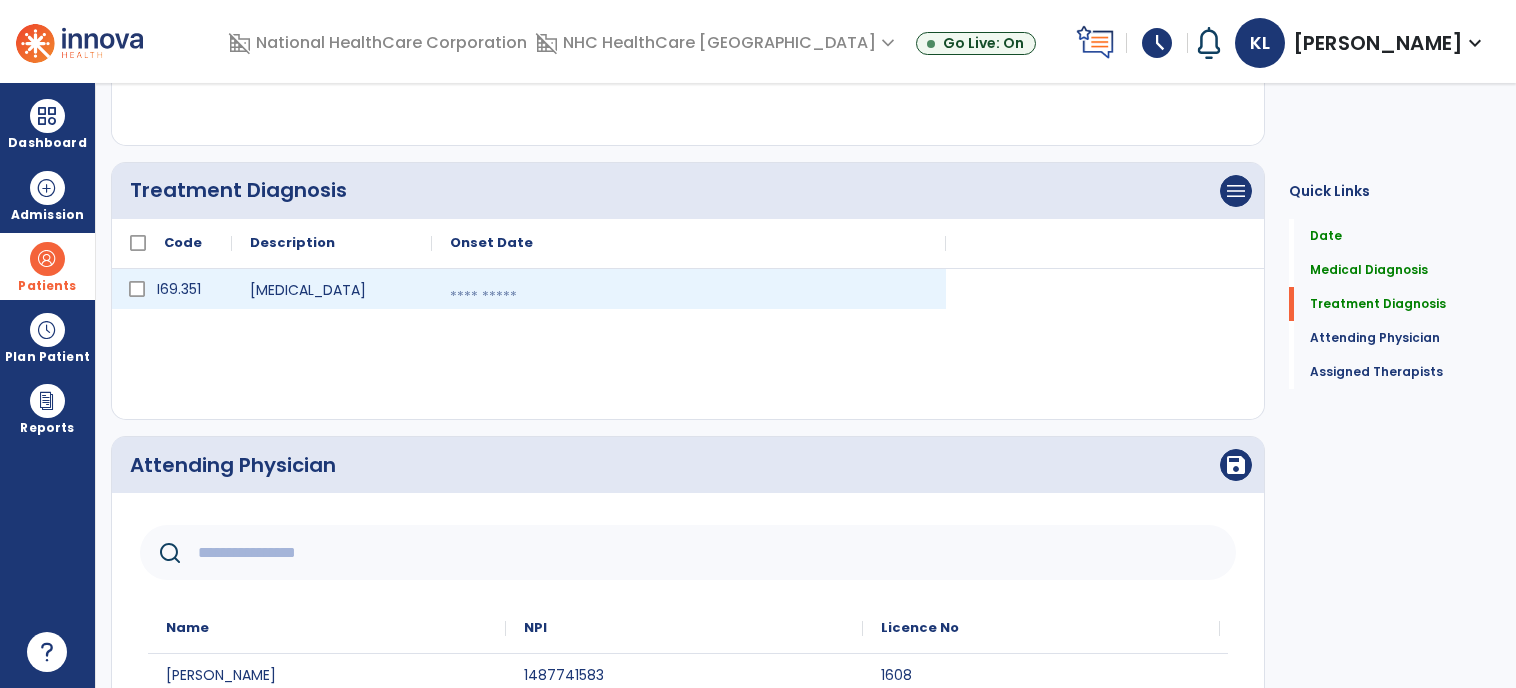 click at bounding box center (689, 297) 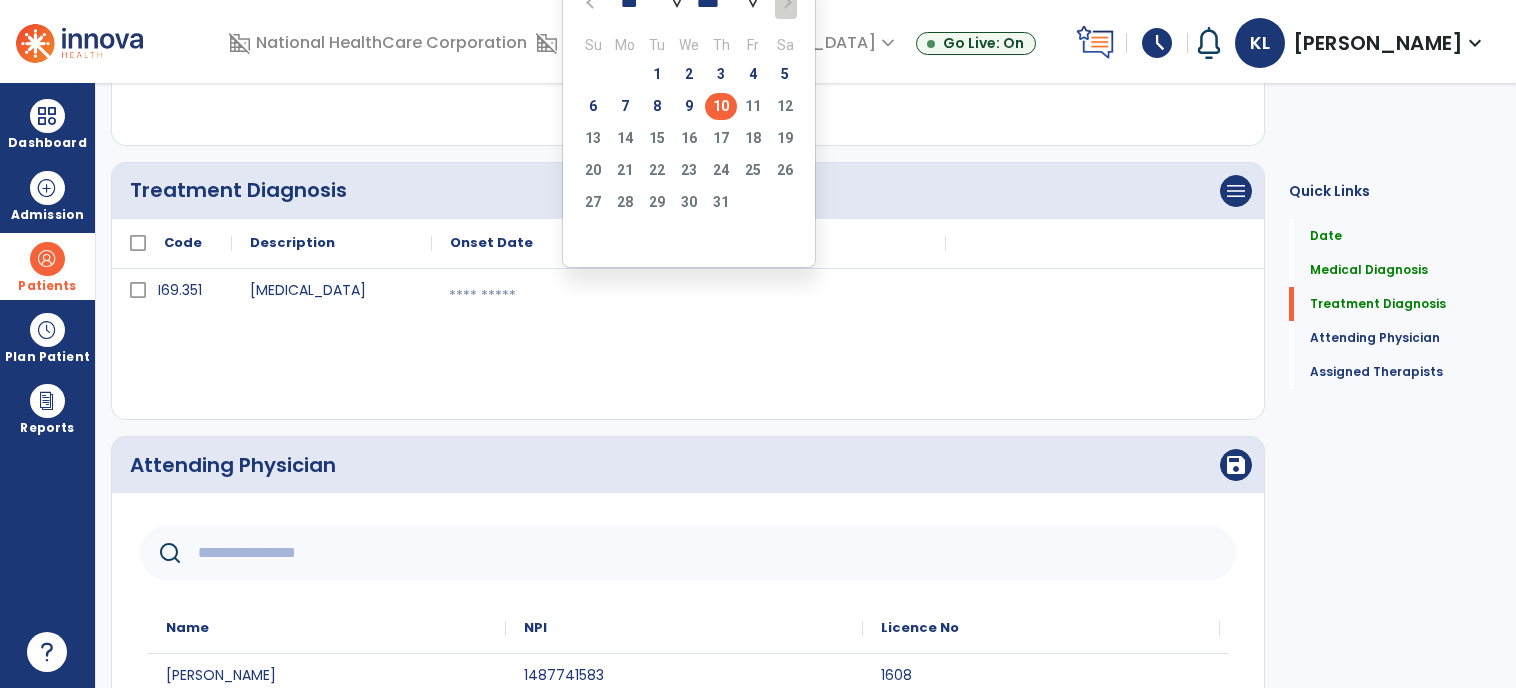 click on "10" 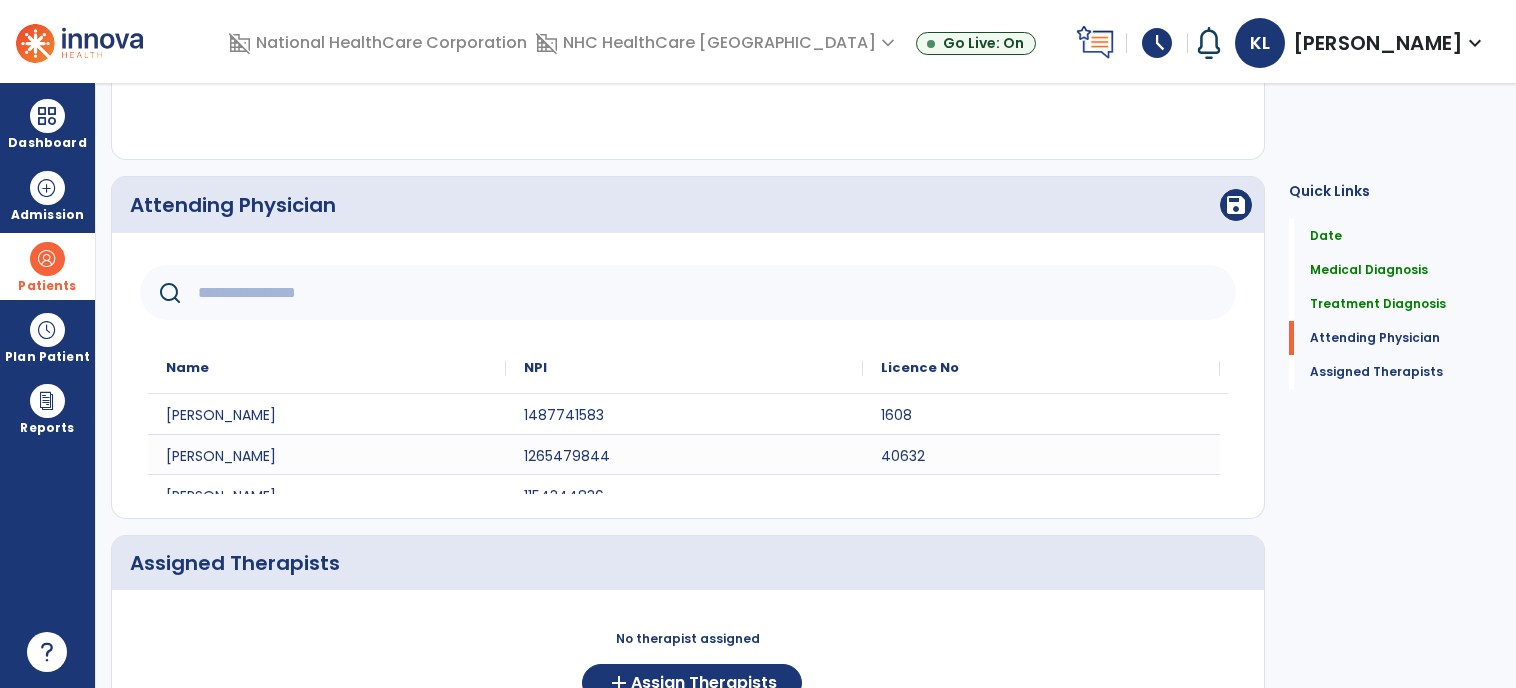 scroll, scrollTop: 747, scrollLeft: 0, axis: vertical 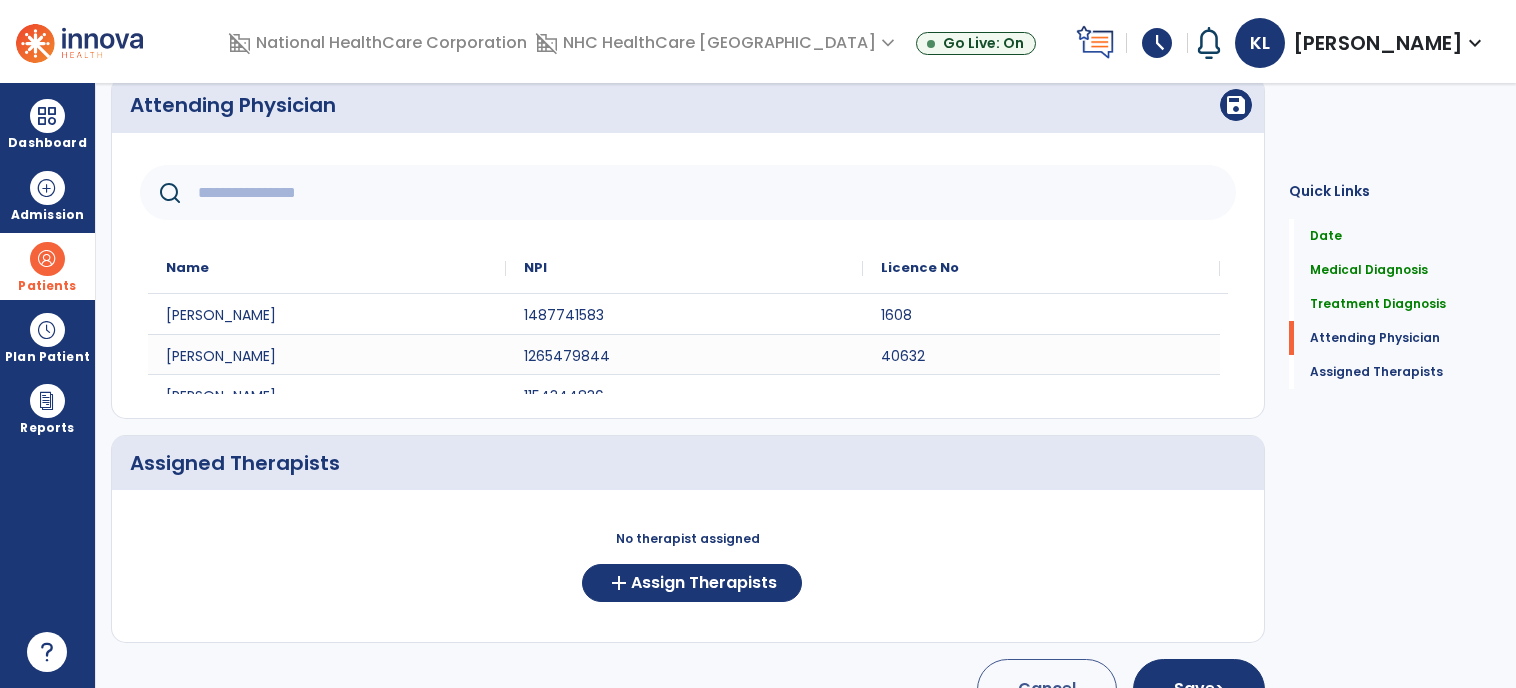 click 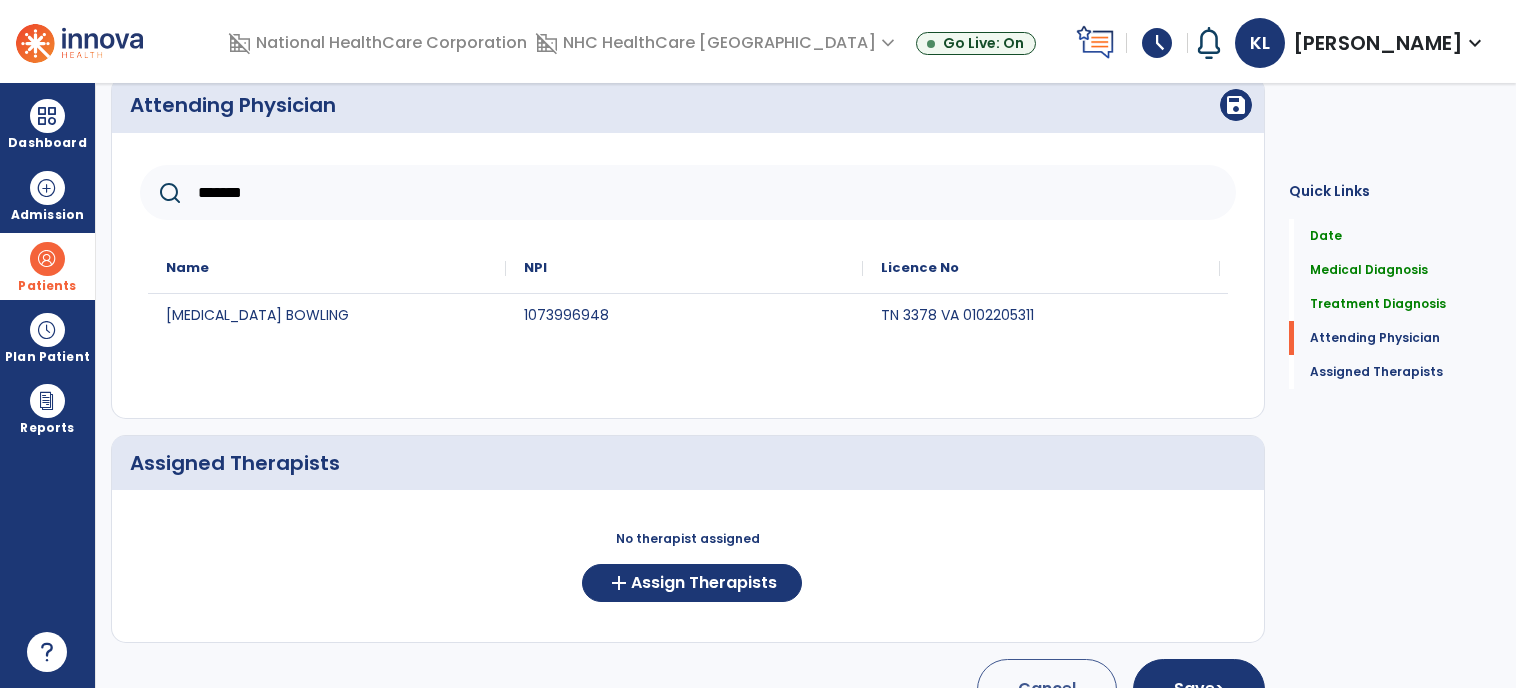 type on "*******" 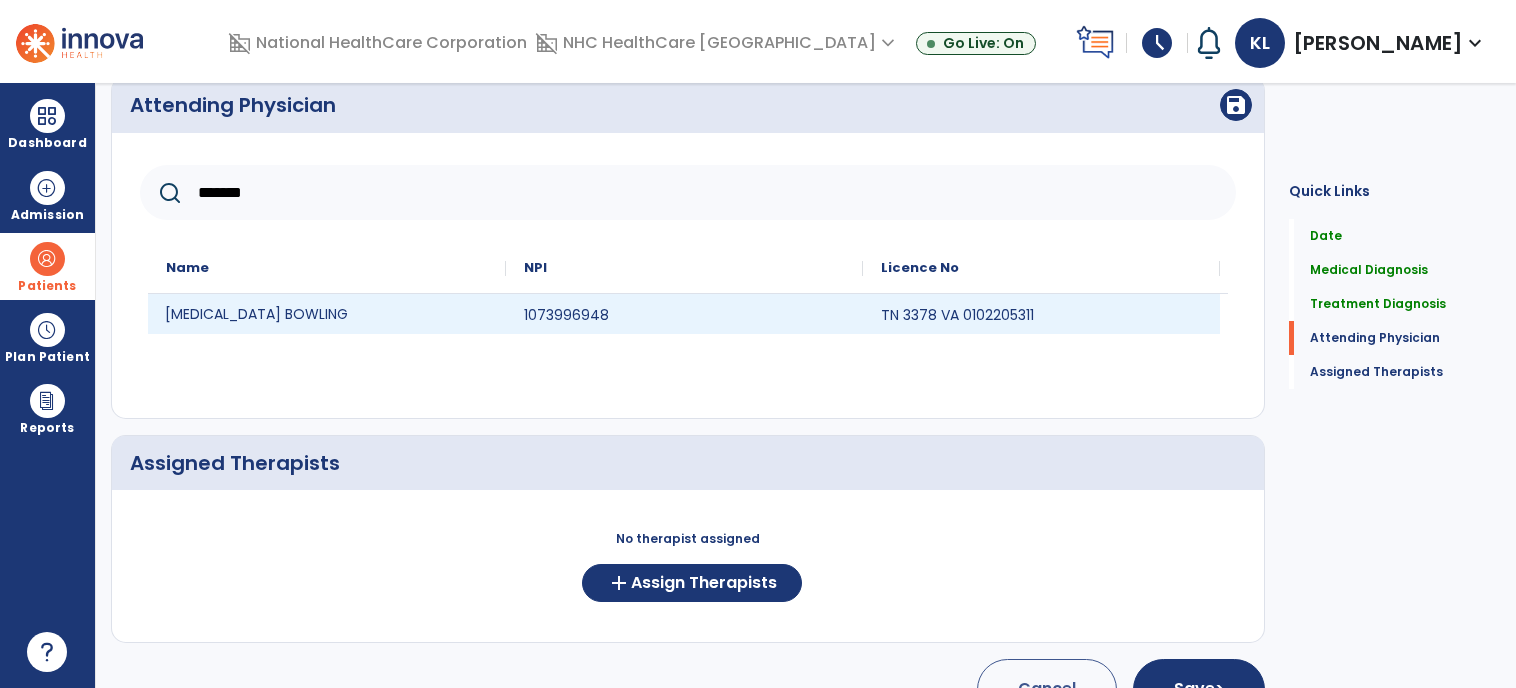 click on "[MEDICAL_DATA] BOWLING" 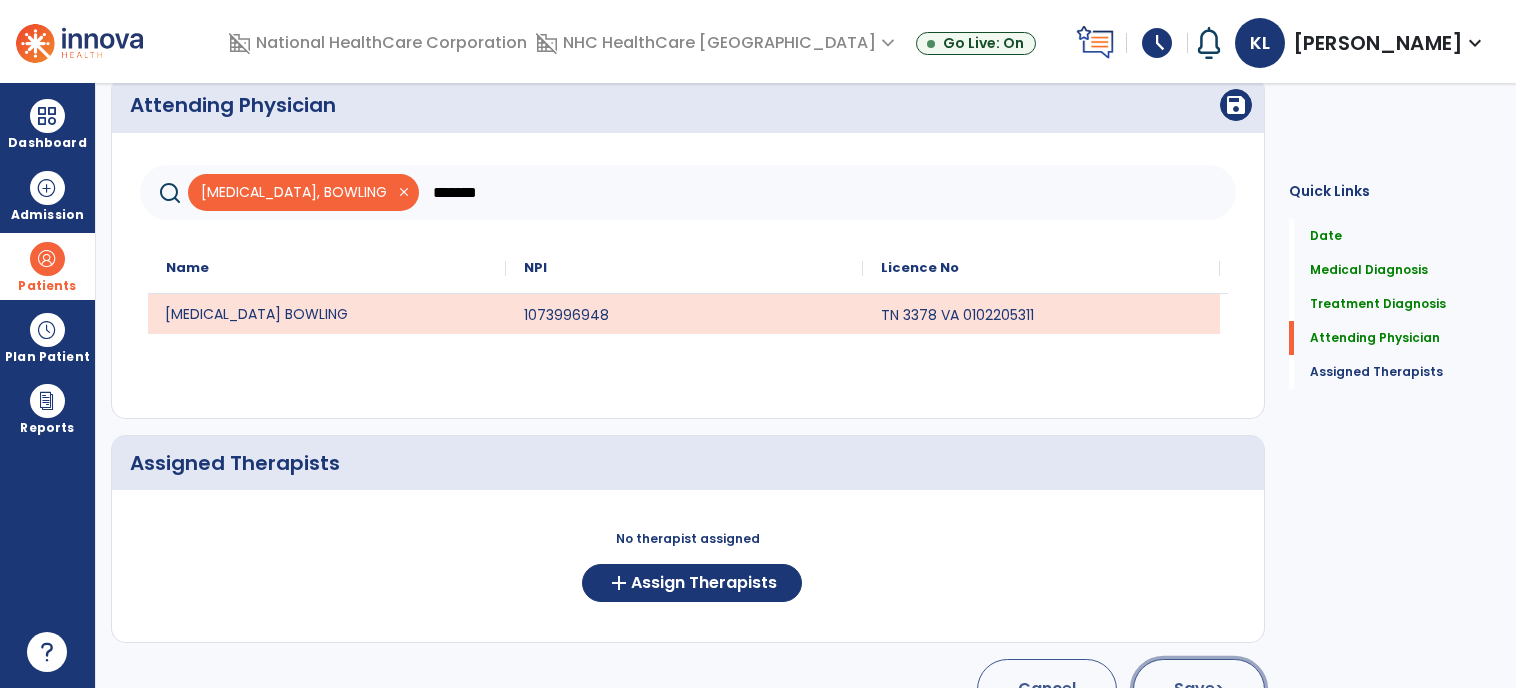 click on "Save  >" 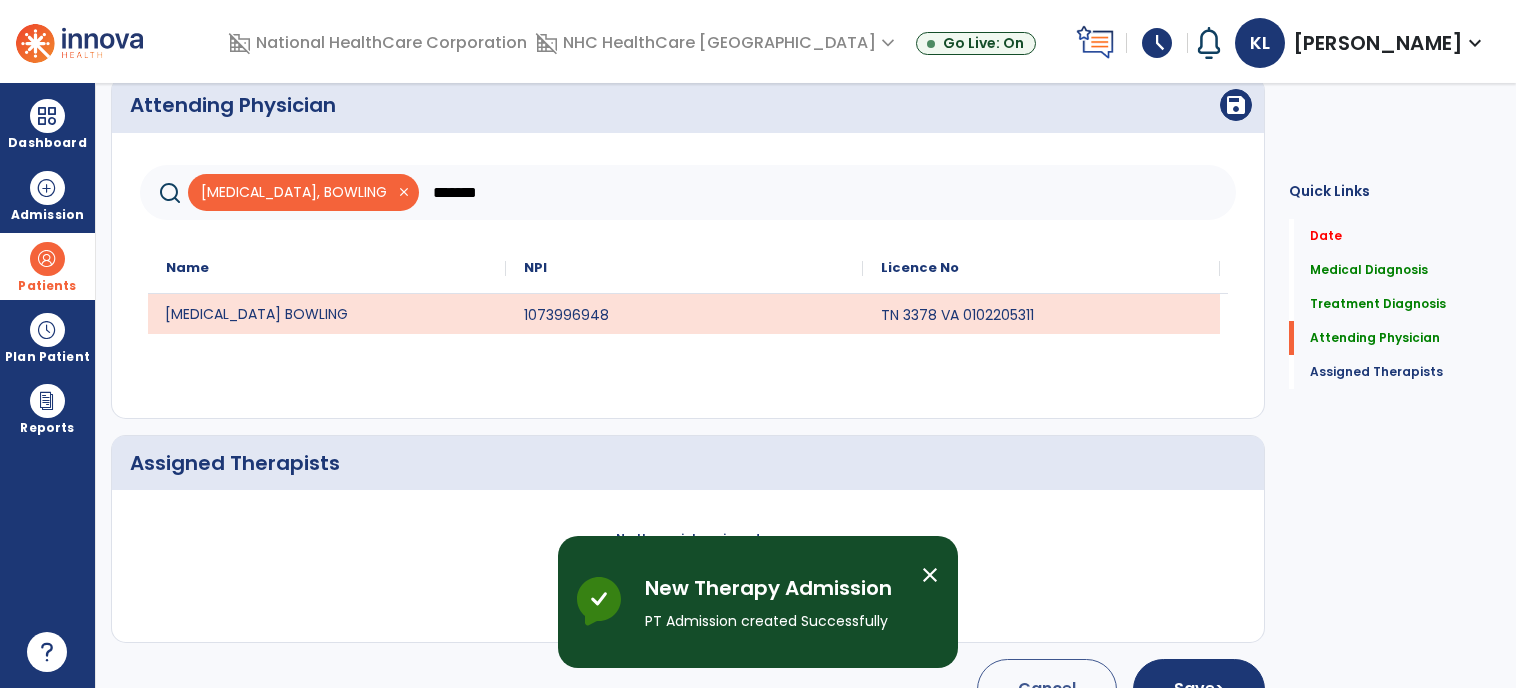 scroll, scrollTop: 61, scrollLeft: 0, axis: vertical 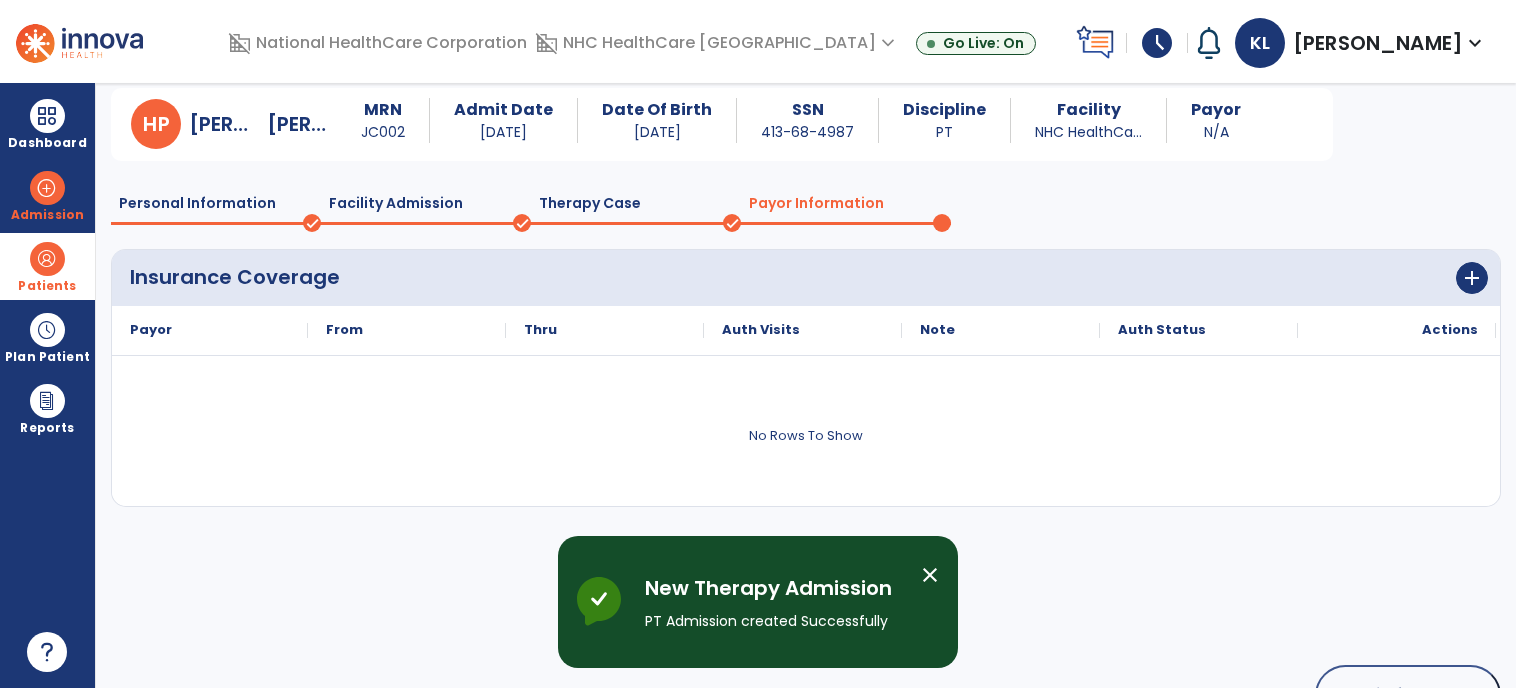 click on "Therapy Case" 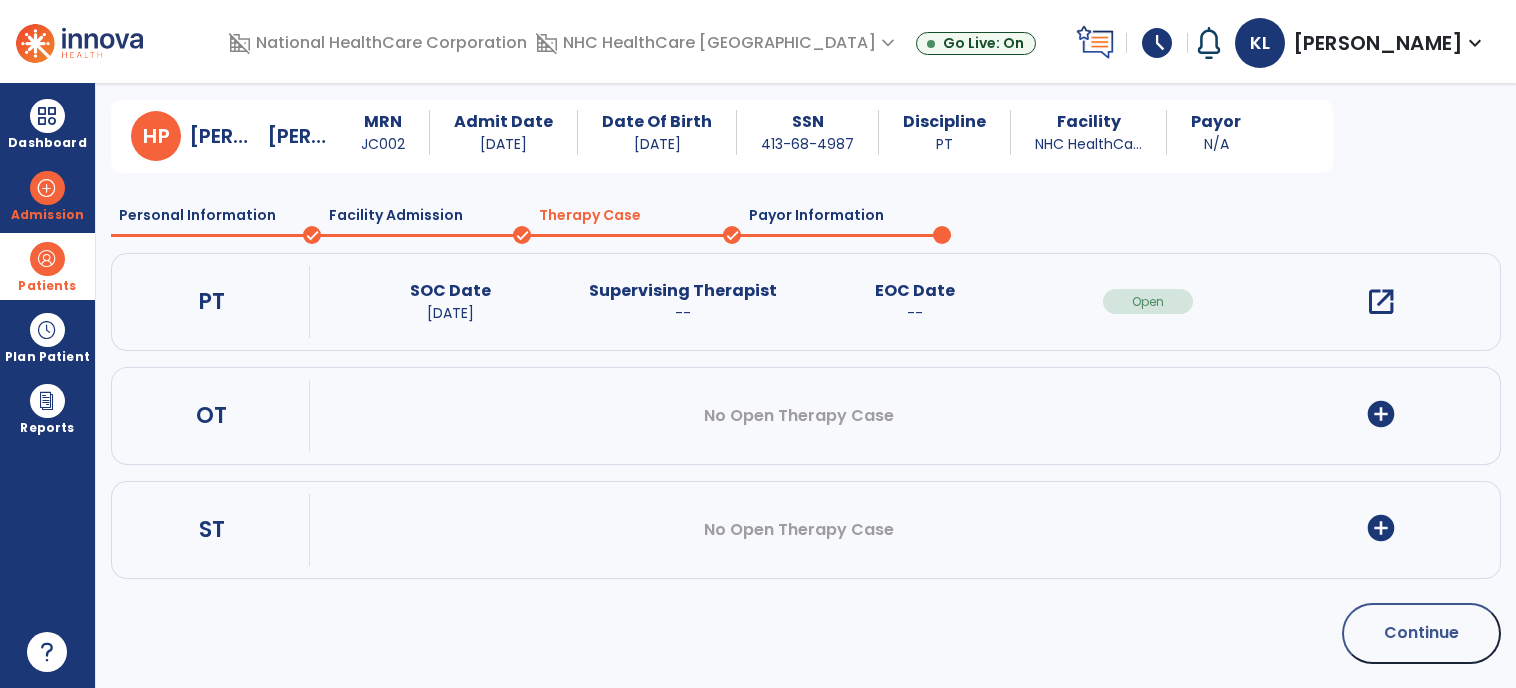 scroll, scrollTop: 47, scrollLeft: 0, axis: vertical 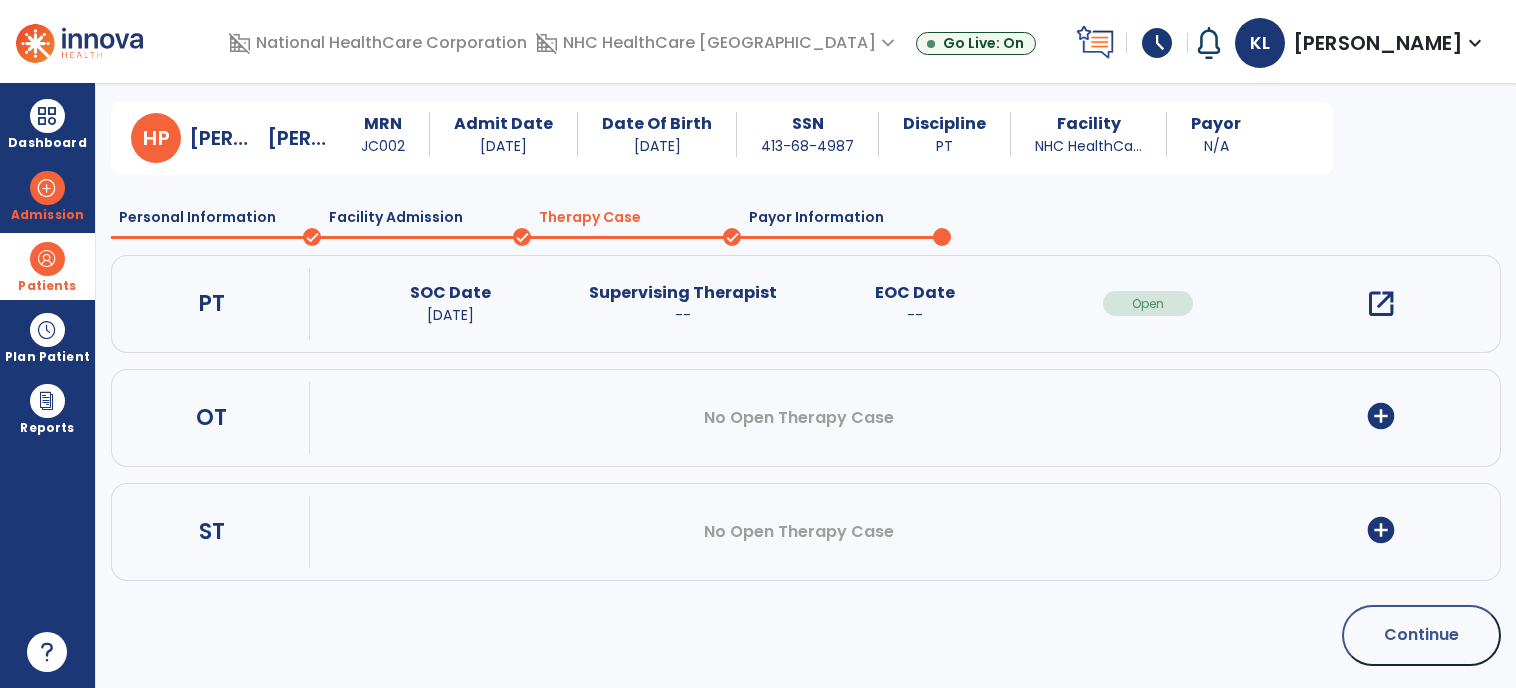 click on "open_in_new" at bounding box center (1381, 304) 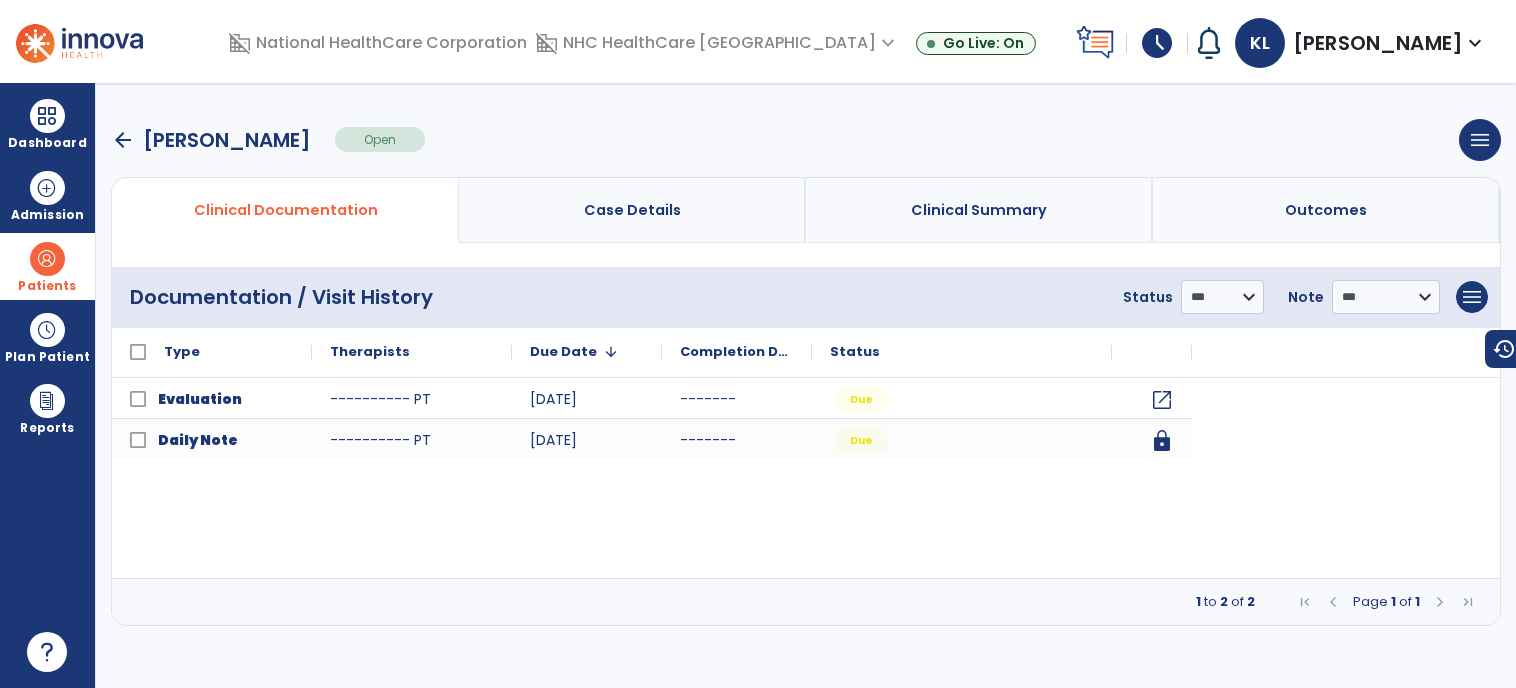 scroll, scrollTop: 0, scrollLeft: 0, axis: both 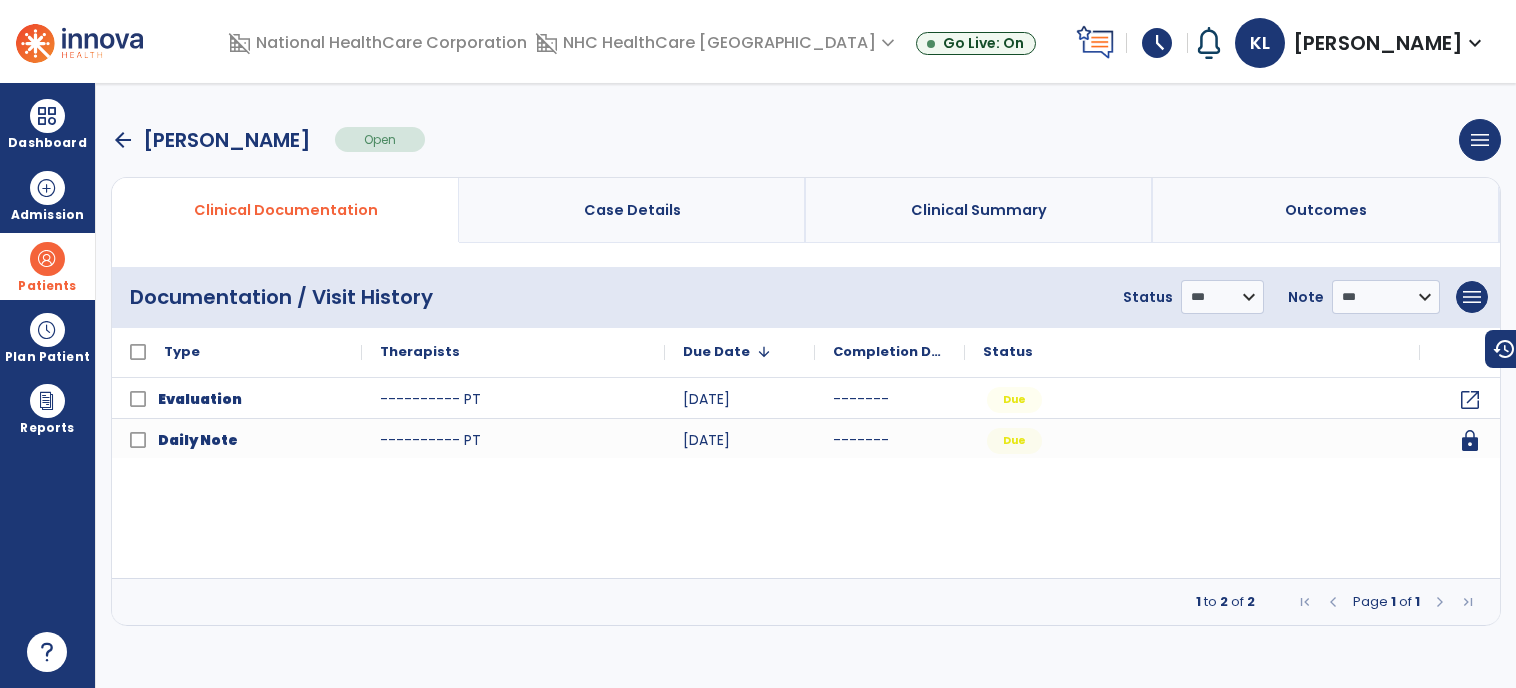 click on "arrow_back" at bounding box center (123, 140) 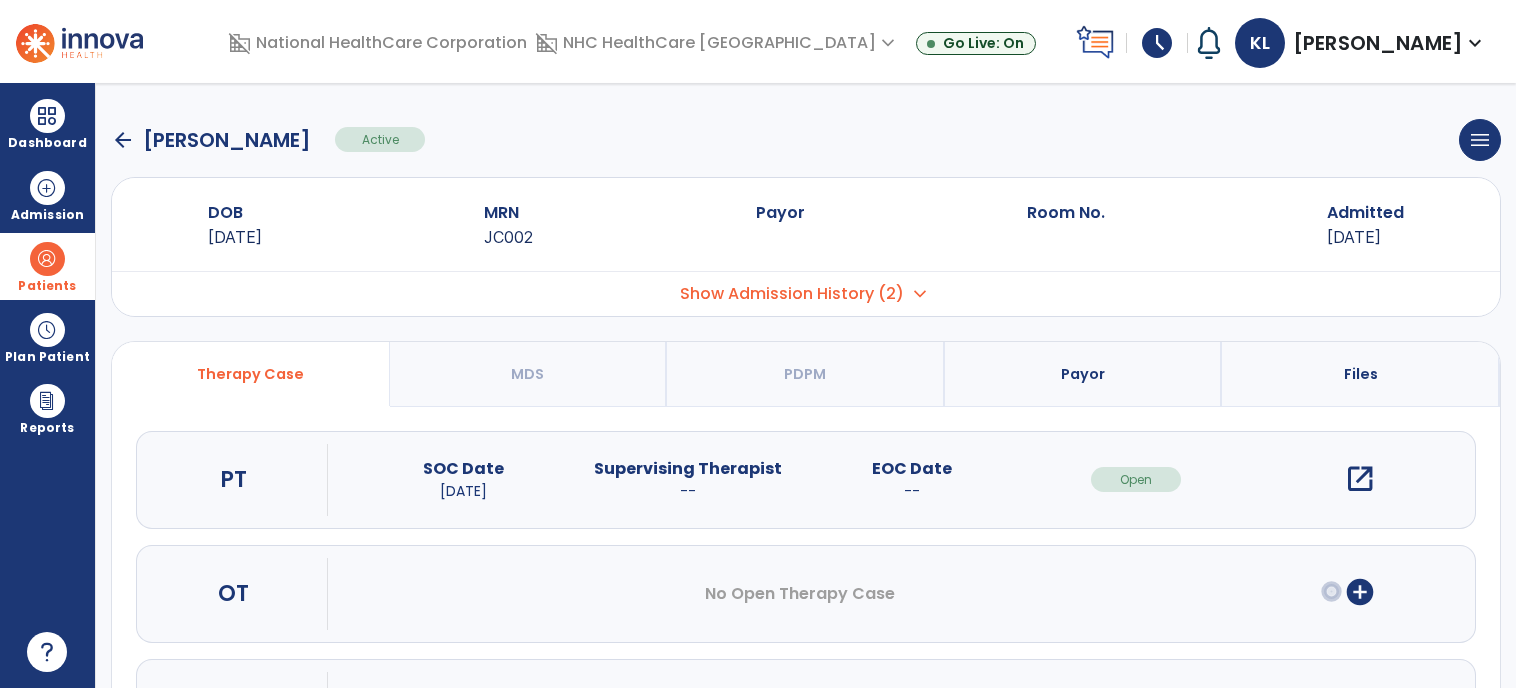 drag, startPoint x: 704, startPoint y: 495, endPoint x: 658, endPoint y: 487, distance: 46.69047 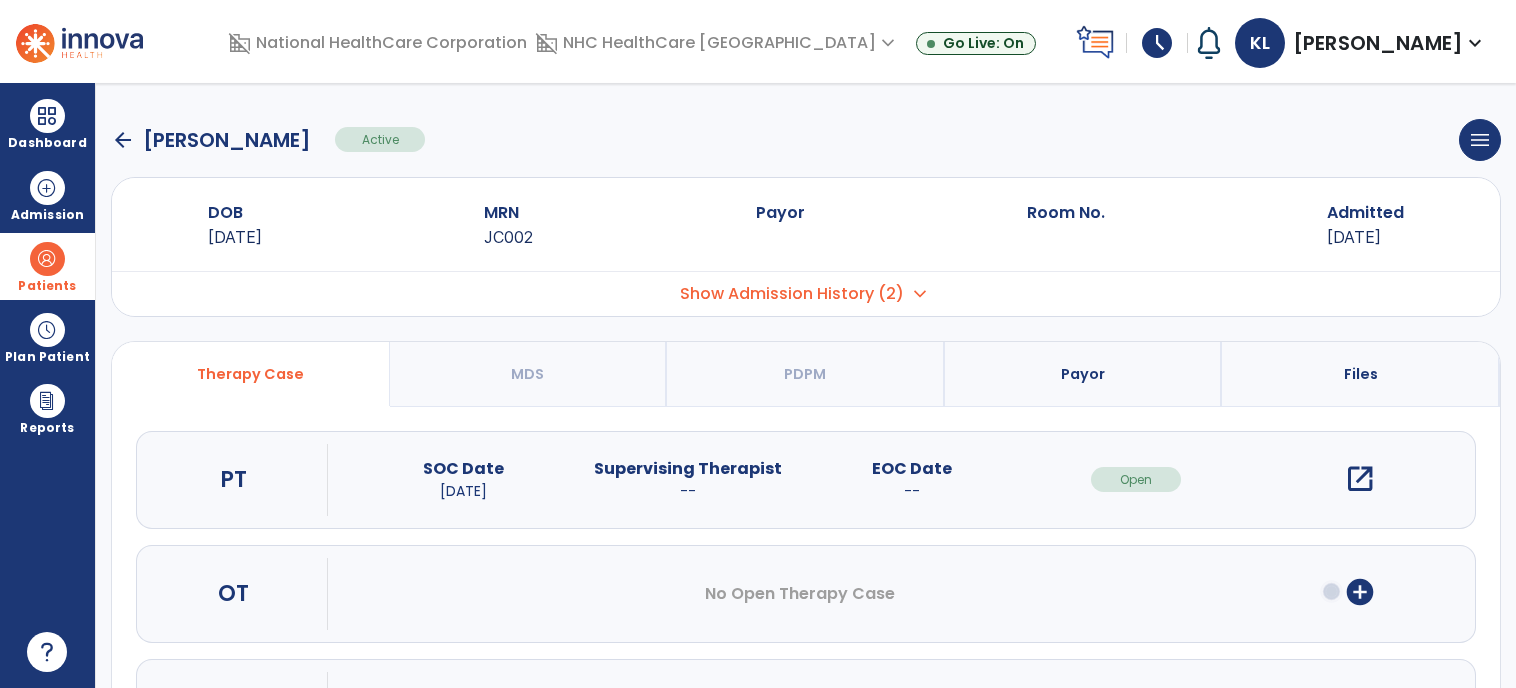 click on "Supervising Therapist --" at bounding box center (688, 479) 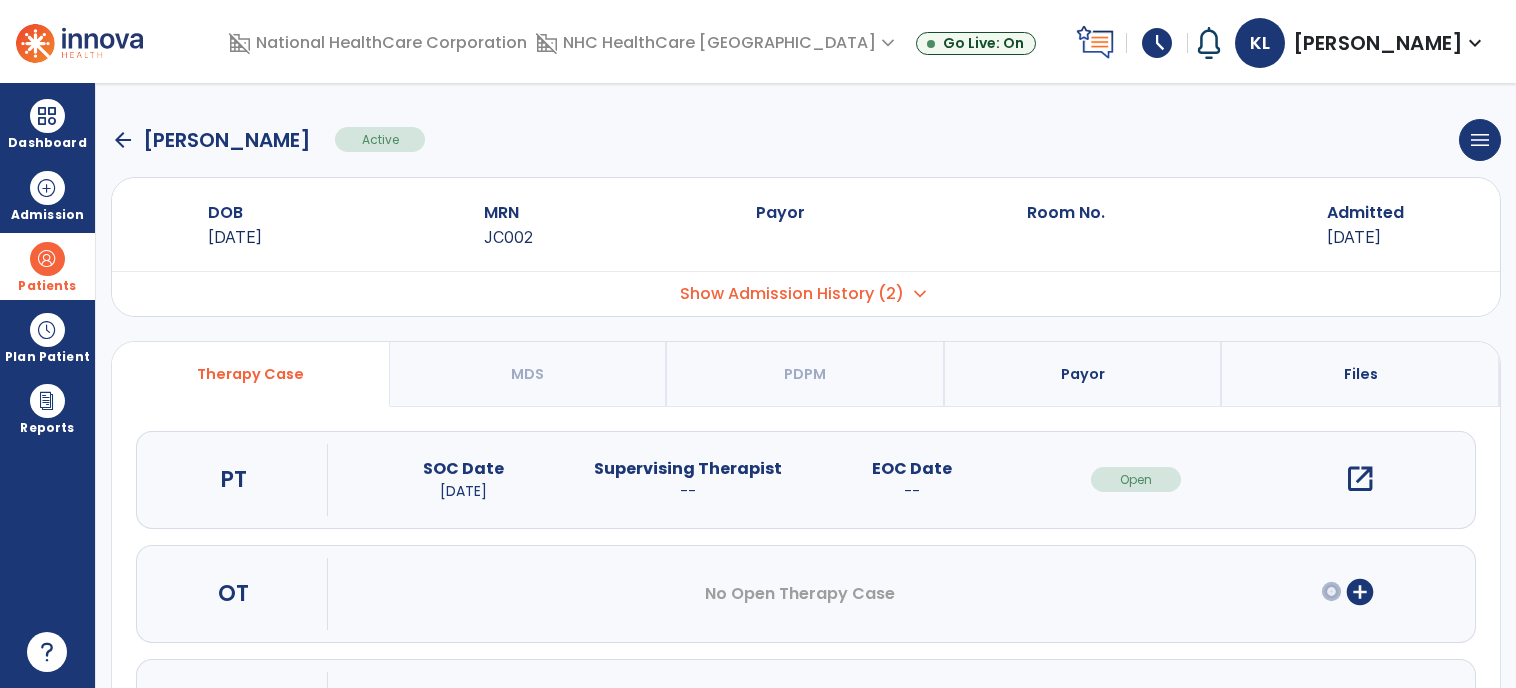 click on "Payor" at bounding box center (1083, 374) 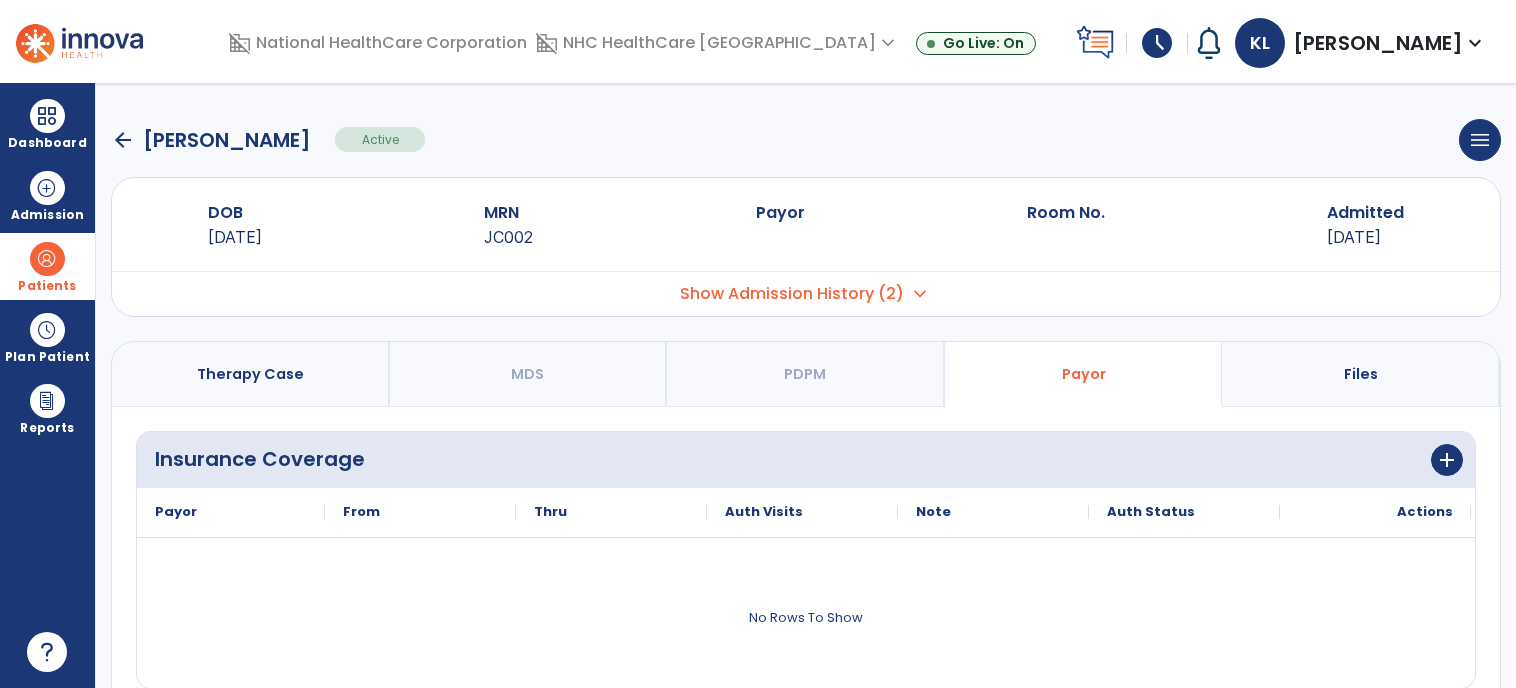 click on "Therapy Case" at bounding box center (251, 374) 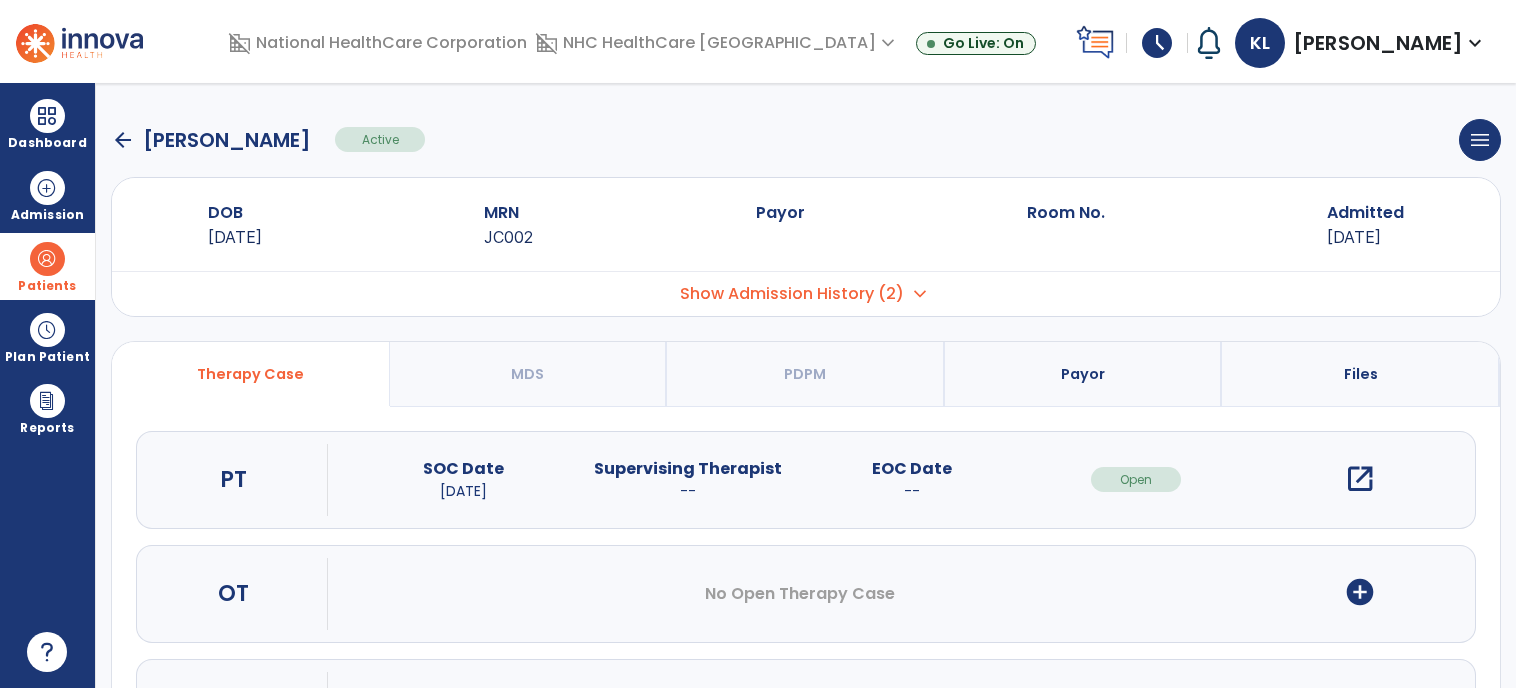 click on "Patients" at bounding box center (47, 286) 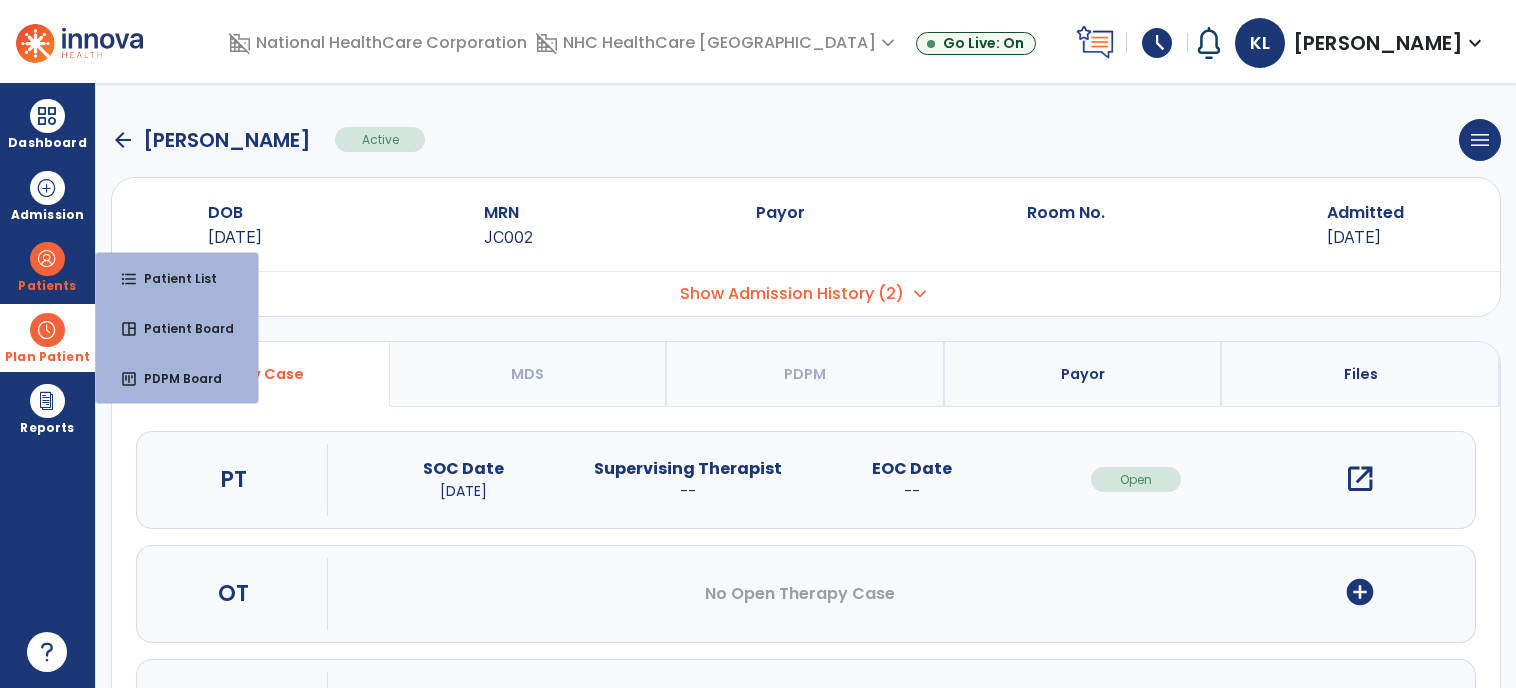 click at bounding box center (47, 330) 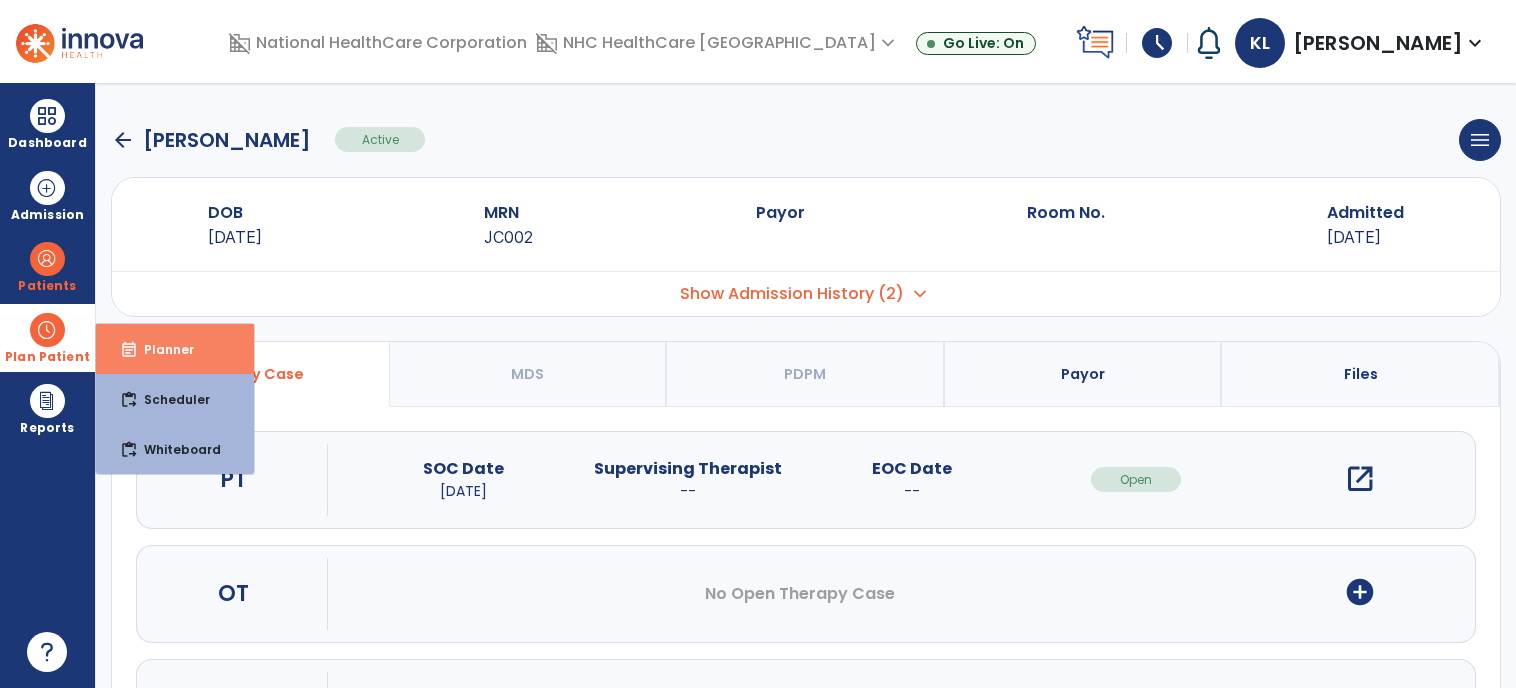 click on "event_note  Planner" at bounding box center (175, 349) 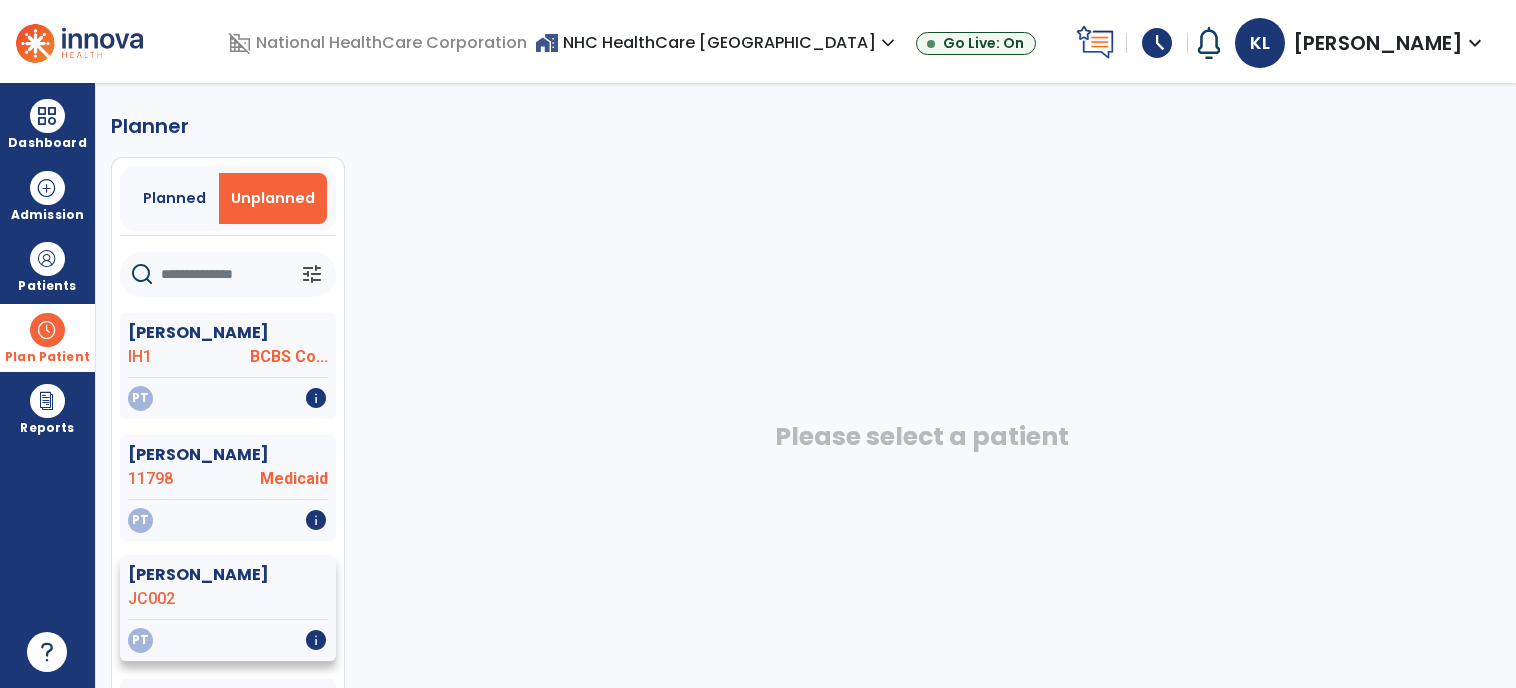 click 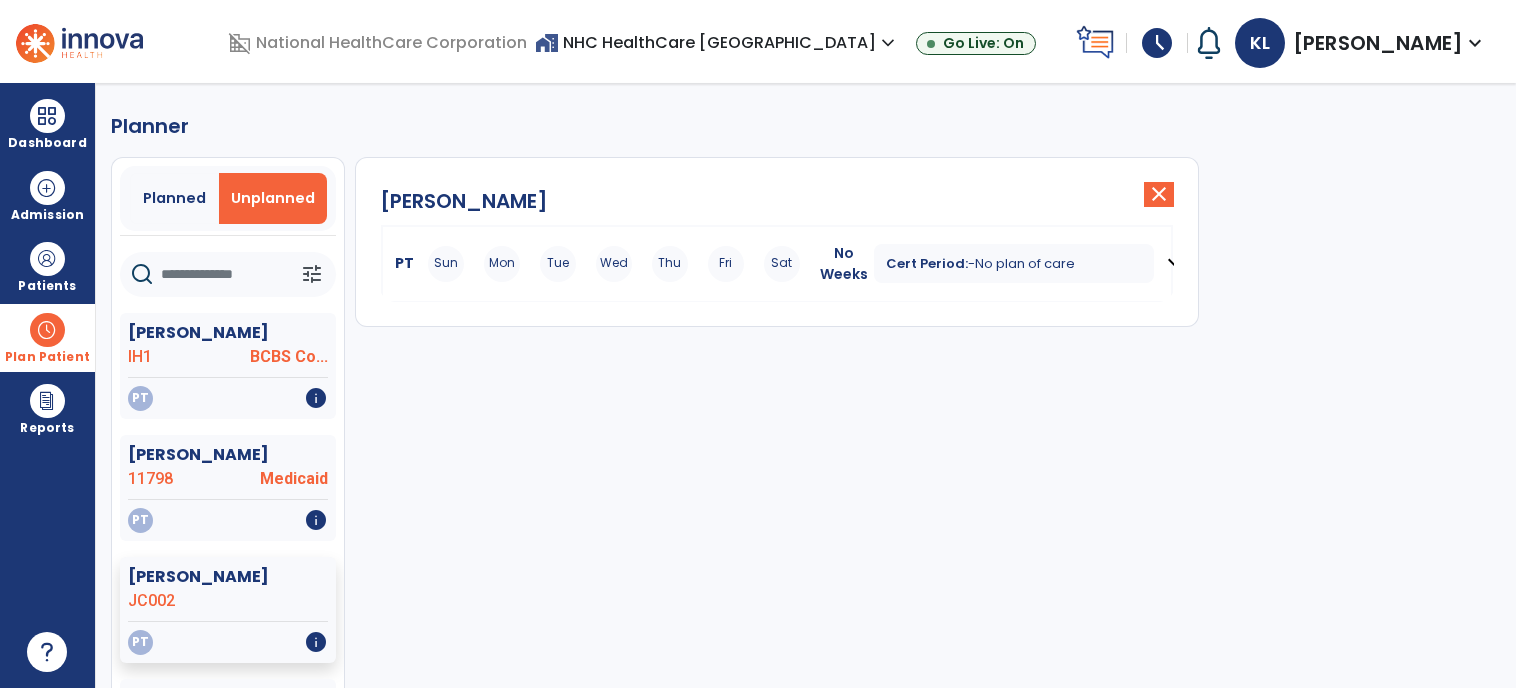 click on "expand_more" at bounding box center [1174, 262] 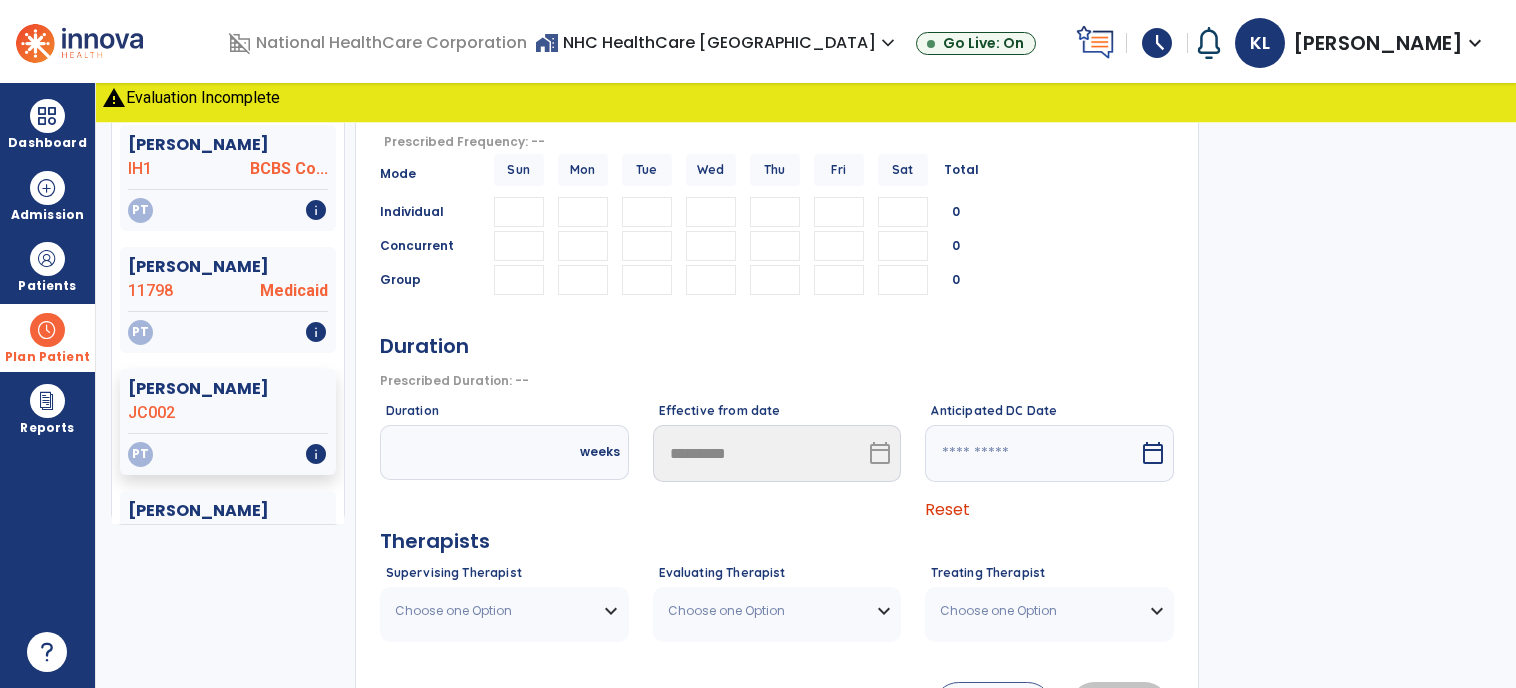 scroll, scrollTop: 320, scrollLeft: 0, axis: vertical 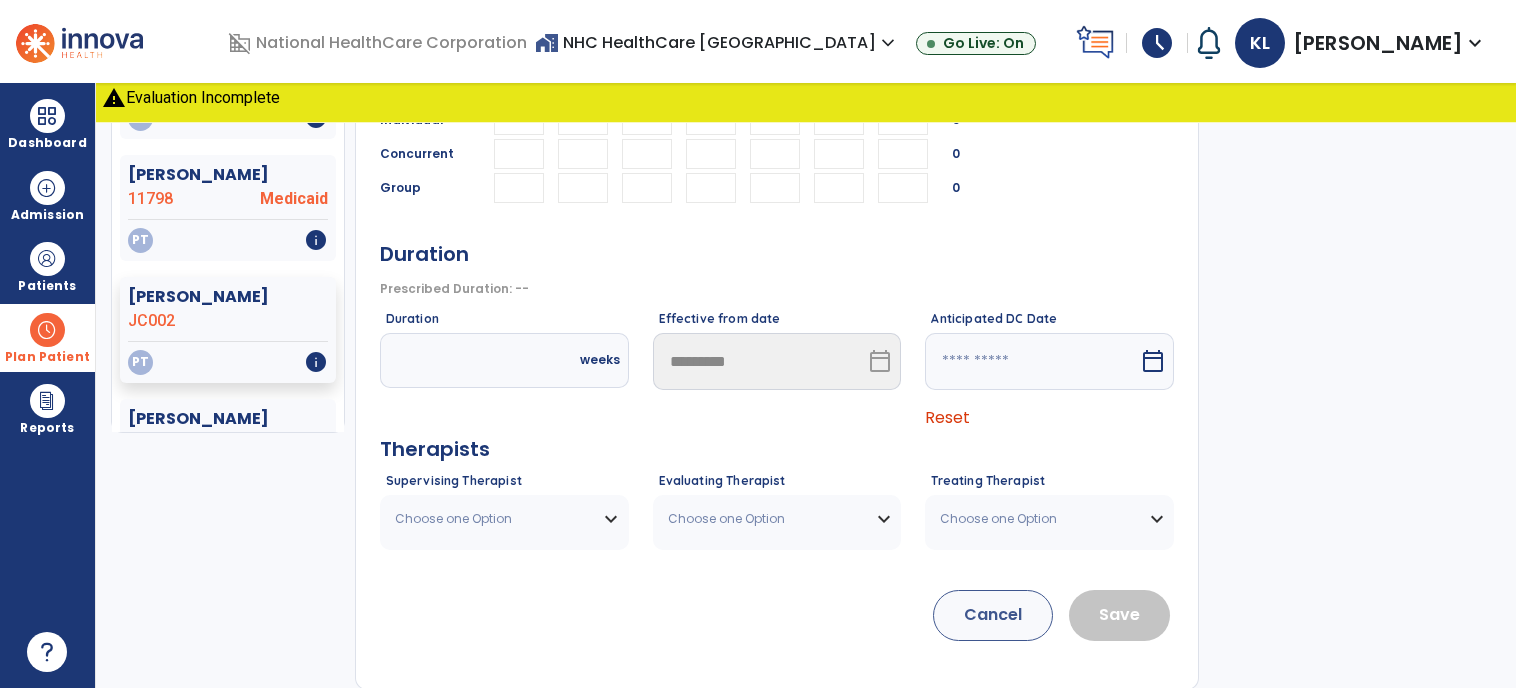click on "Choose one Option" at bounding box center (504, 519) 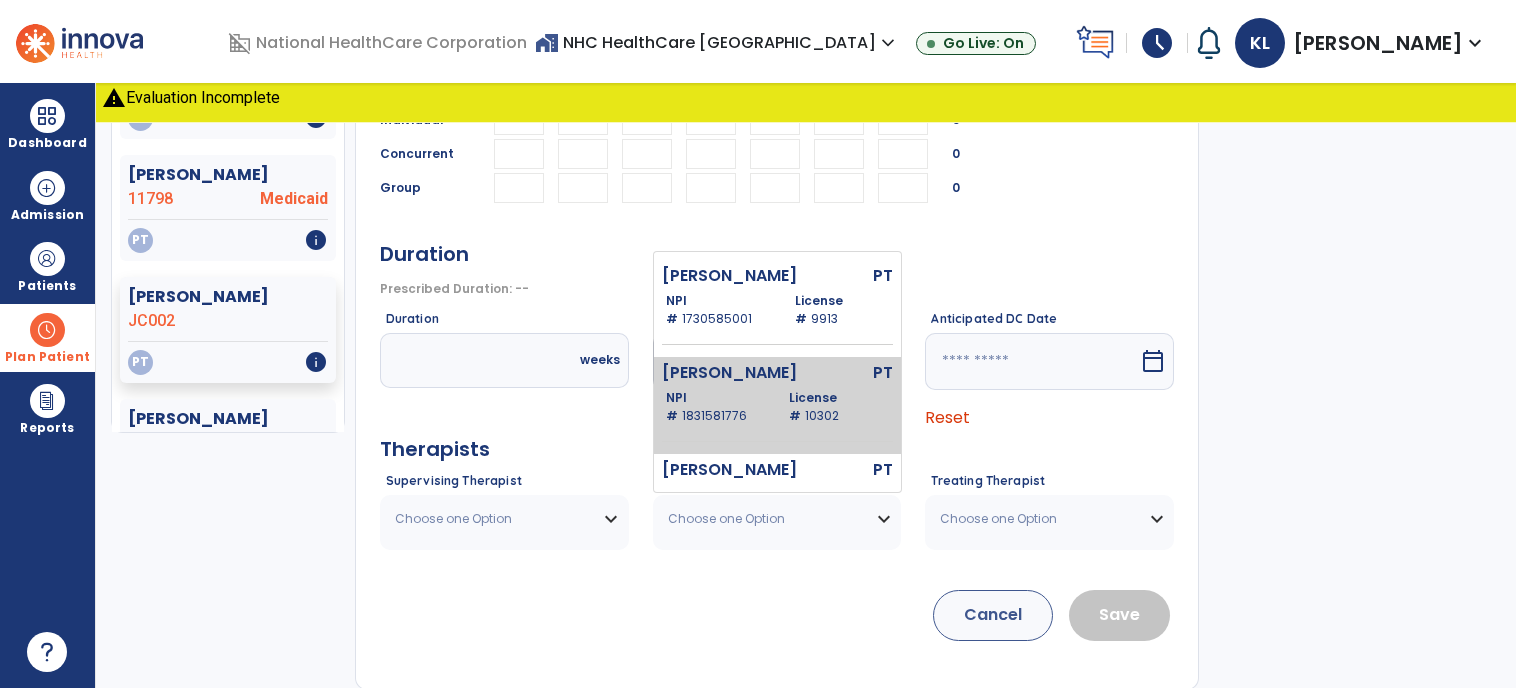 click on "License #  10302" at bounding box center [837, 407] 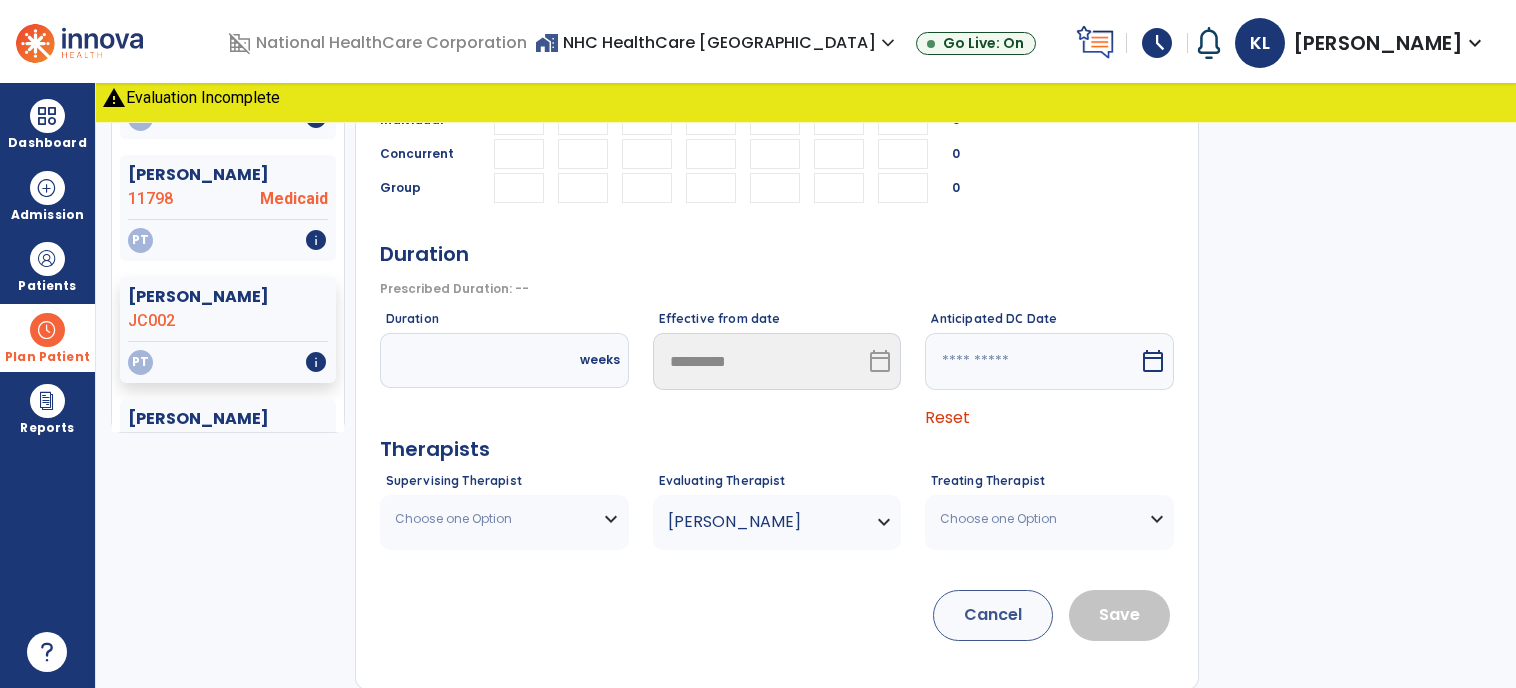 click on "Choose one Option" at bounding box center [504, 519] 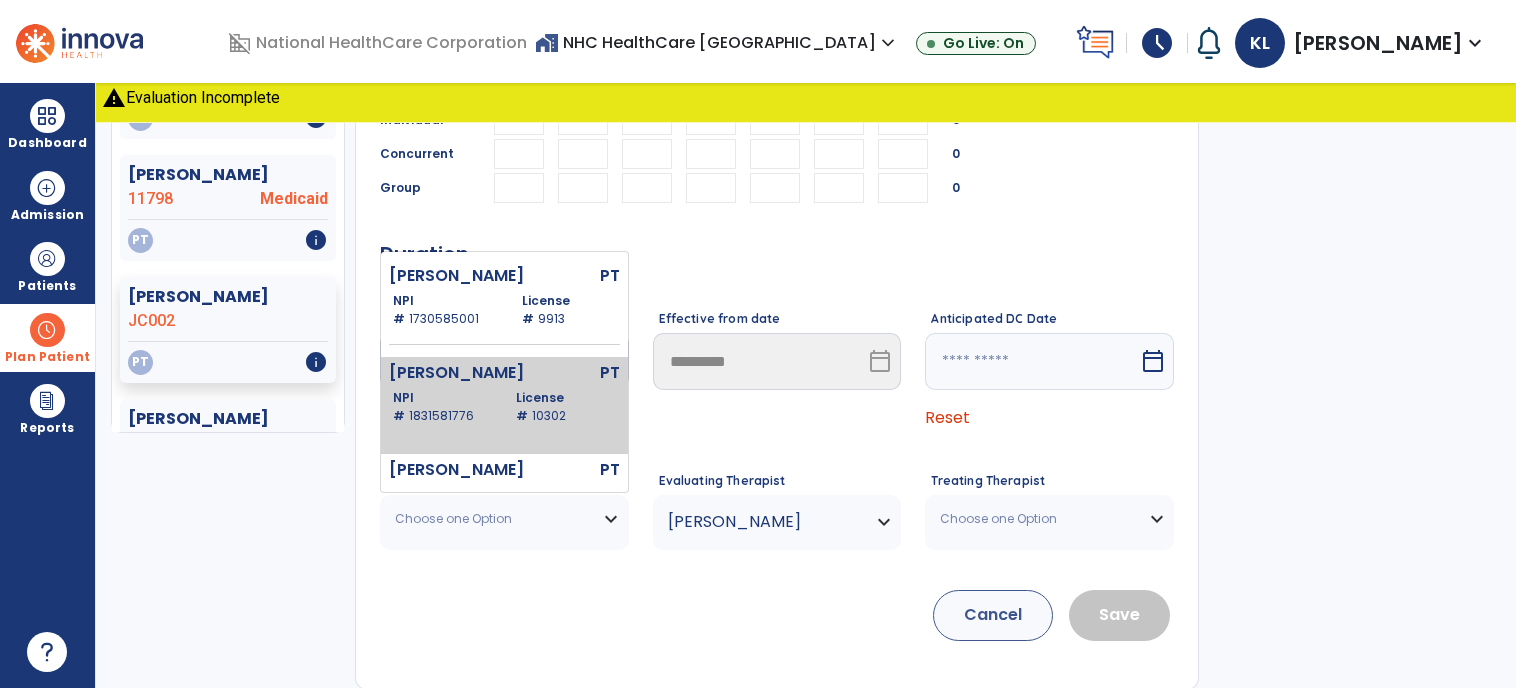 click on "NPI #  [US_HEALTHCARE_NPI]  License #  10302" at bounding box center (506, 407) 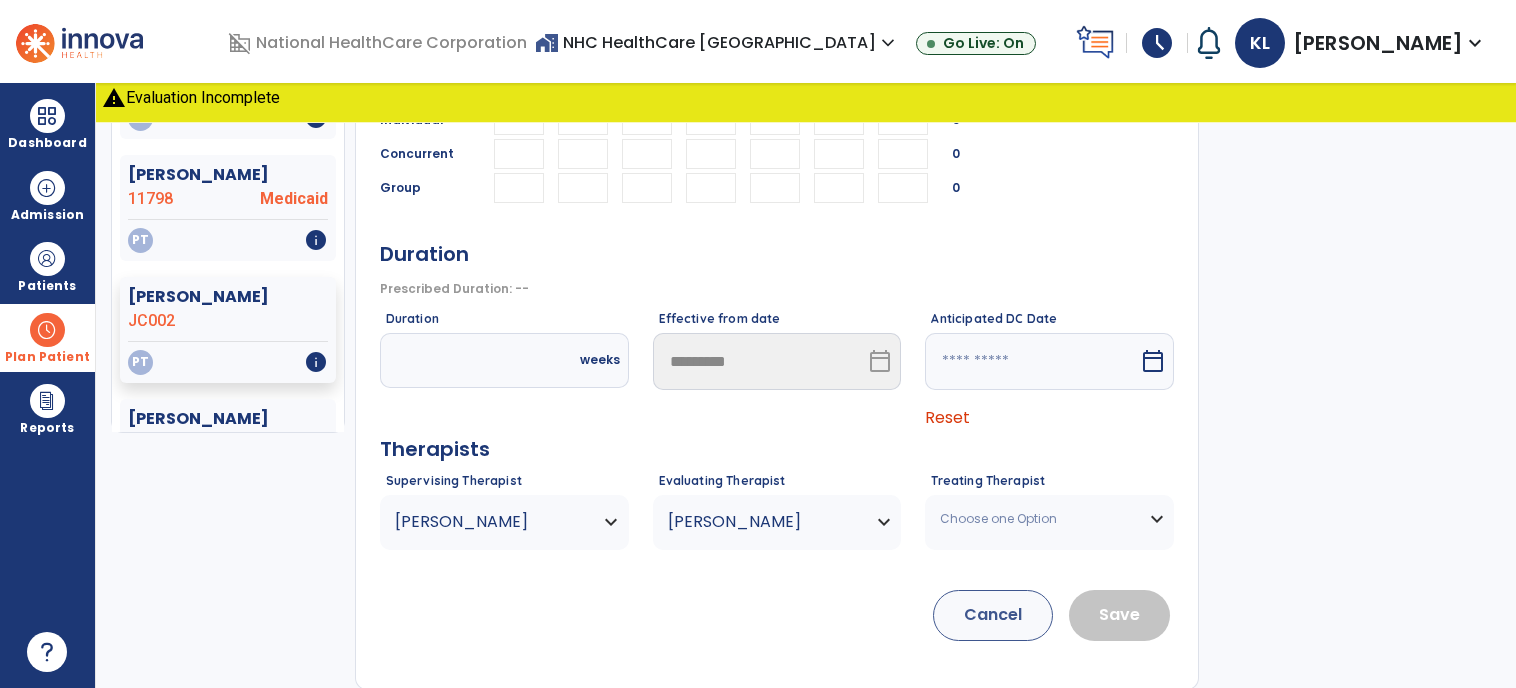 scroll, scrollTop: 237, scrollLeft: 0, axis: vertical 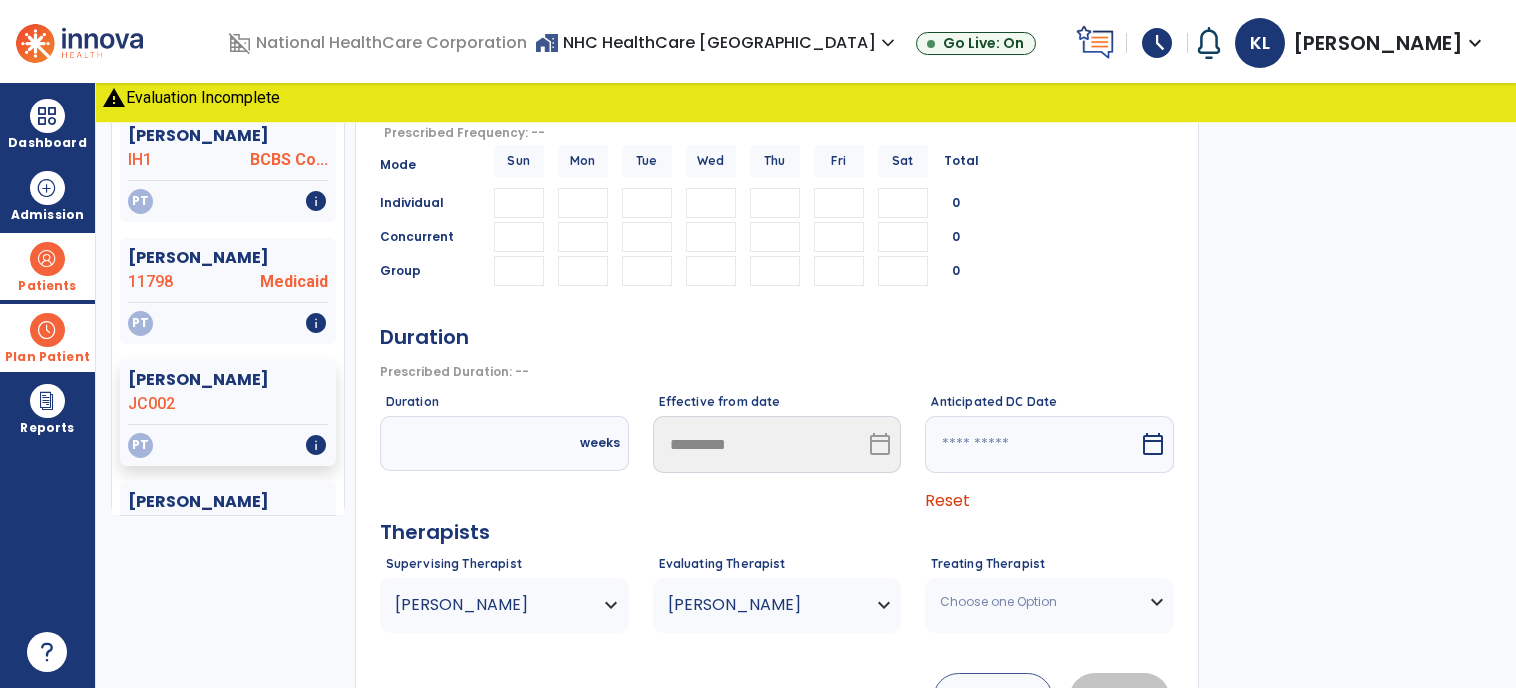 click at bounding box center [47, 259] 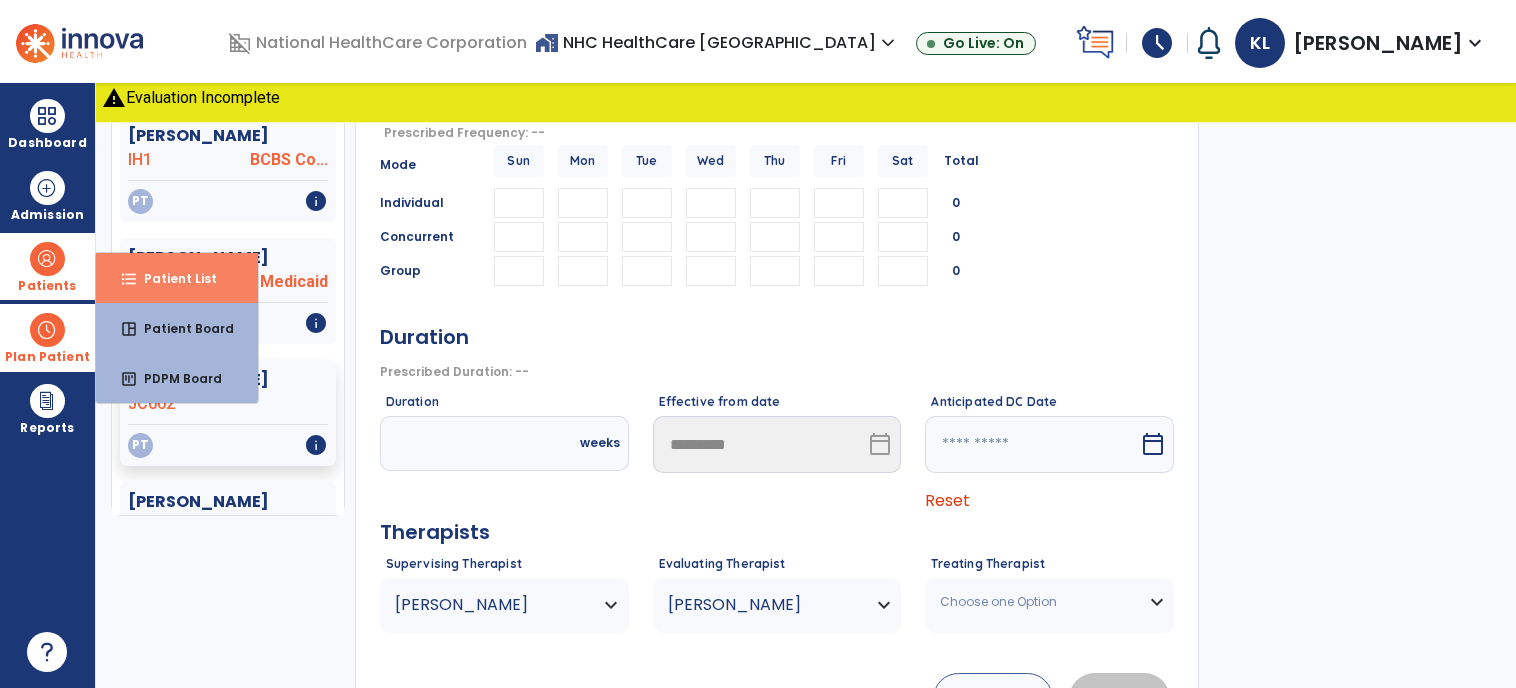 click on "format_list_bulleted  Patient List" at bounding box center (177, 278) 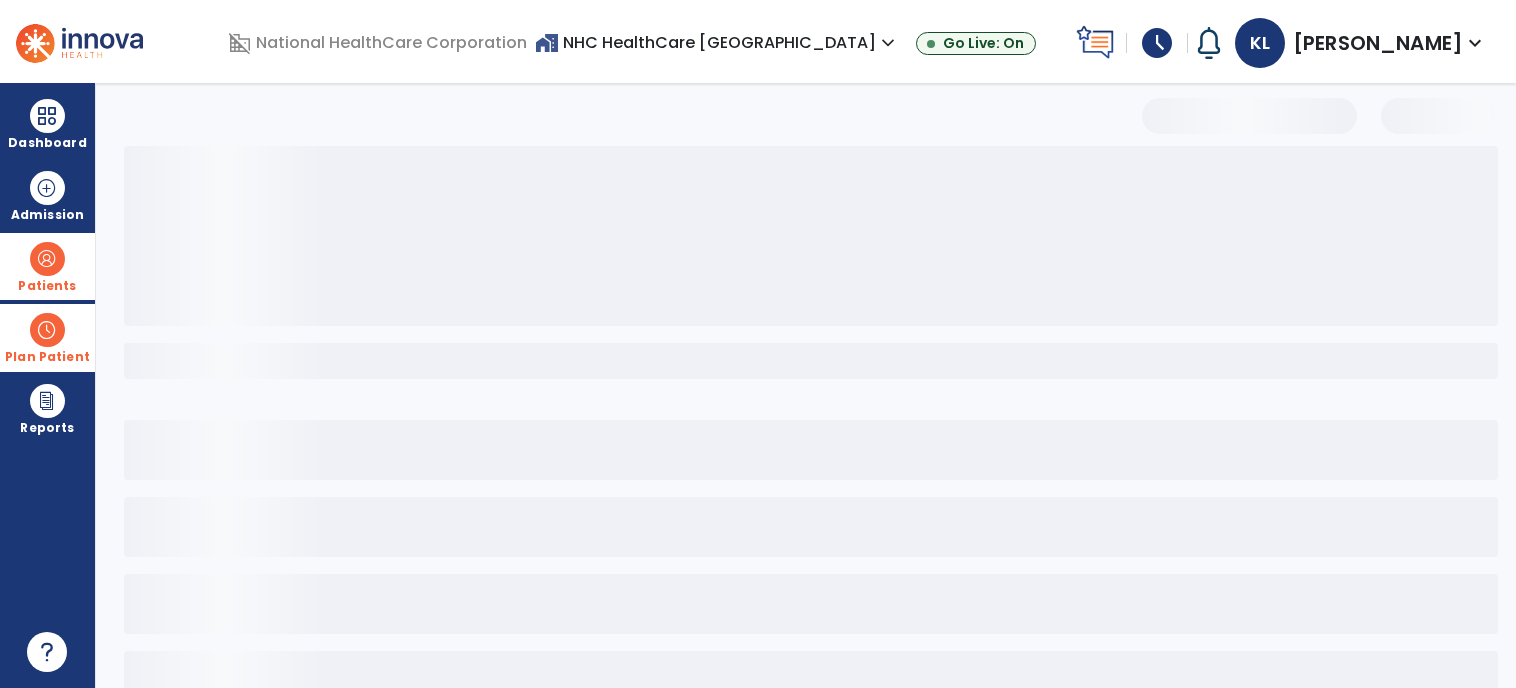 scroll, scrollTop: 53, scrollLeft: 0, axis: vertical 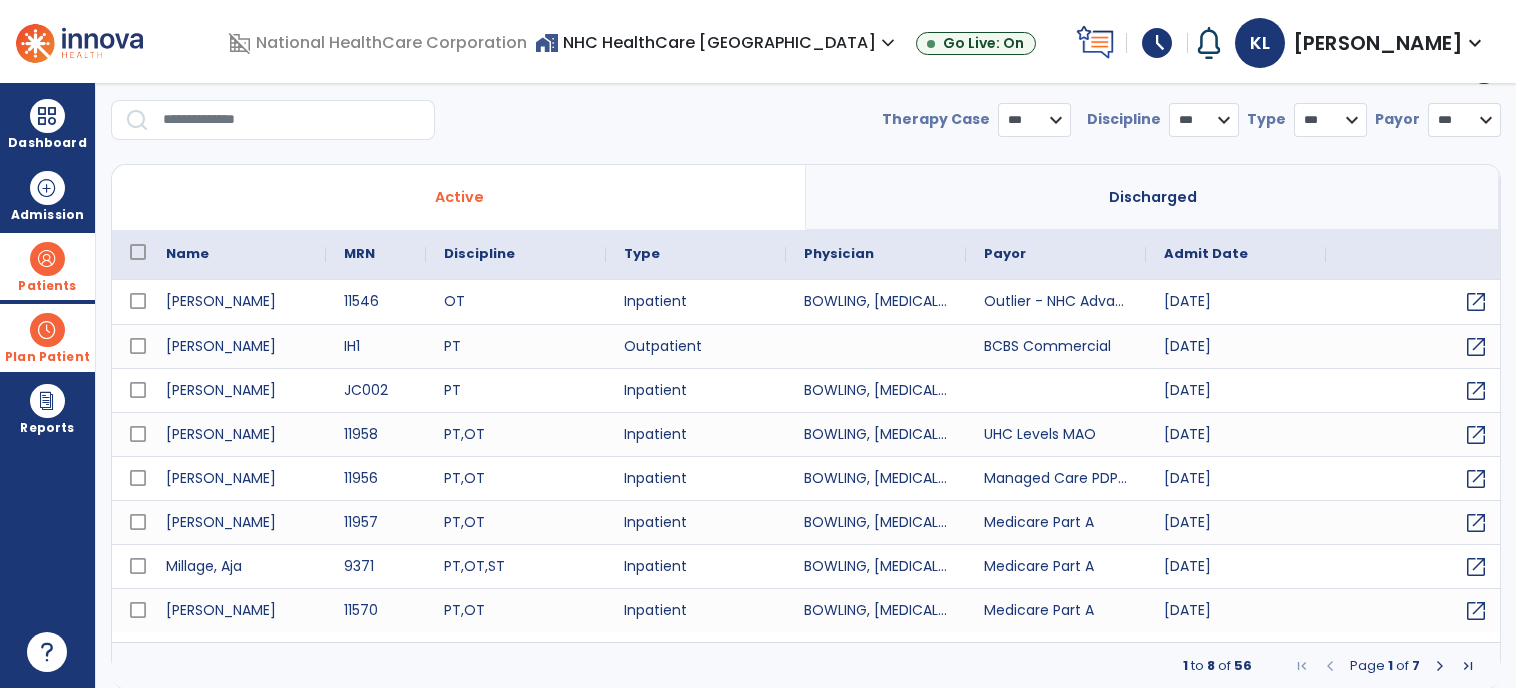 select on "***" 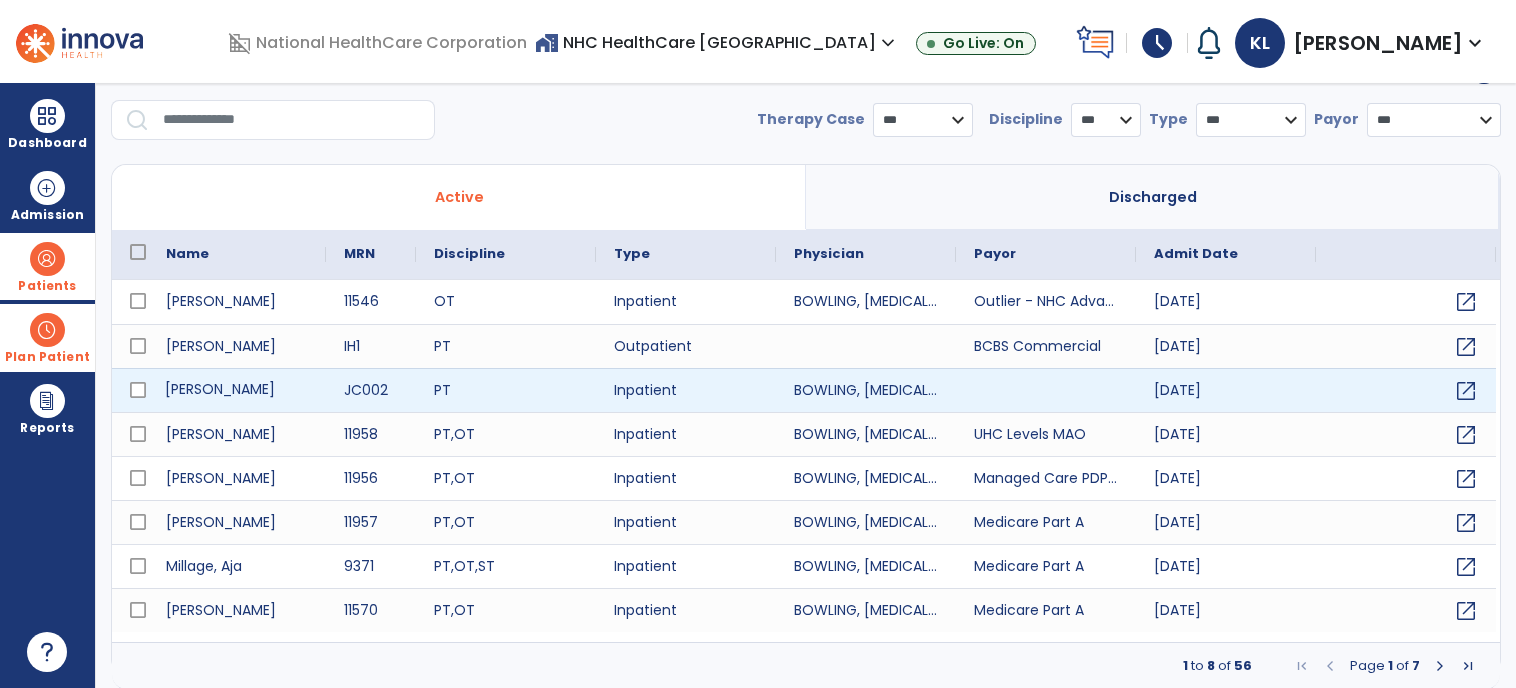 click on "[PERSON_NAME]" at bounding box center (237, 390) 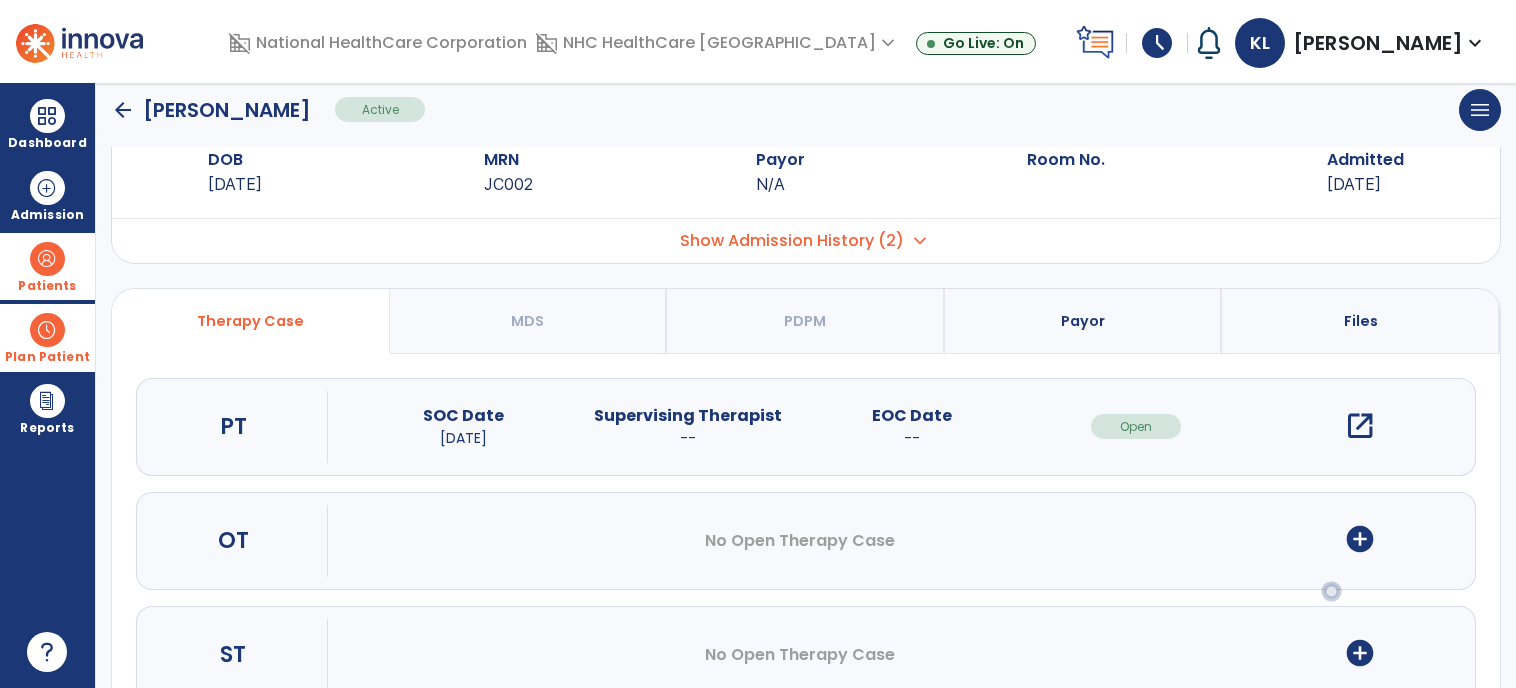 scroll, scrollTop: 0, scrollLeft: 0, axis: both 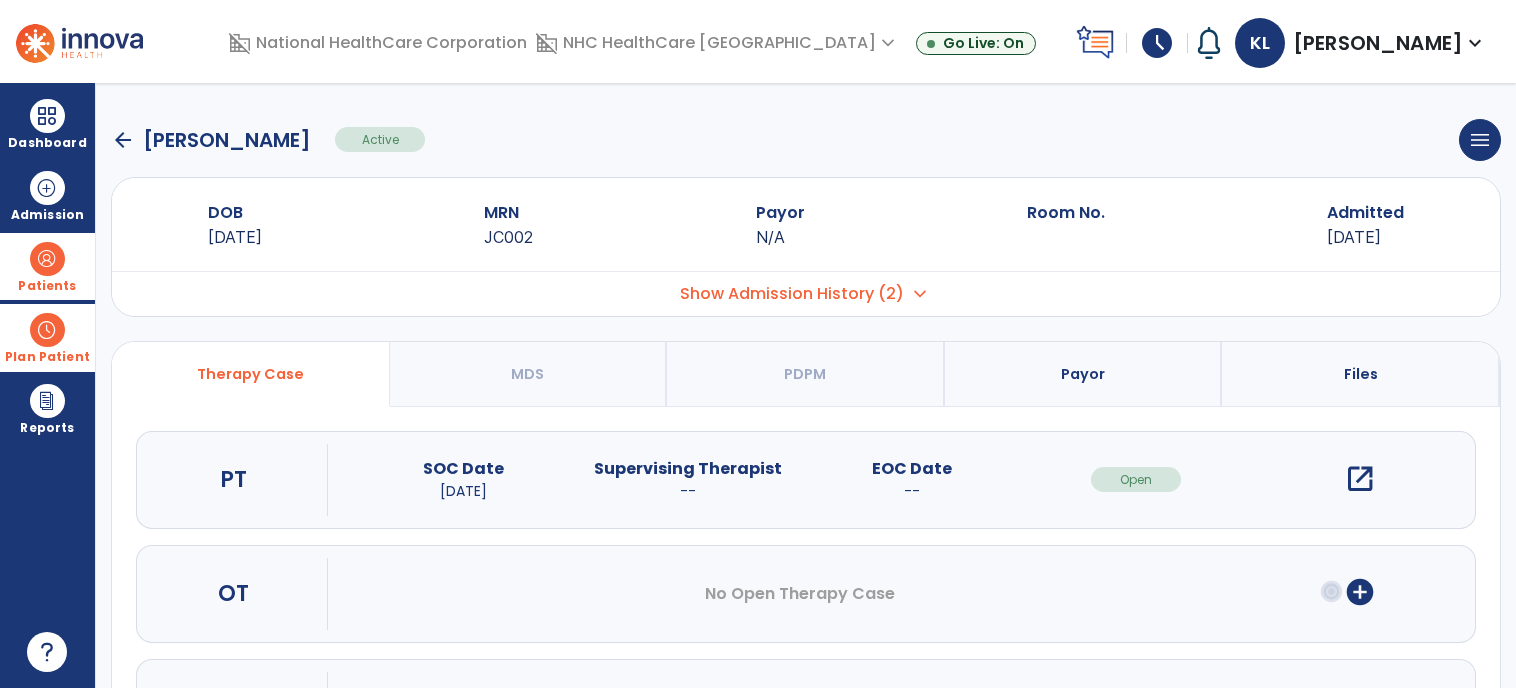 click on "open_in_new" at bounding box center [1360, 479] 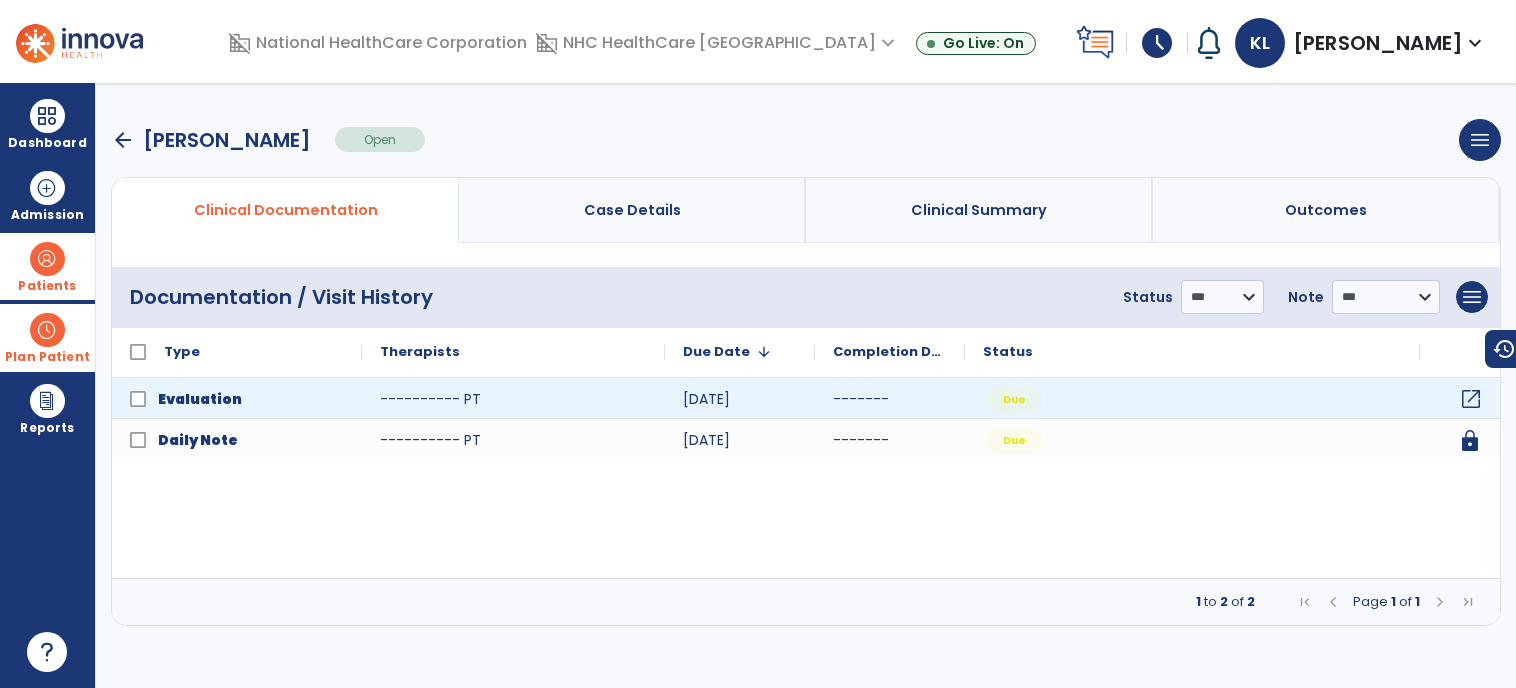 click on "open_in_new" 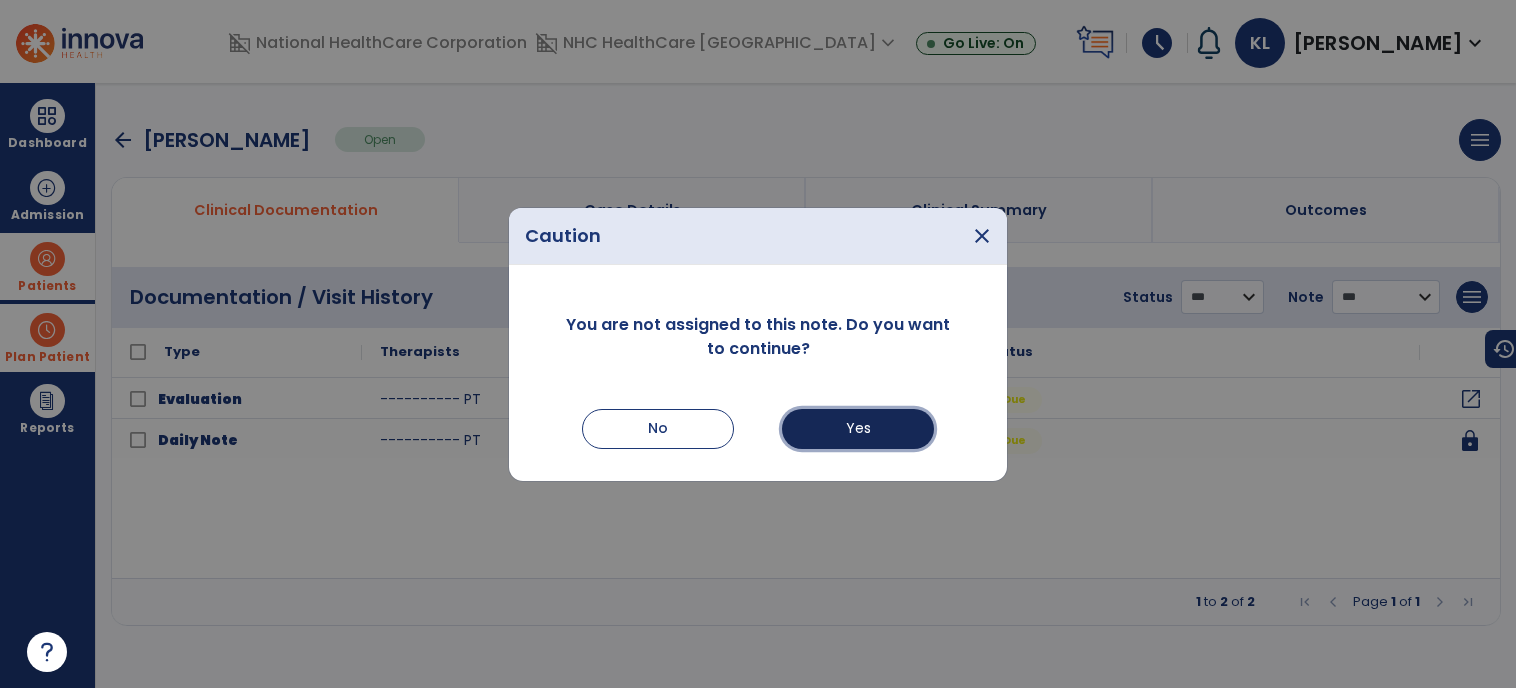 click on "Yes" at bounding box center [858, 429] 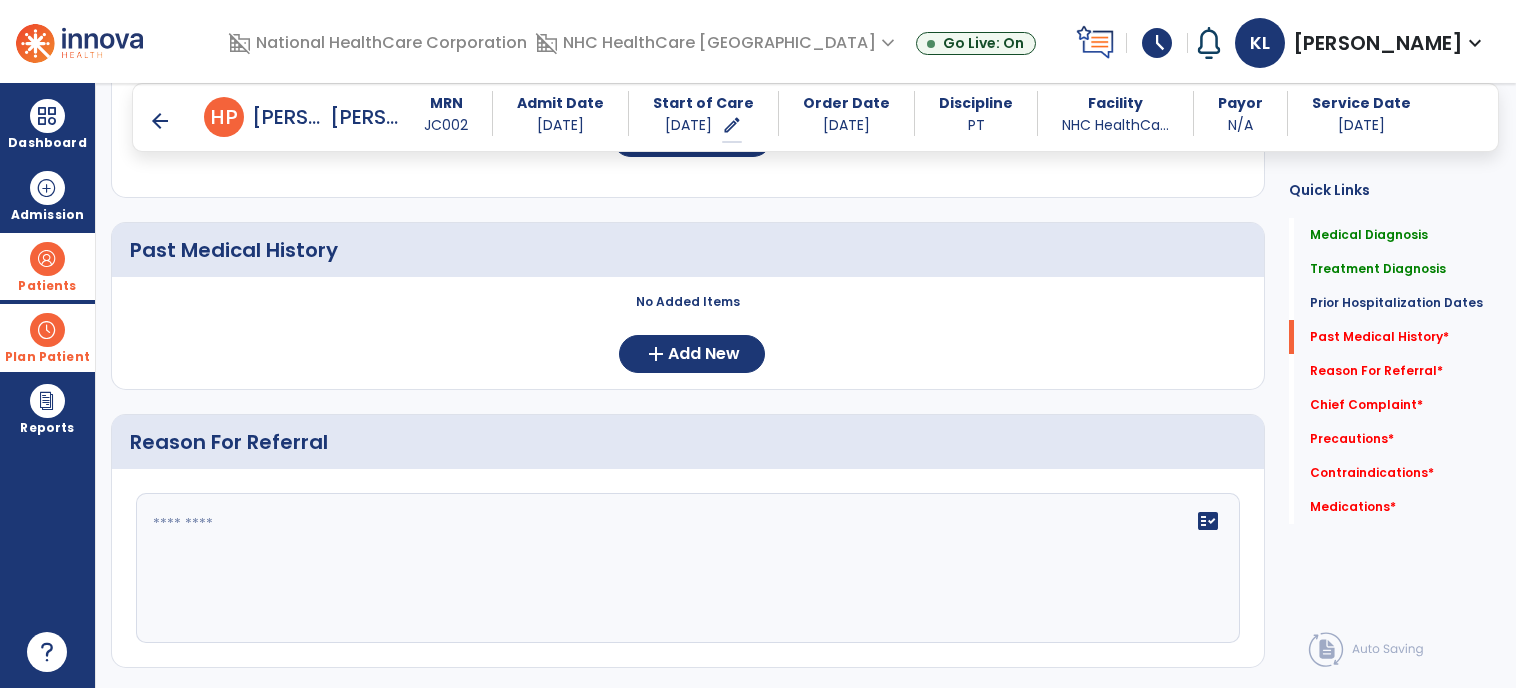 scroll, scrollTop: 896, scrollLeft: 0, axis: vertical 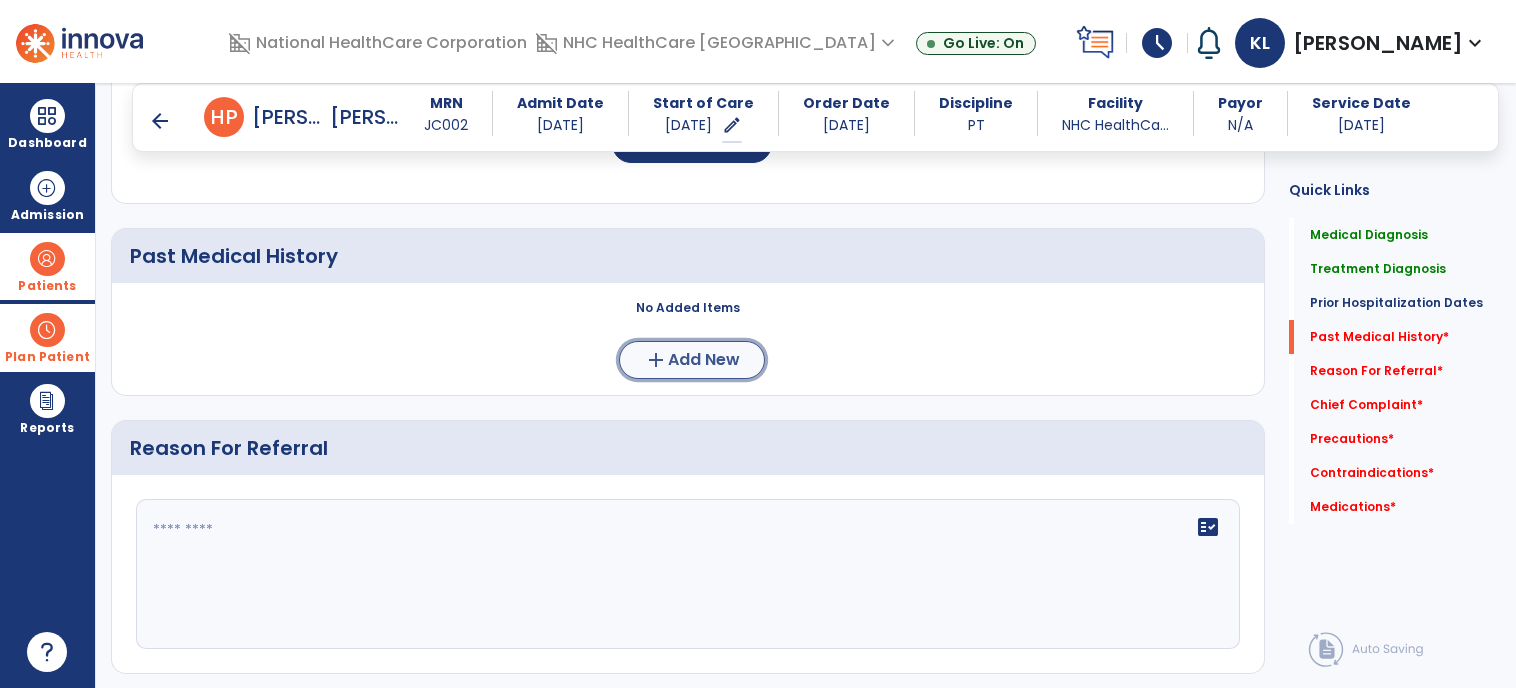 click on "Add New" 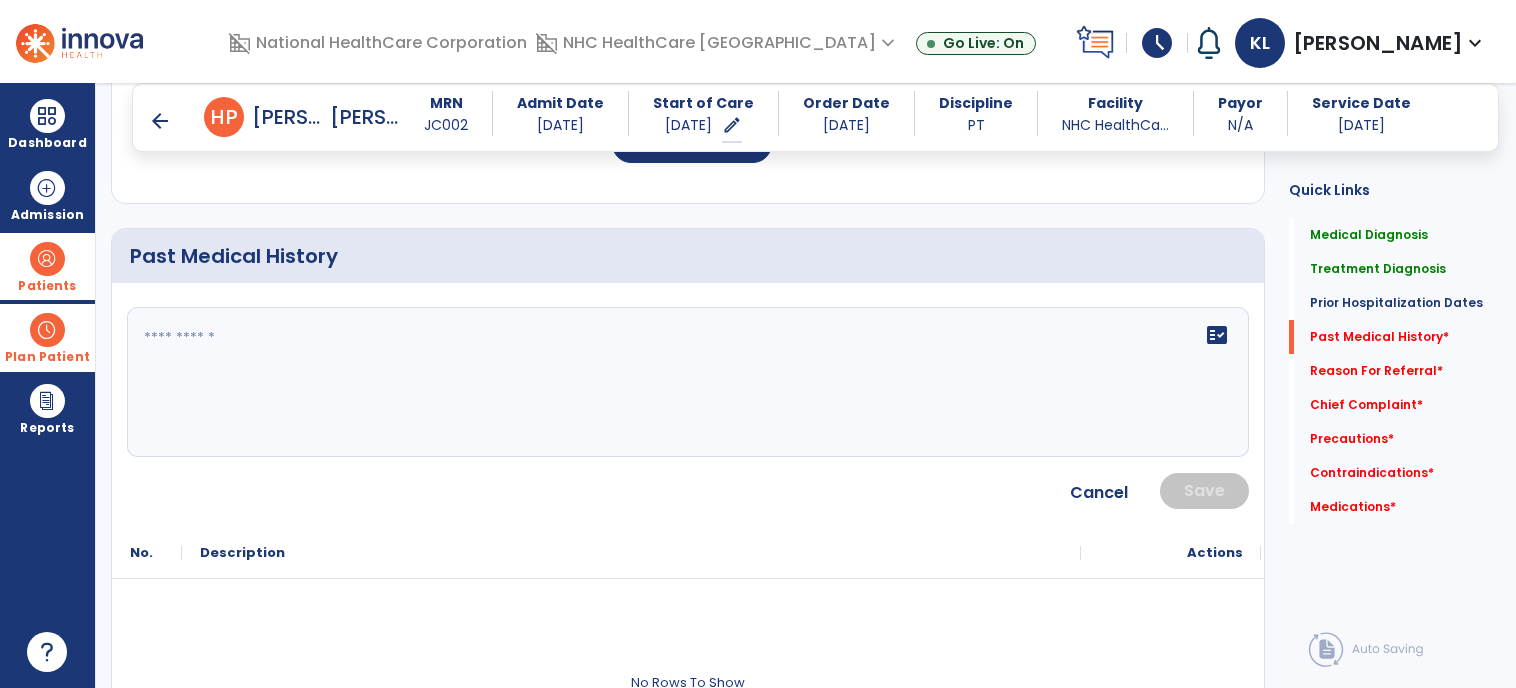 click on "fact_check" 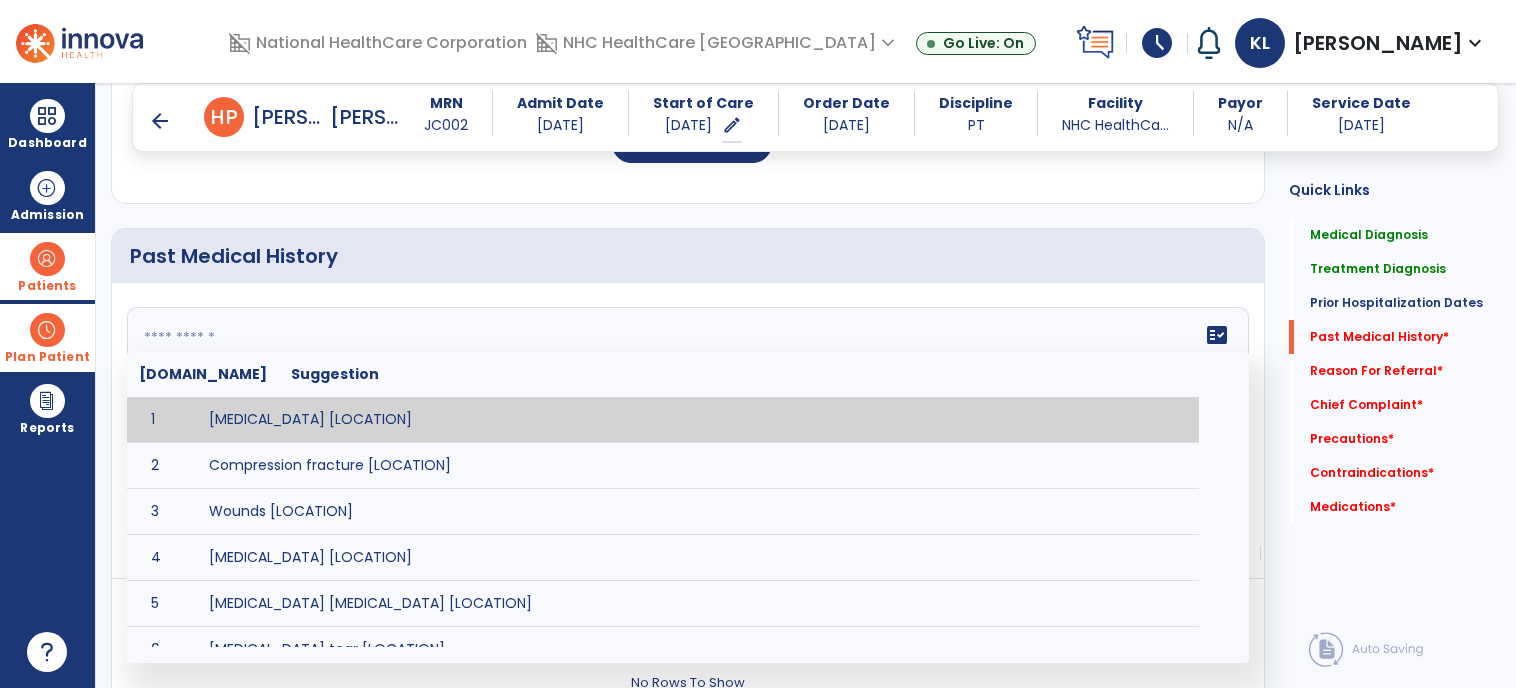 paste on "**********" 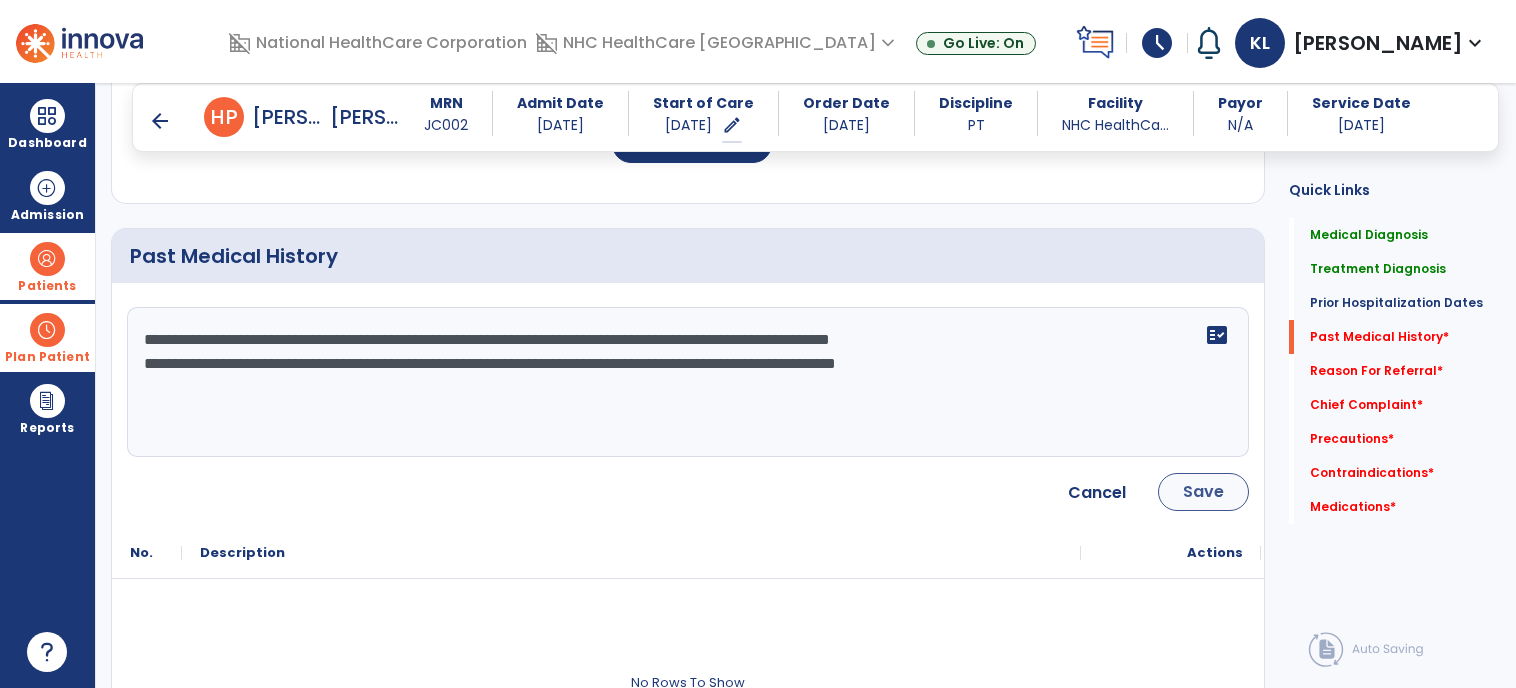 type on "**********" 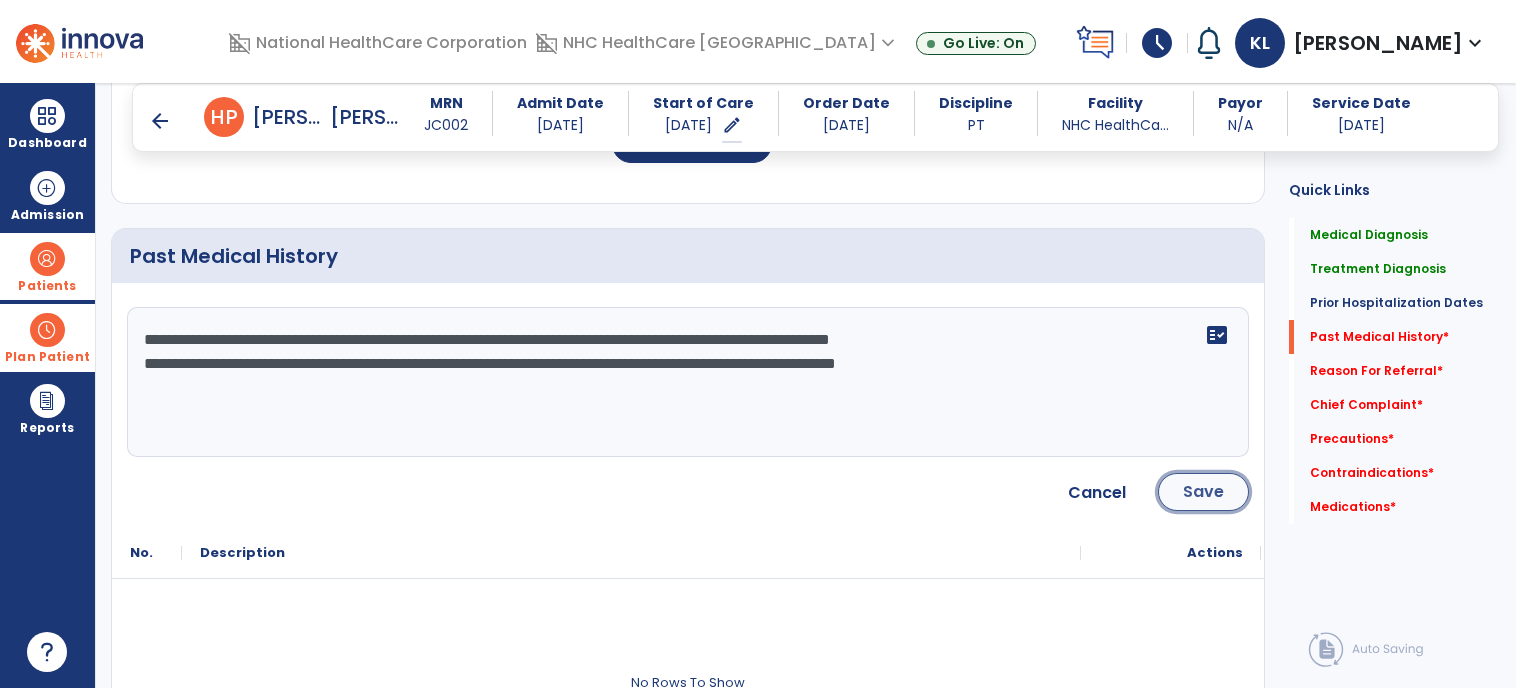 click on "Save" 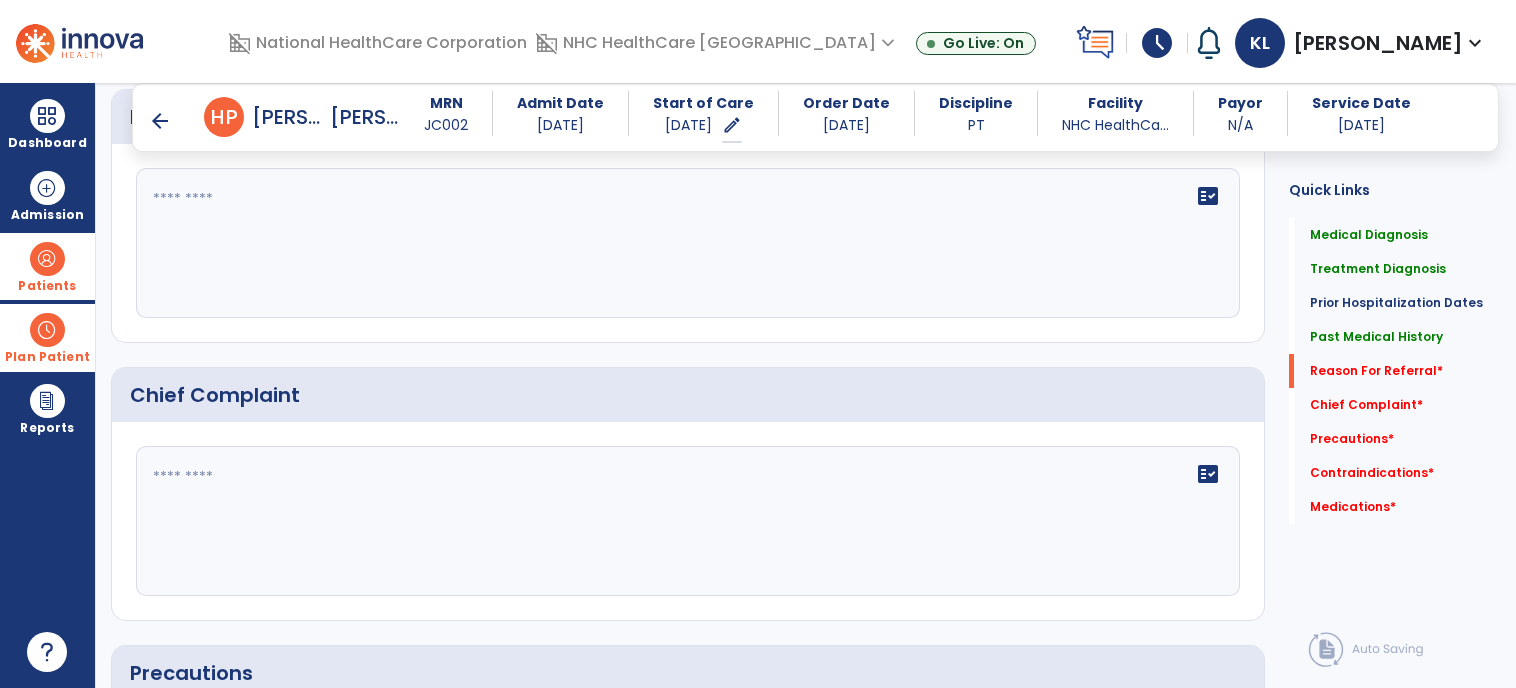 scroll, scrollTop: 1376, scrollLeft: 0, axis: vertical 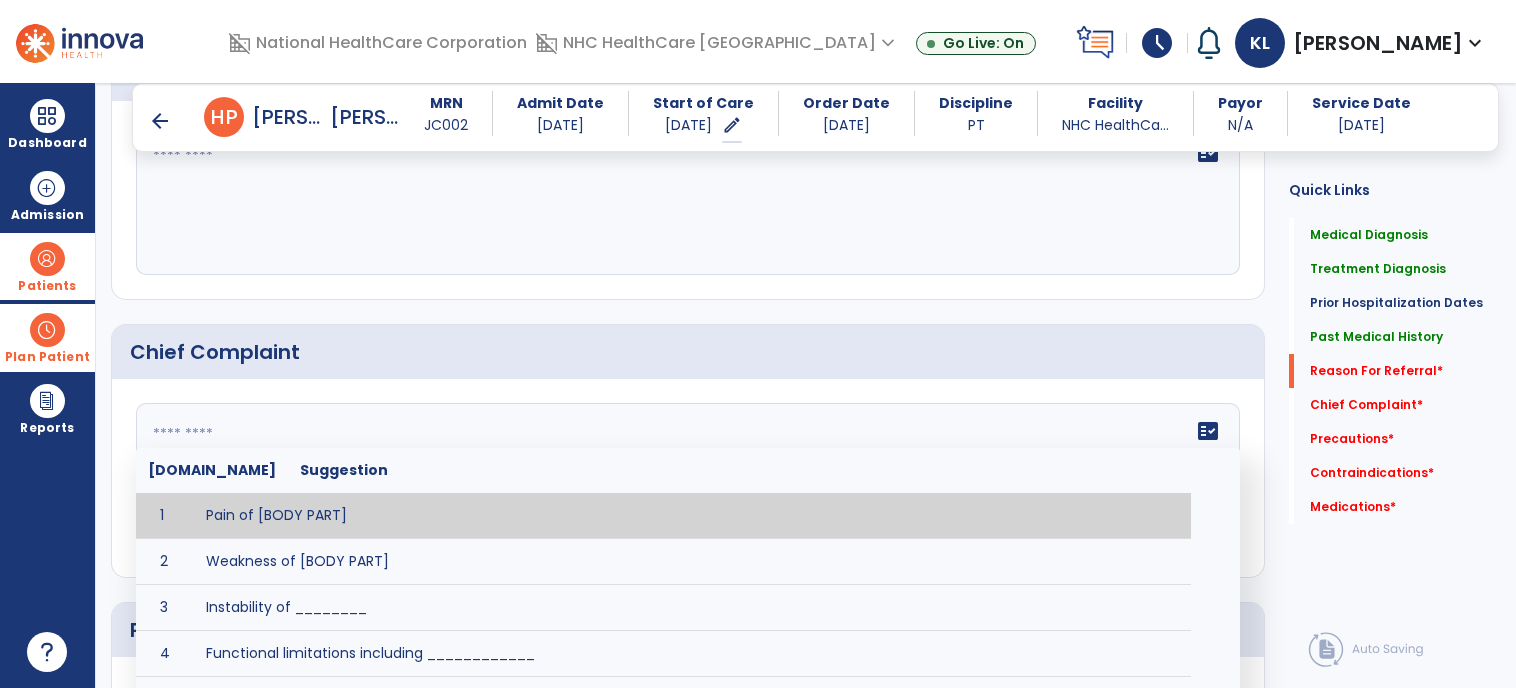 click on "fact_check  [DOMAIN_NAME] Suggestion 1 Pain of [BODY PART] 2 Weakness of [BODY PART] 3 Instability of ________ 4 Functional limitations including ____________ 5 ADL's including ___________. 6 Inability to perform work related duties such as _________ 7 Inability to perform house hold duties such as __________. 8 Loss of balance. 9 Problems with gait including _________." 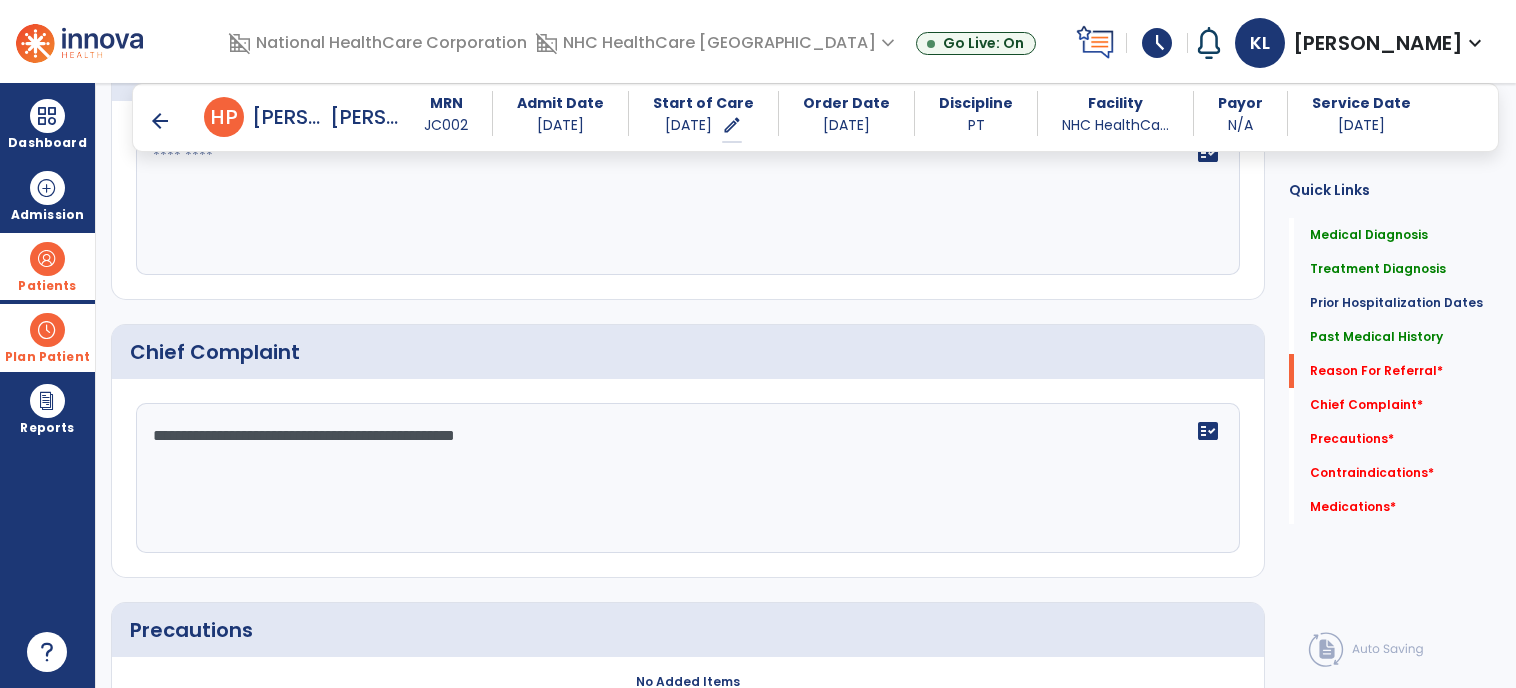 click on "**********" 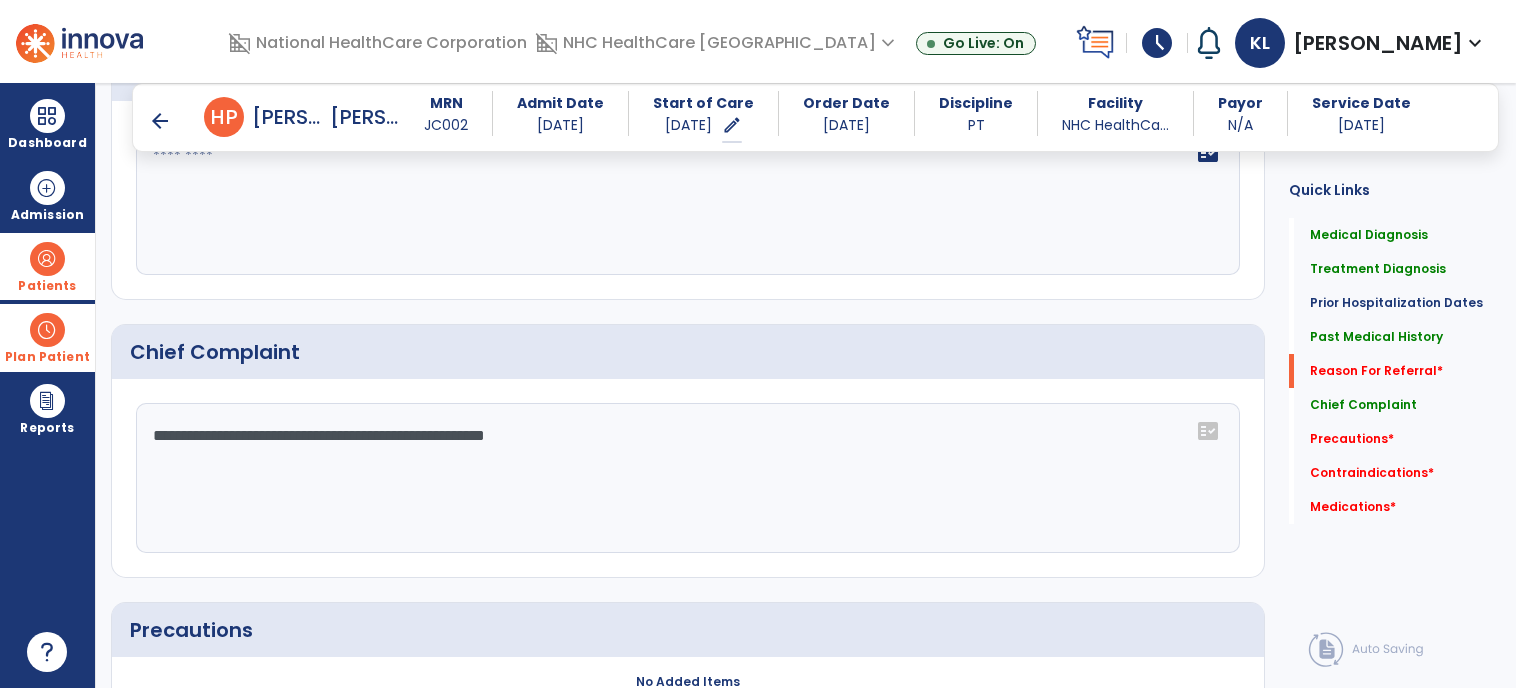 click on "**********" 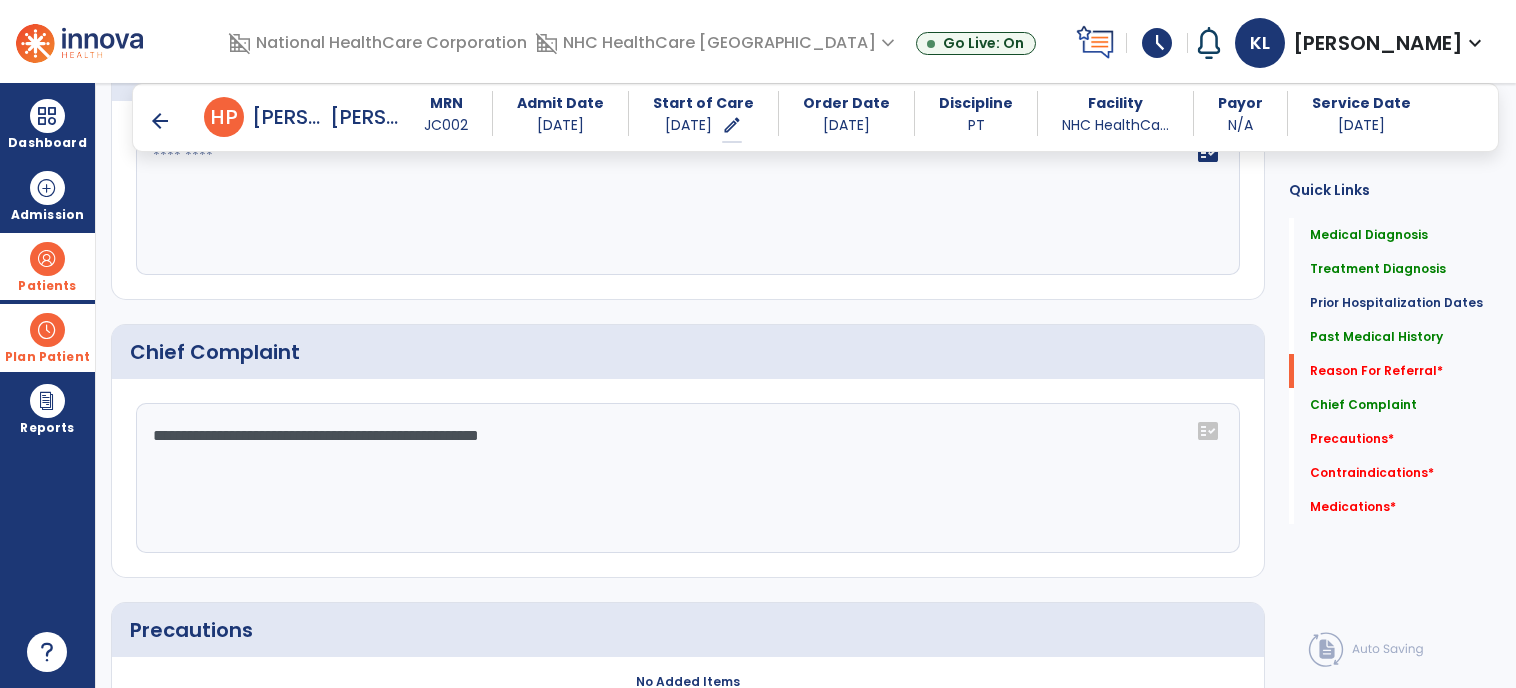 type on "**********" 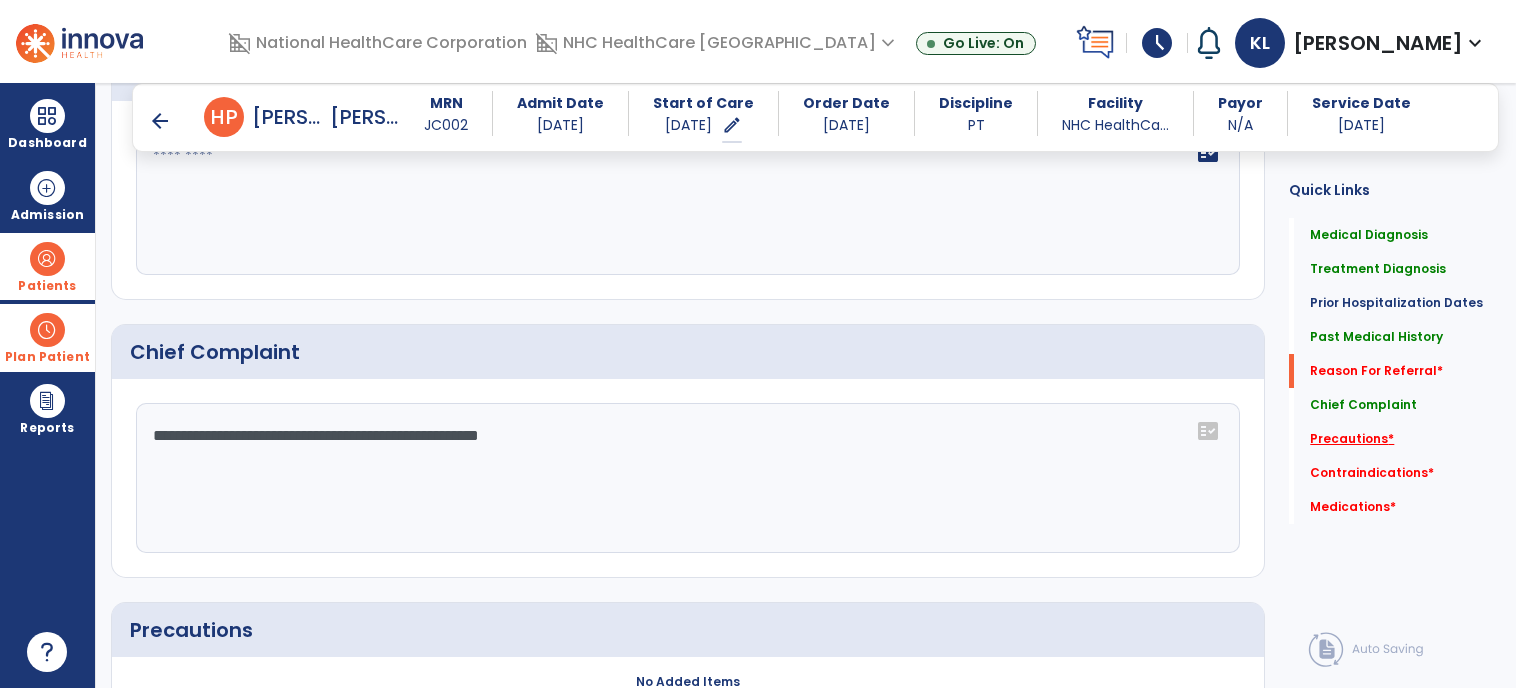 click on "Precautions   *" 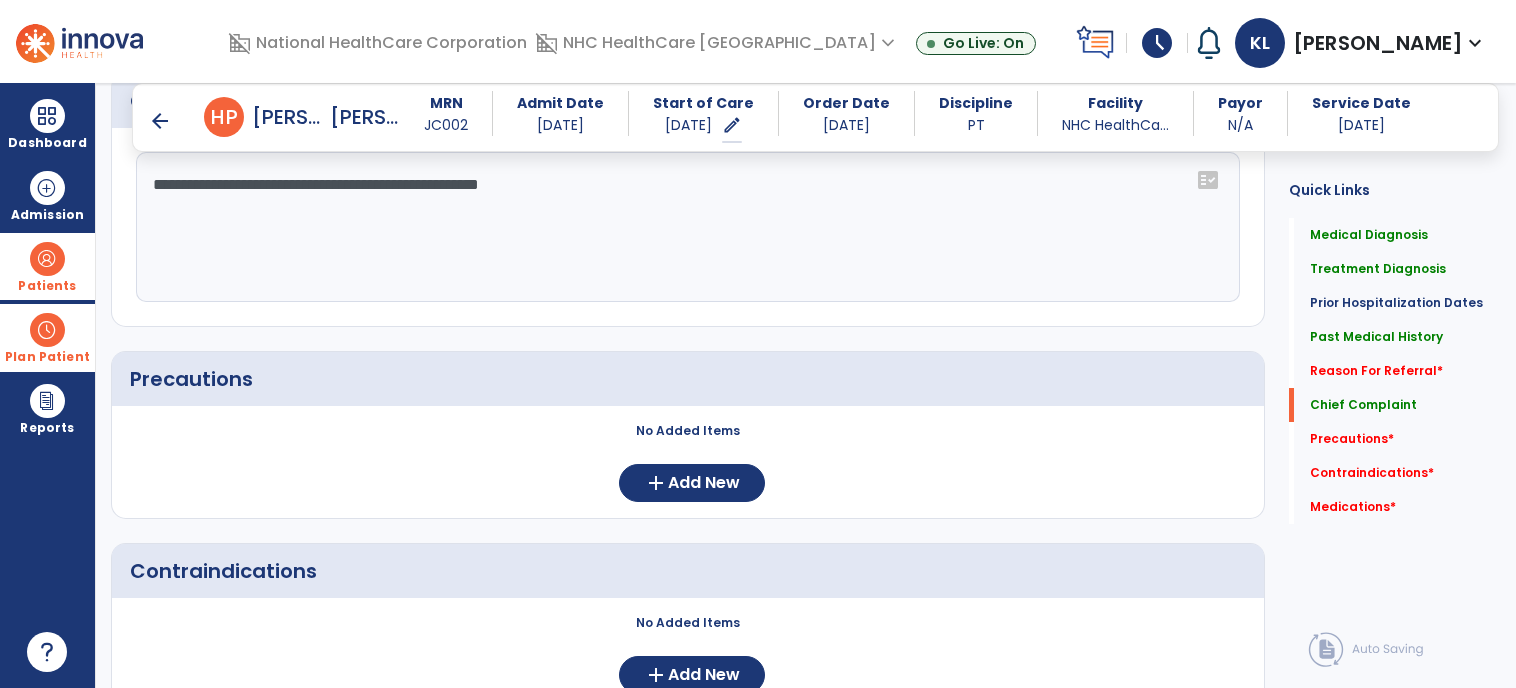scroll, scrollTop: 1672, scrollLeft: 0, axis: vertical 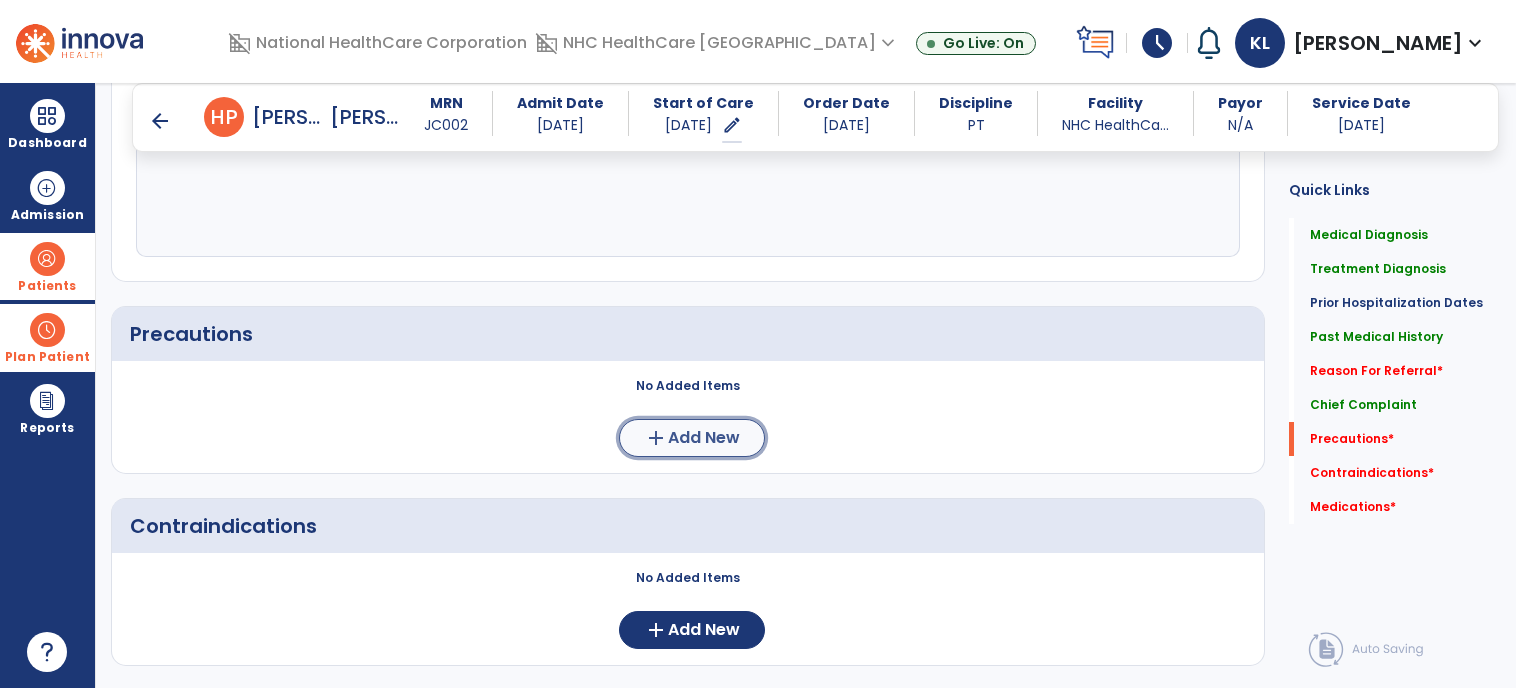 click on "add" 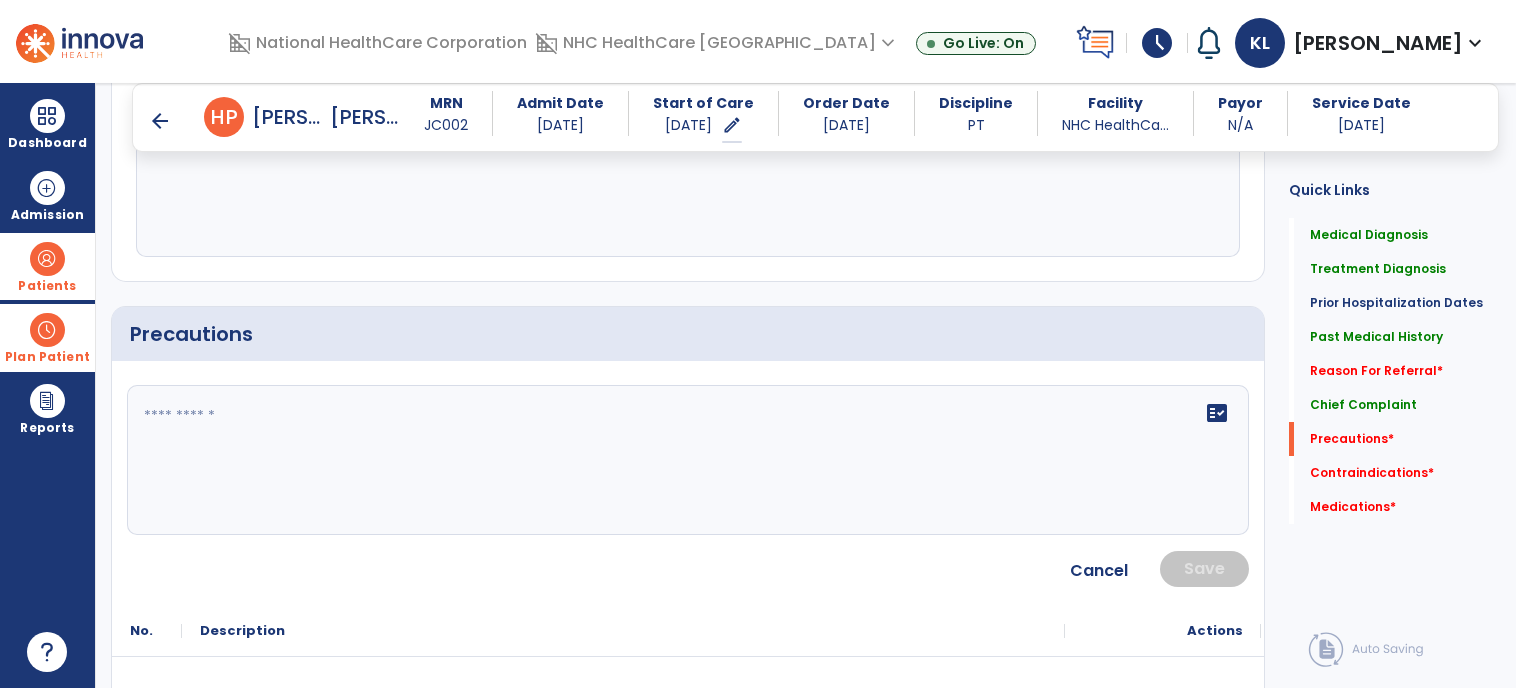 click 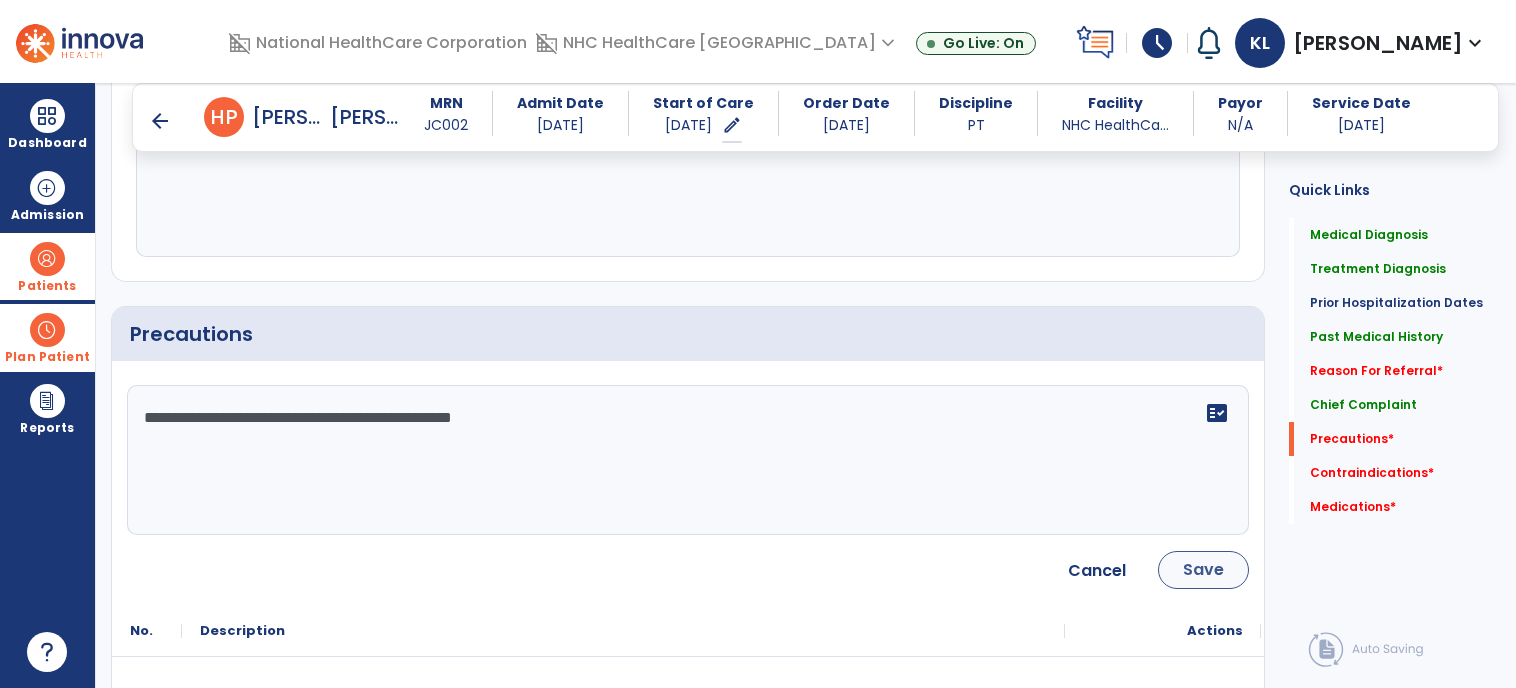 type on "**********" 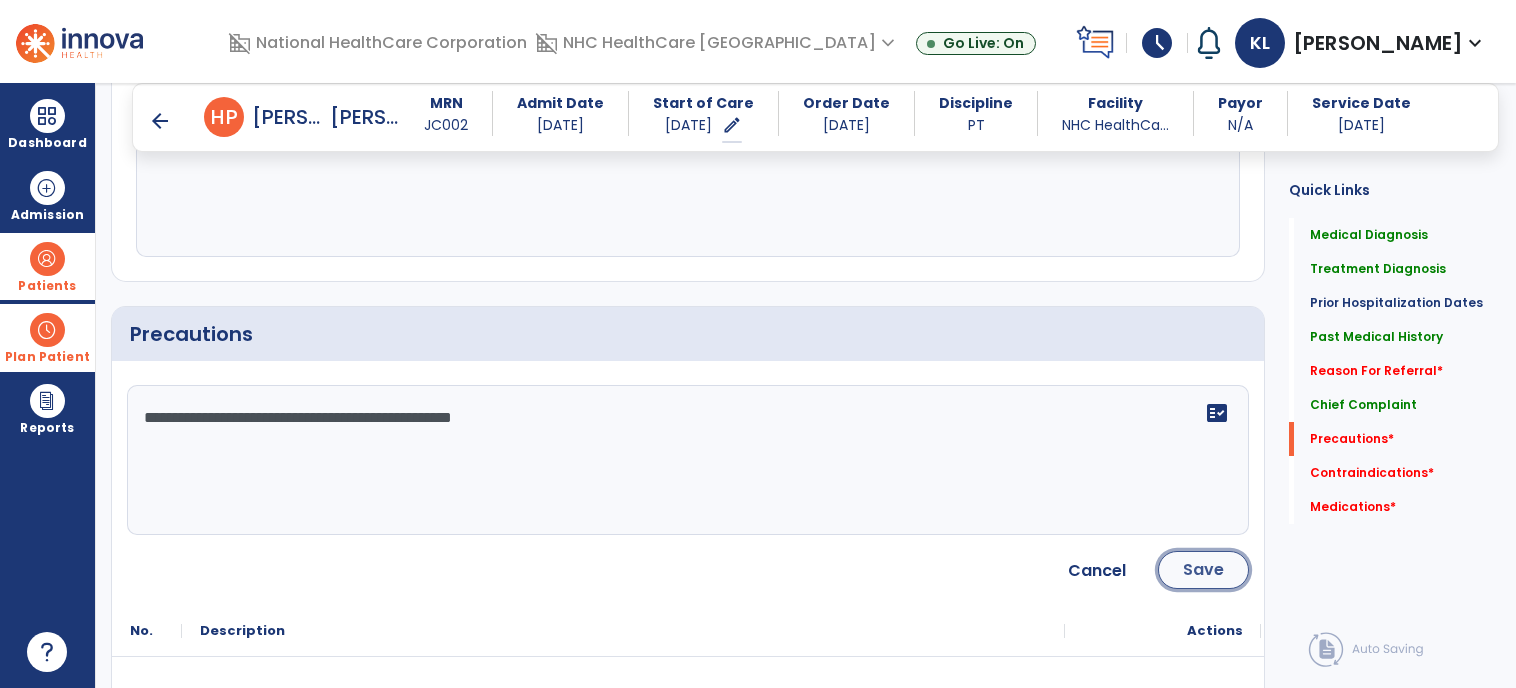 click on "Save" 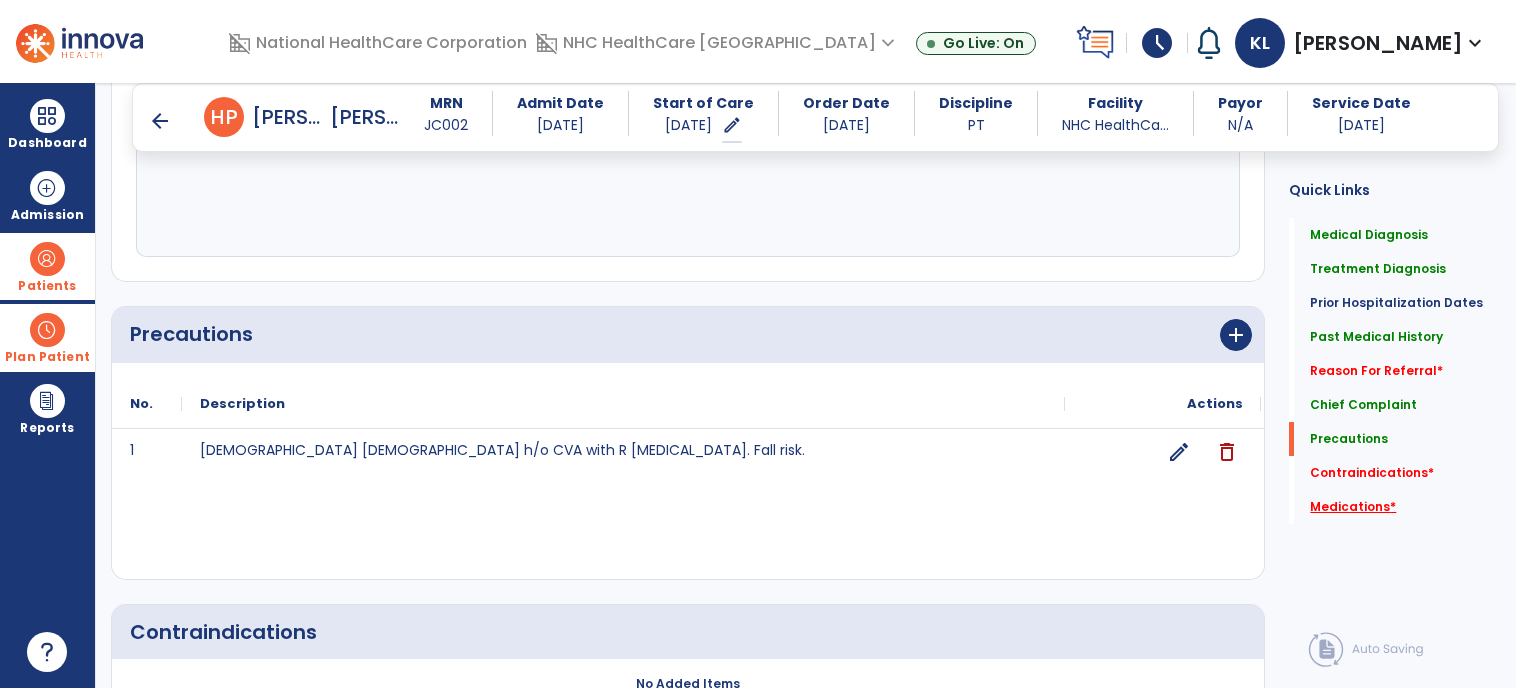 click on "Medications   *" 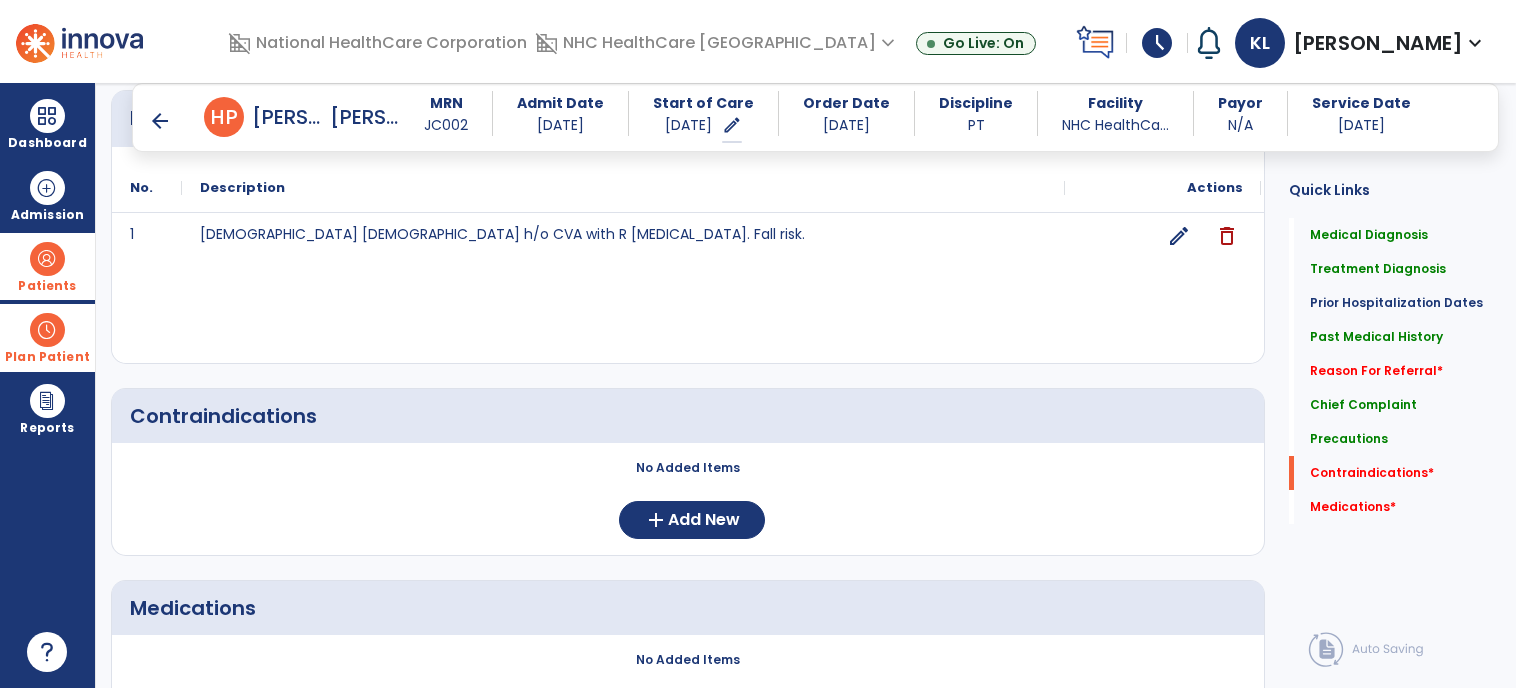 scroll, scrollTop: 2012, scrollLeft: 0, axis: vertical 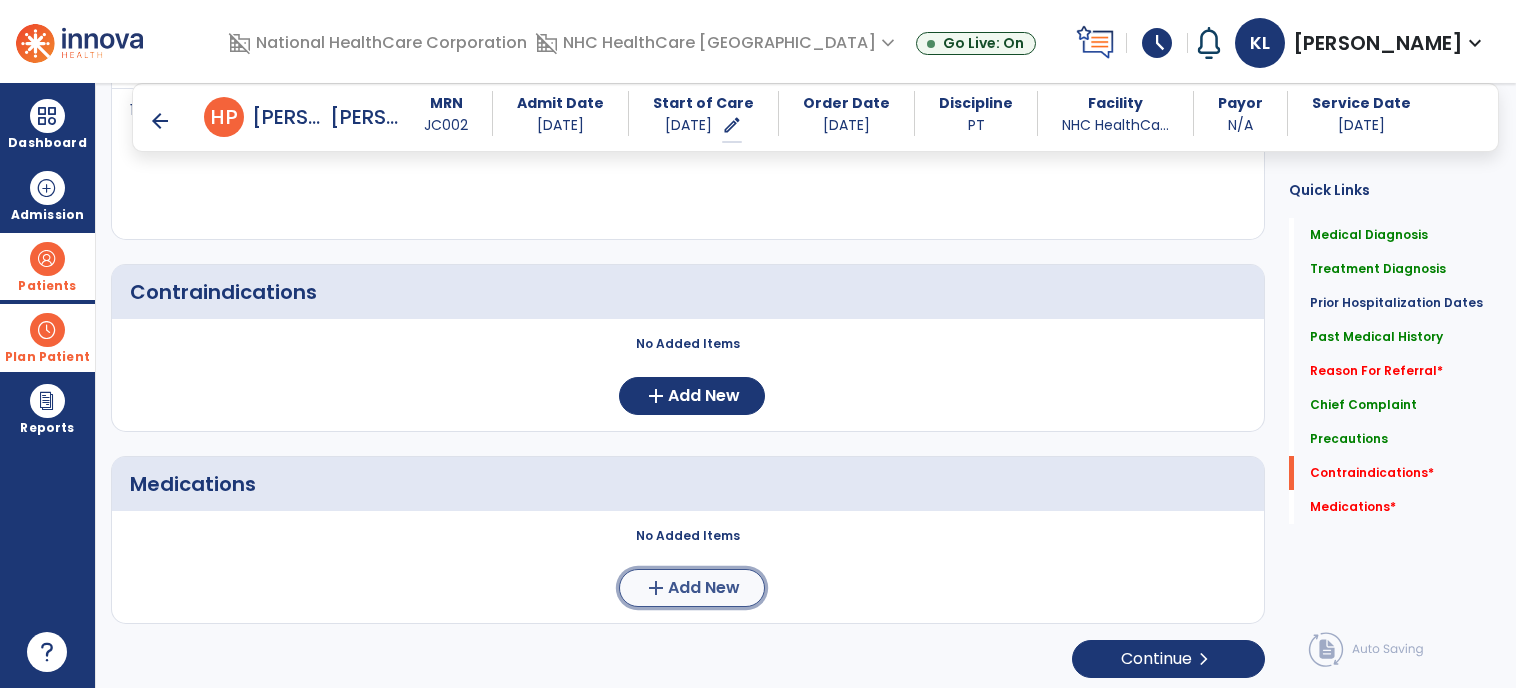 click on "add" 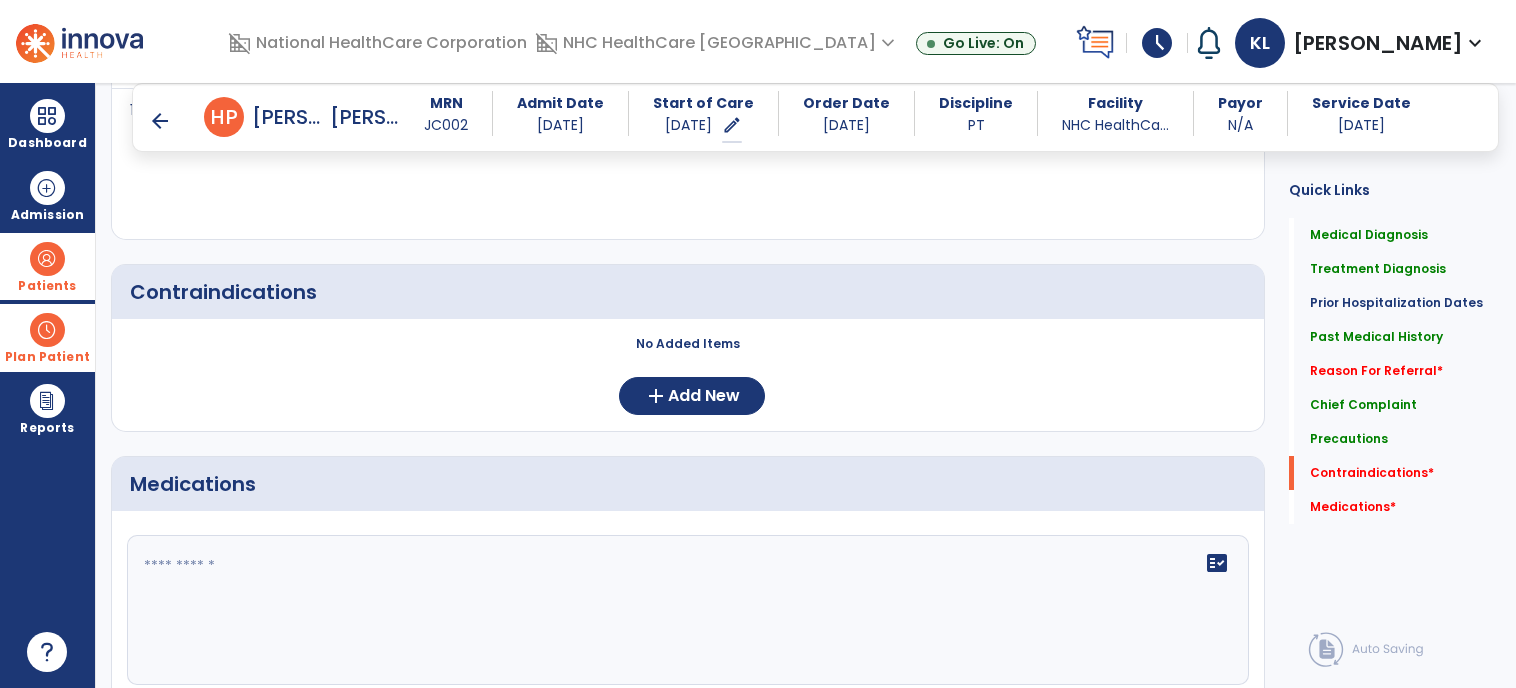 click 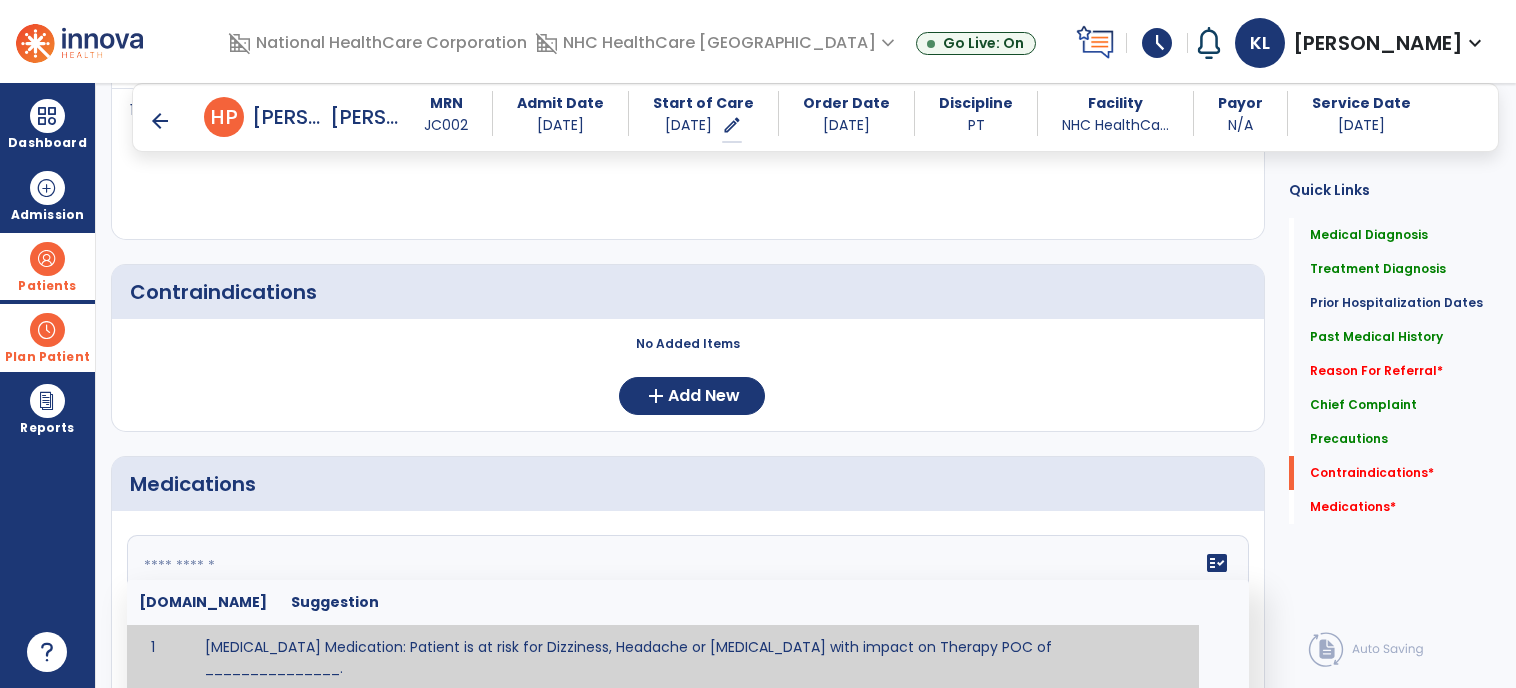 paste on "**********" 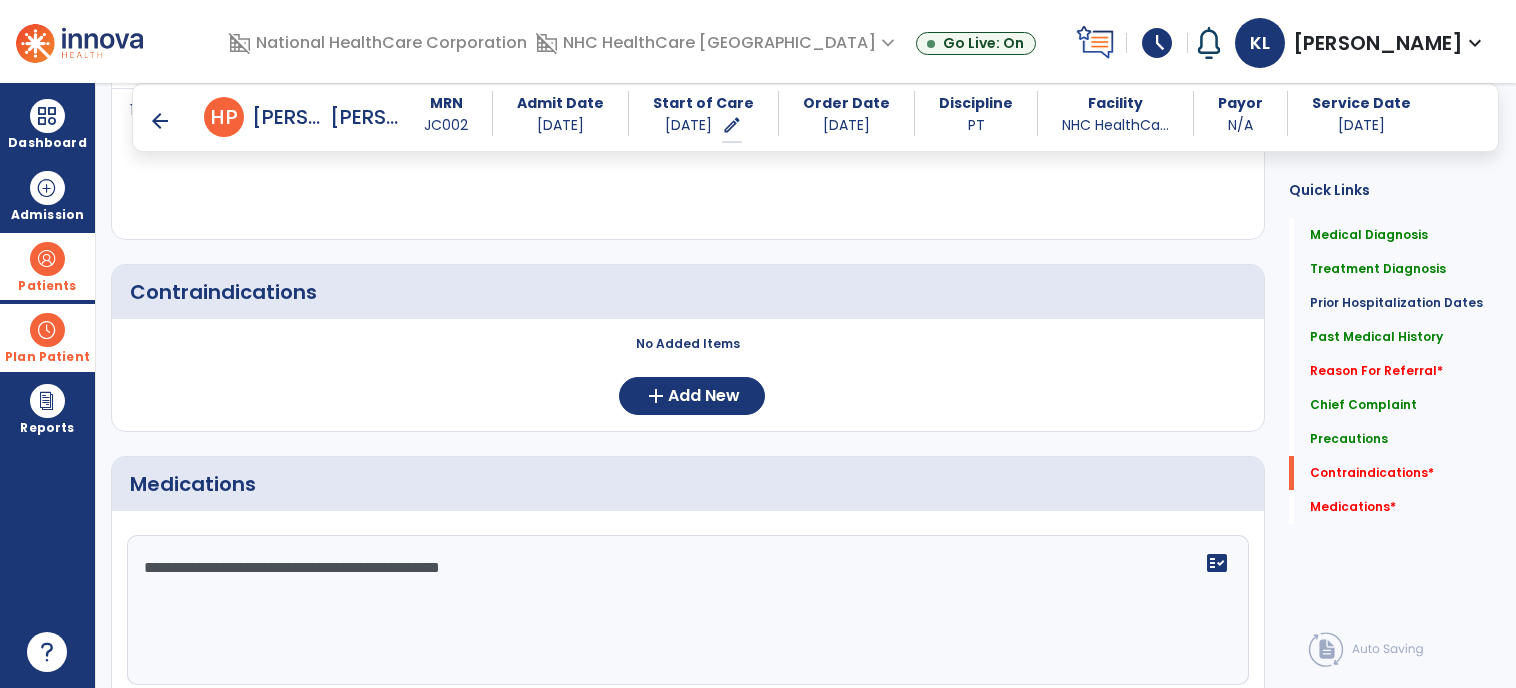 click on "**********" 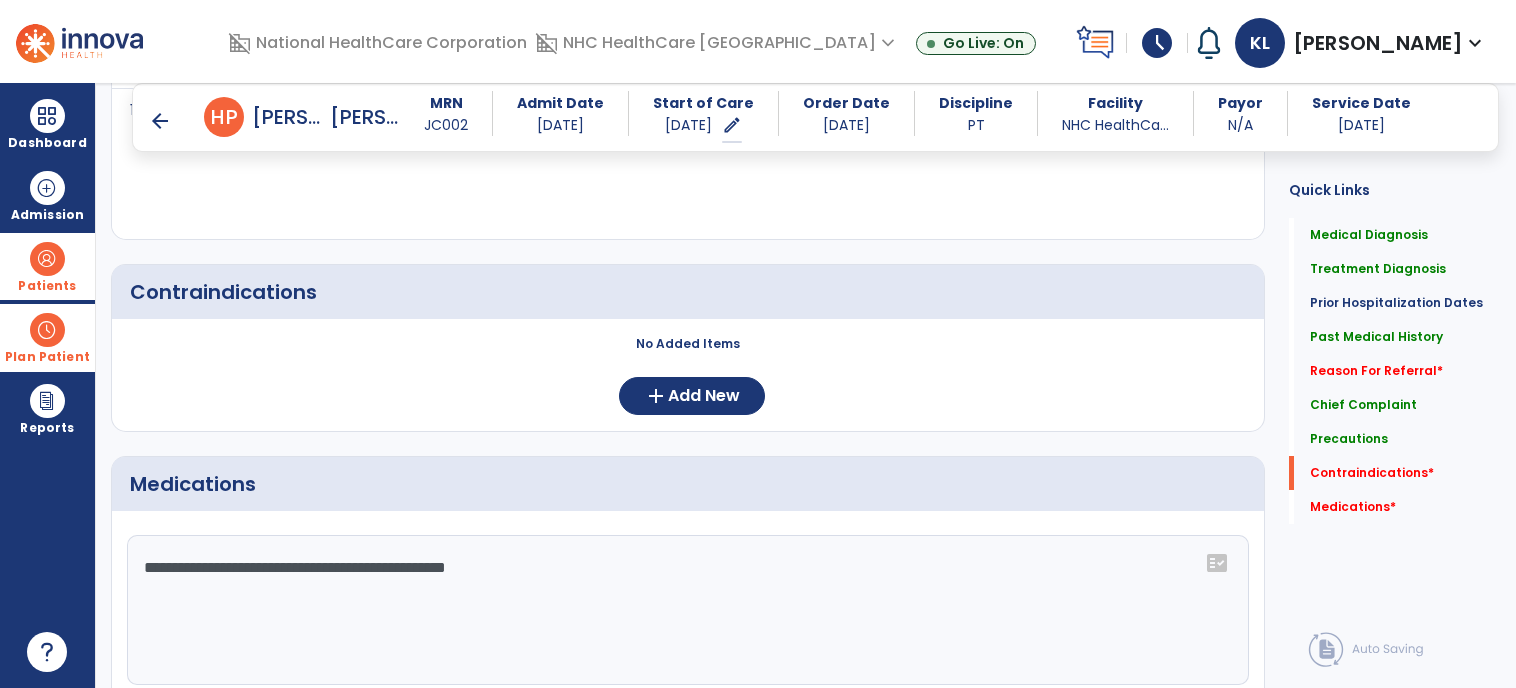 click on "**********" 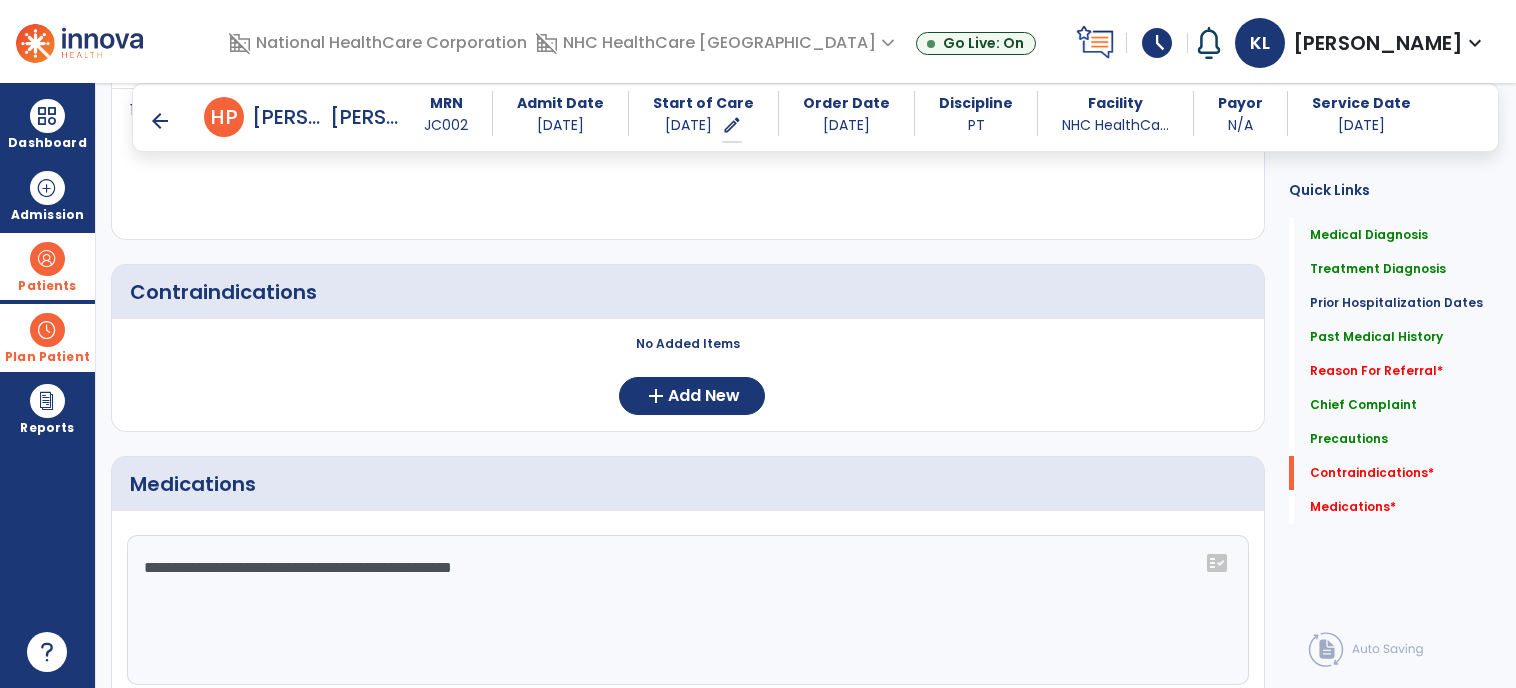 scroll, scrollTop: 2314, scrollLeft: 0, axis: vertical 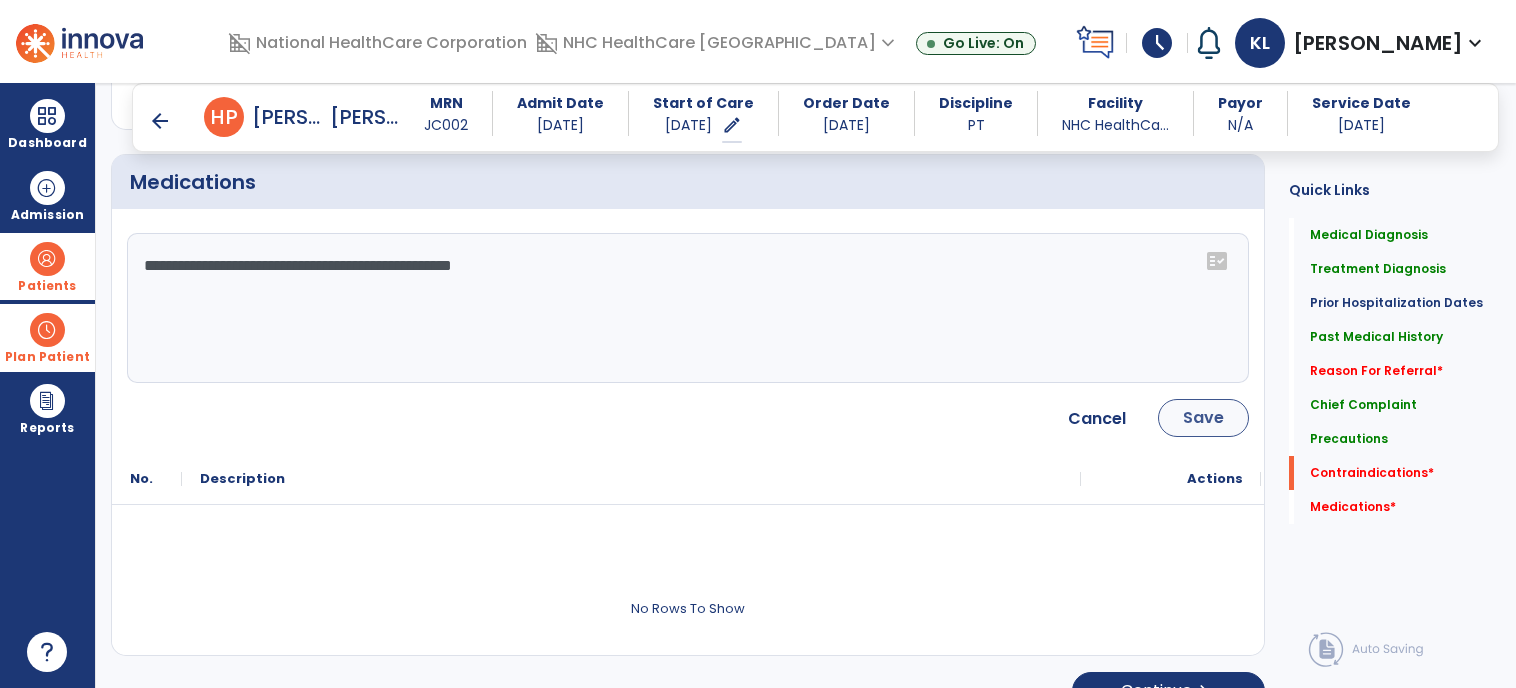type on "**********" 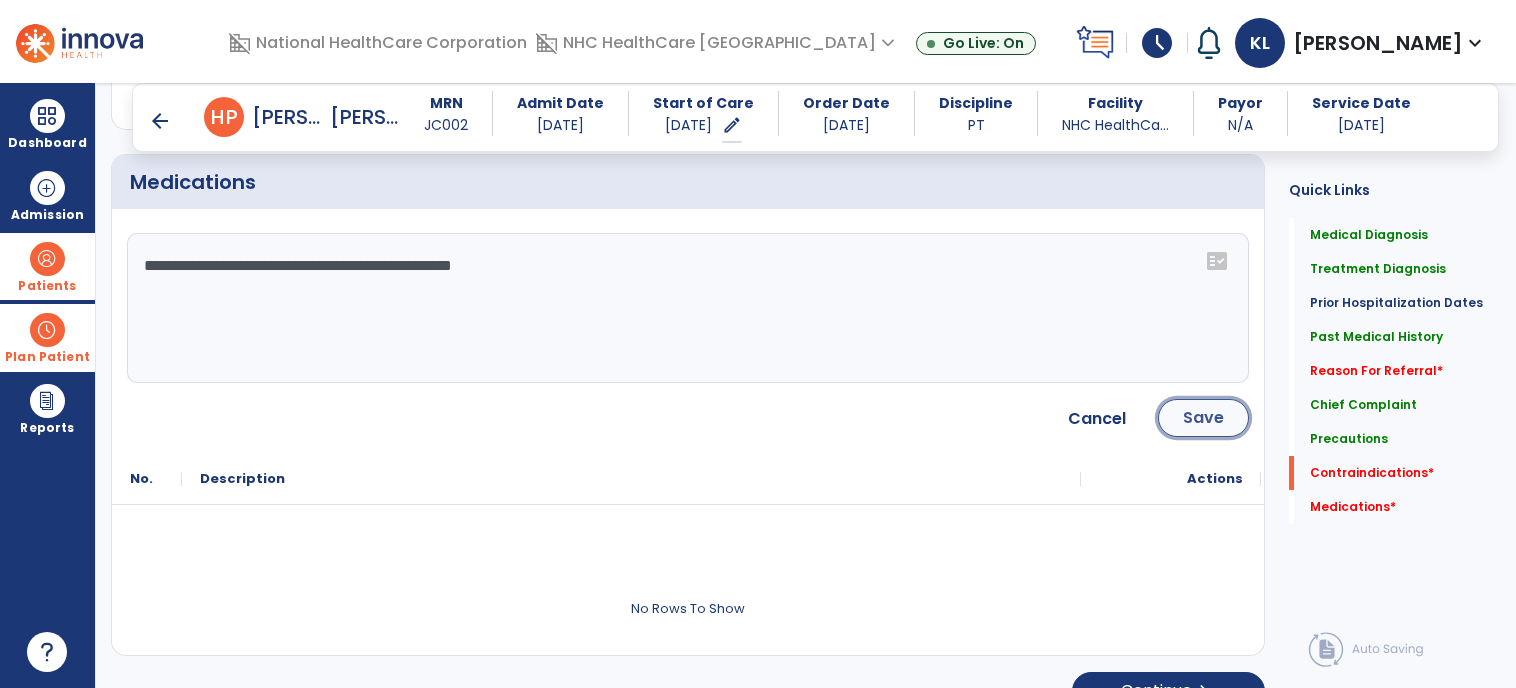 click on "Save" 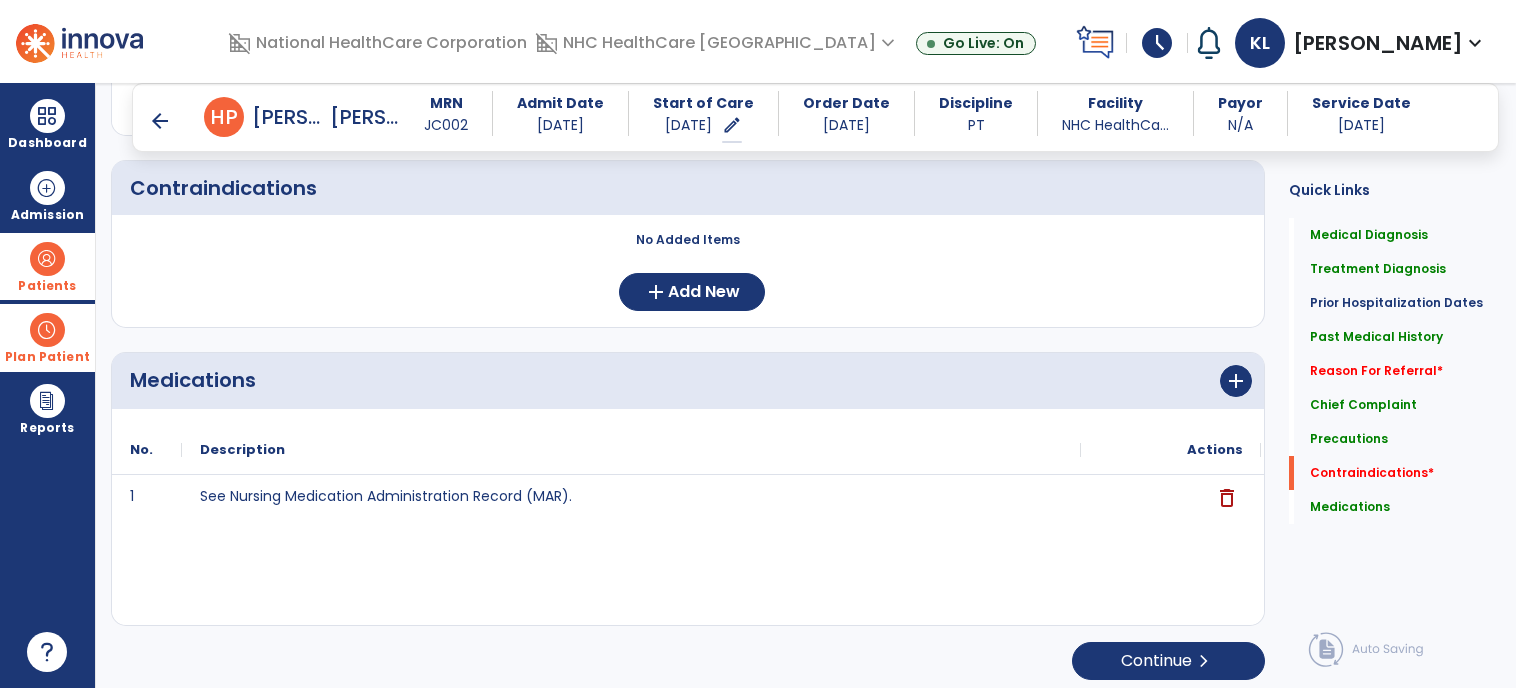 scroll, scrollTop: 2118, scrollLeft: 0, axis: vertical 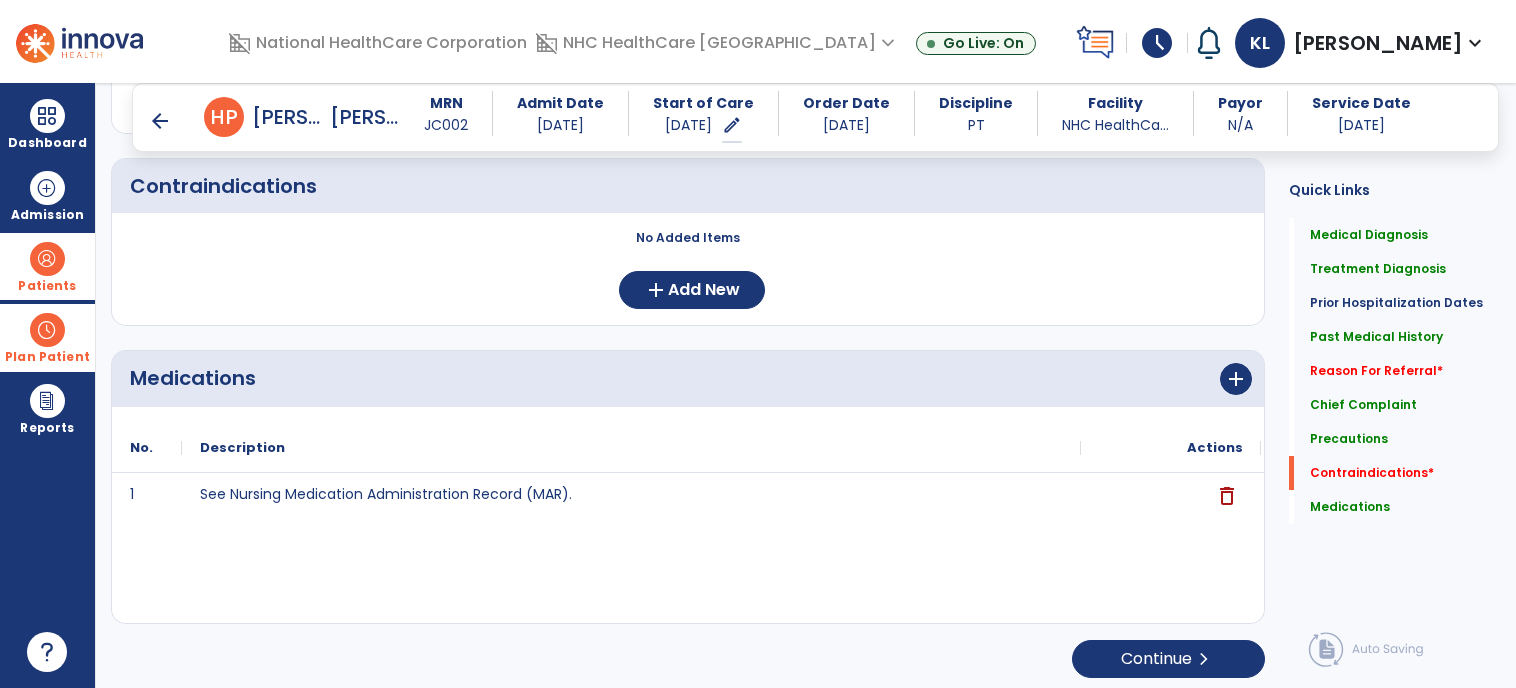 click on "Quick Links  Medical Diagnosis   Medical Diagnosis   Treatment Diagnosis   Treatment Diagnosis   Prior Hospitalization Dates   Prior Hospitalization Dates   Past Medical History   Past Medical History   Reason For Referral   *  Reason For Referral   *  Chief Complaint   Chief Complaint   Precautions   Precautions   Contraindications   *  Contraindications   *  Medications   Medications" 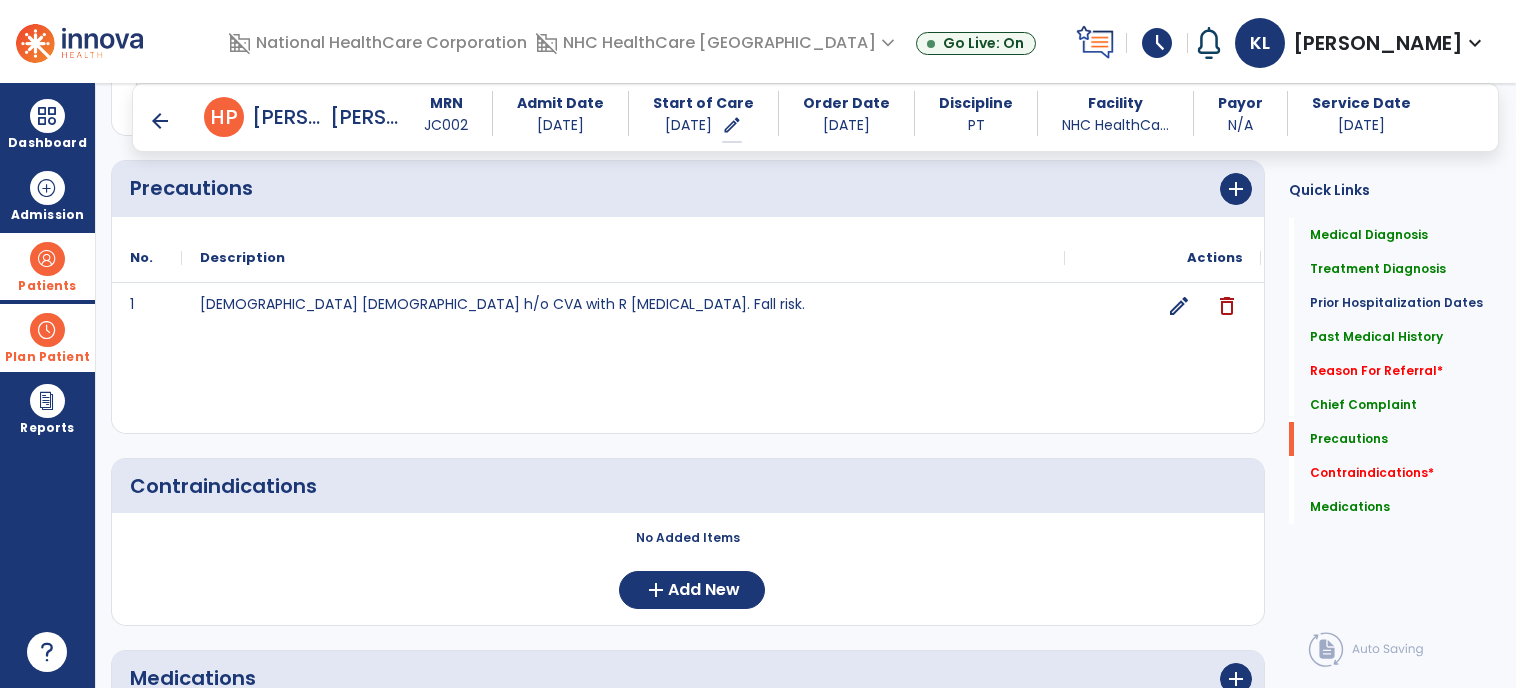 scroll, scrollTop: 1758, scrollLeft: 0, axis: vertical 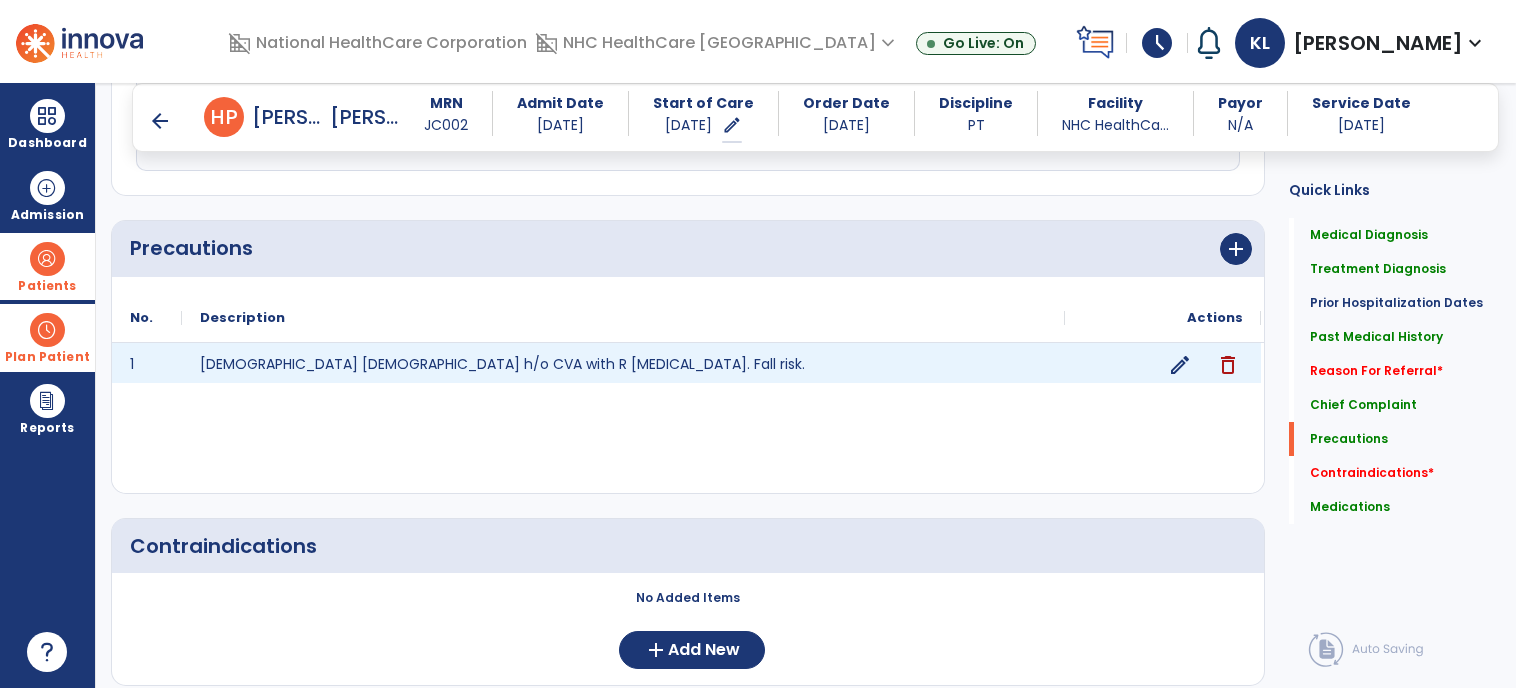 click on "edit" 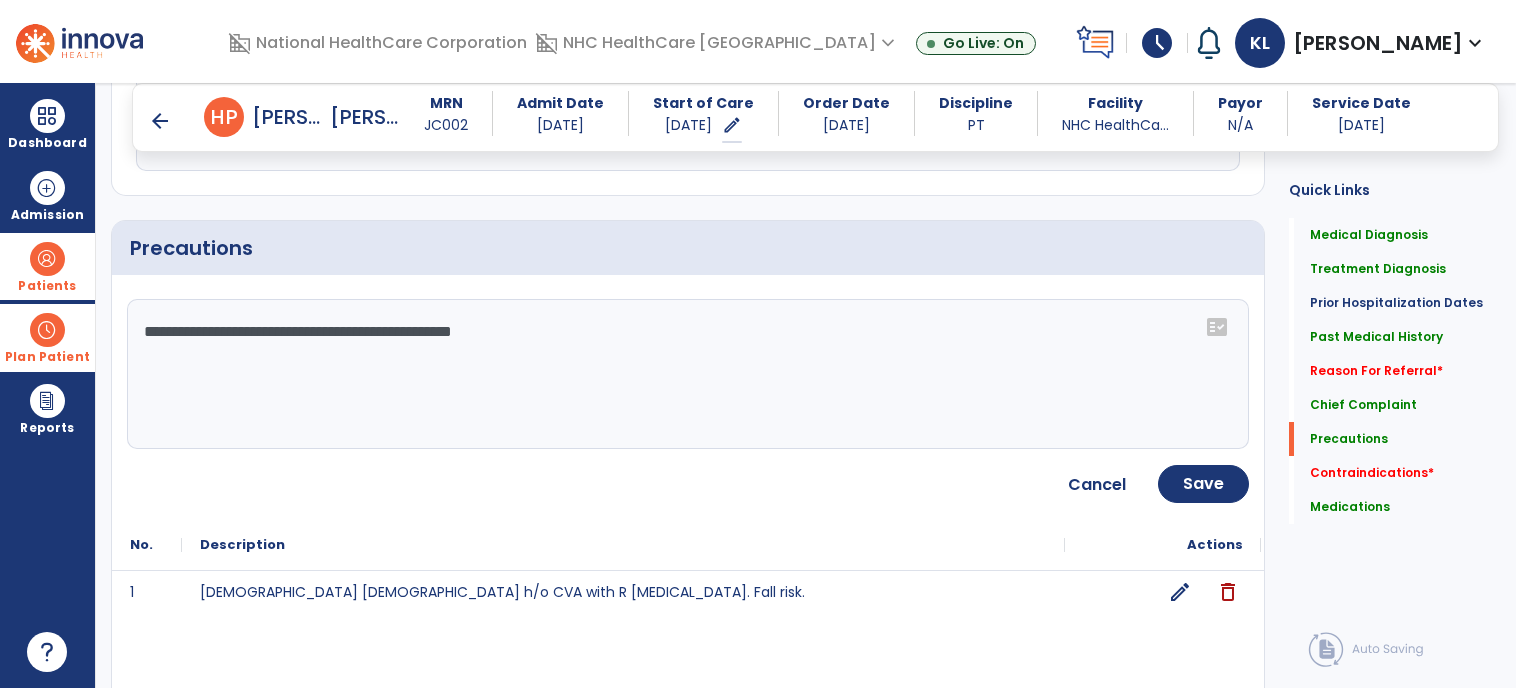 drag, startPoint x: 539, startPoint y: 321, endPoint x: 68, endPoint y: 300, distance: 471.46793 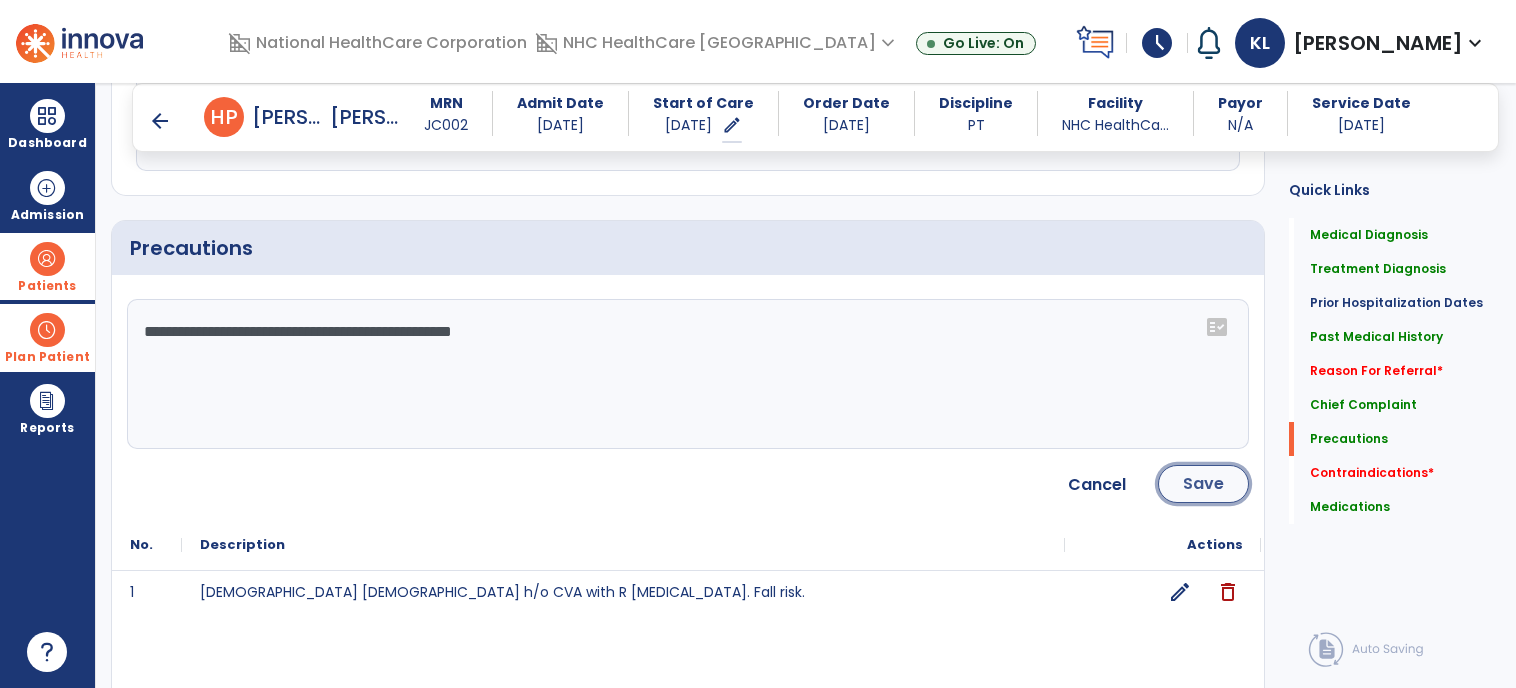 click on "Save" 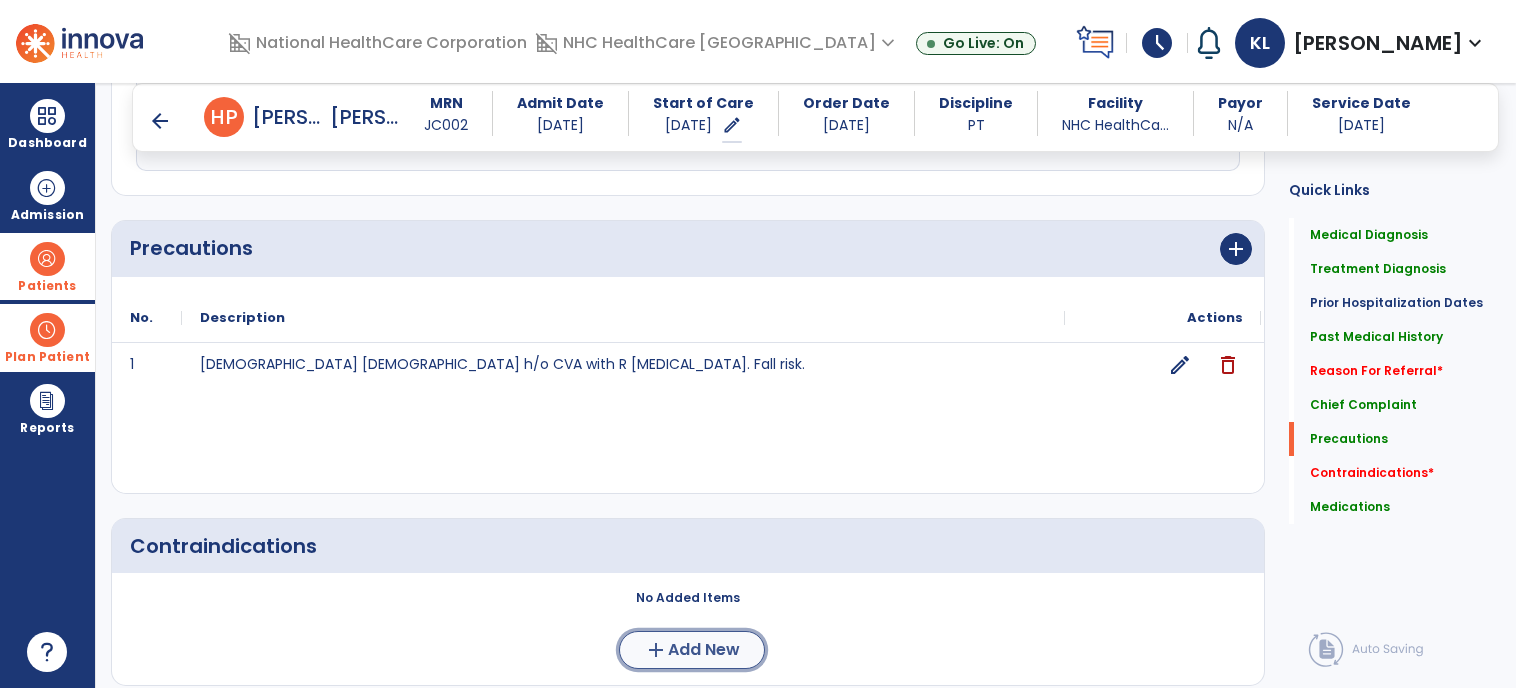 click on "Add New" 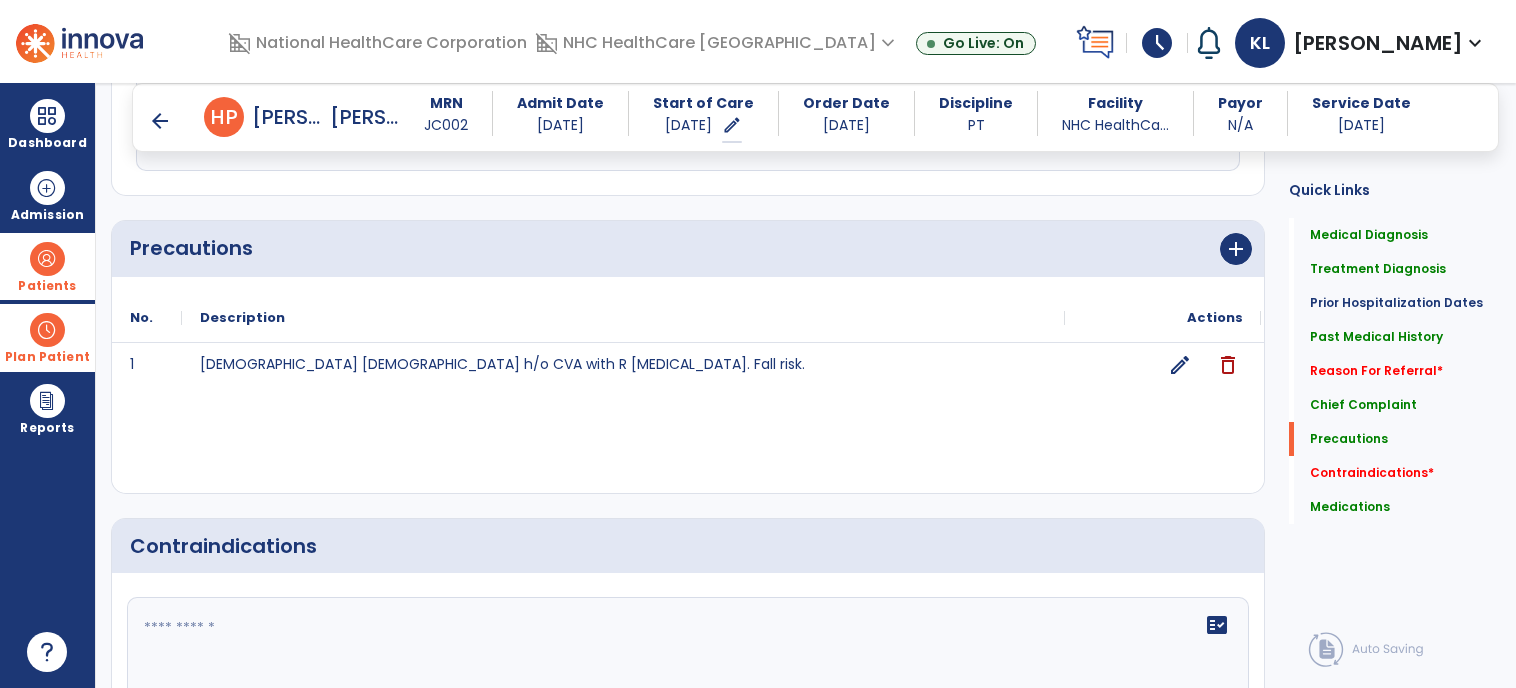 click 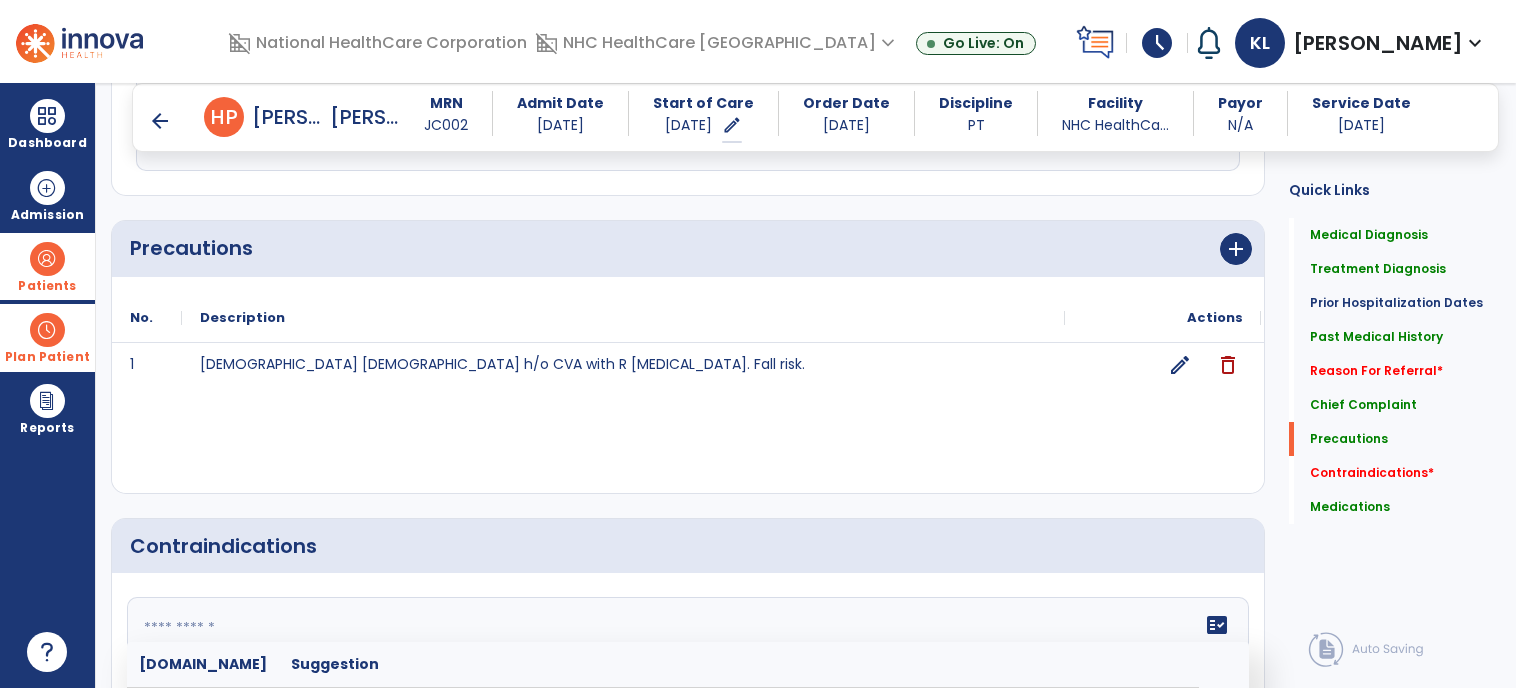paste on "**********" 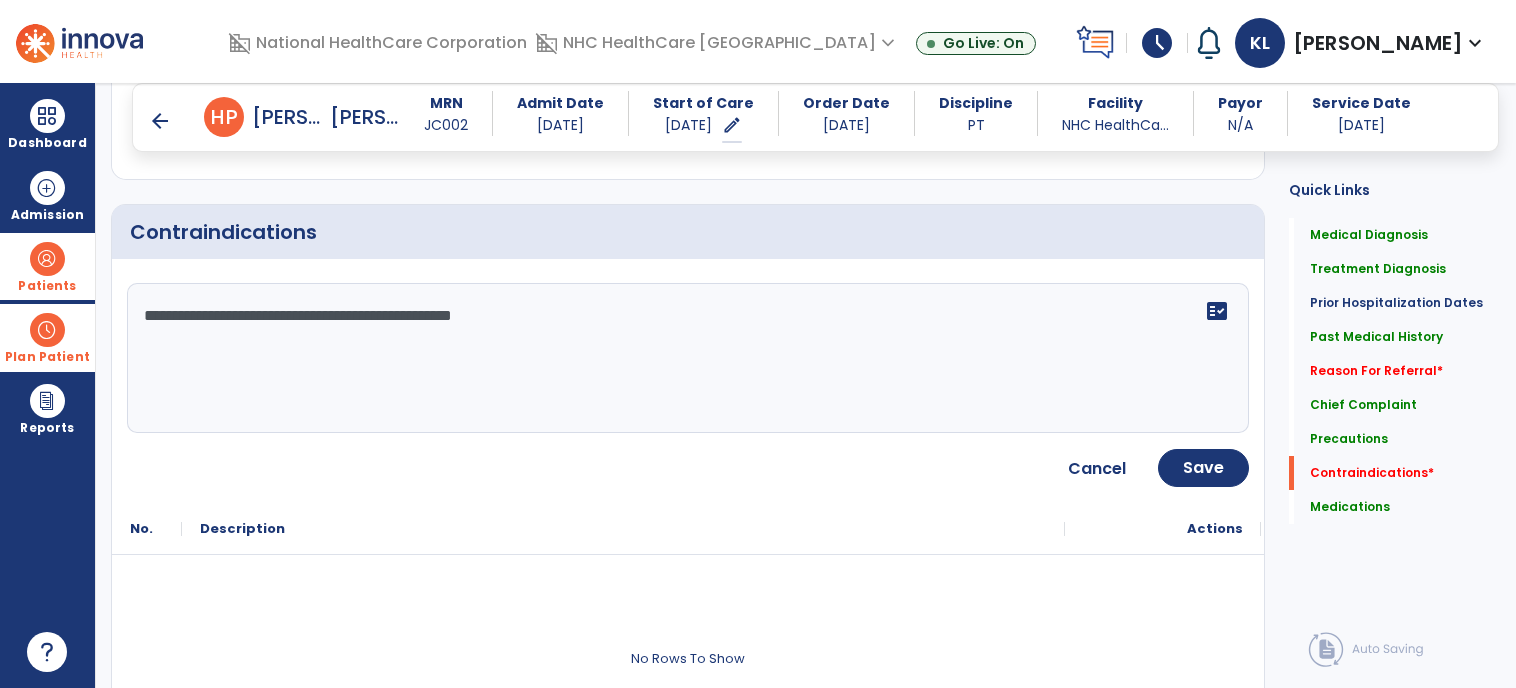 scroll, scrollTop: 2092, scrollLeft: 0, axis: vertical 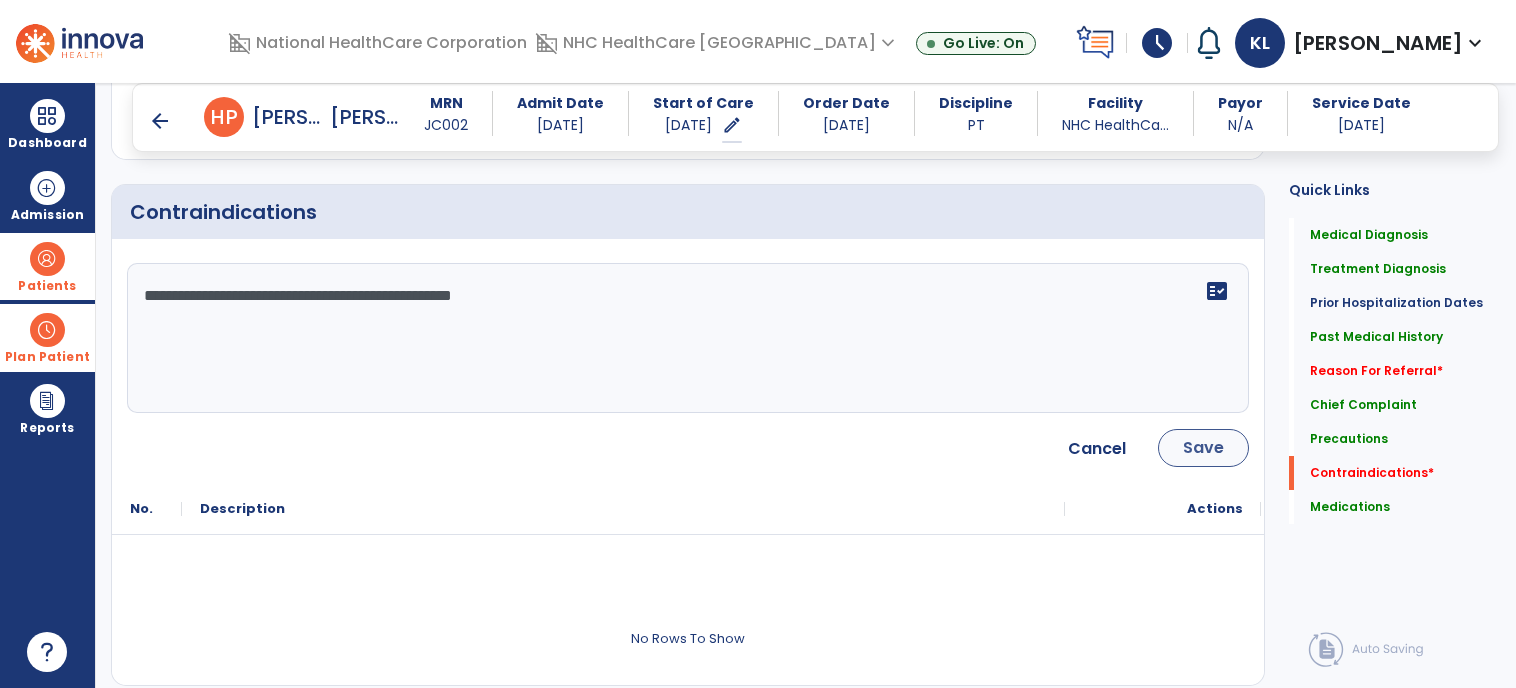 type on "**********" 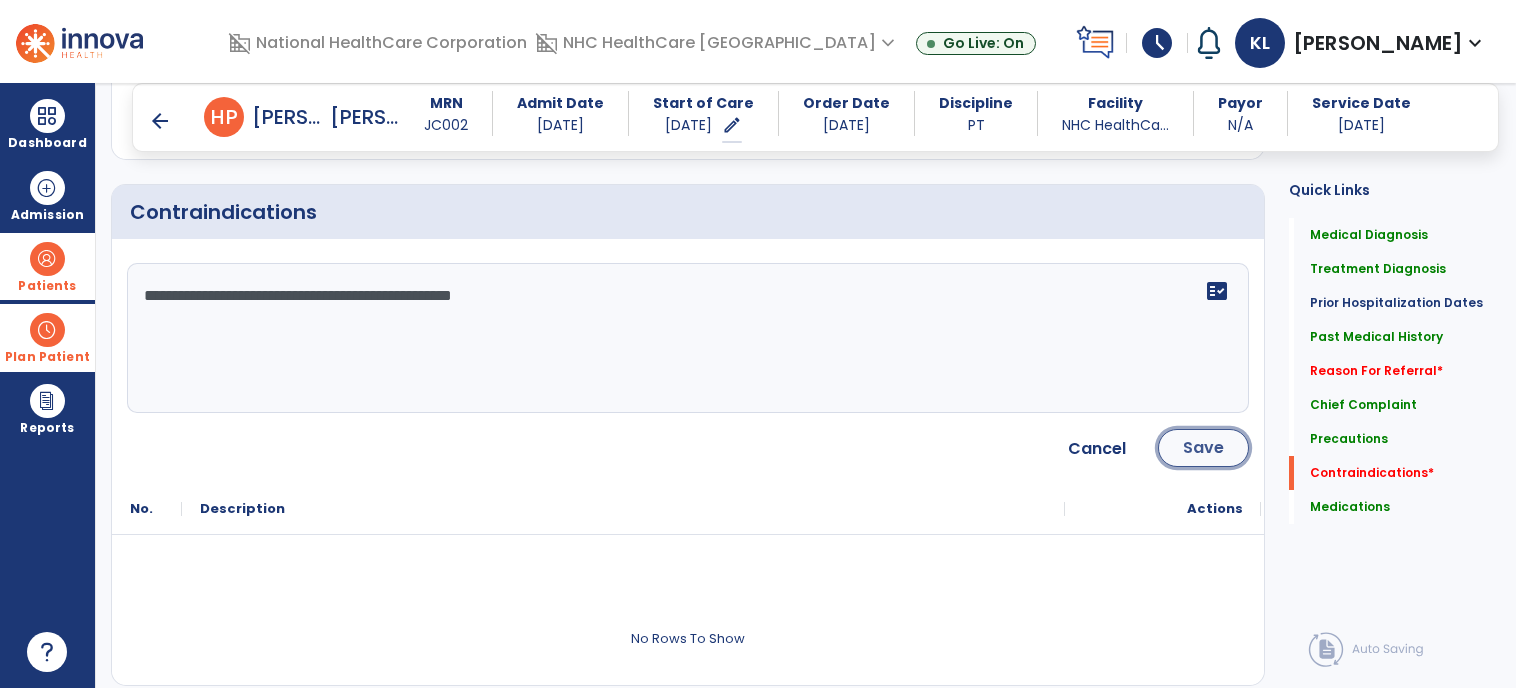 click on "Save" 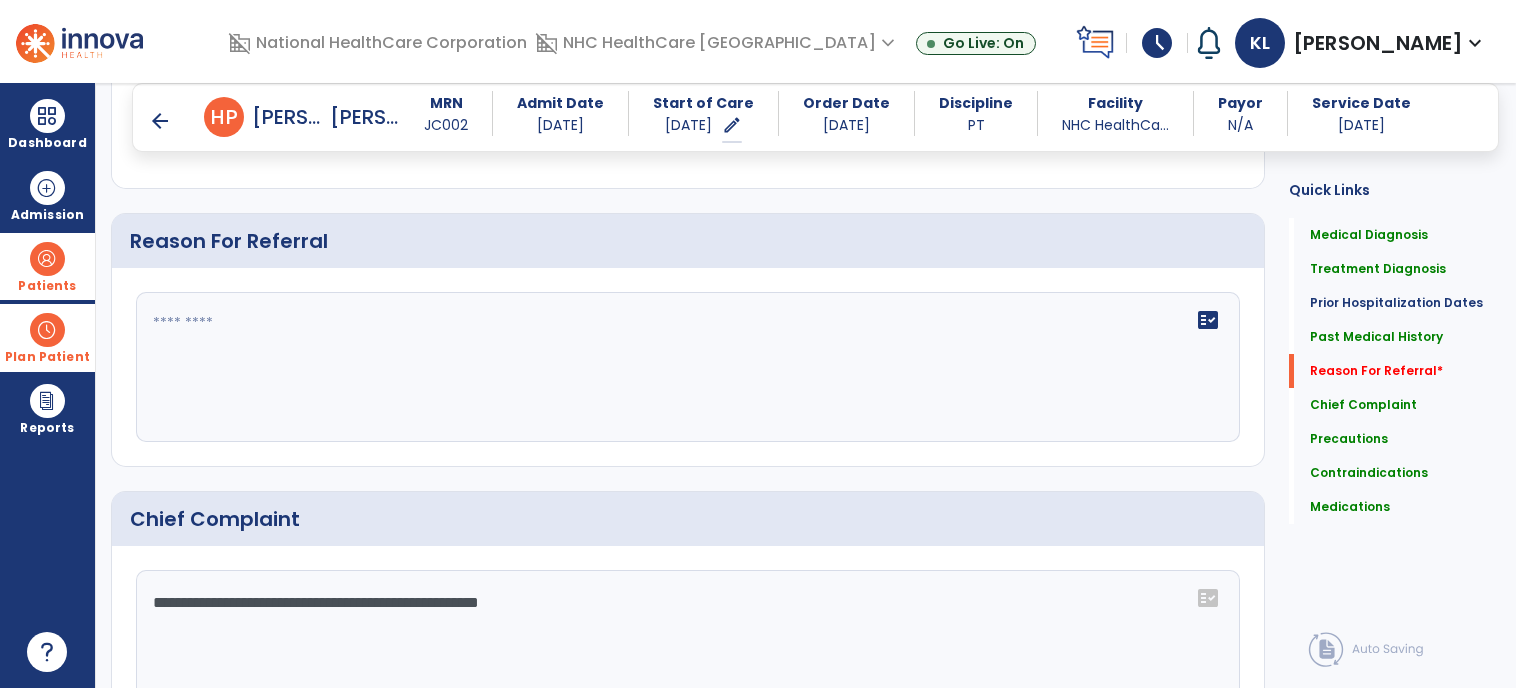 scroll, scrollTop: 1202, scrollLeft: 0, axis: vertical 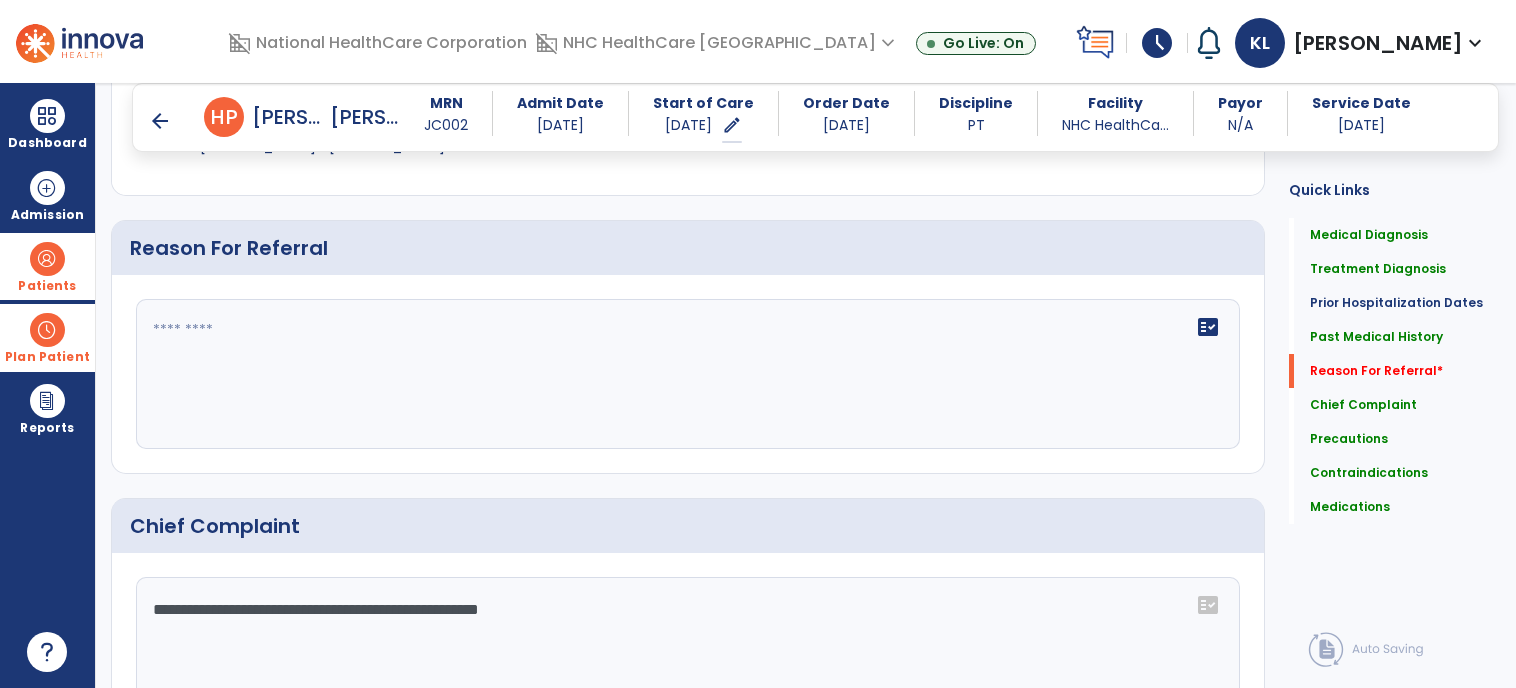 click on "fact_check" 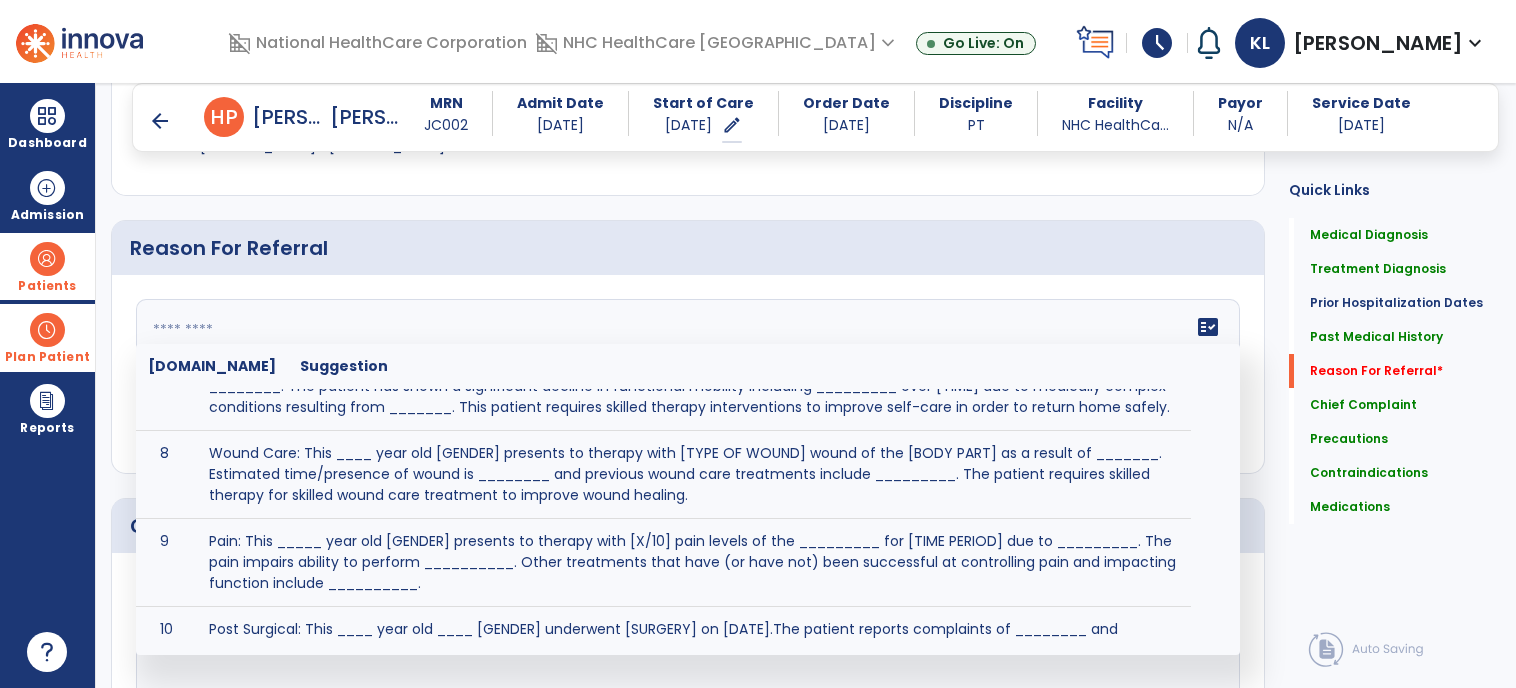 scroll, scrollTop: 585, scrollLeft: 0, axis: vertical 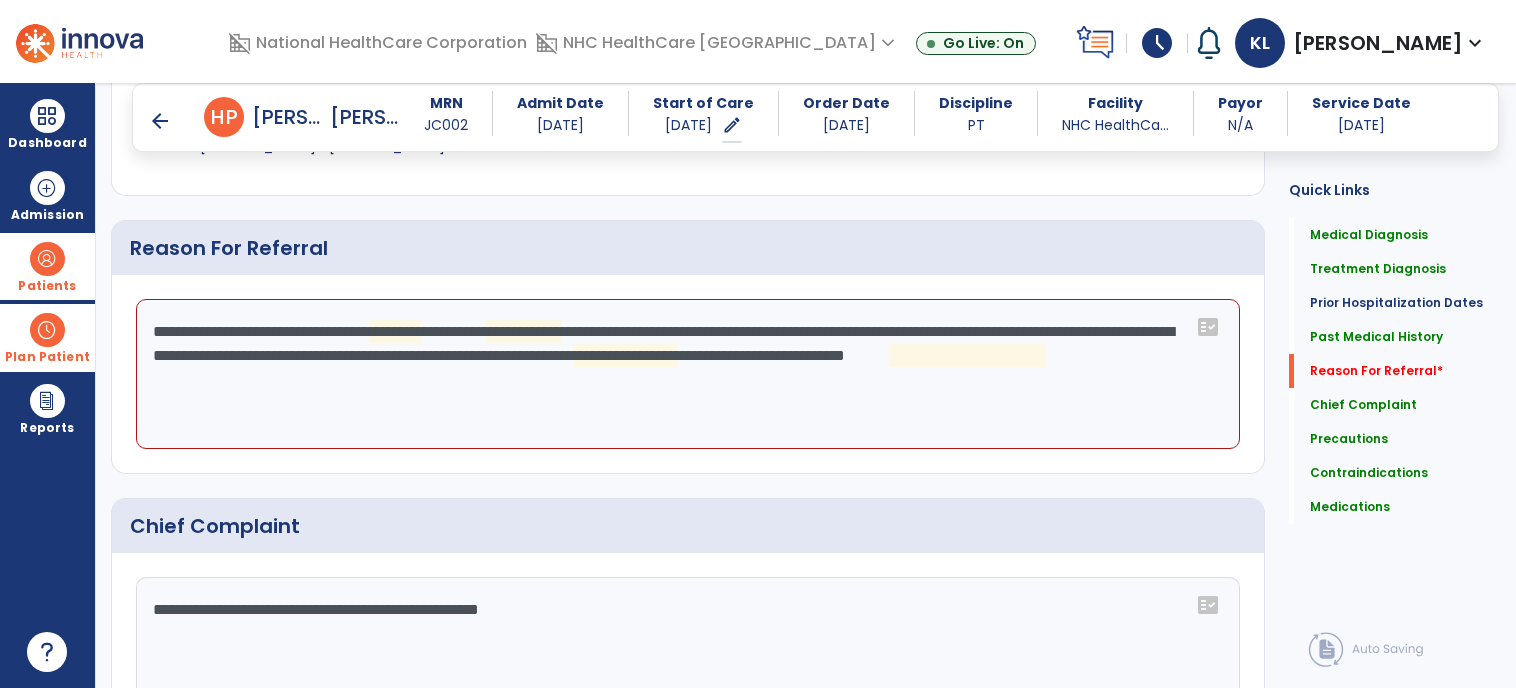 click on "**********" 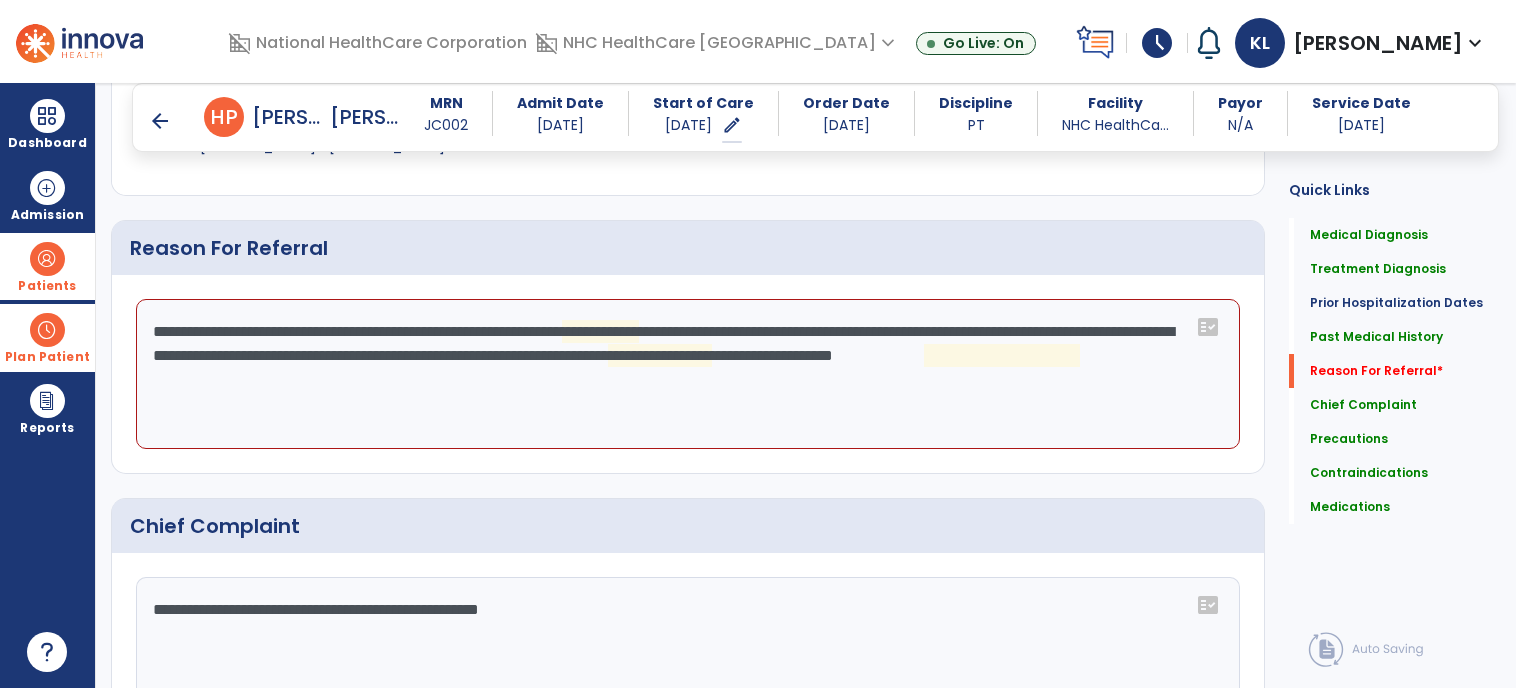 click on "**********" 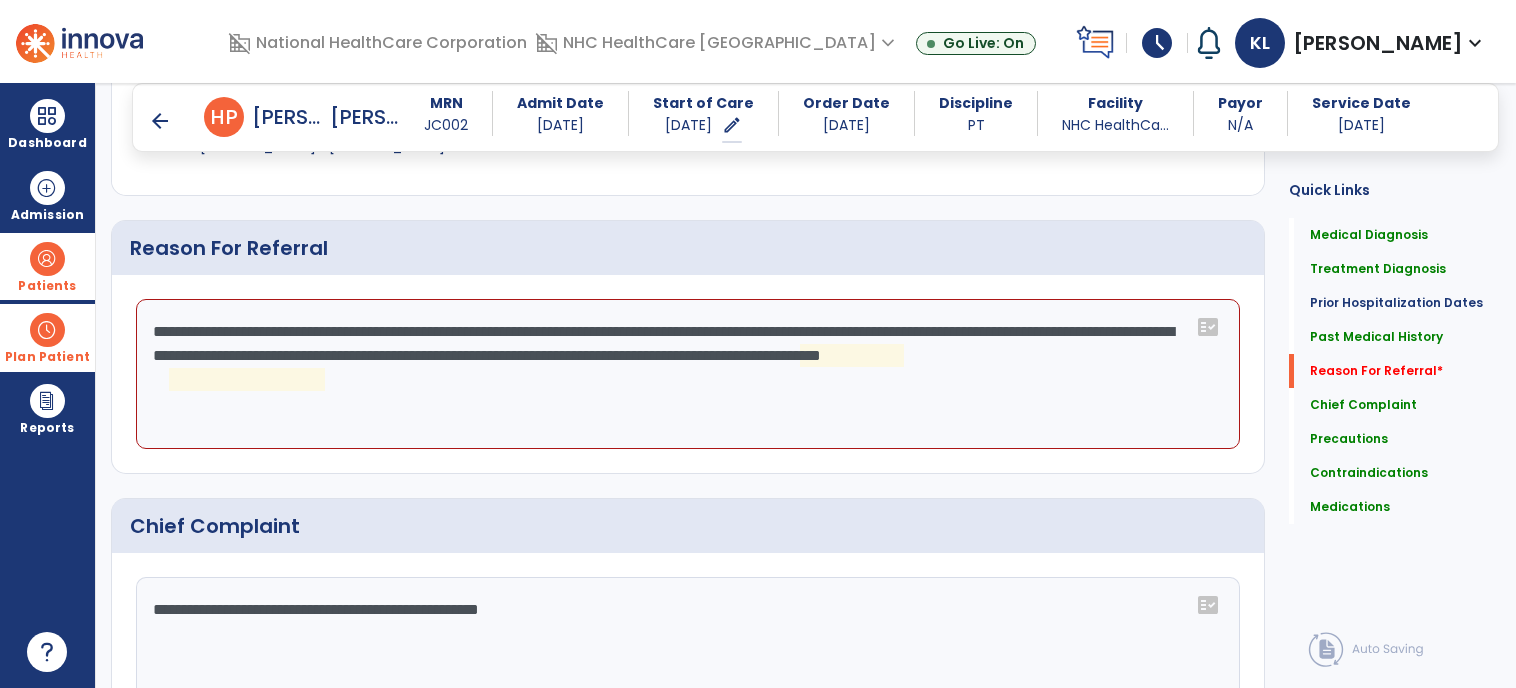 click on "**********" 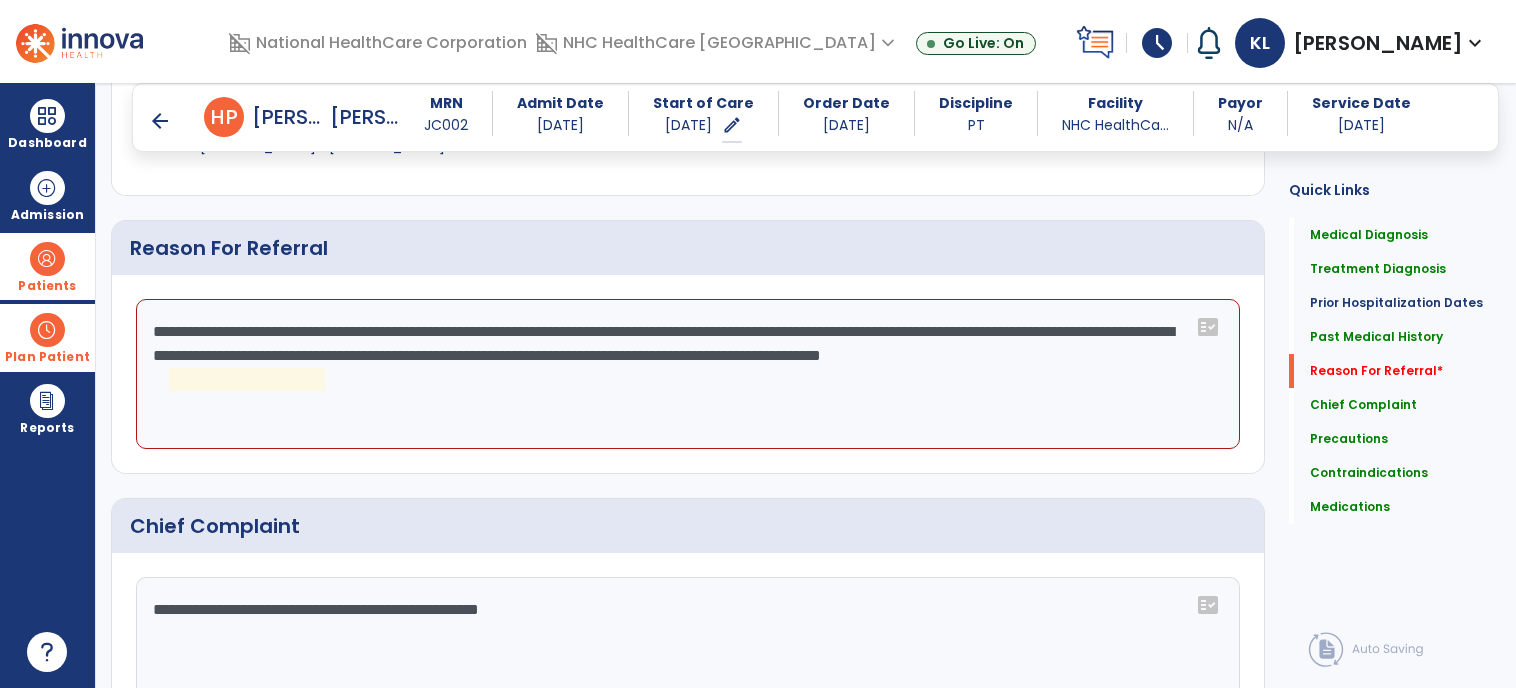 click on "**********" 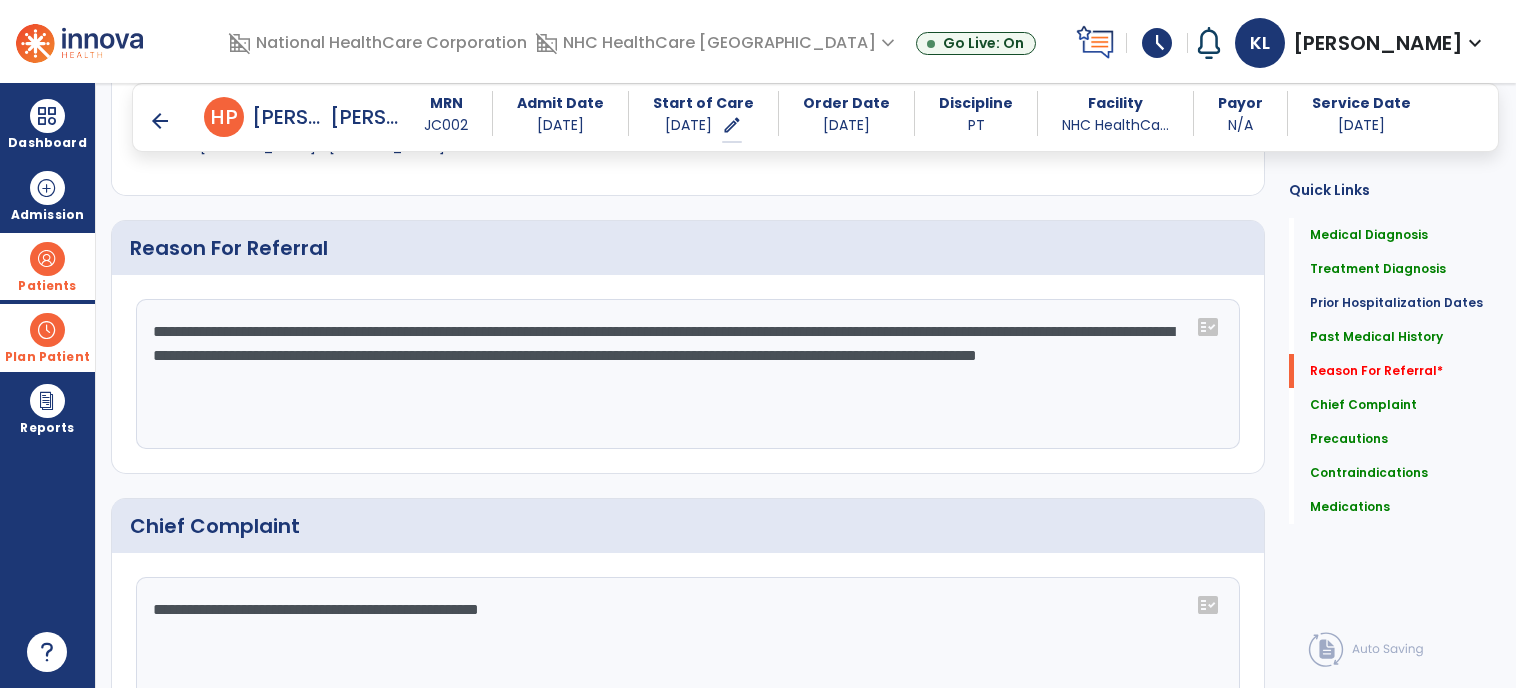 click on "**********" 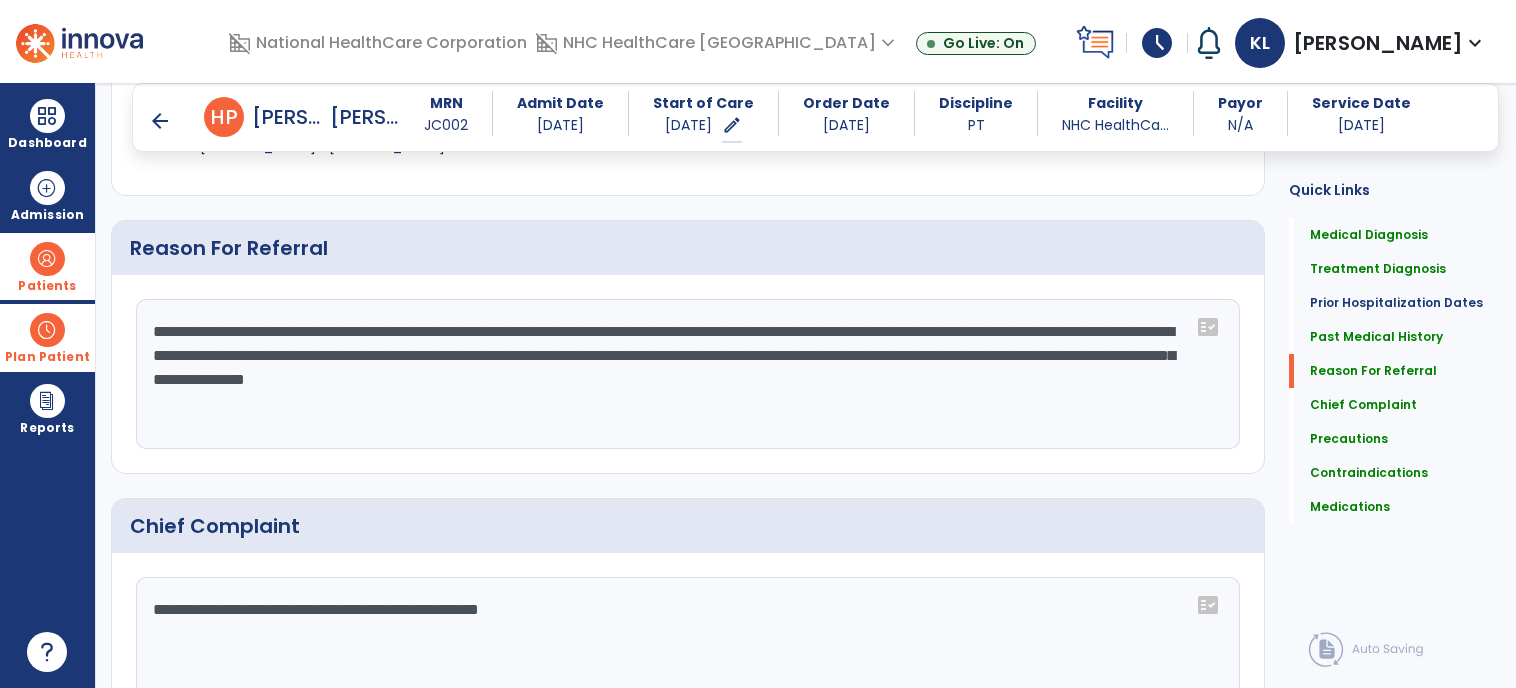 drag, startPoint x: 343, startPoint y: 328, endPoint x: 71, endPoint y: 307, distance: 272.80945 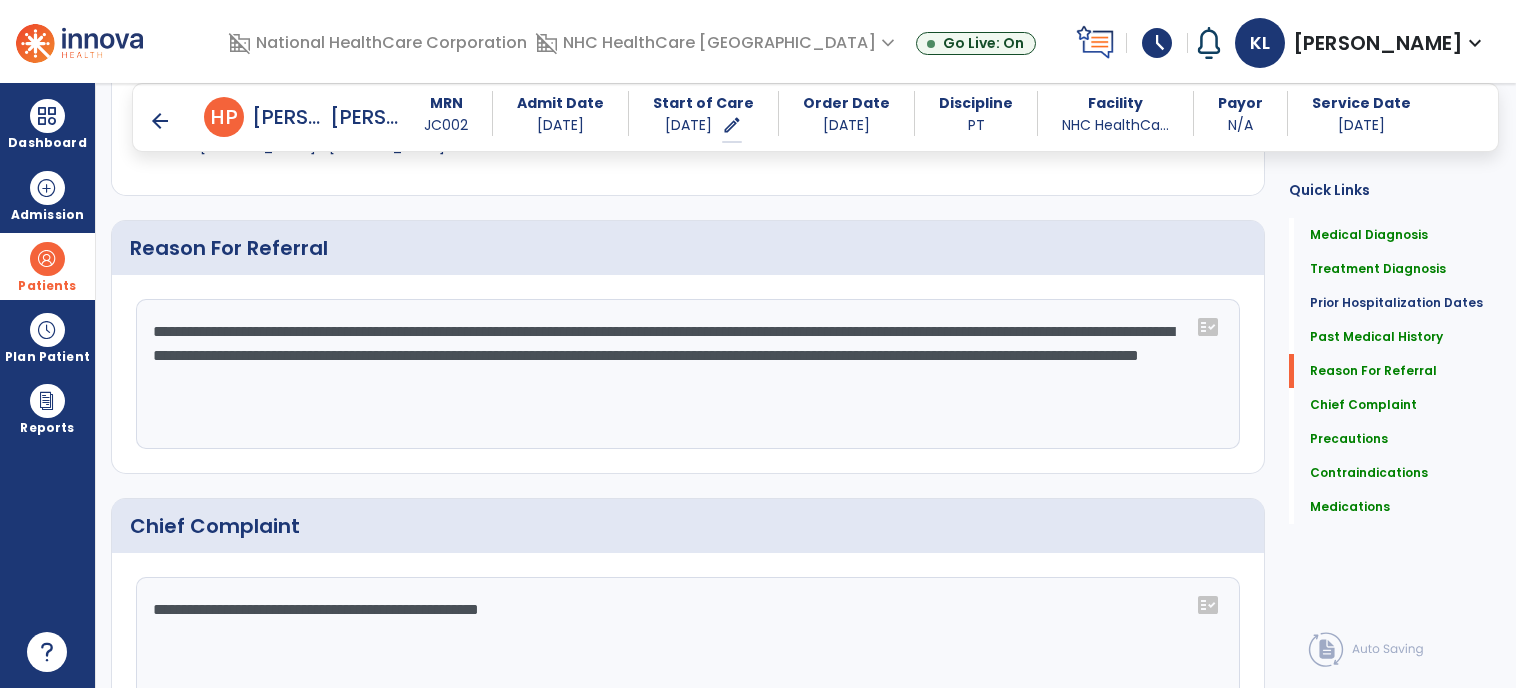 drag, startPoint x: 857, startPoint y: 322, endPoint x: 679, endPoint y: 320, distance: 178.01123 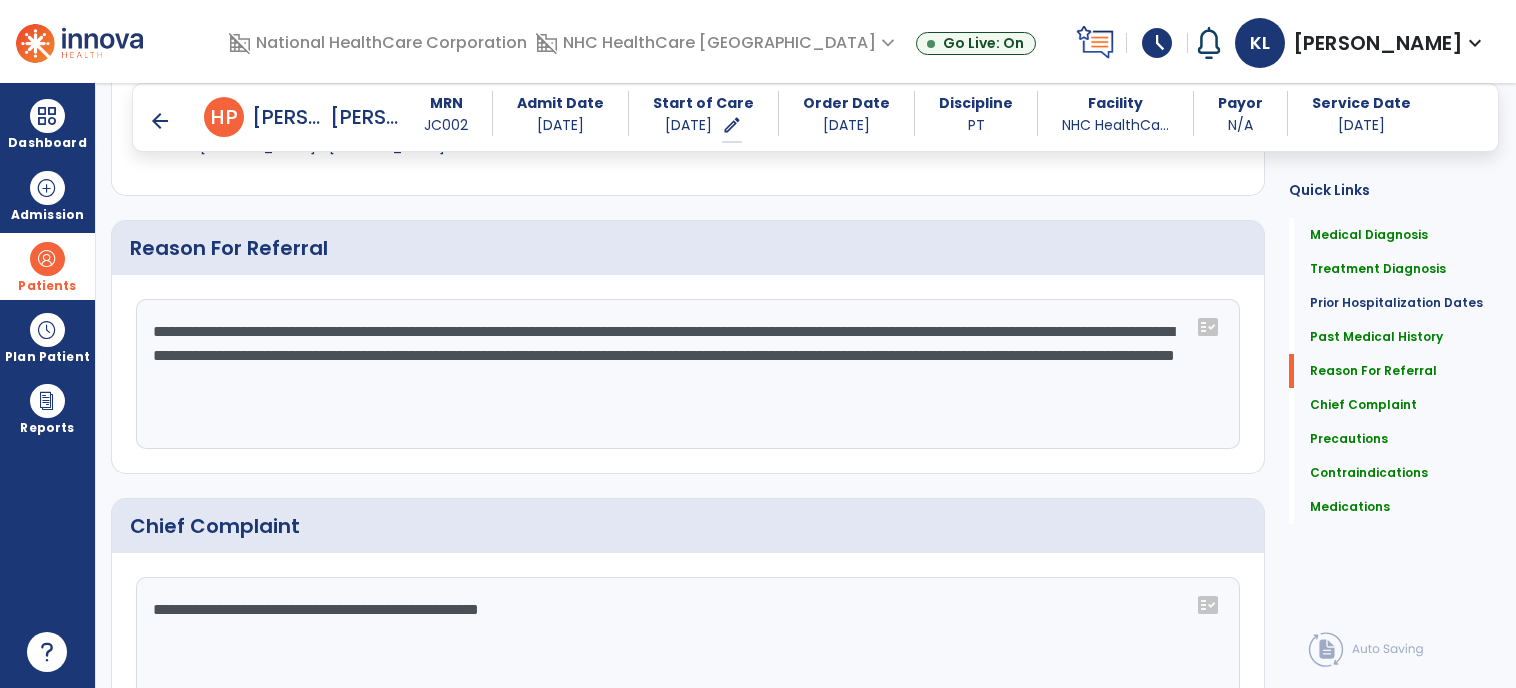 click on "**********" 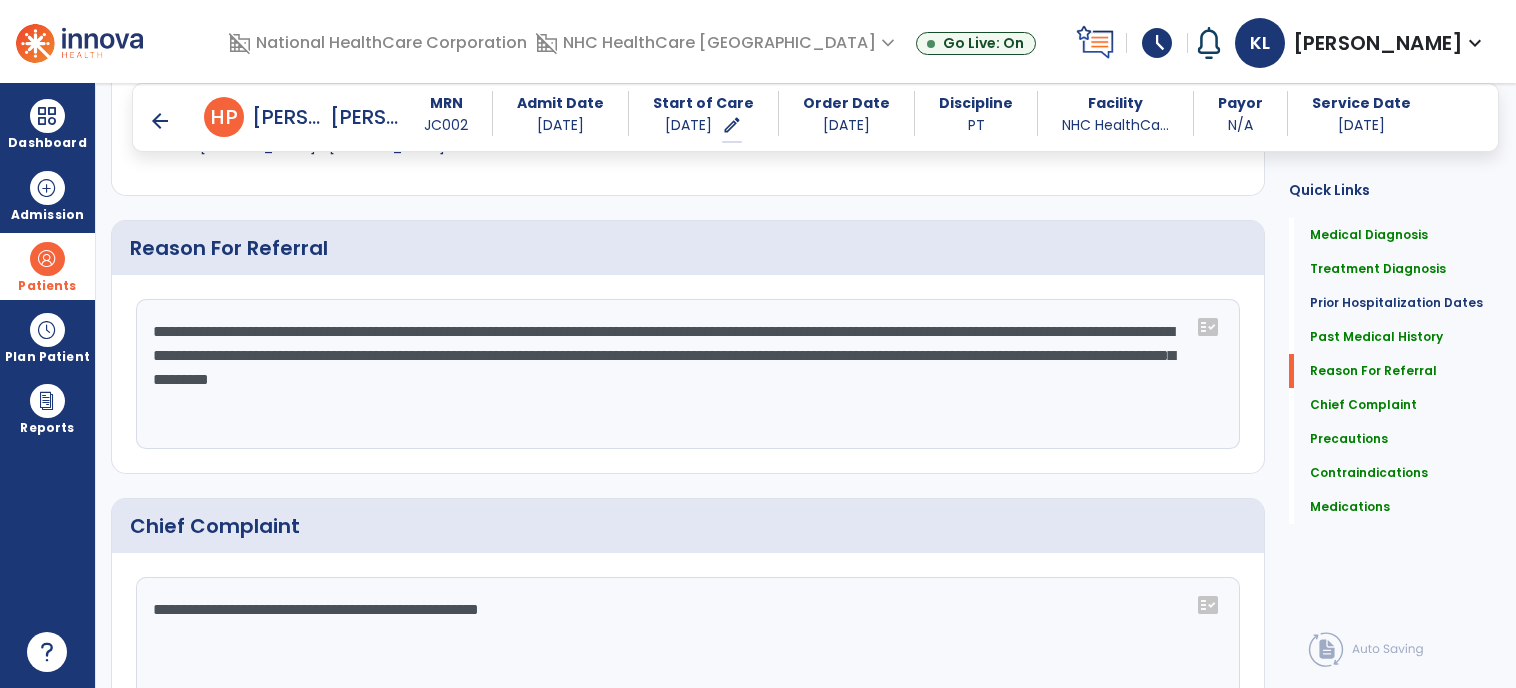 click on "**********" 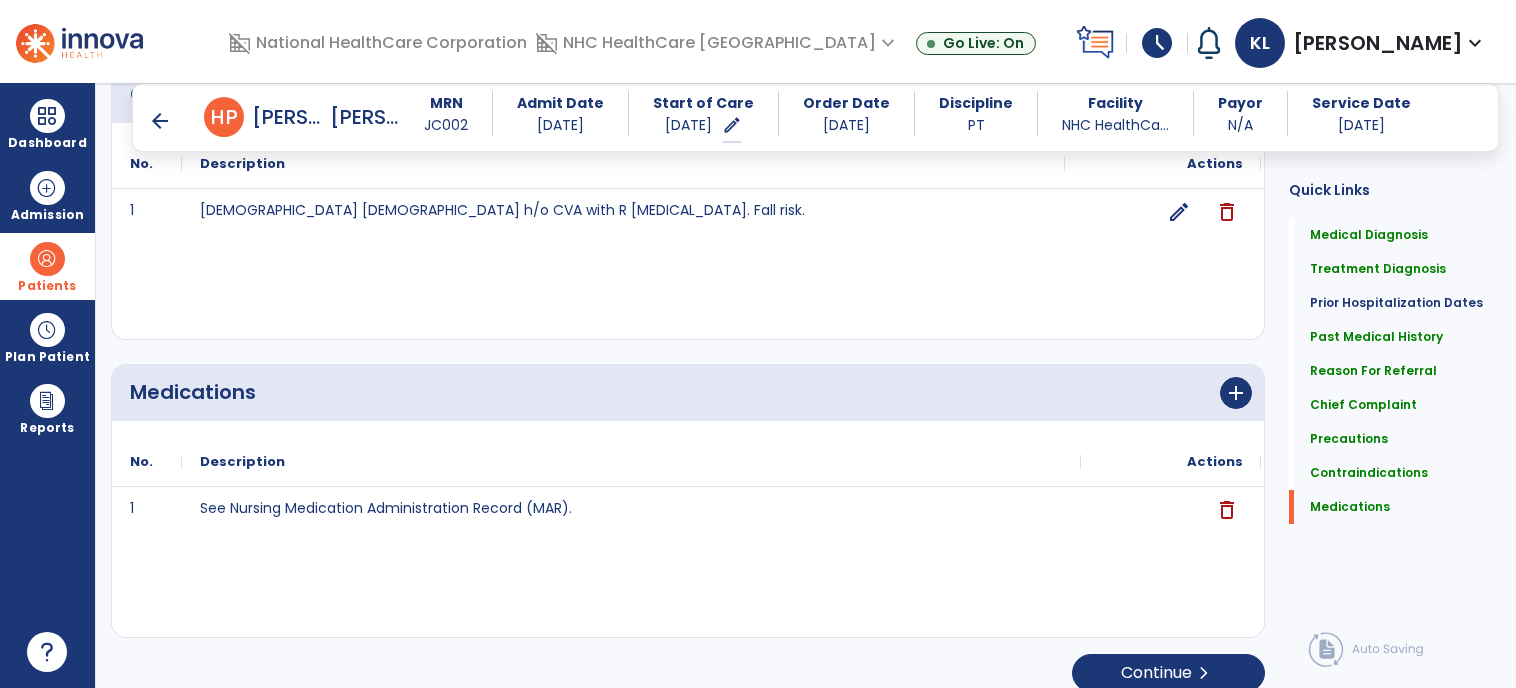 scroll, scrollTop: 2224, scrollLeft: 0, axis: vertical 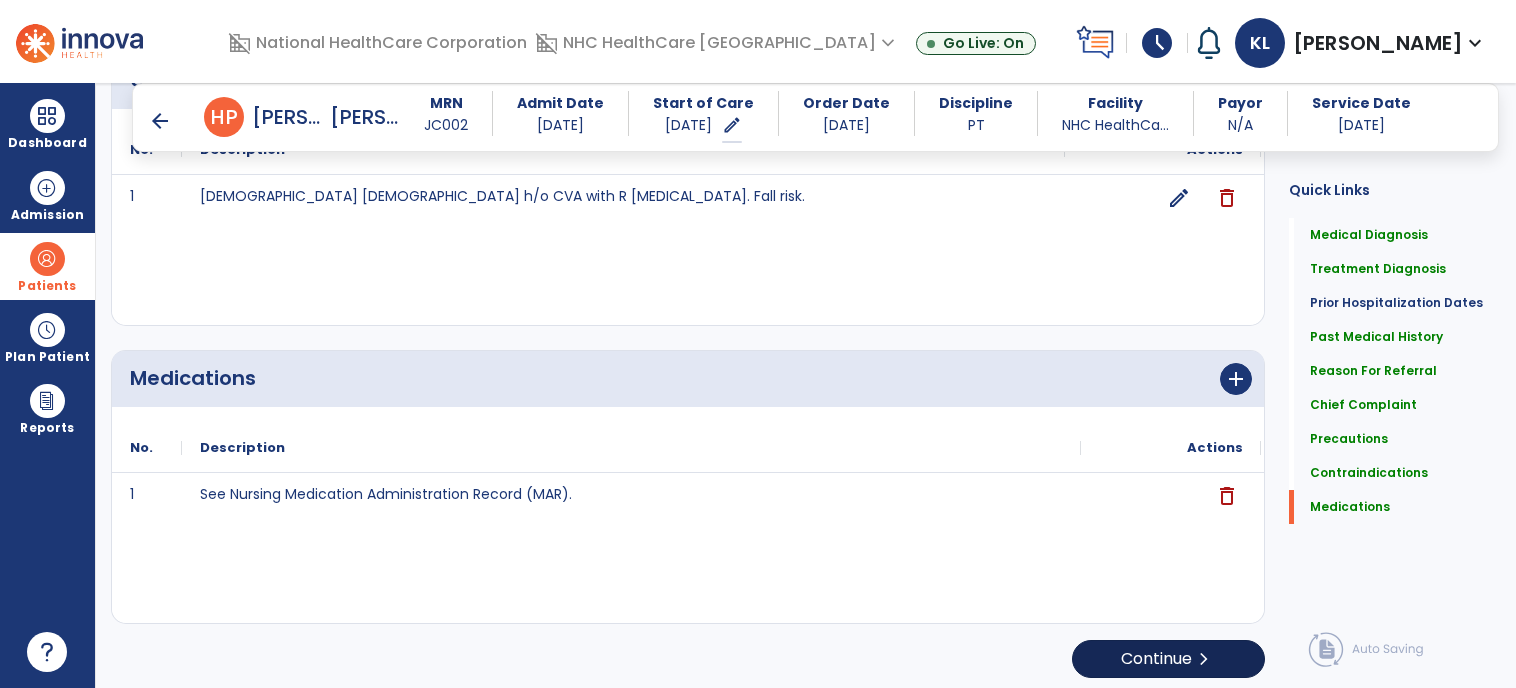 type on "**********" 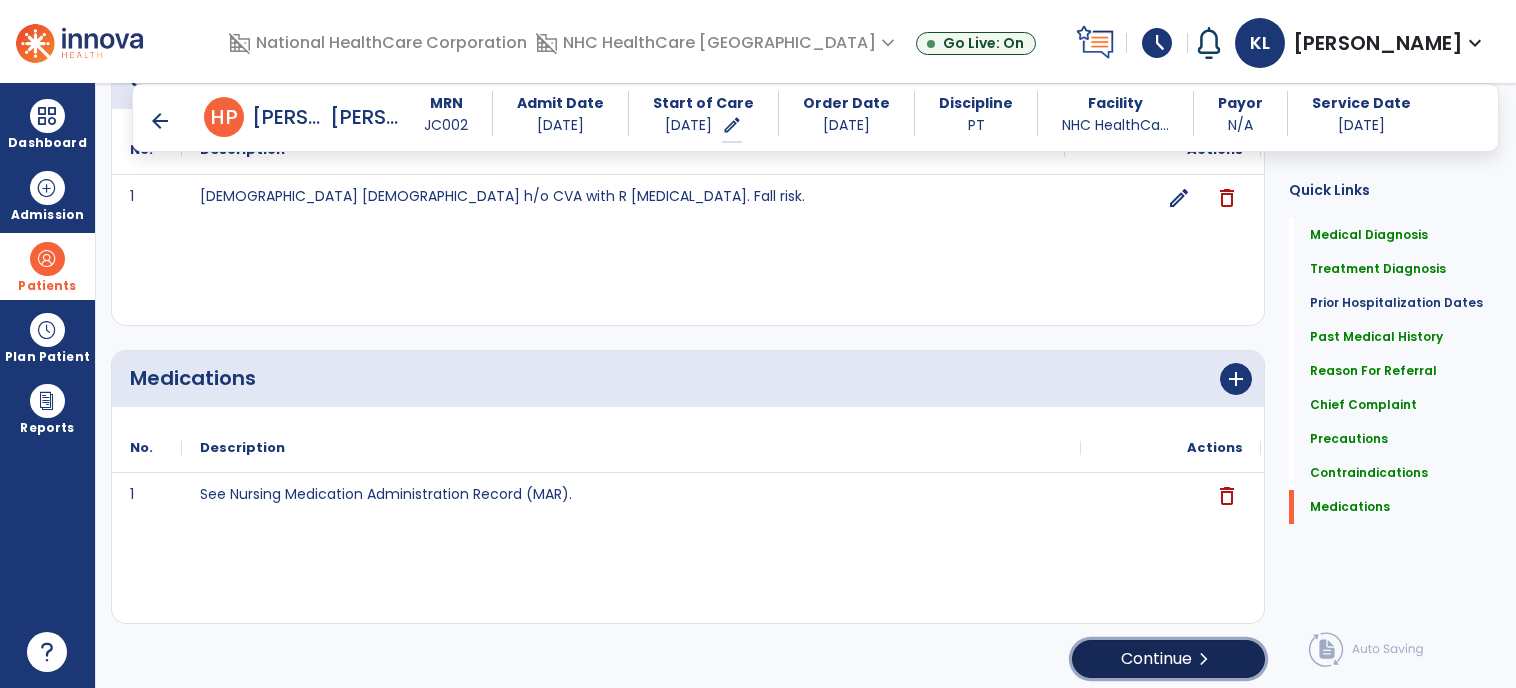 click on "Continue  chevron_right" 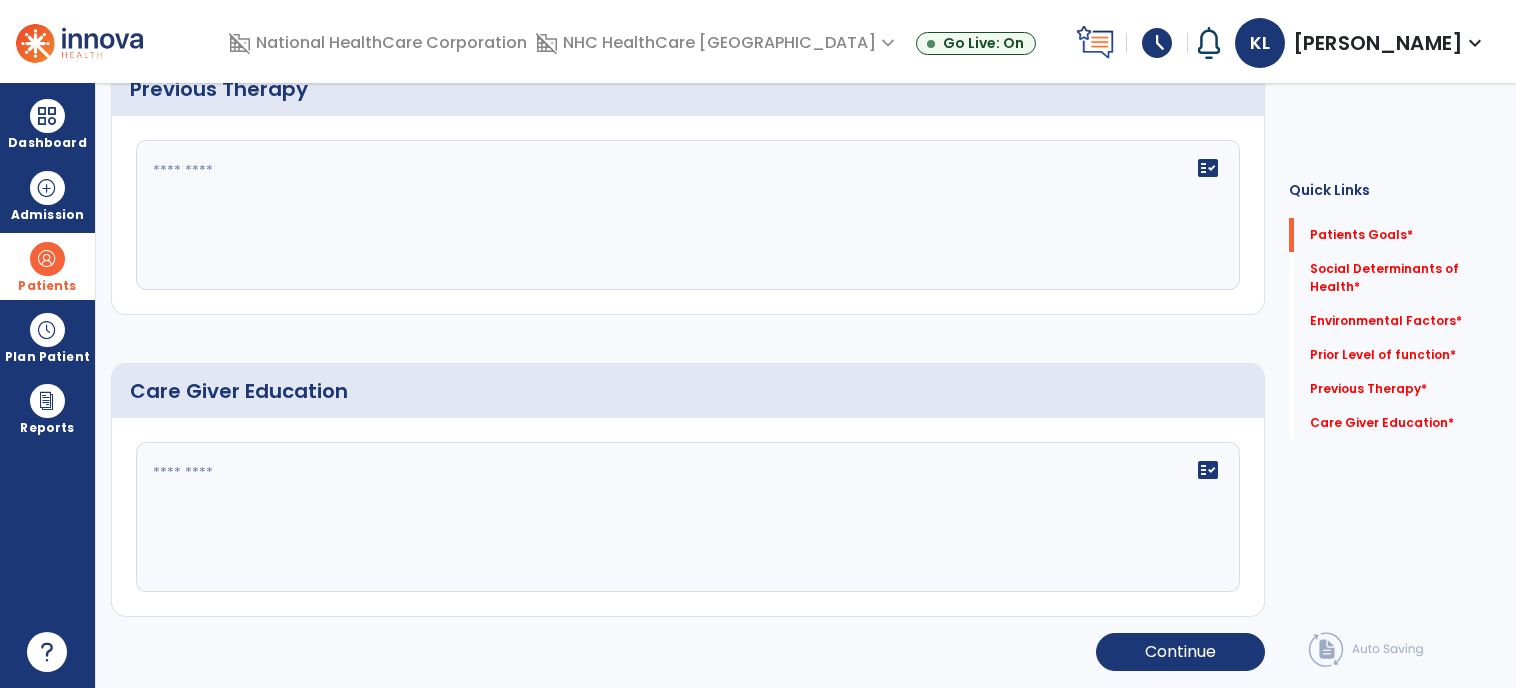 scroll, scrollTop: 16, scrollLeft: 0, axis: vertical 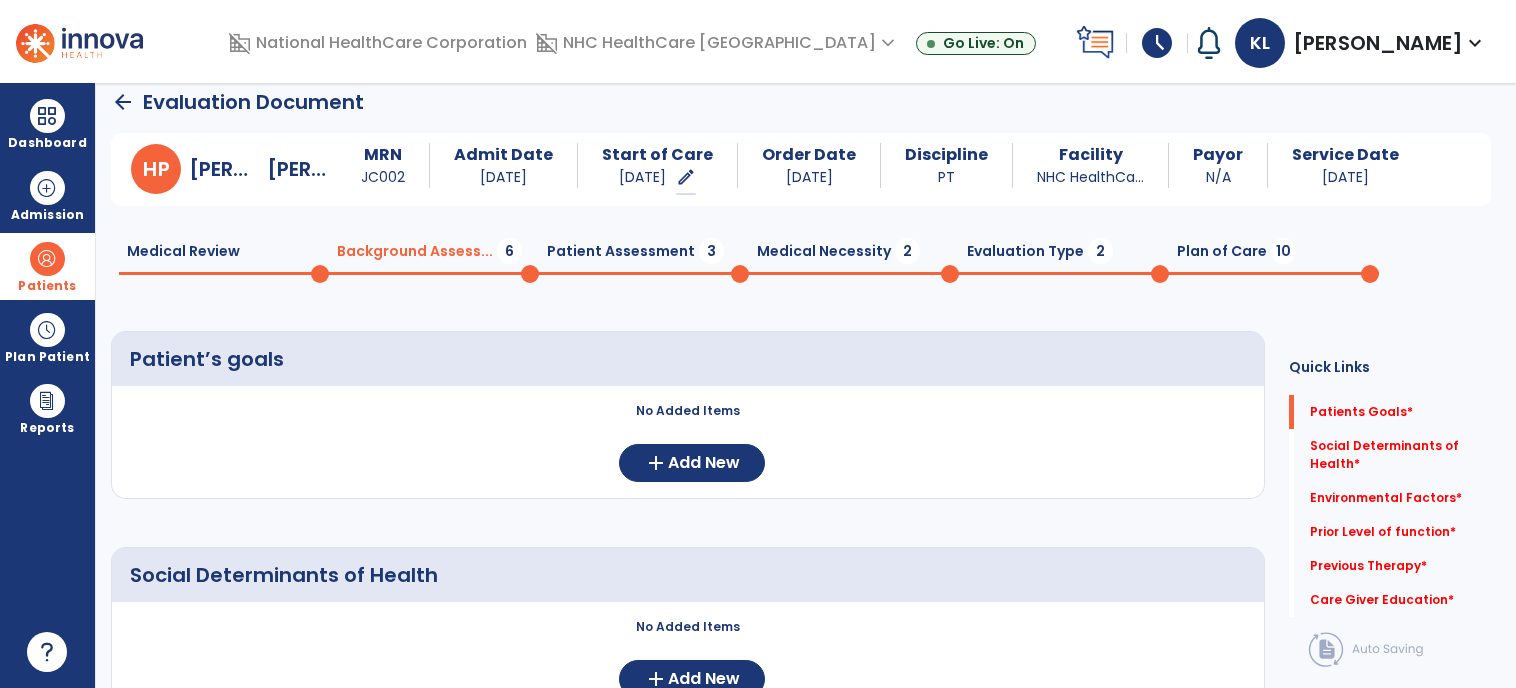 click on "No Added Items  add  Add New" 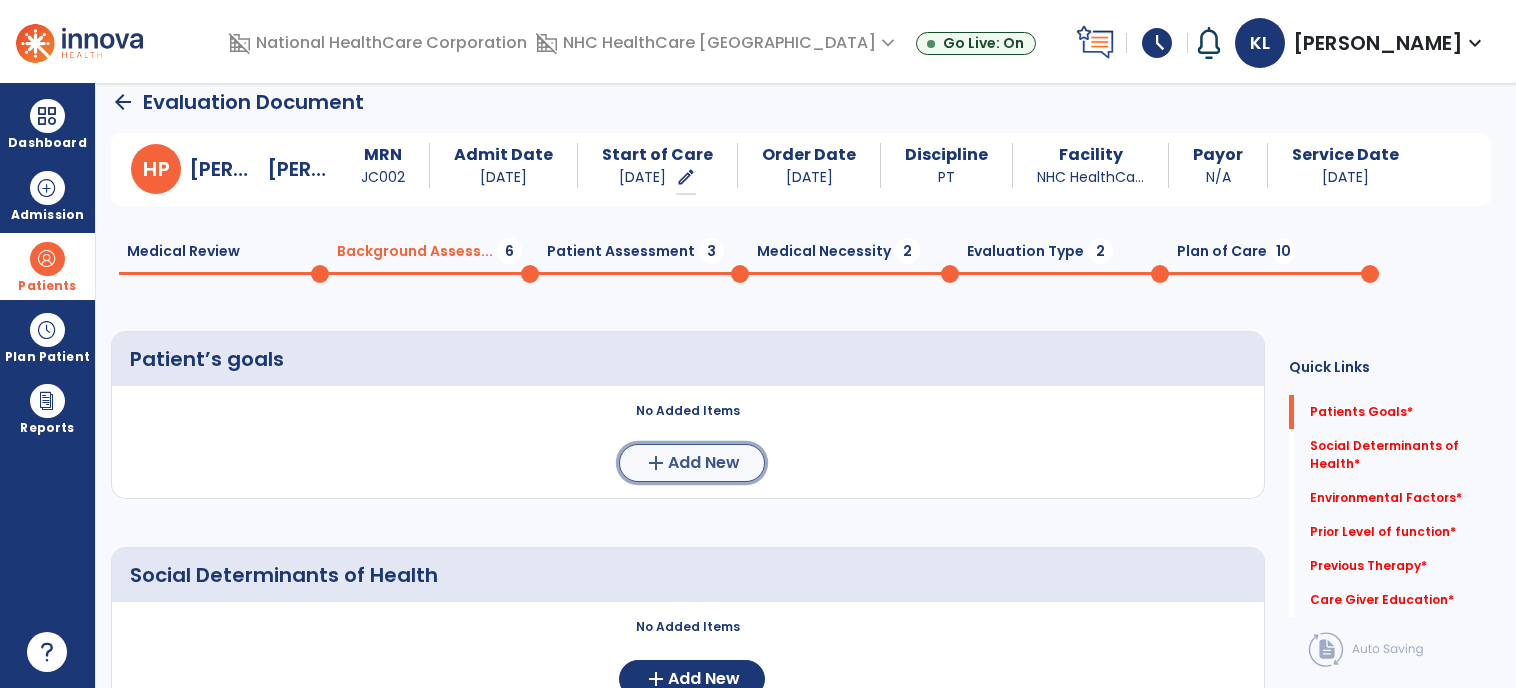 click on "add  Add New" 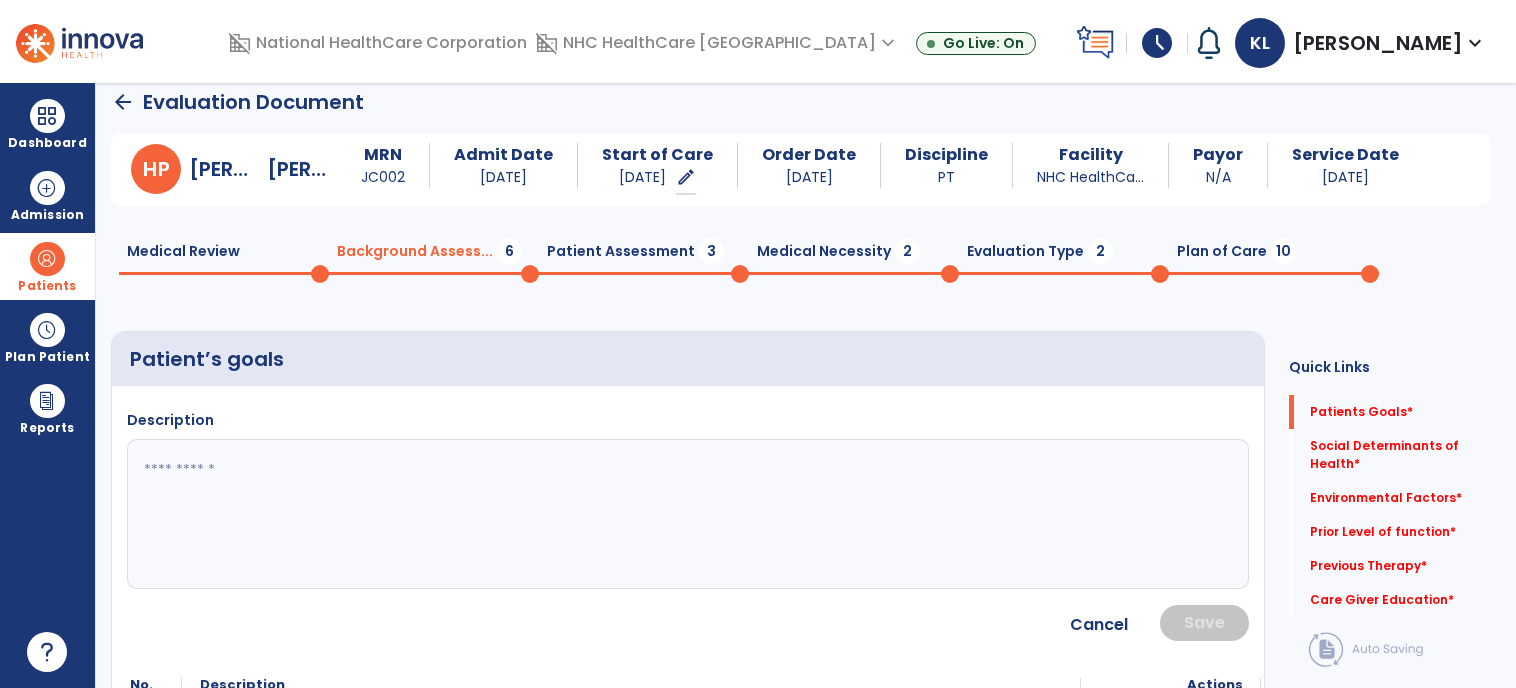 click 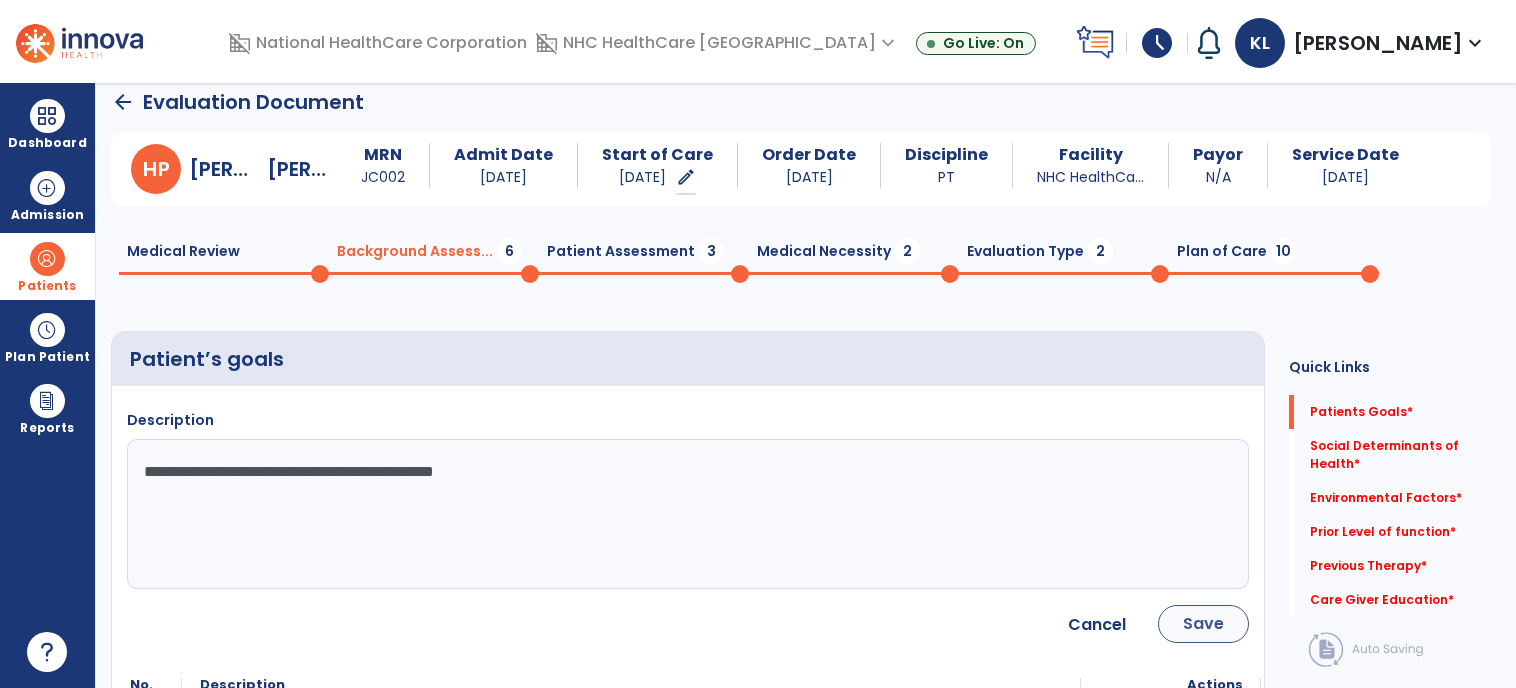 type on "**********" 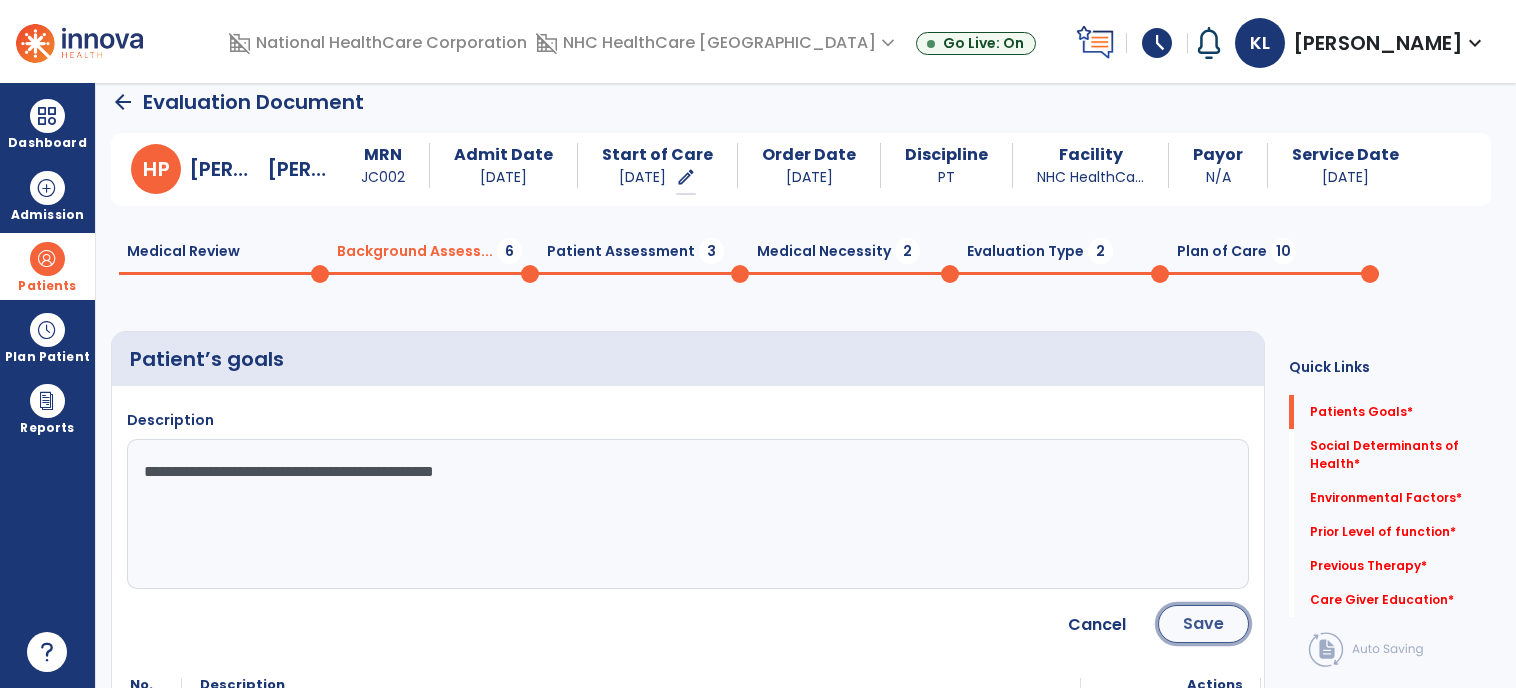 click on "Save" 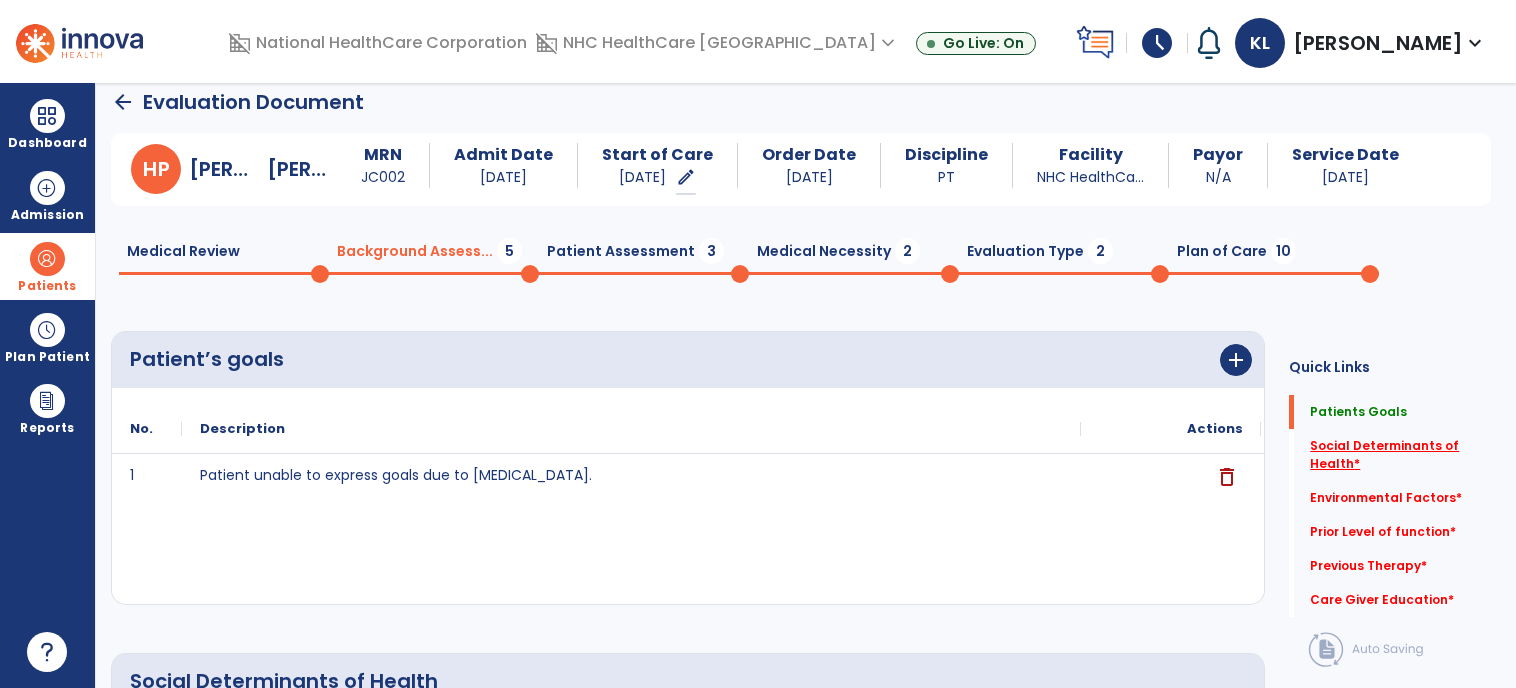 click on "Social Determinants of Health   *" 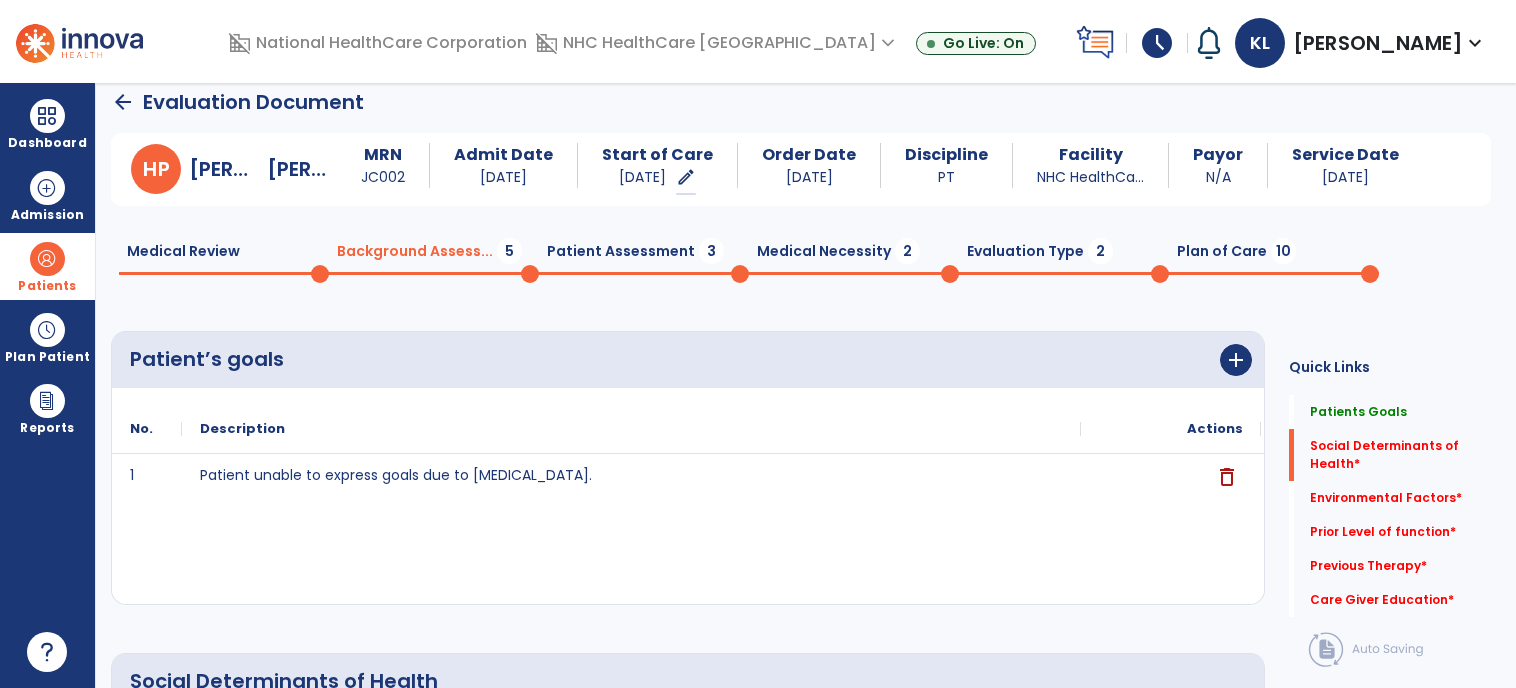 click on "1 Patient unable to express goals due to [MEDICAL_DATA].  delete" 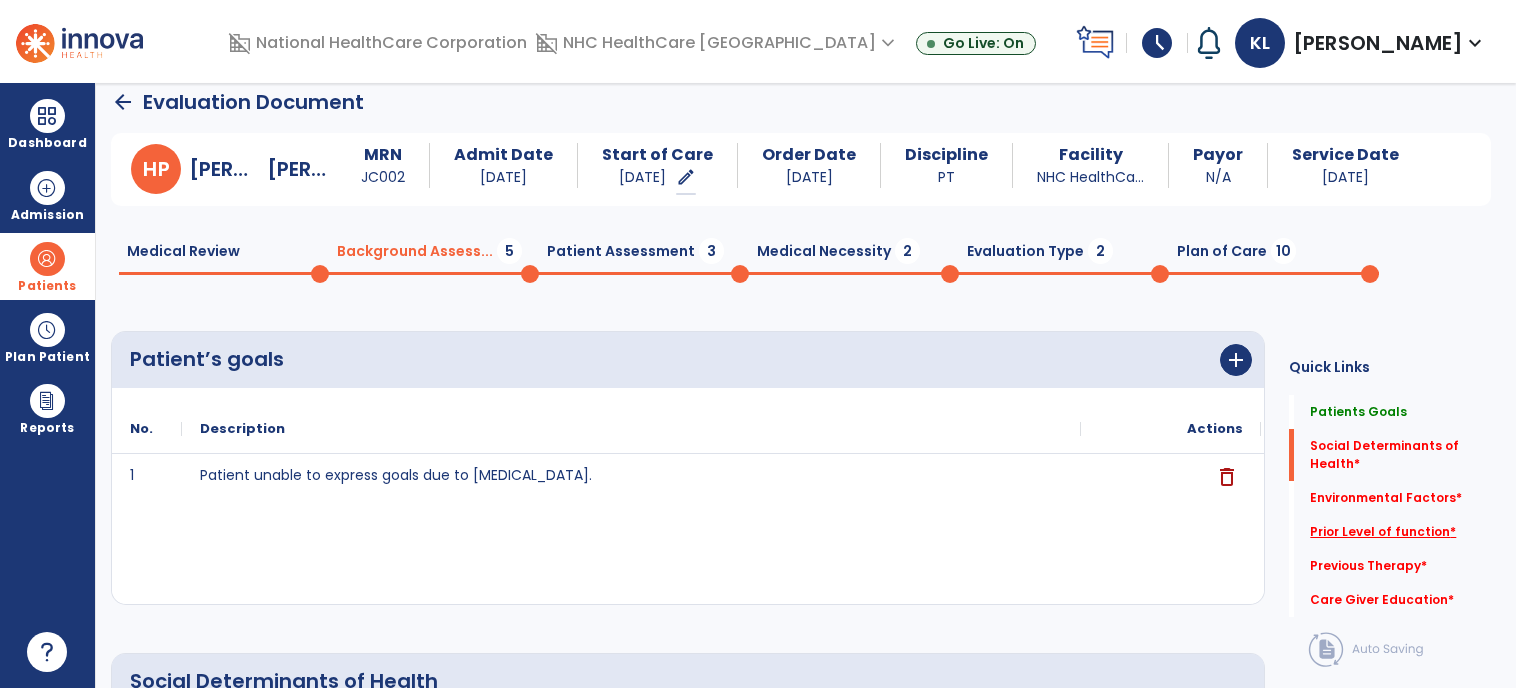 click on "Prior Level of function   *" 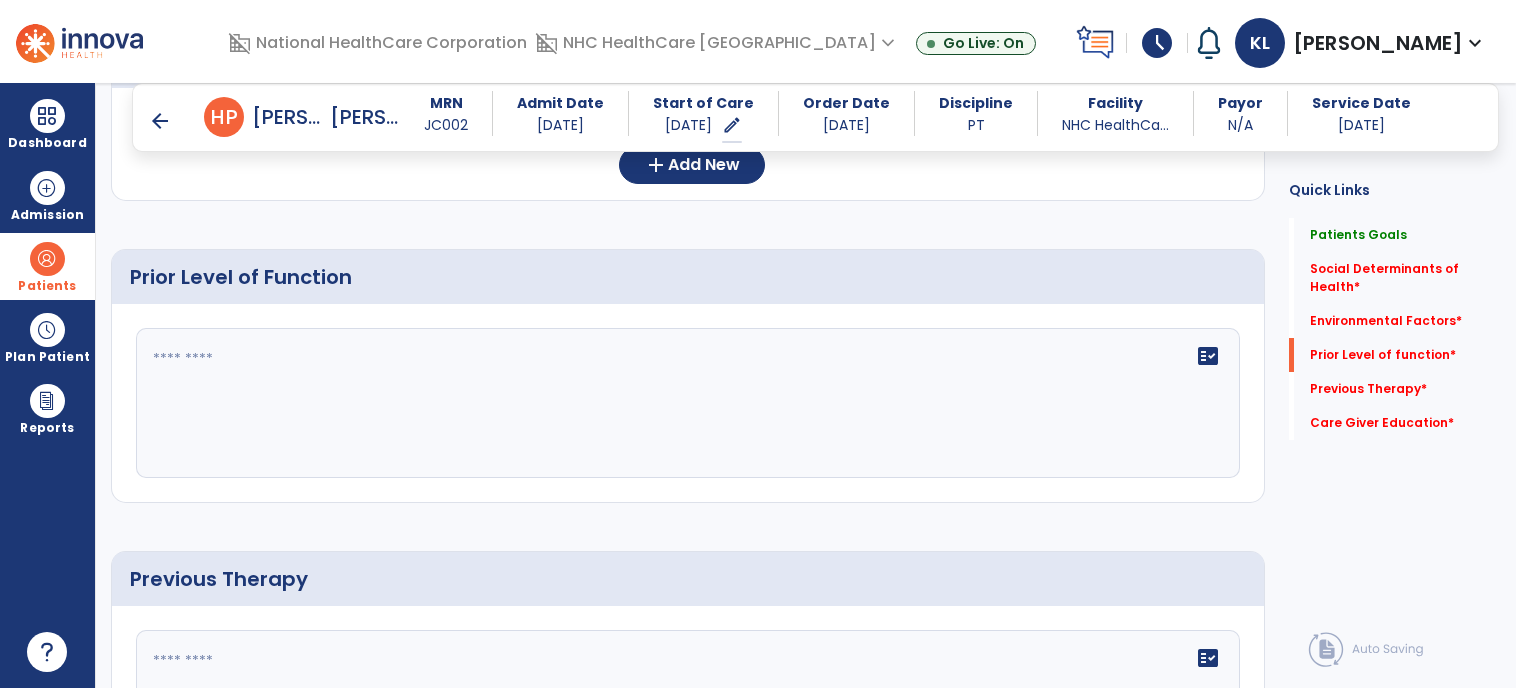 scroll, scrollTop: 868, scrollLeft: 0, axis: vertical 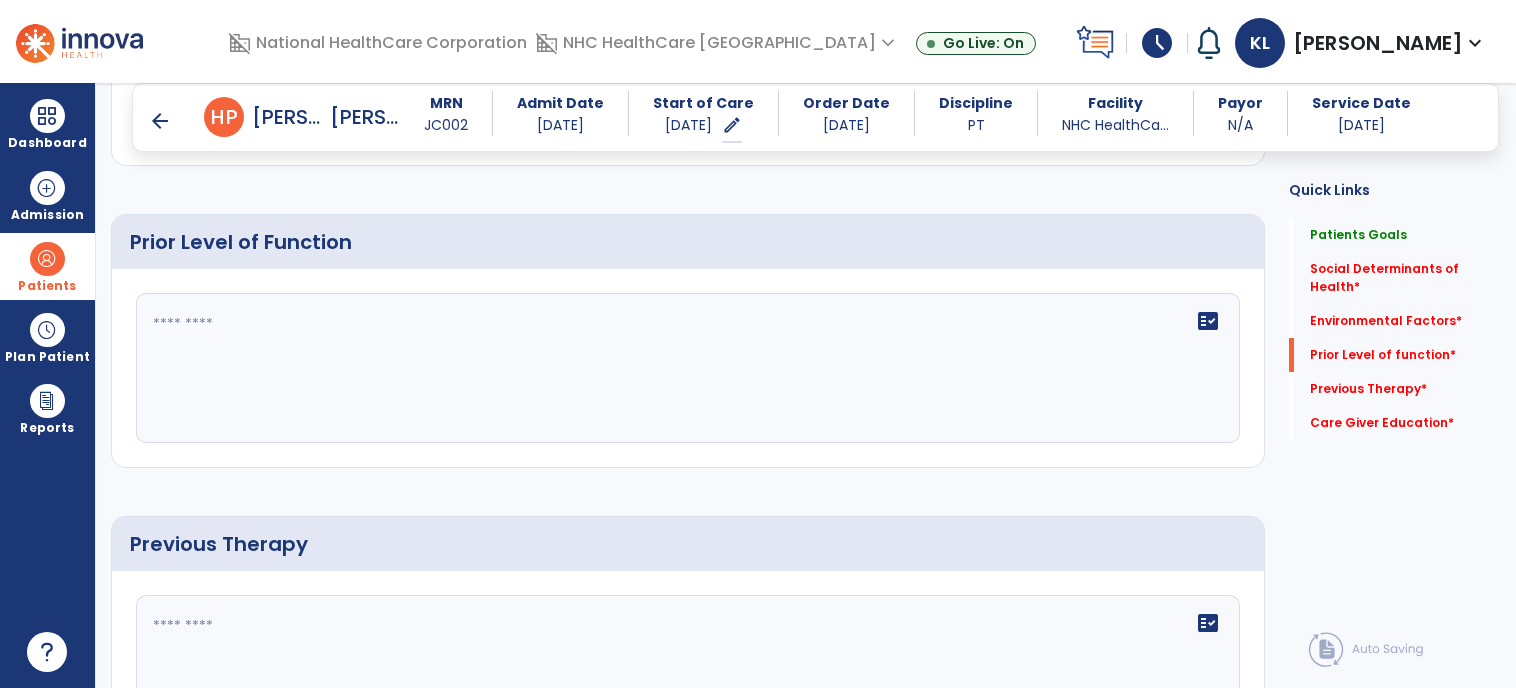 click on "fact_check" 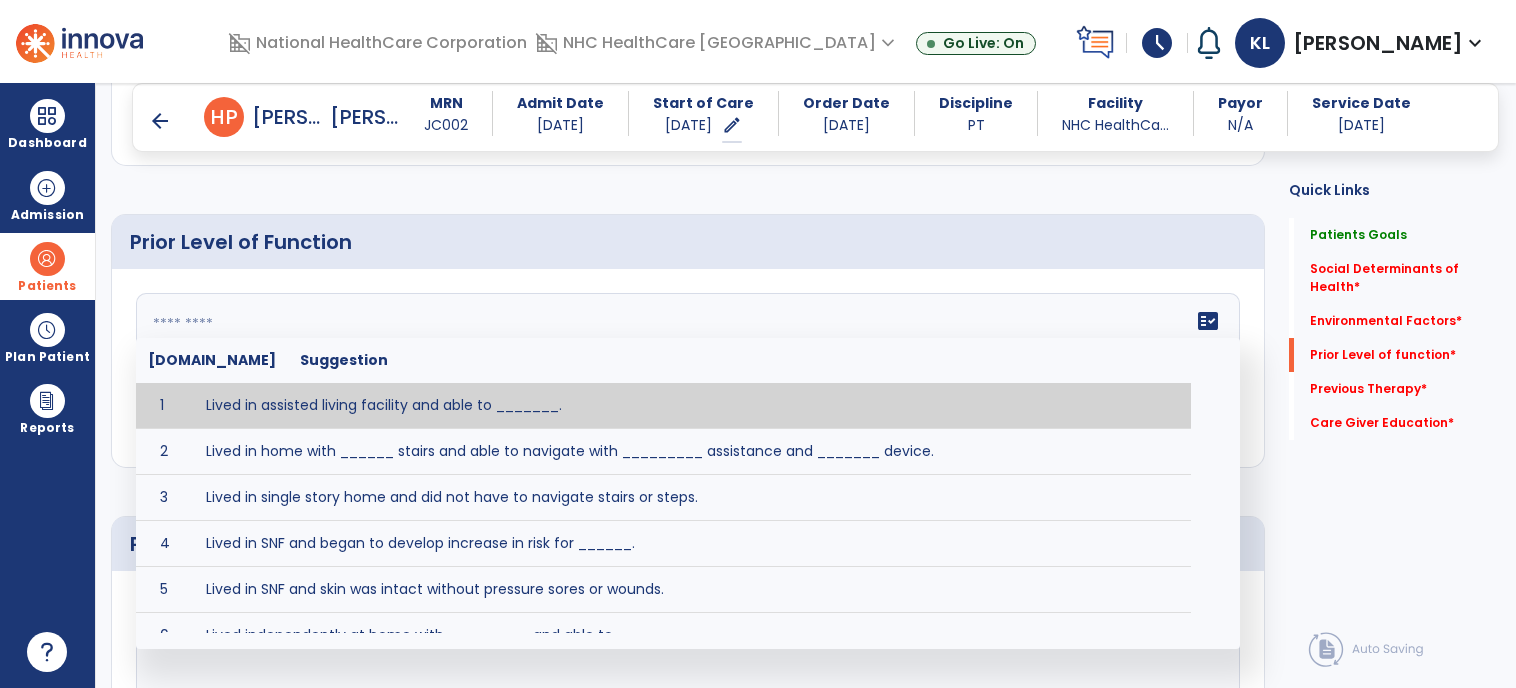 paste on "**********" 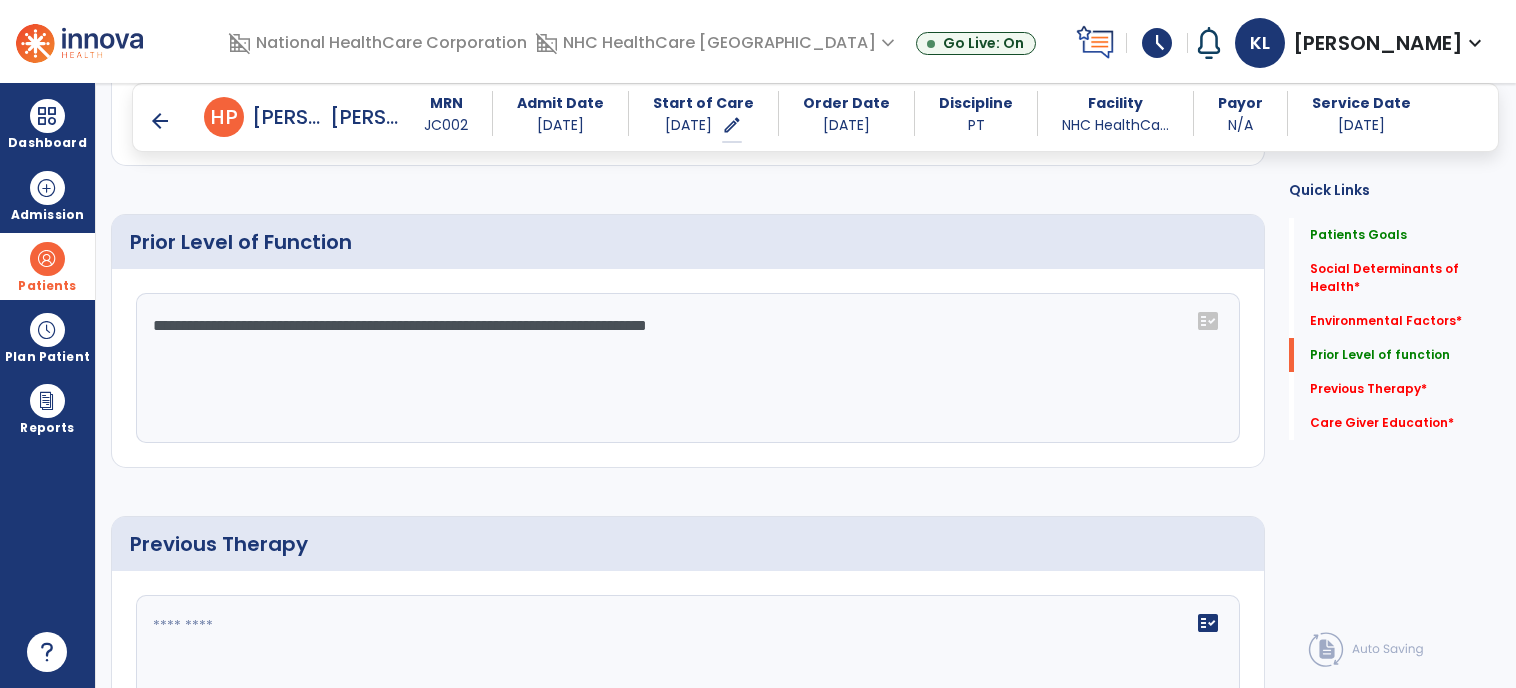 type on "**********" 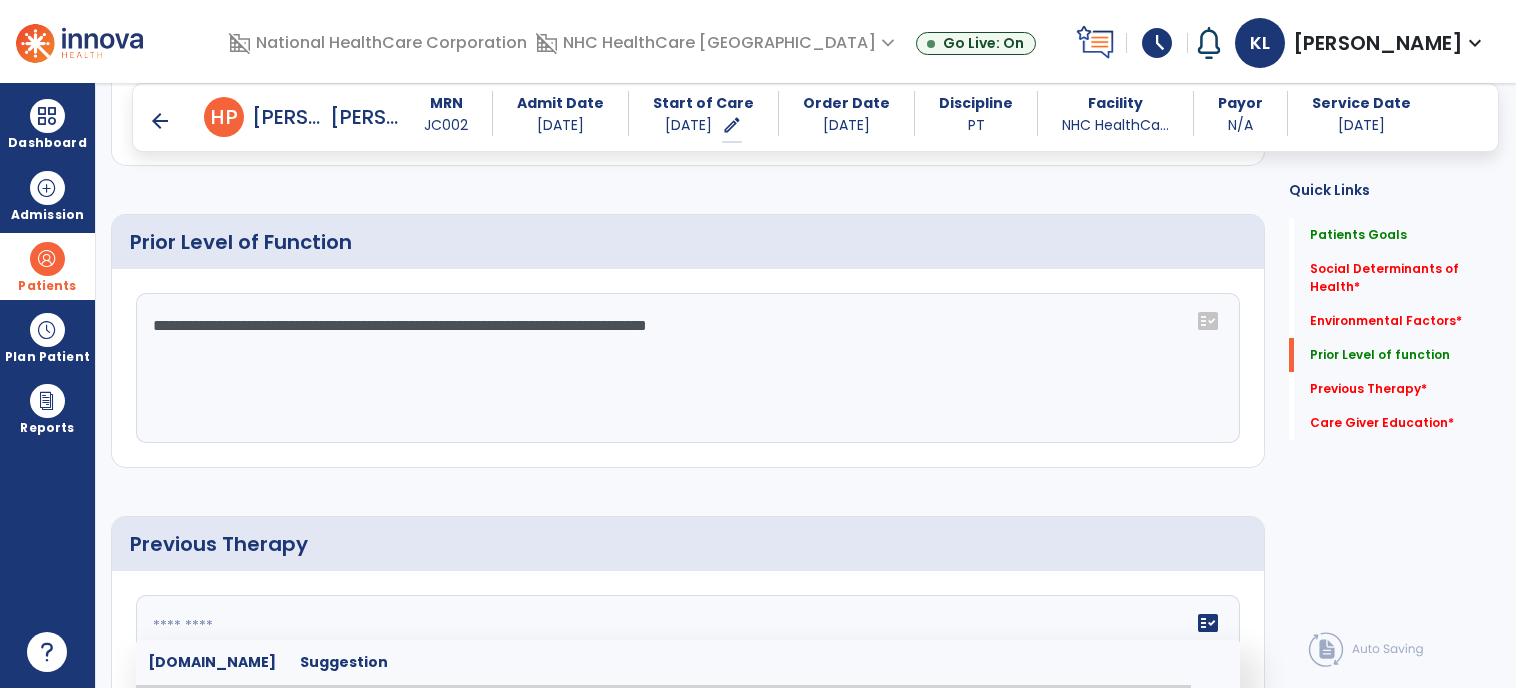 click 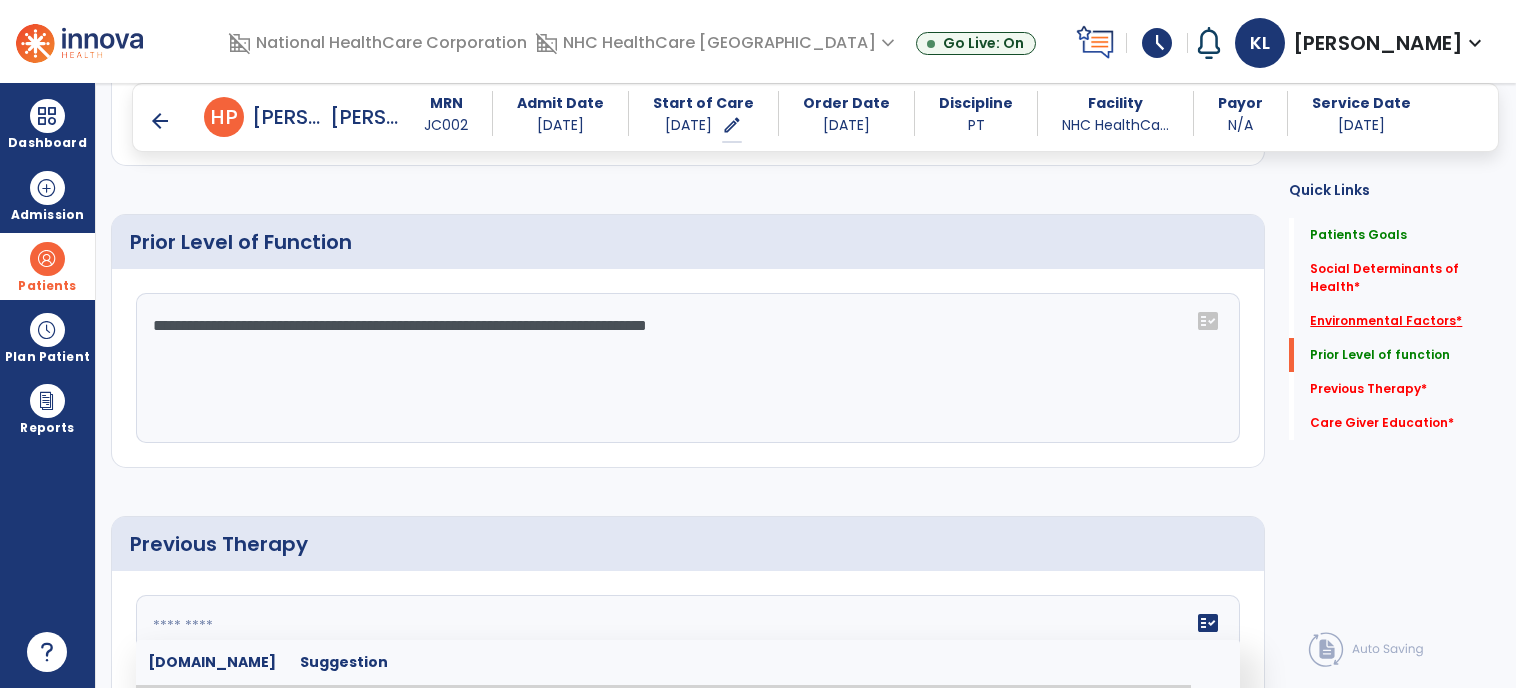 click on "Environmental Factors   *" 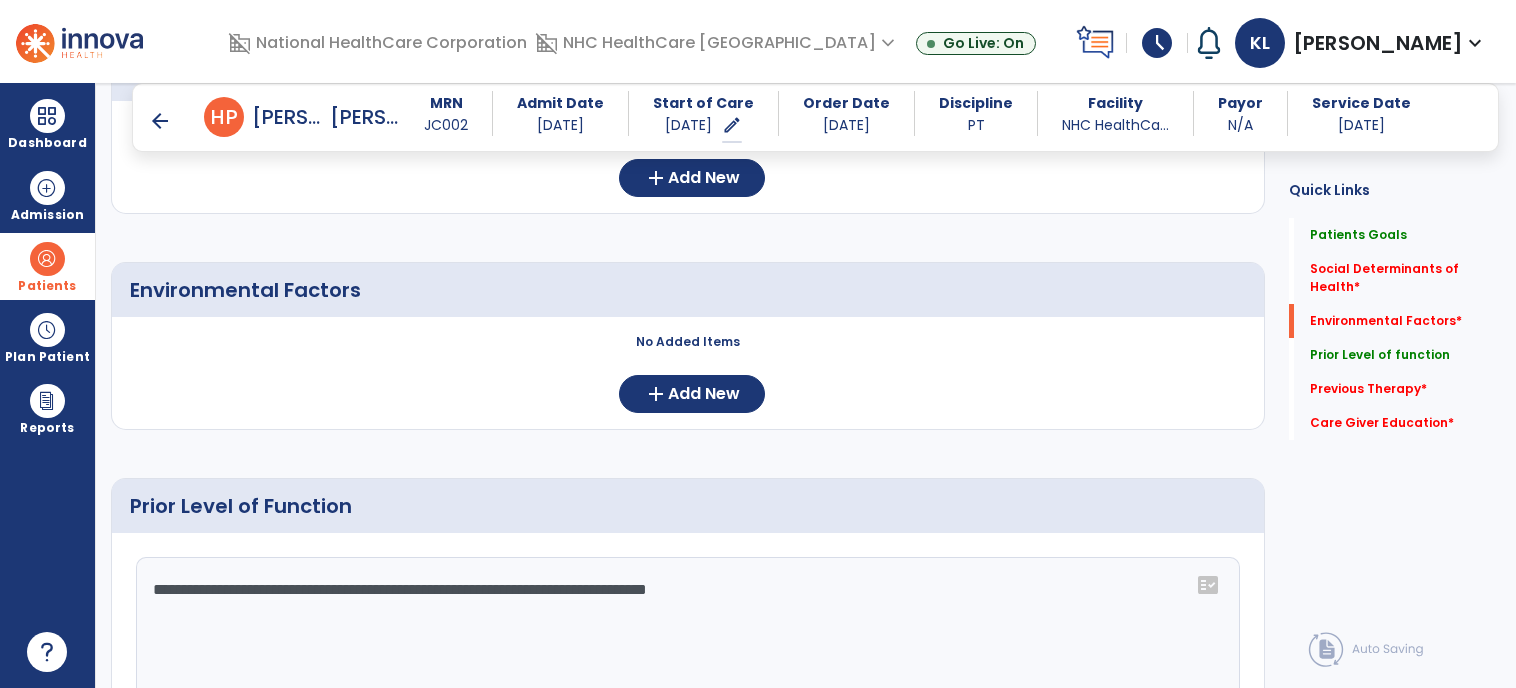 scroll, scrollTop: 539, scrollLeft: 0, axis: vertical 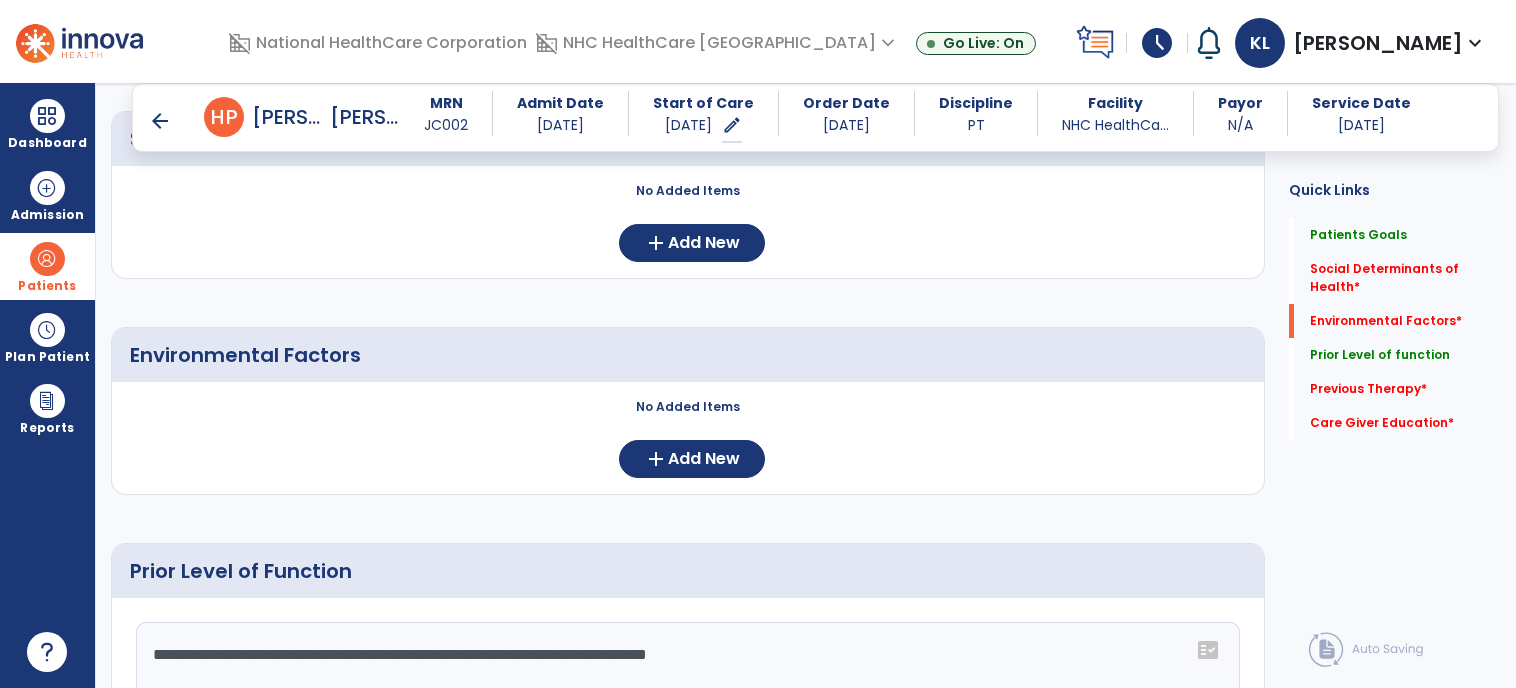 click on "No Added Items  add  Add New" 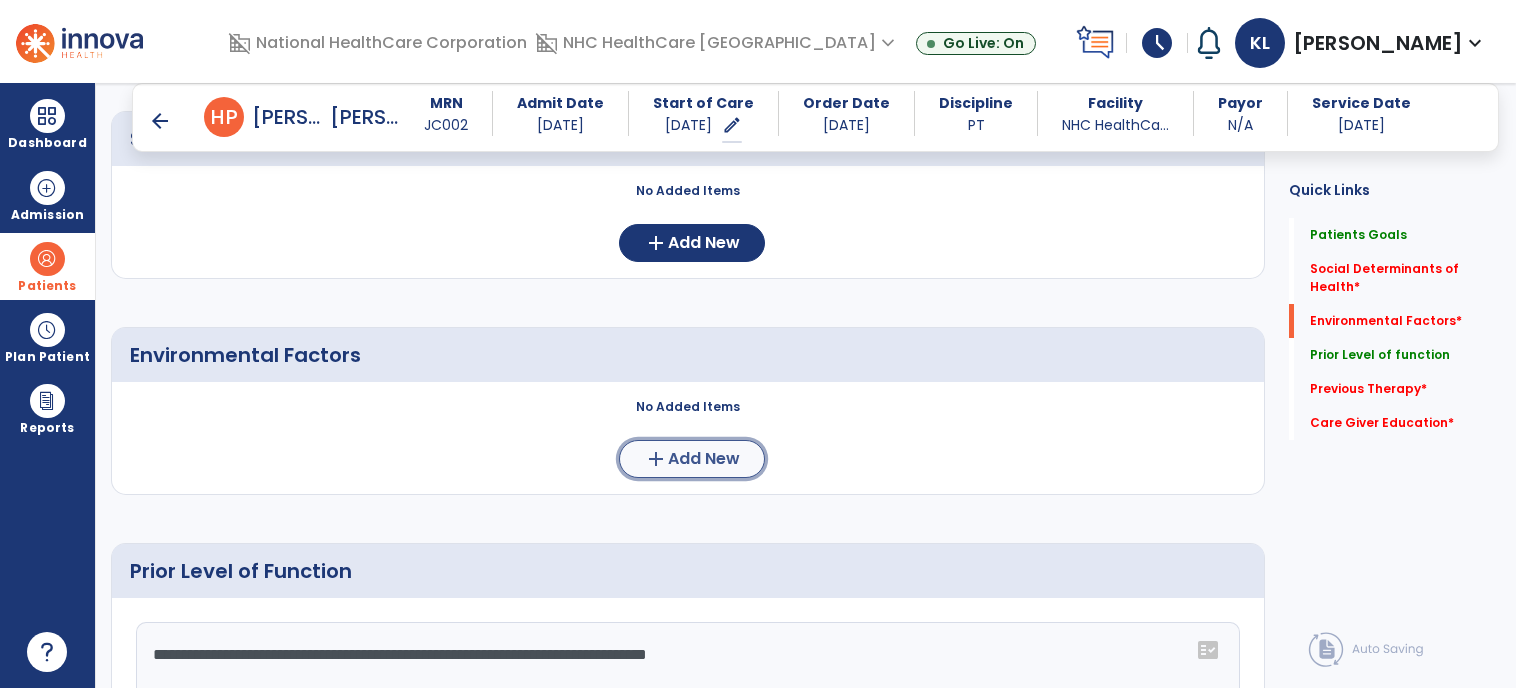 click on "add  Add New" 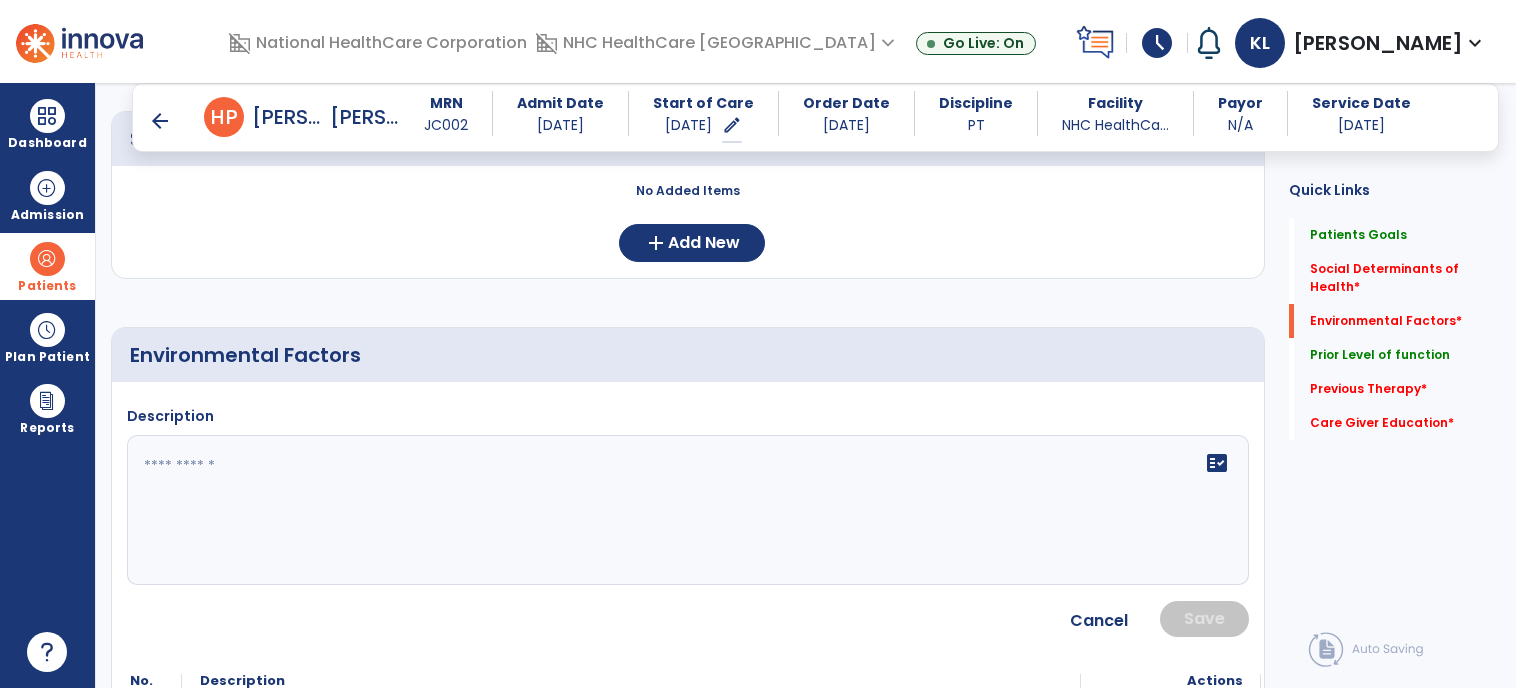 click 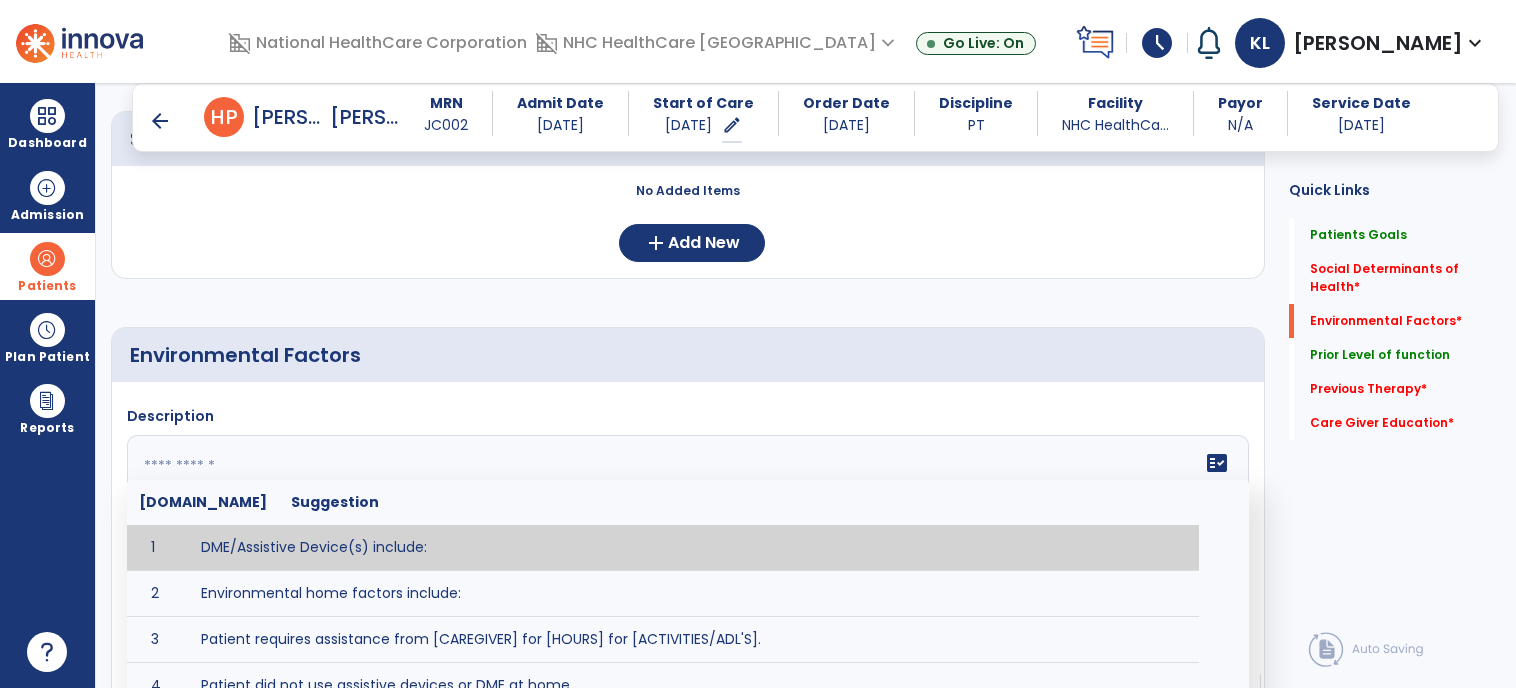 paste on "**********" 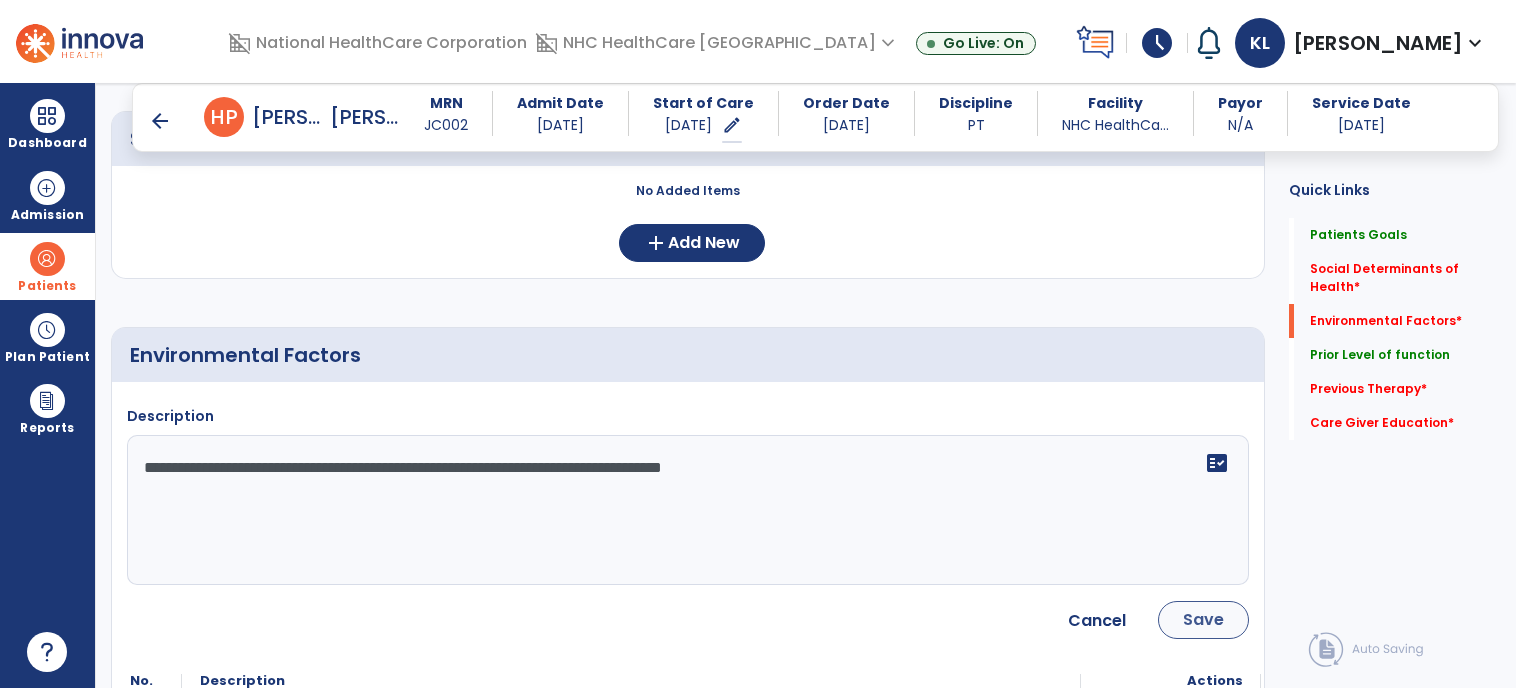 type on "**********" 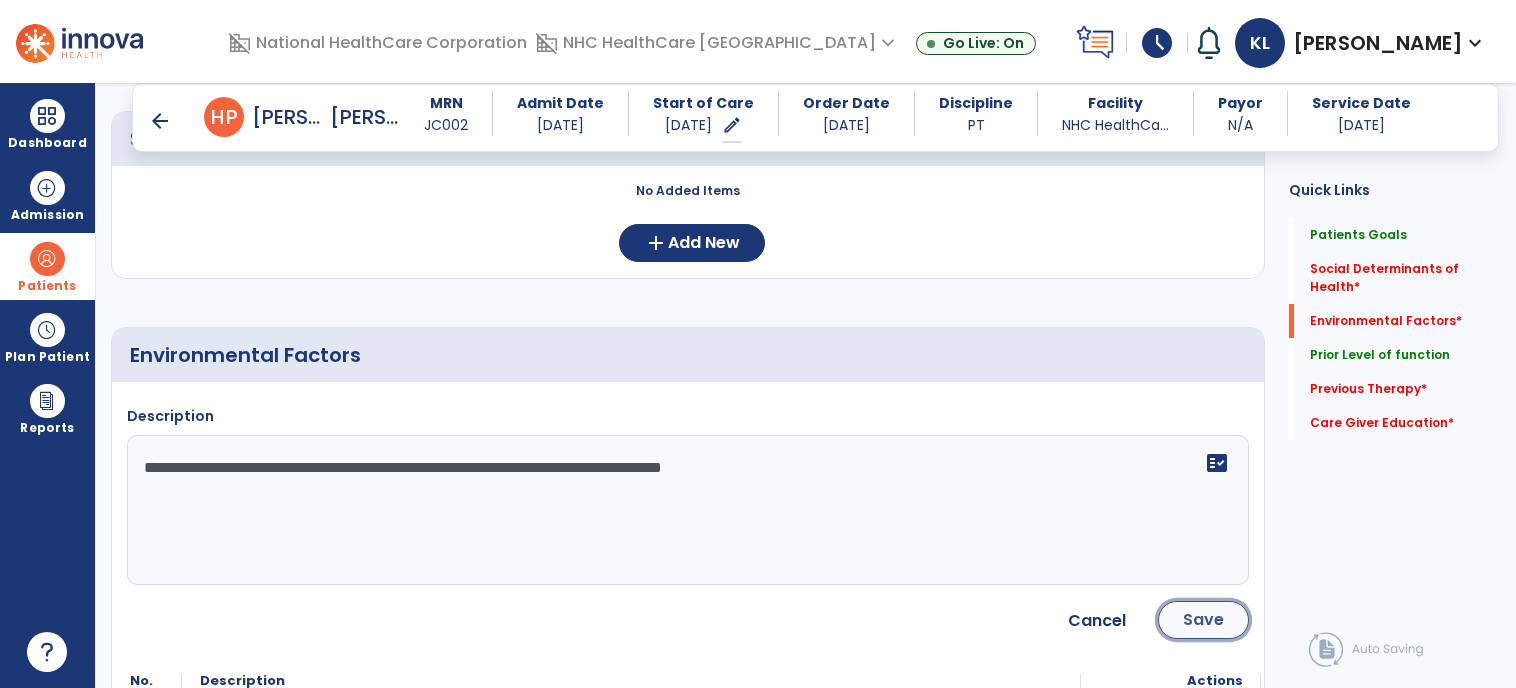 click on "Save" 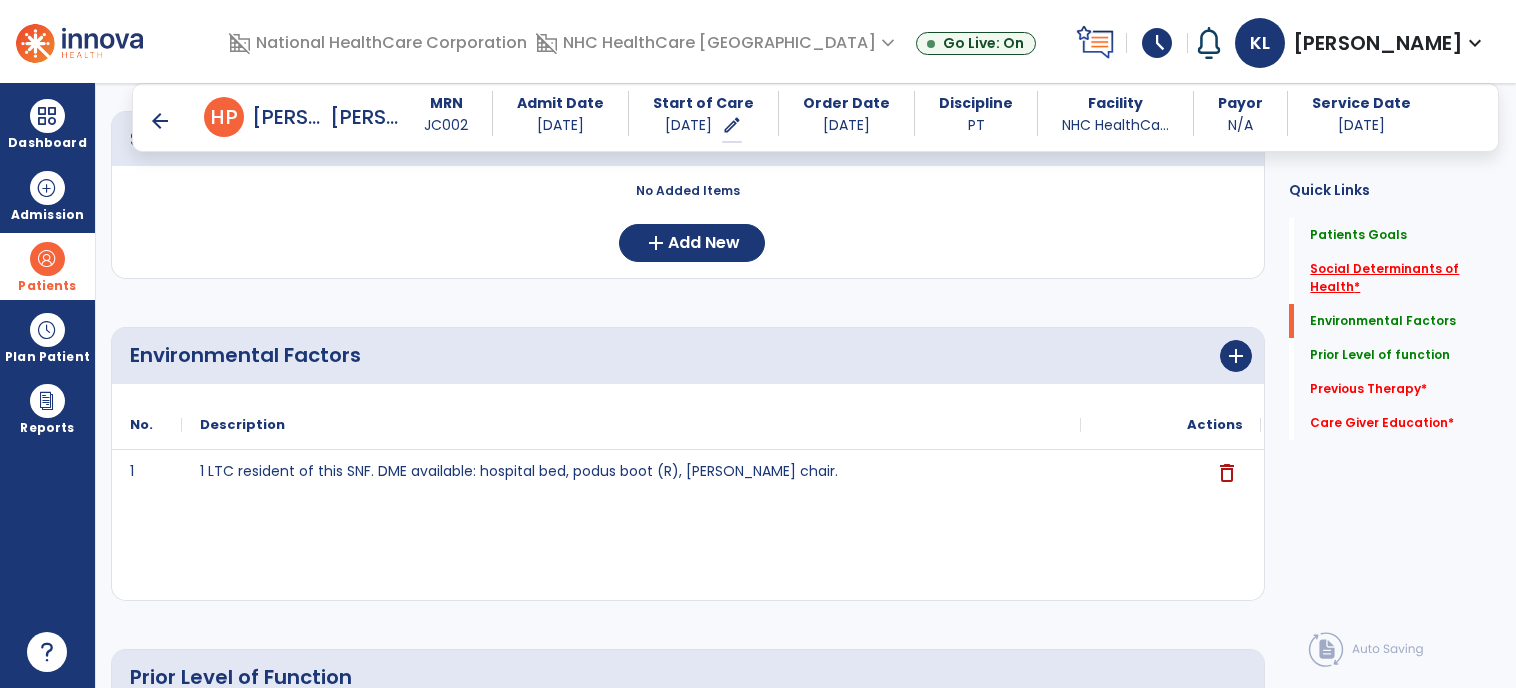 click on "Social Determinants of Health   *" 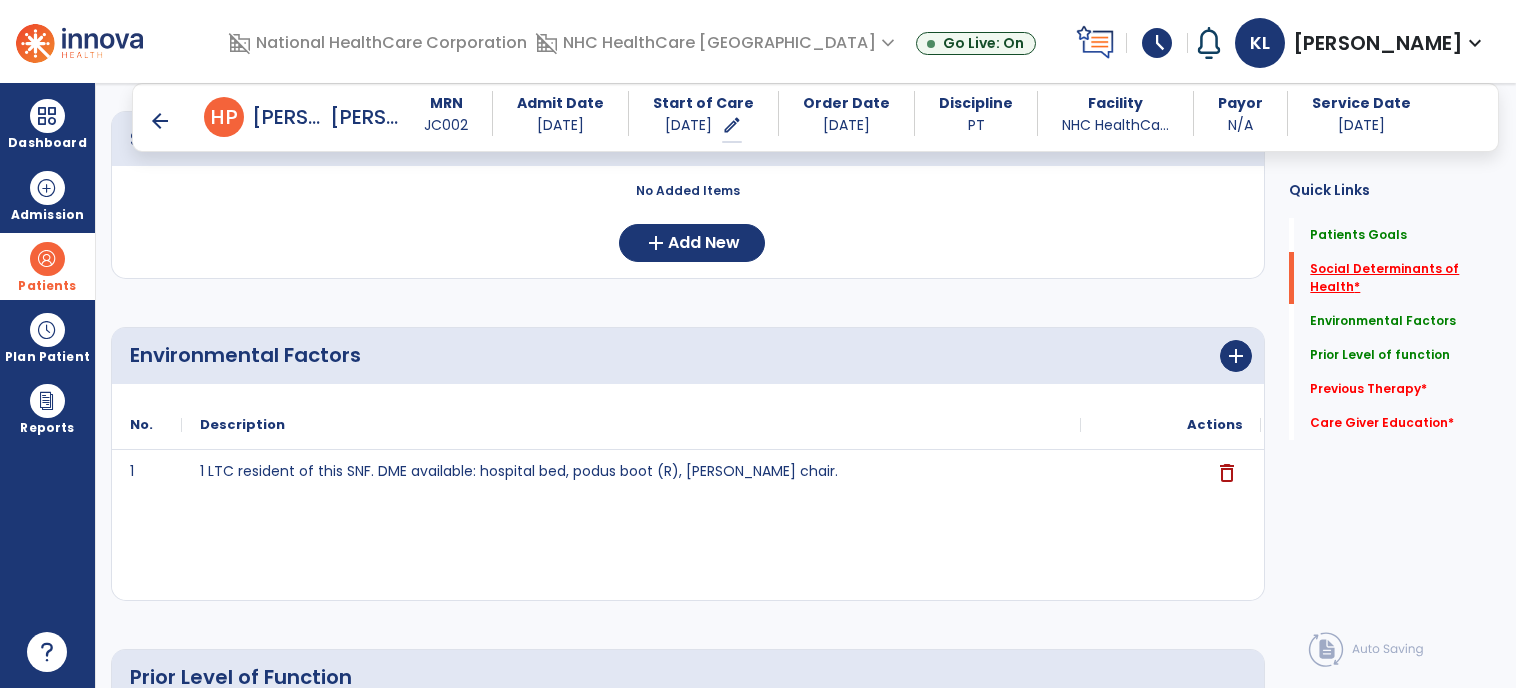 click on "Social Determinants of Health   *" 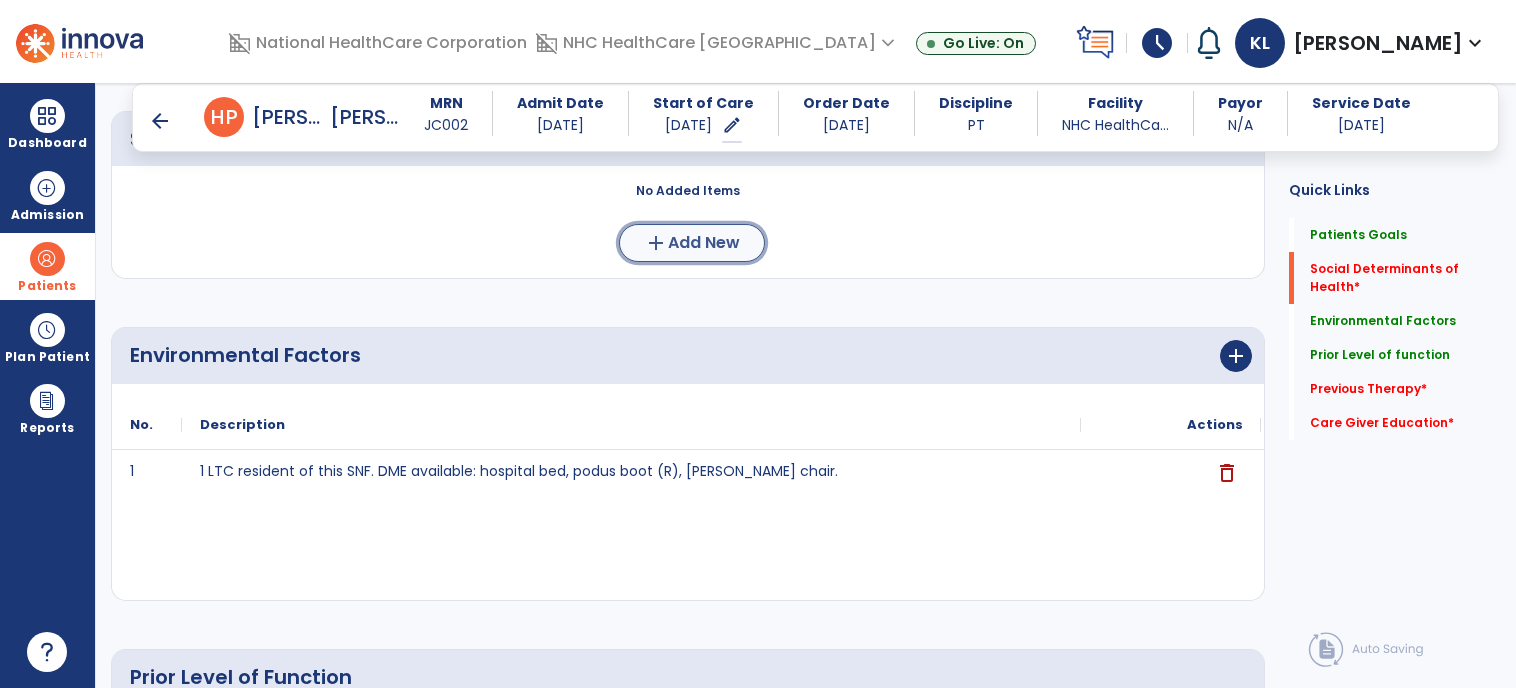 click on "Add New" 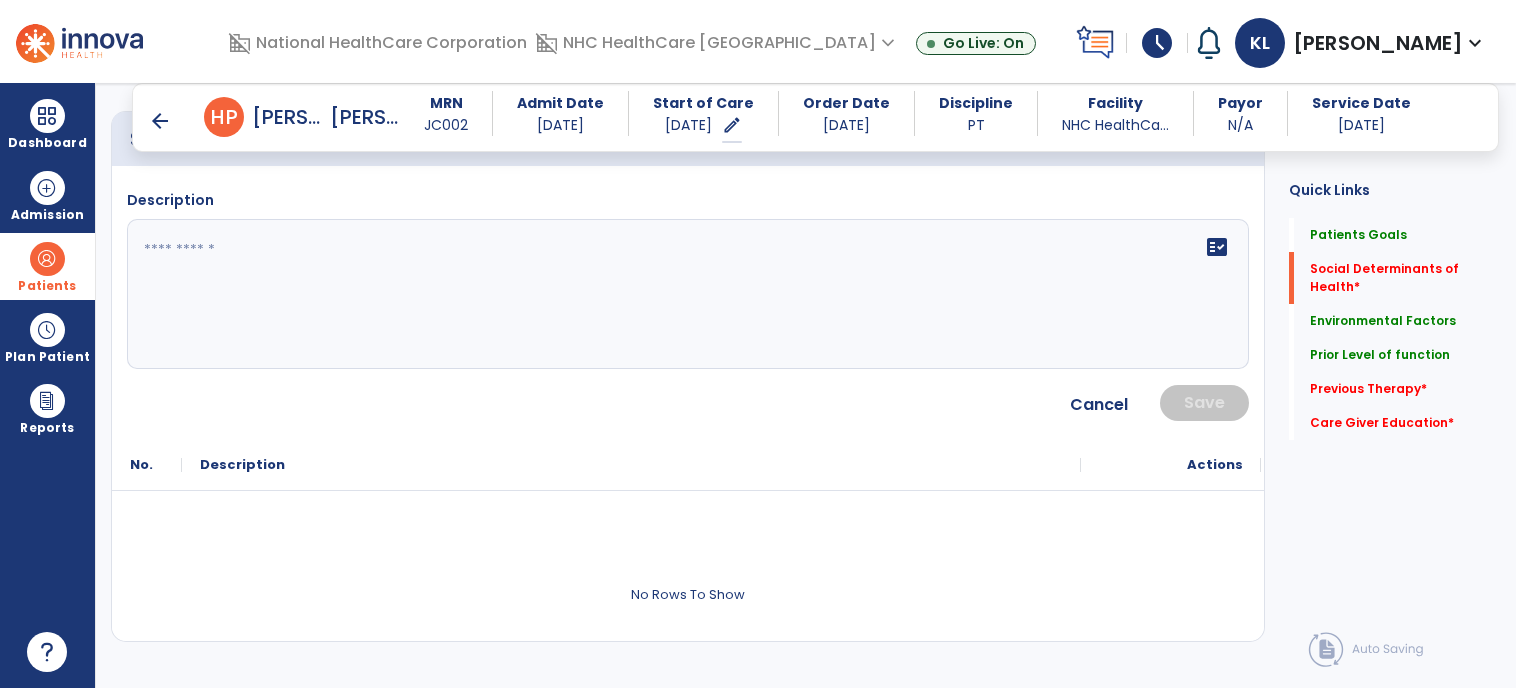 click on "Description   fact_check" 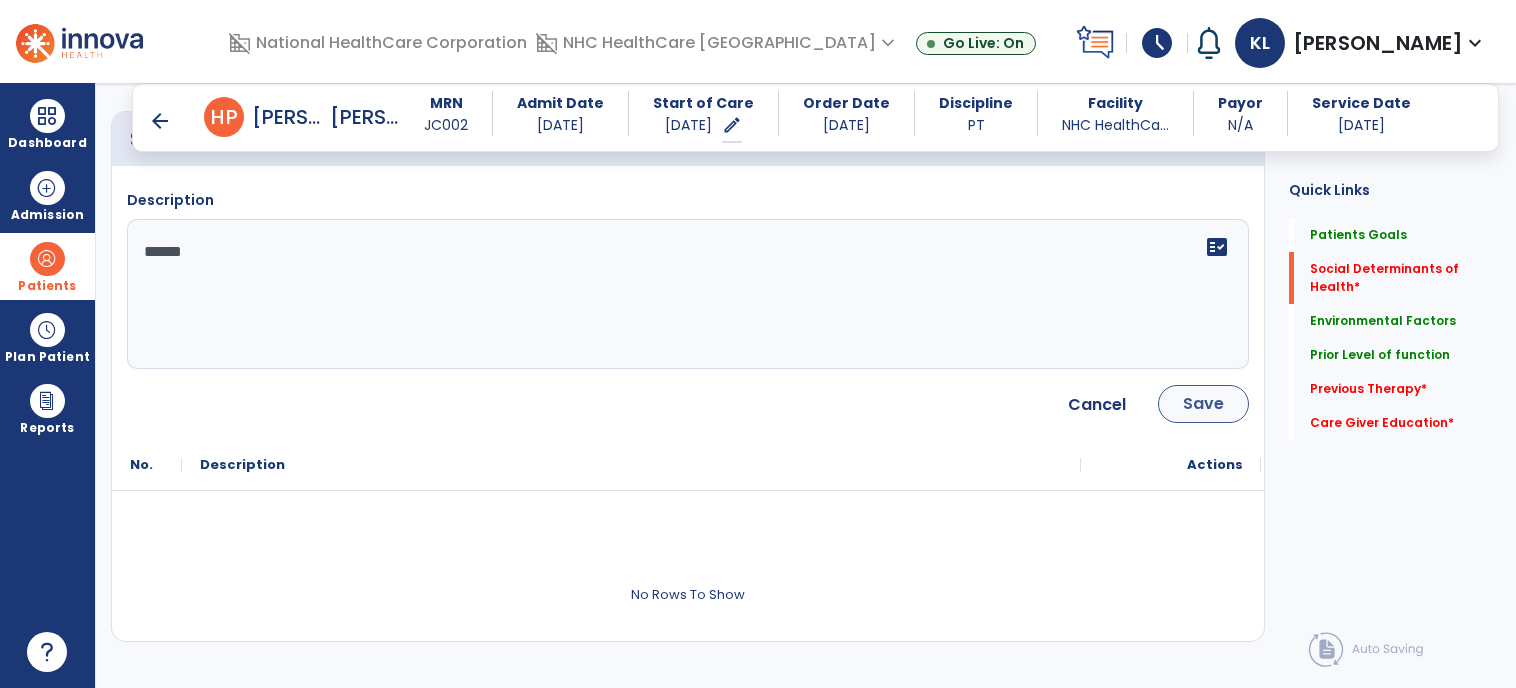 type on "*****" 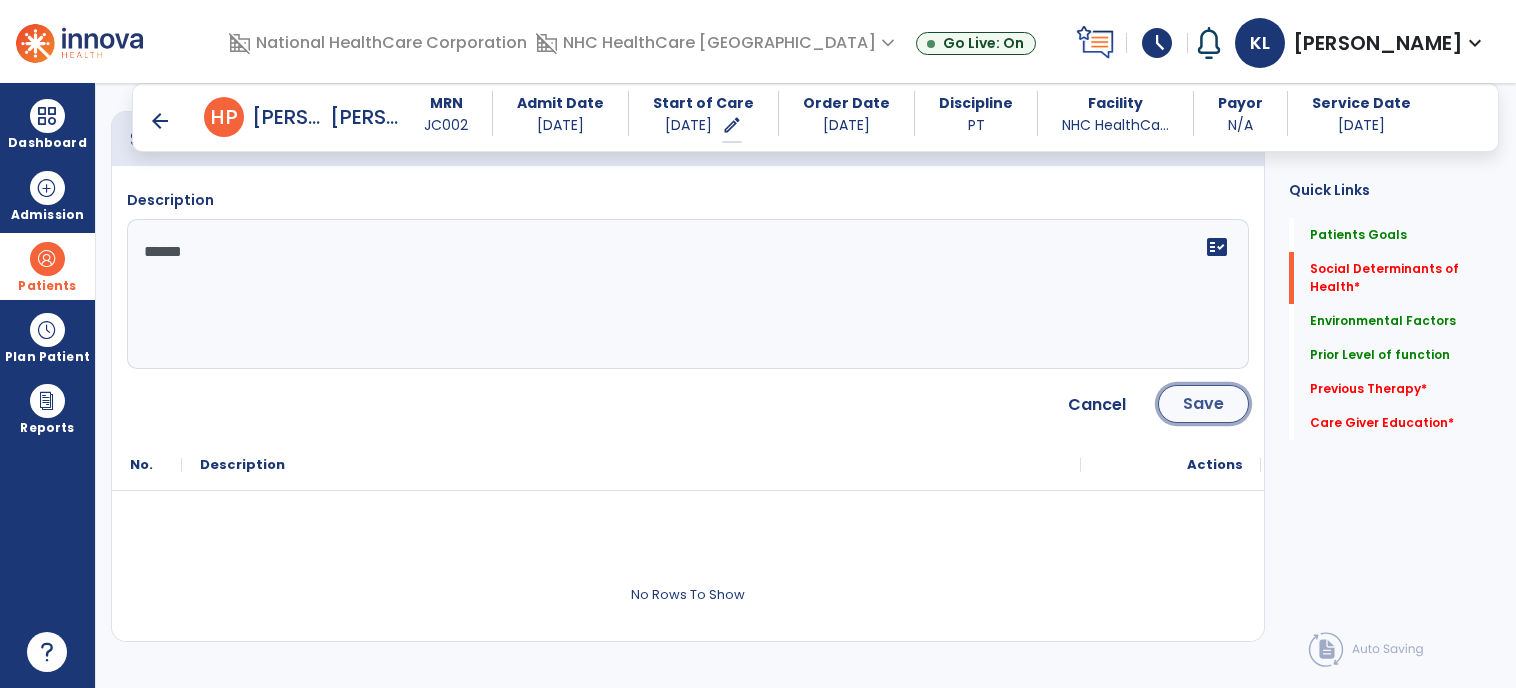 click on "Save" 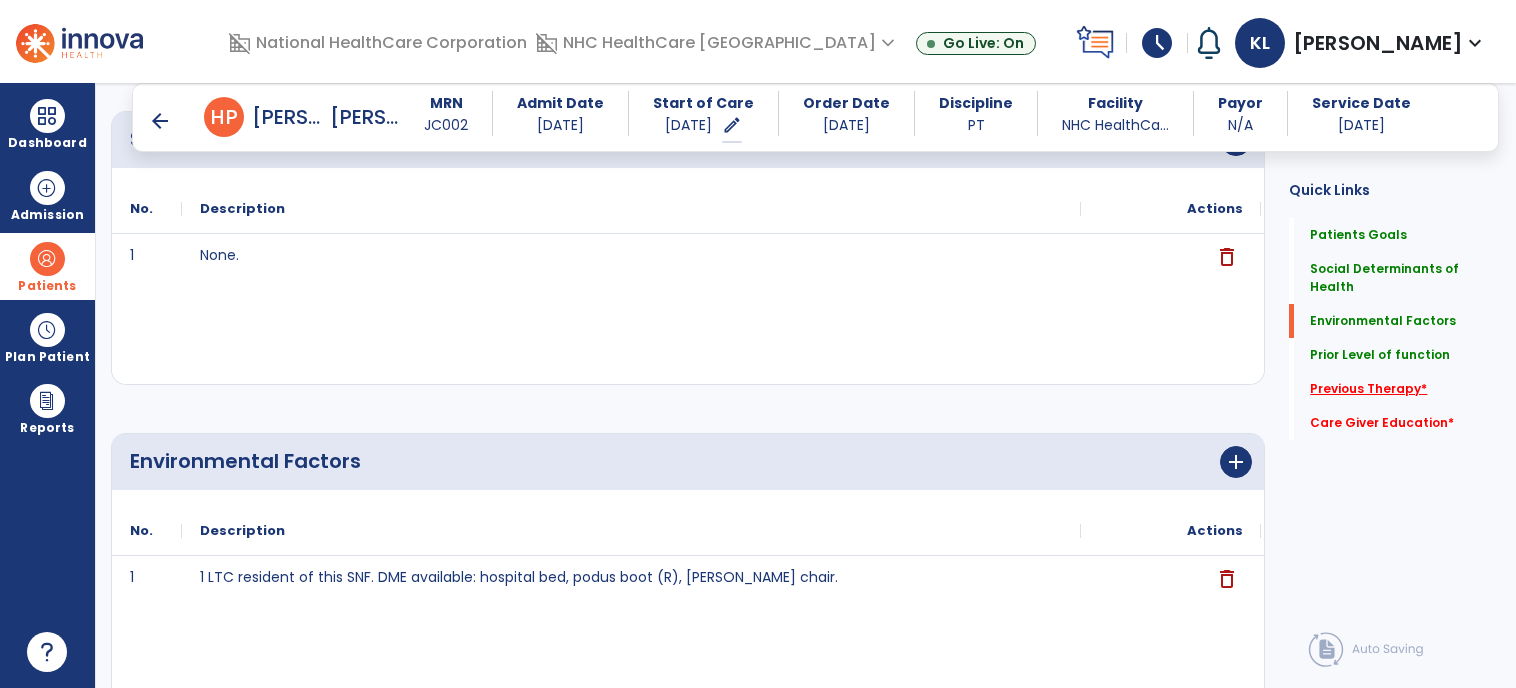 click on "Previous Therapy   *" 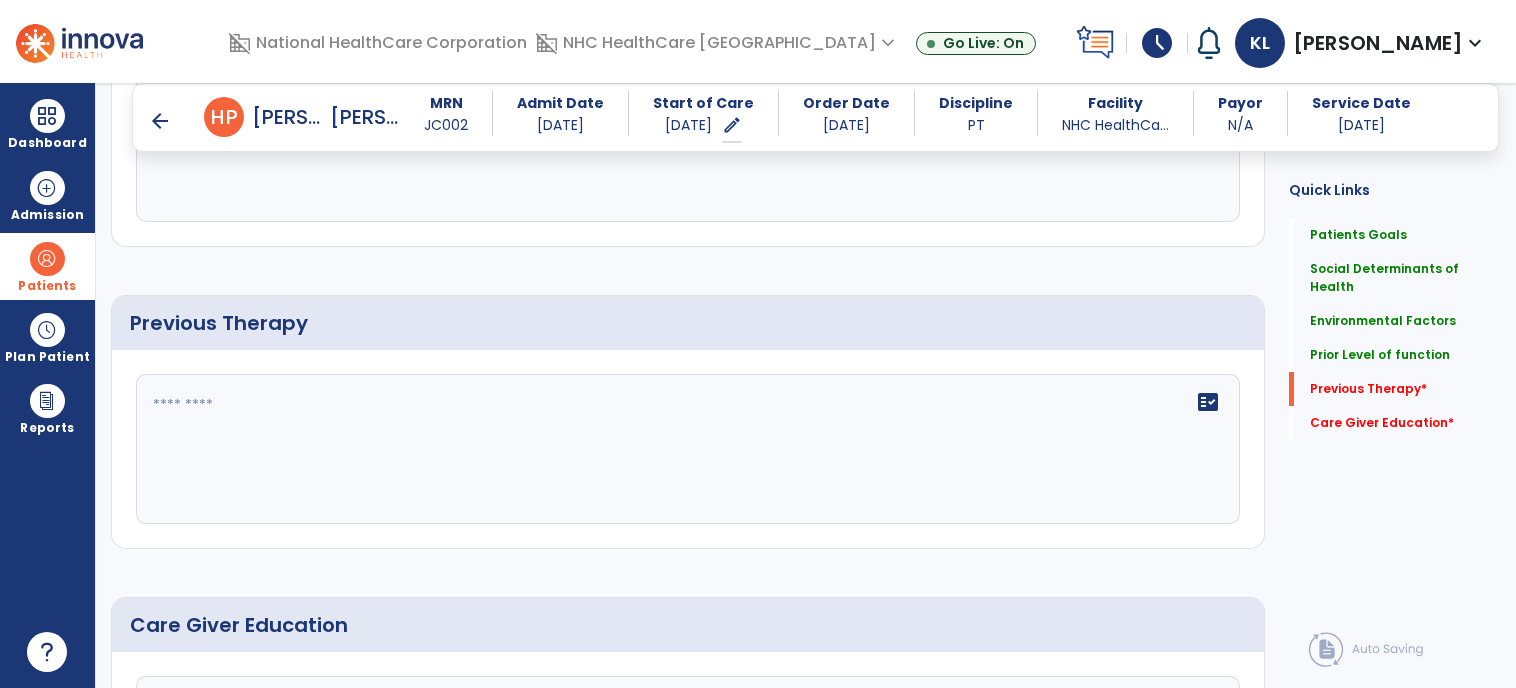 scroll, scrollTop: 1362, scrollLeft: 0, axis: vertical 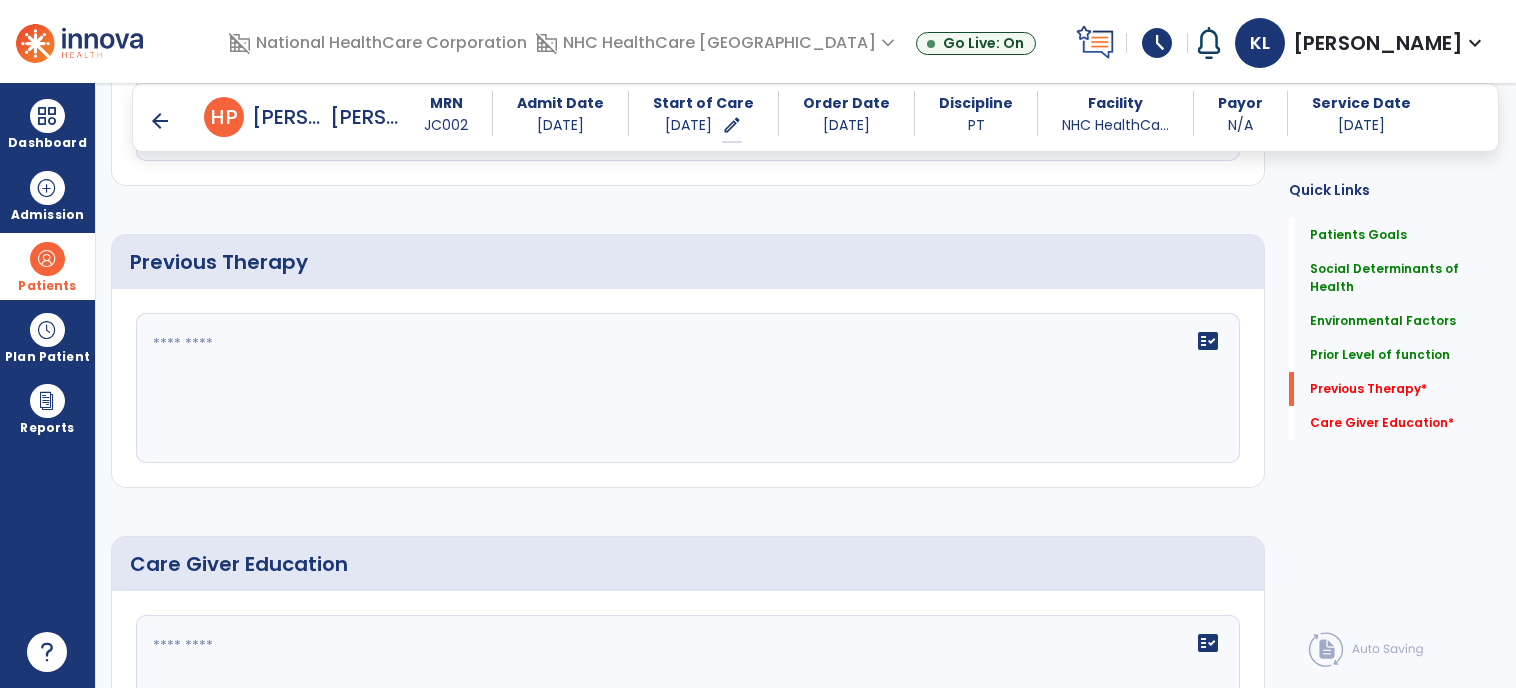 click on "fact_check" 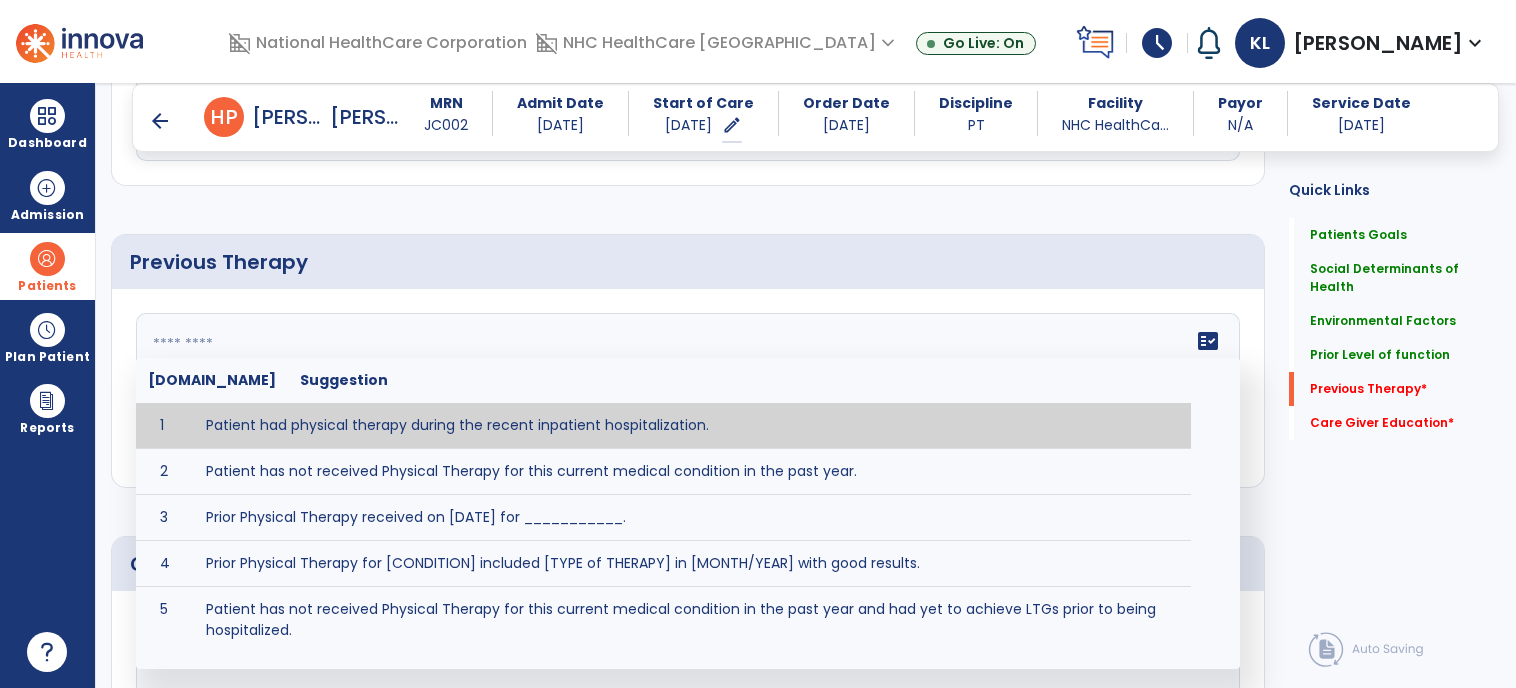 paste on "**********" 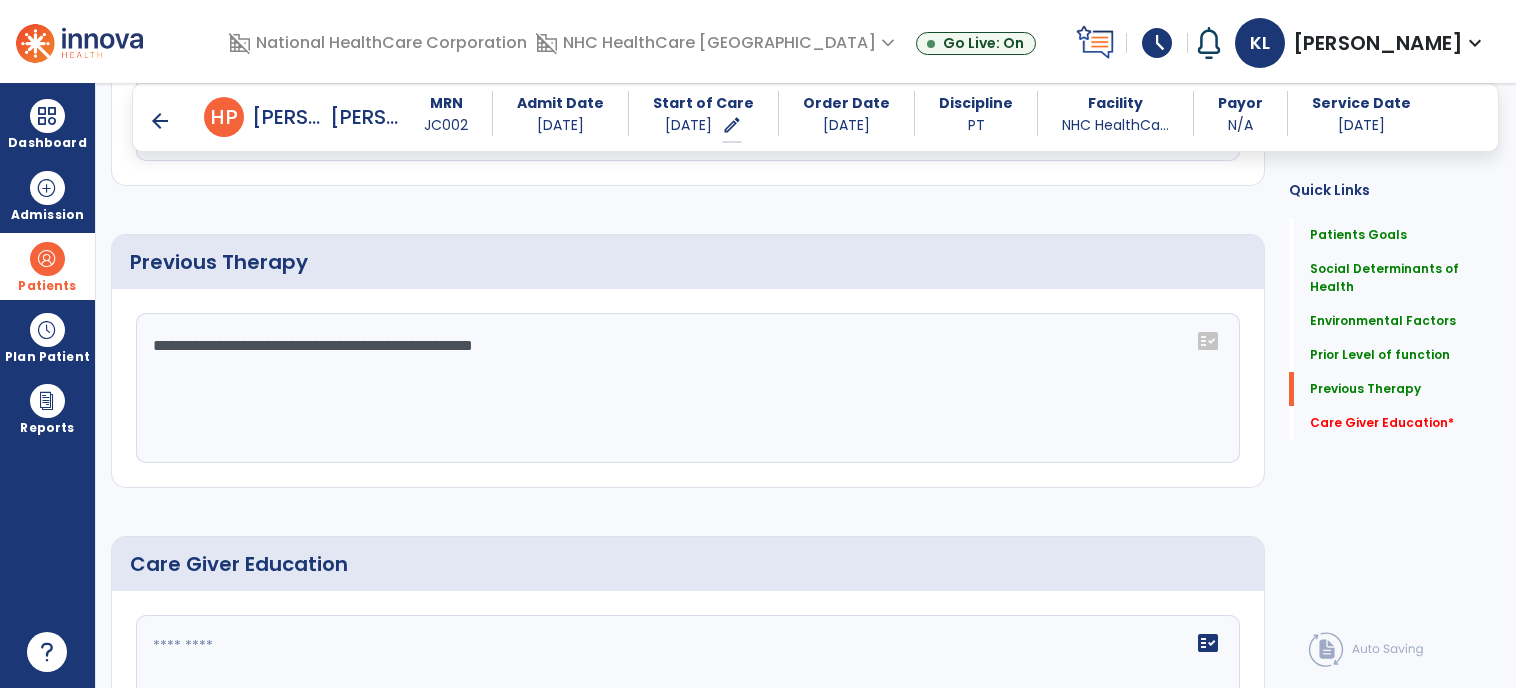type on "**********" 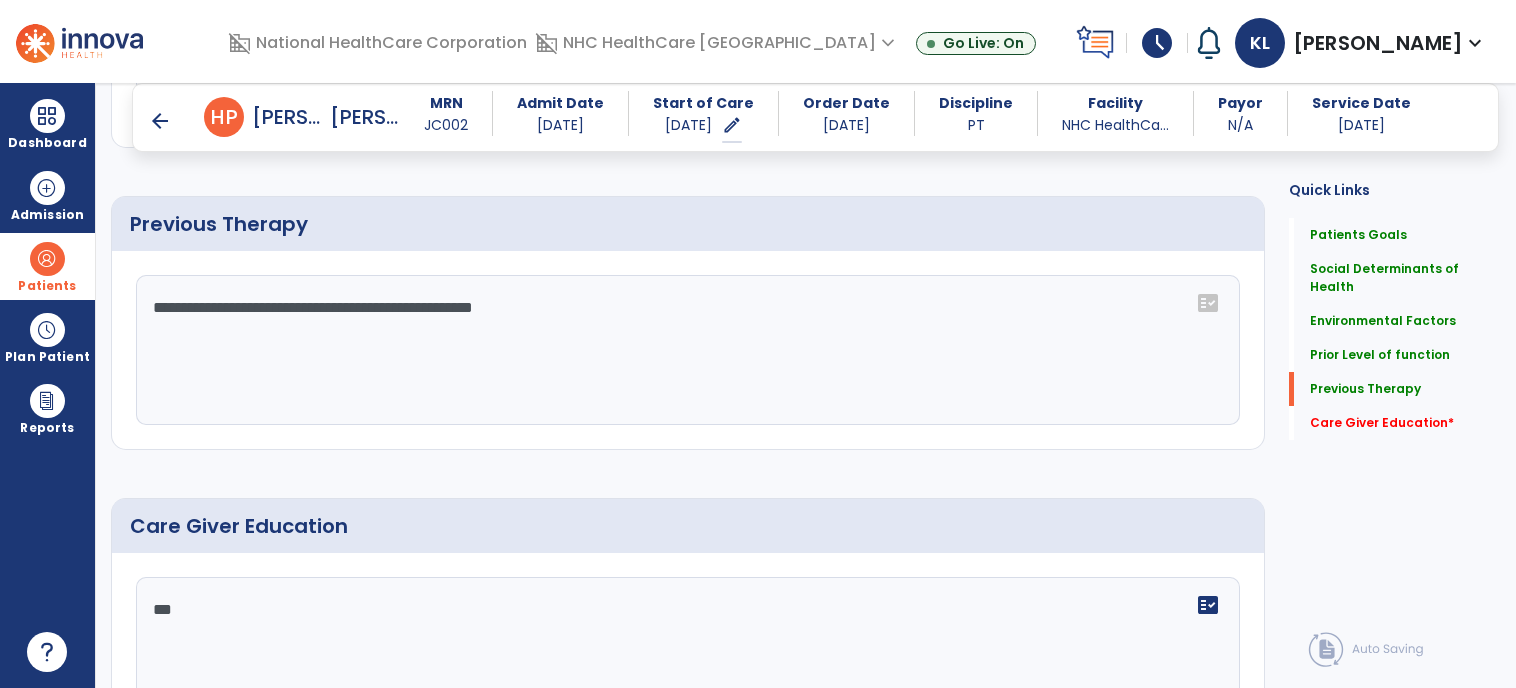 scroll, scrollTop: 1413, scrollLeft: 0, axis: vertical 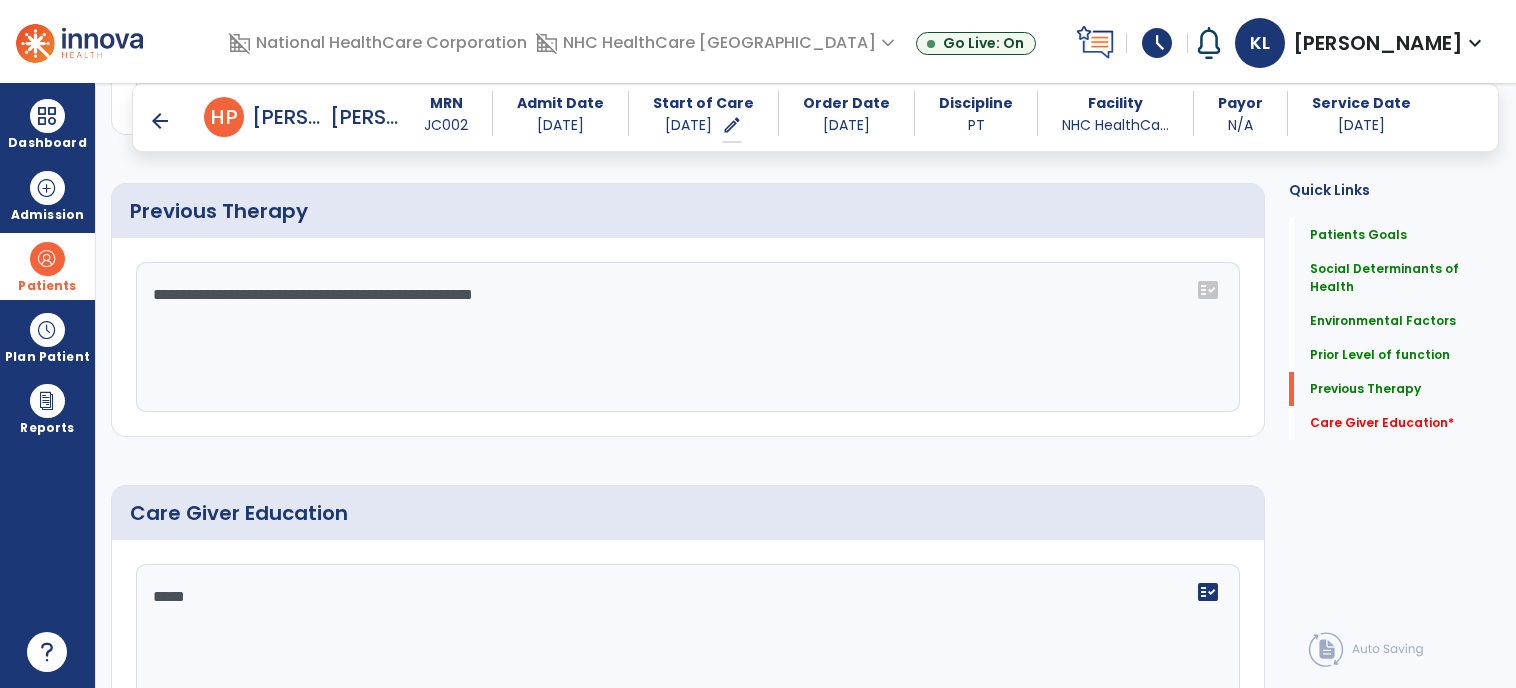 type on "****" 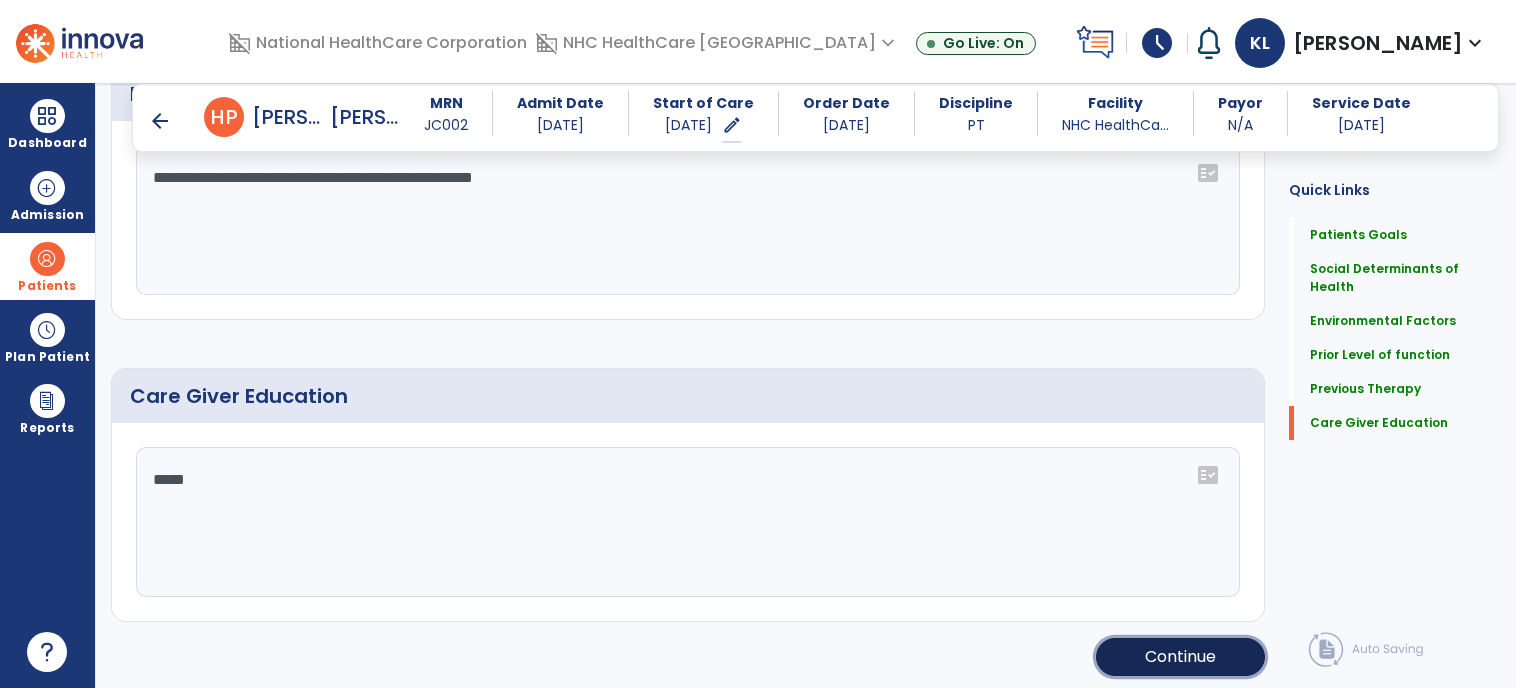 click on "Continue" 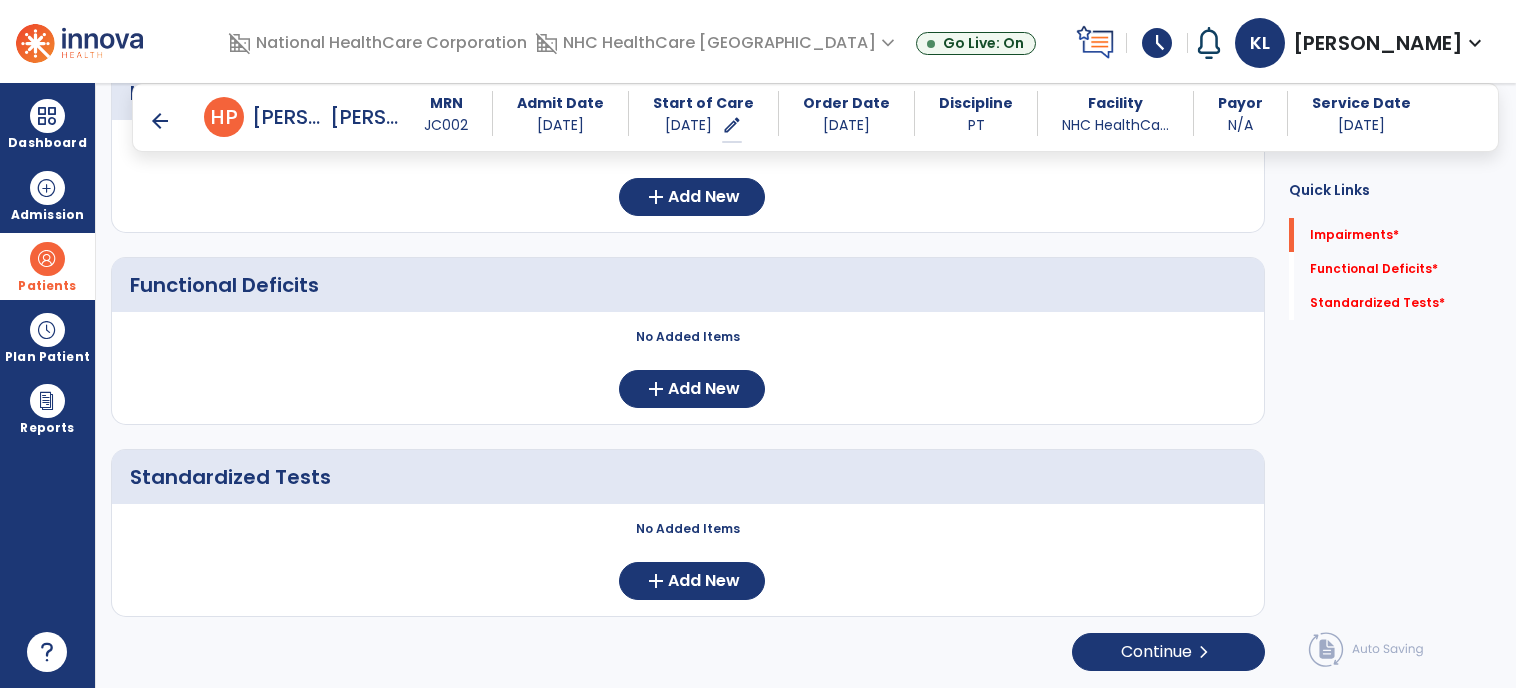 scroll, scrollTop: 259, scrollLeft: 0, axis: vertical 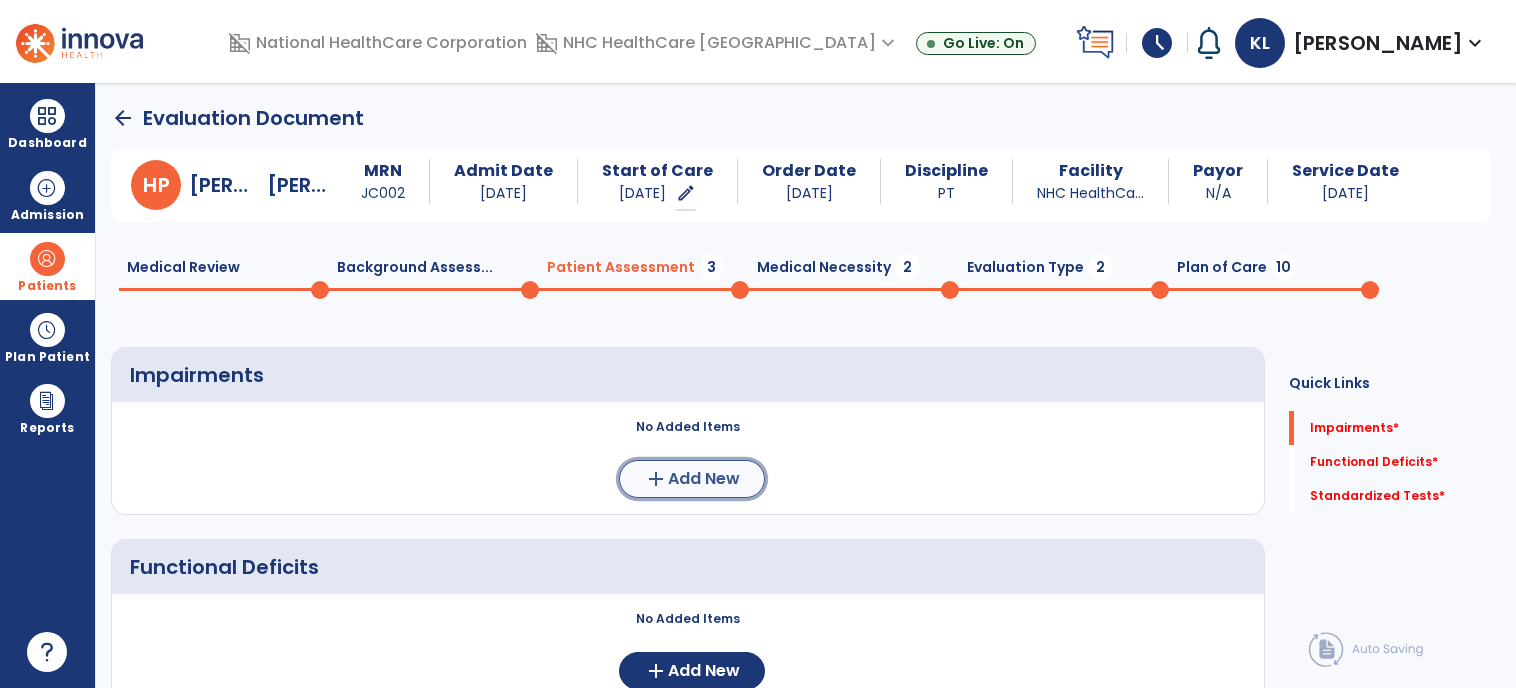 click on "Add New" 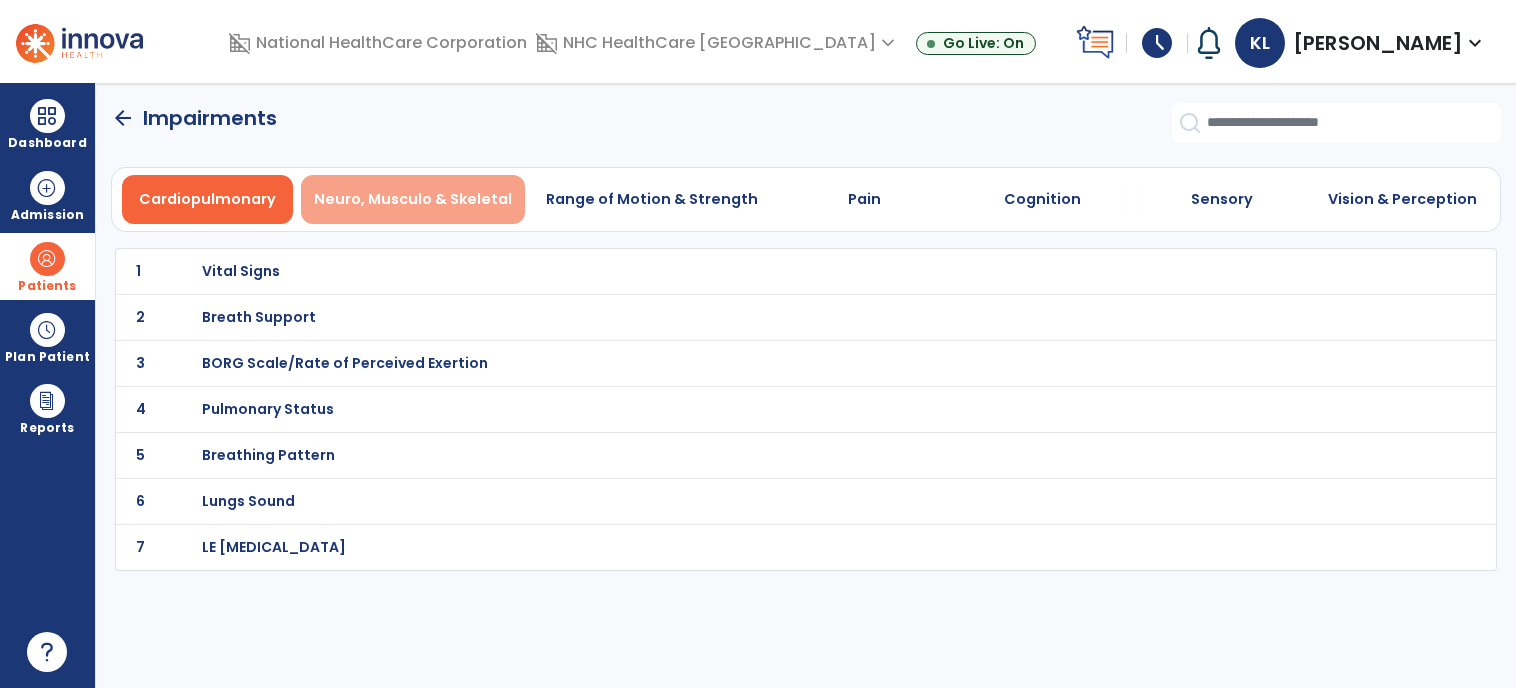 click on "Neuro, Musculo & Skeletal" at bounding box center [413, 199] 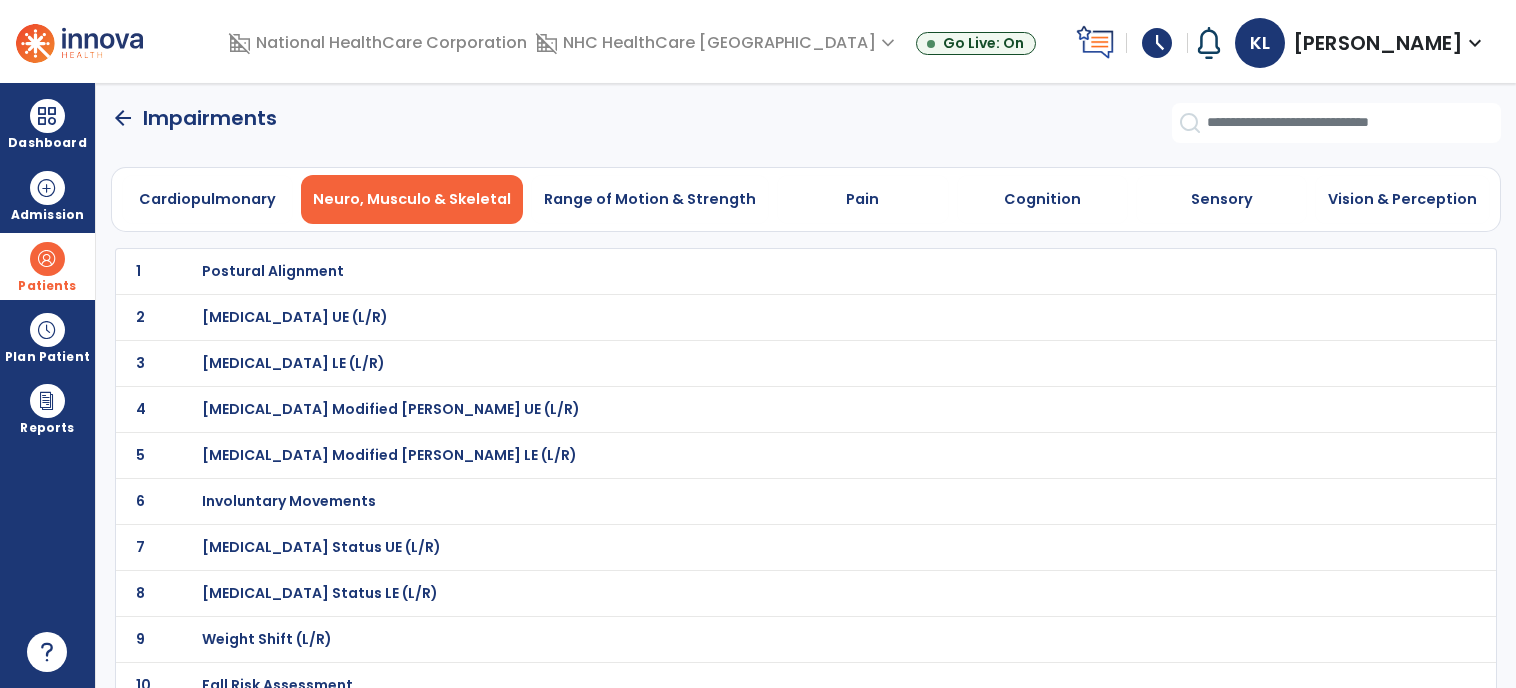 click on "[MEDICAL_DATA] UE (L/R)" at bounding box center [273, 271] 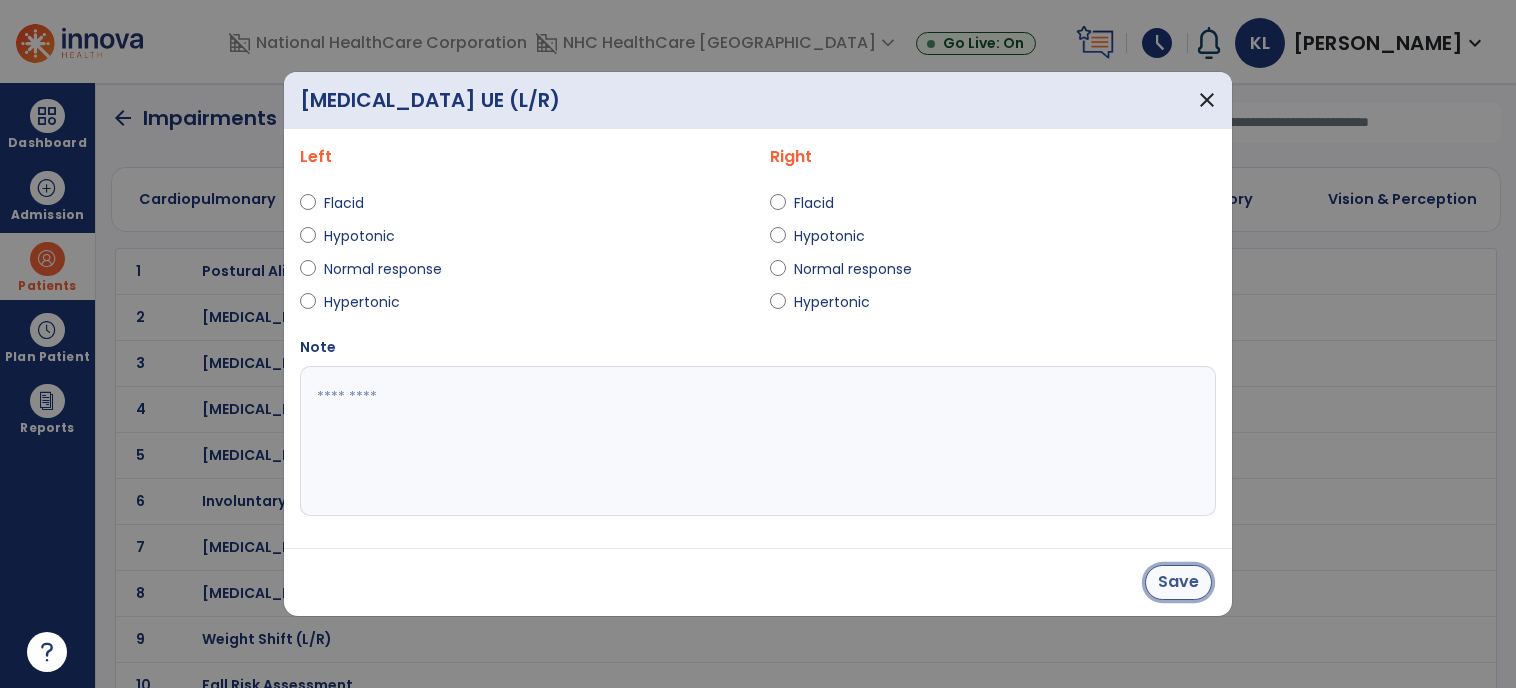 click on "Save" at bounding box center (1178, 582) 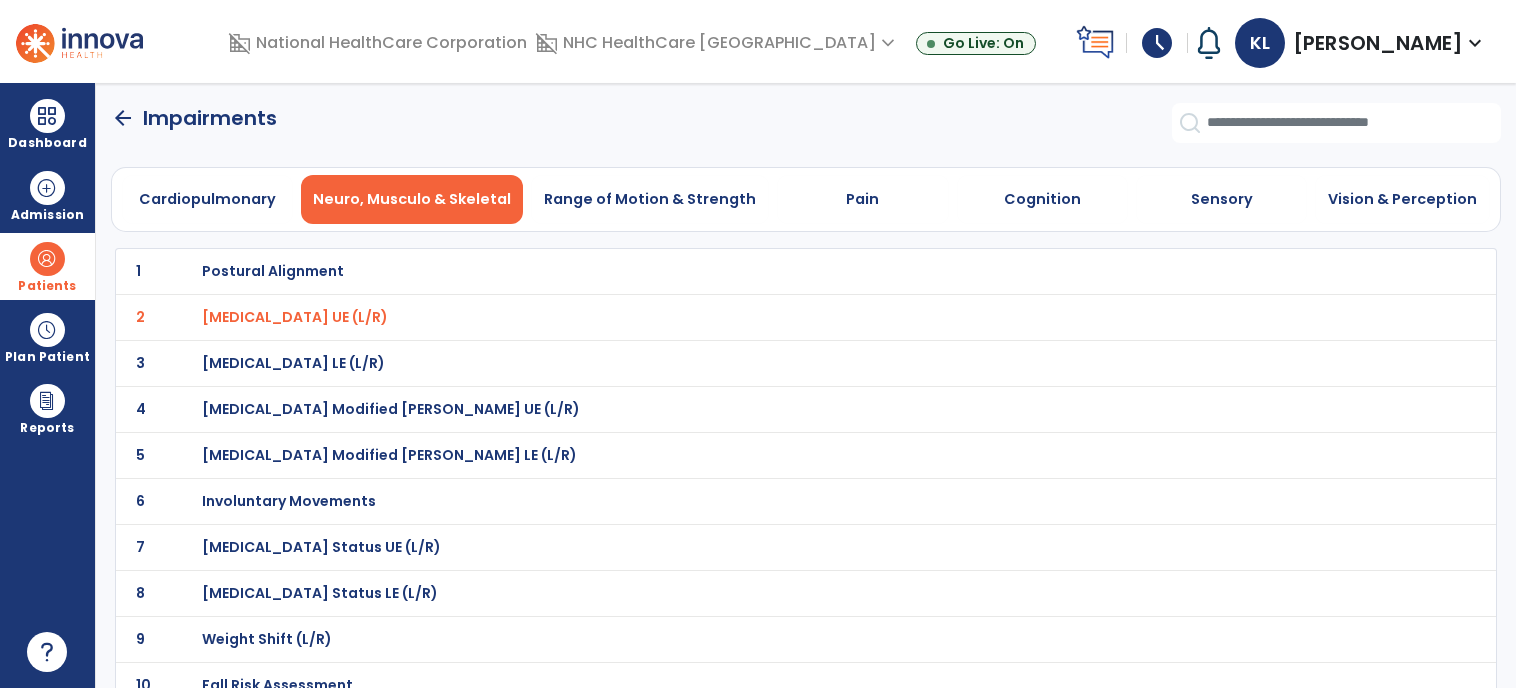 click on "[MEDICAL_DATA] LE (L/R)" at bounding box center [273, 271] 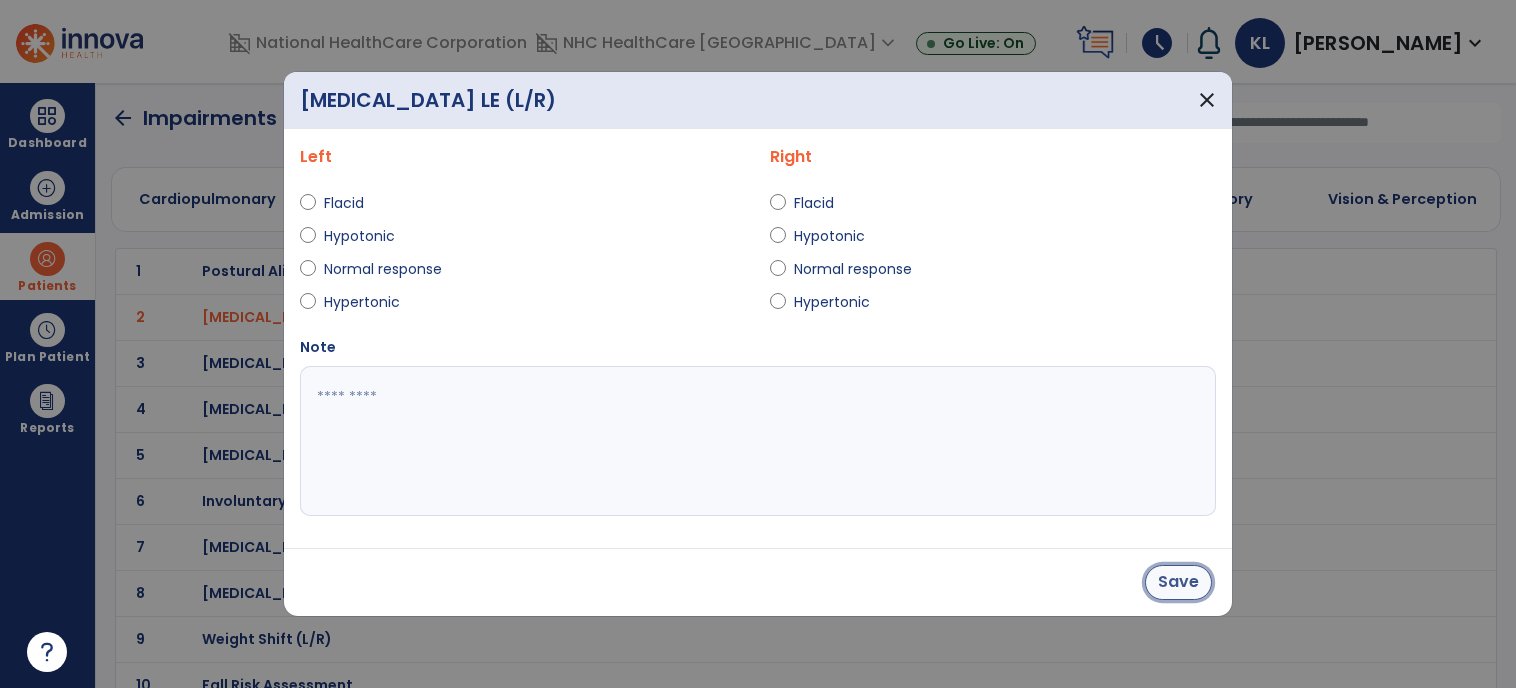 click on "Save" at bounding box center [1178, 582] 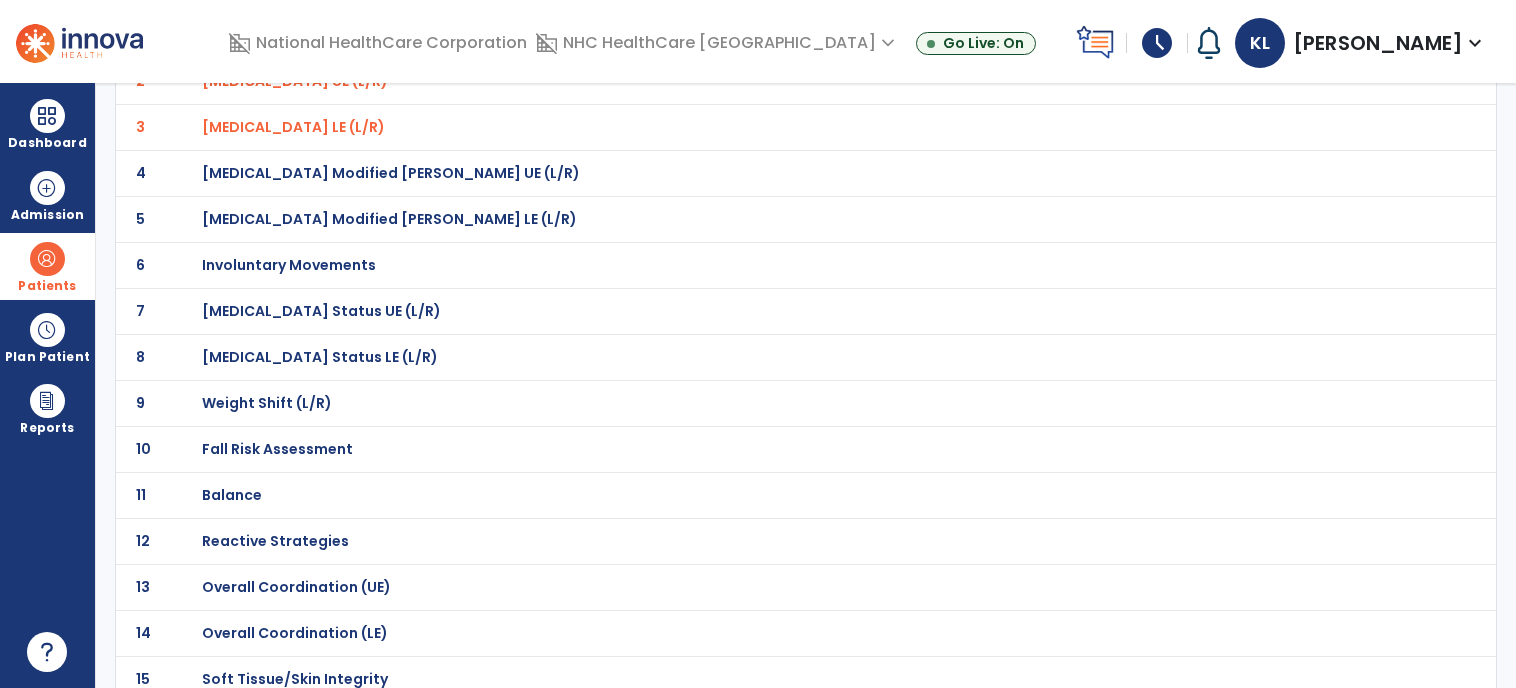 scroll, scrollTop: 255, scrollLeft: 0, axis: vertical 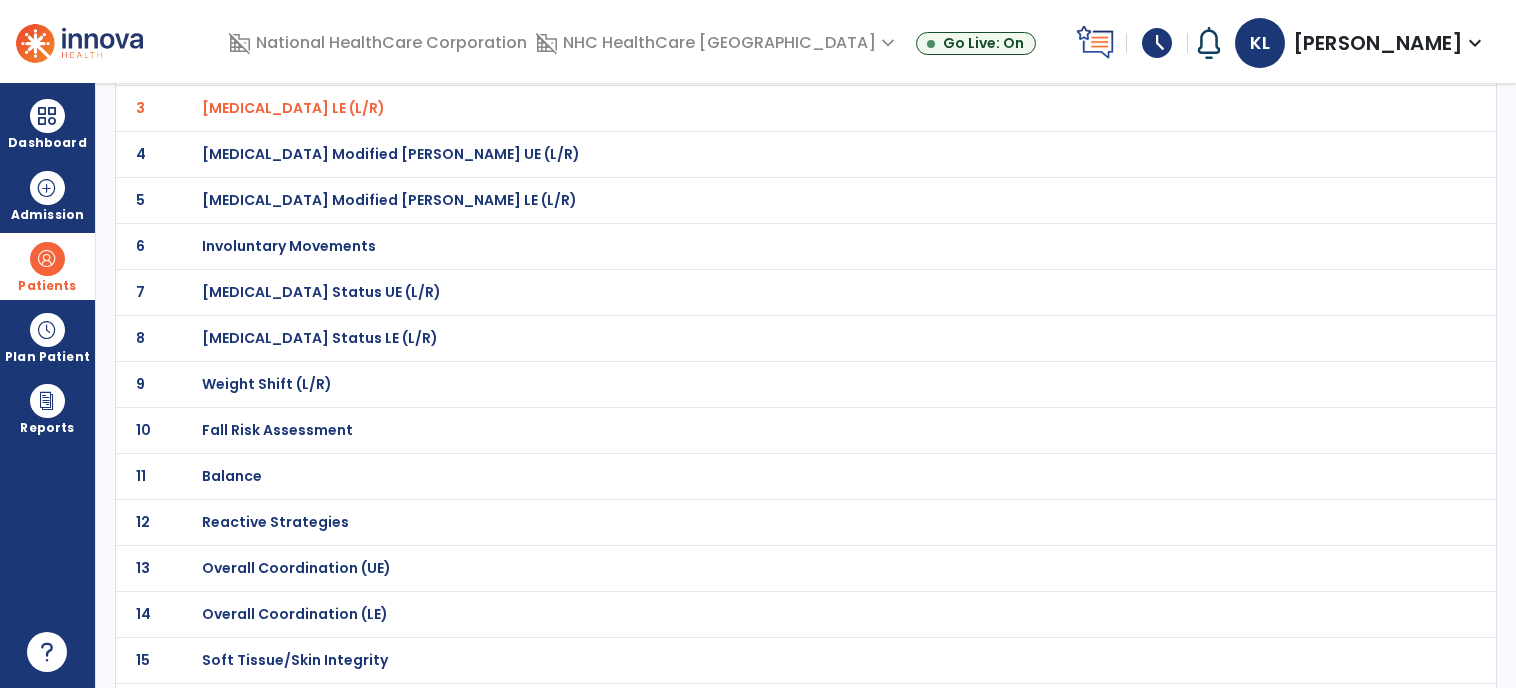 click on "10 Fall Risk Assessment" 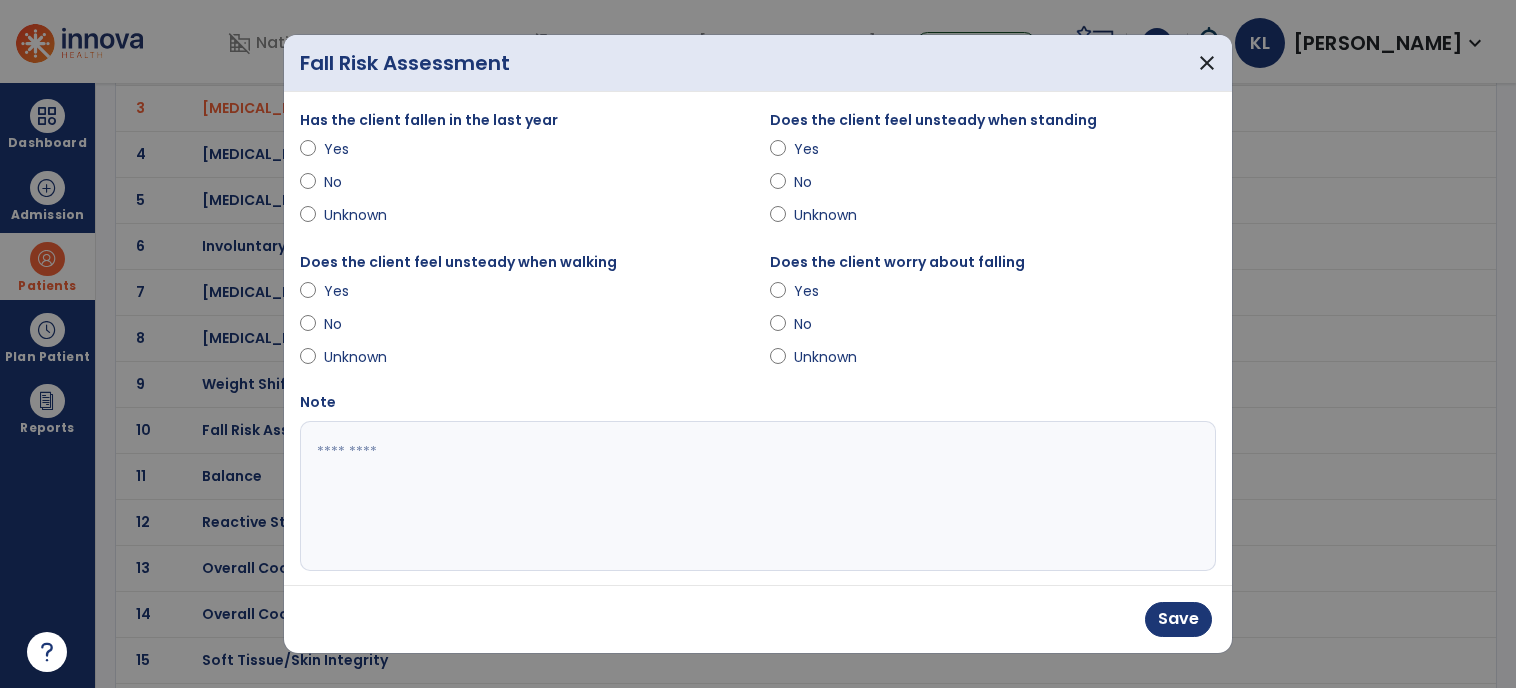 click on "Save" at bounding box center [758, 619] 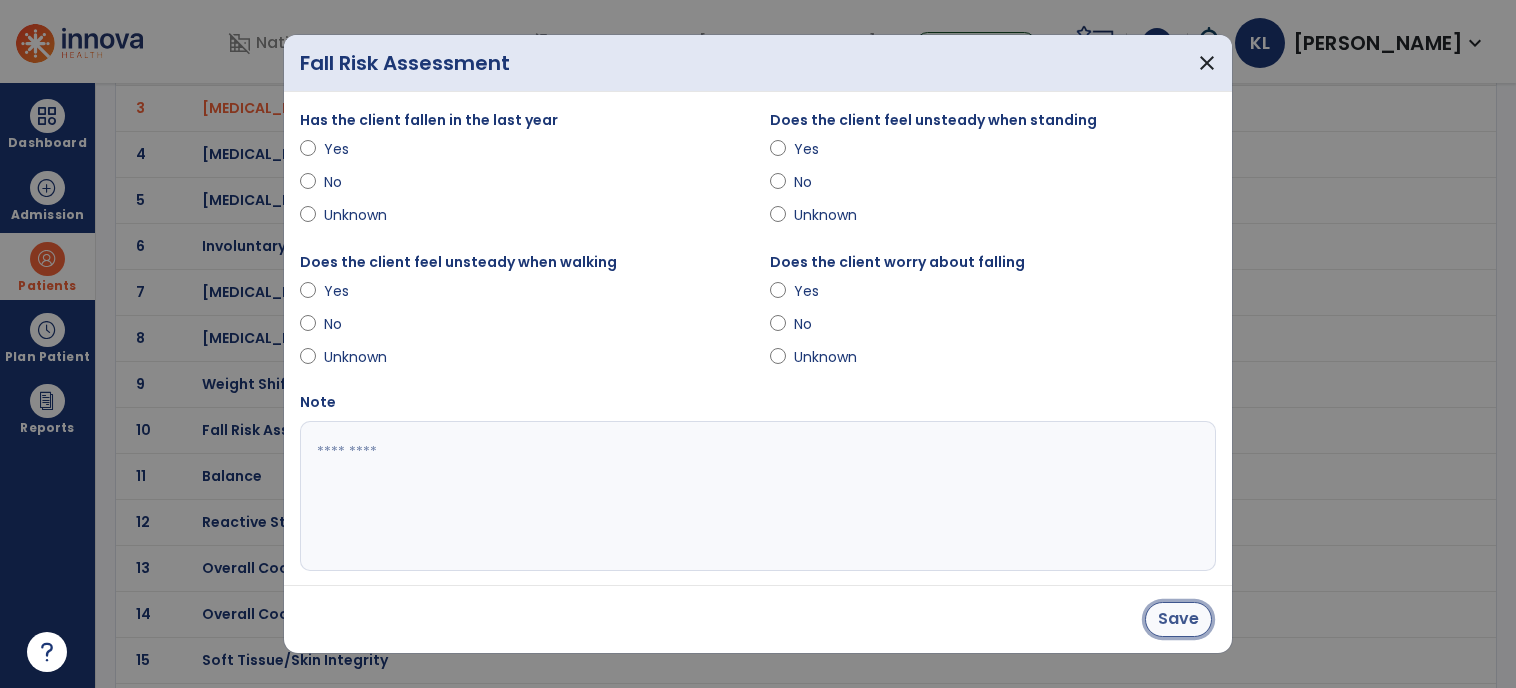 click on "Save" at bounding box center [1178, 619] 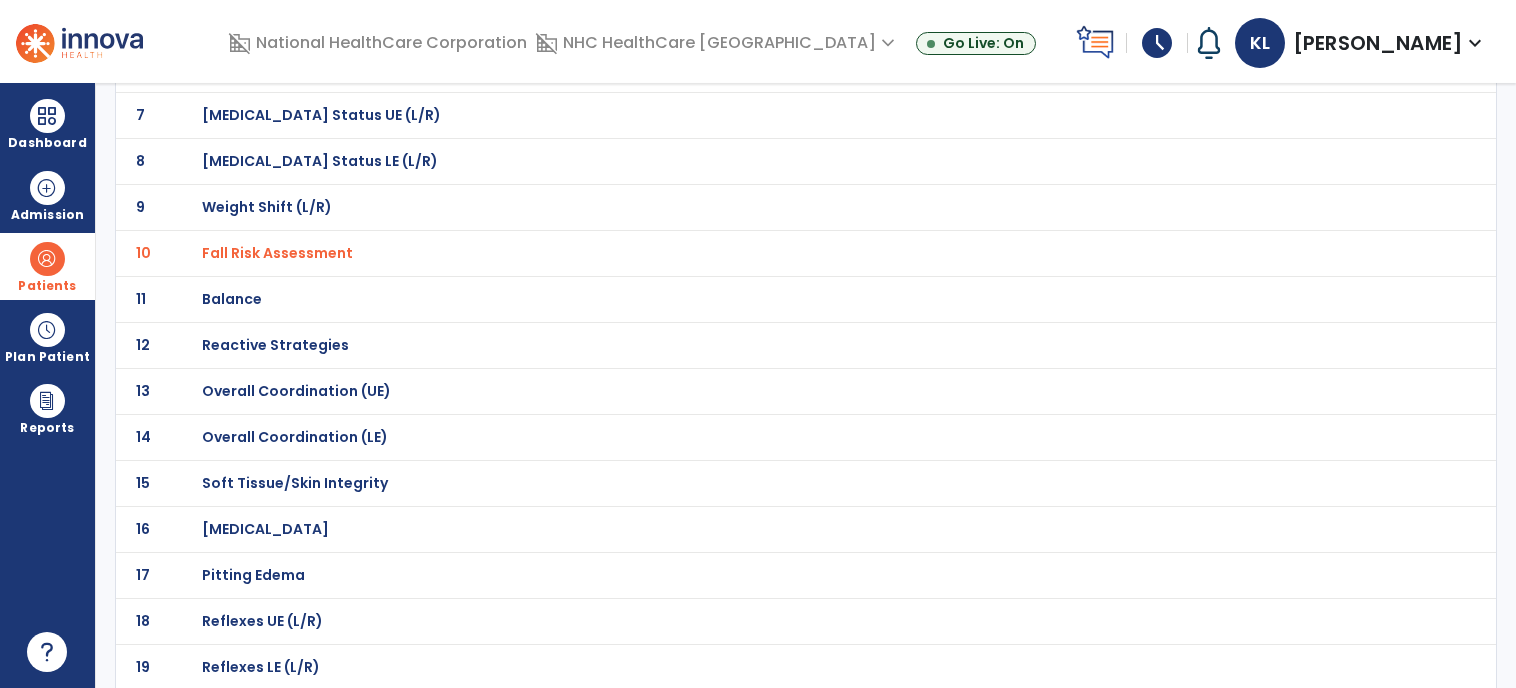 scroll, scrollTop: 396, scrollLeft: 0, axis: vertical 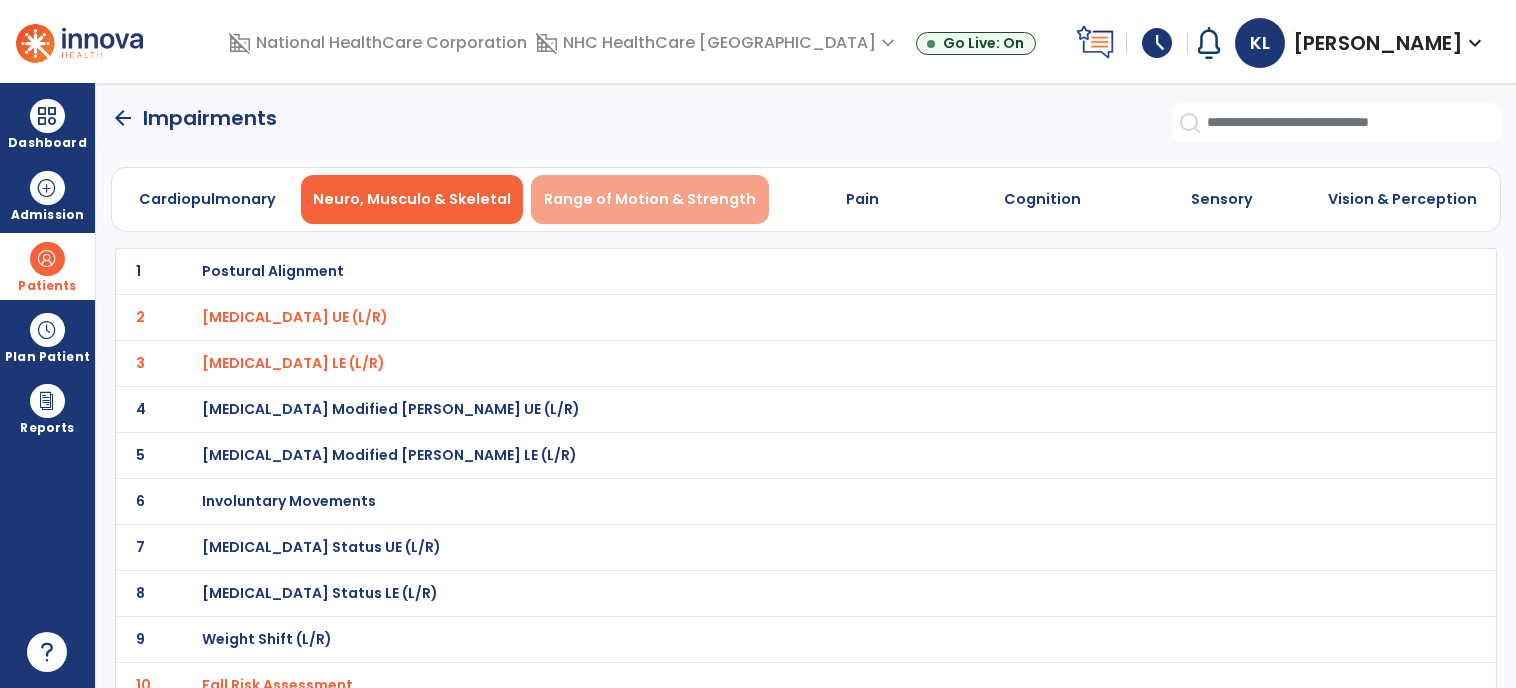 click on "Range of Motion & Strength" at bounding box center [650, 199] 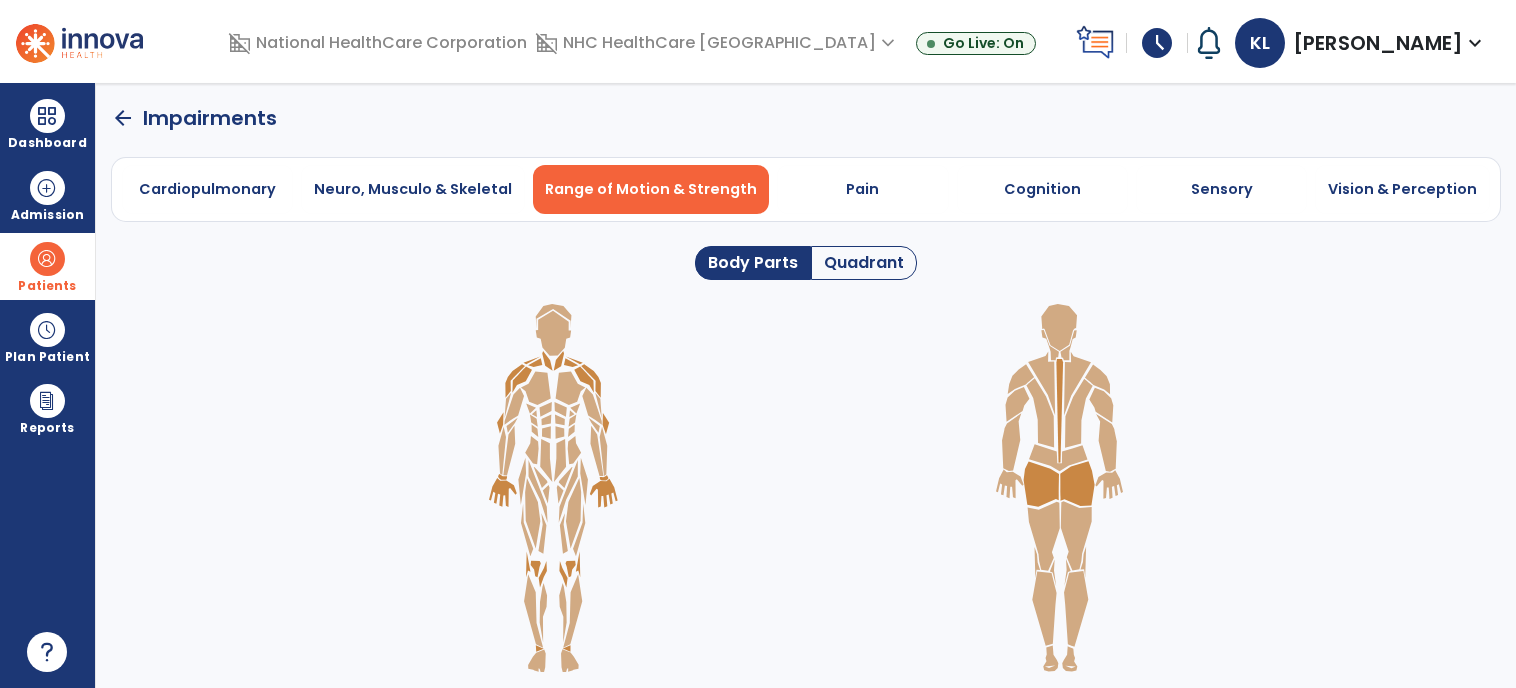 click on "Quadrant" 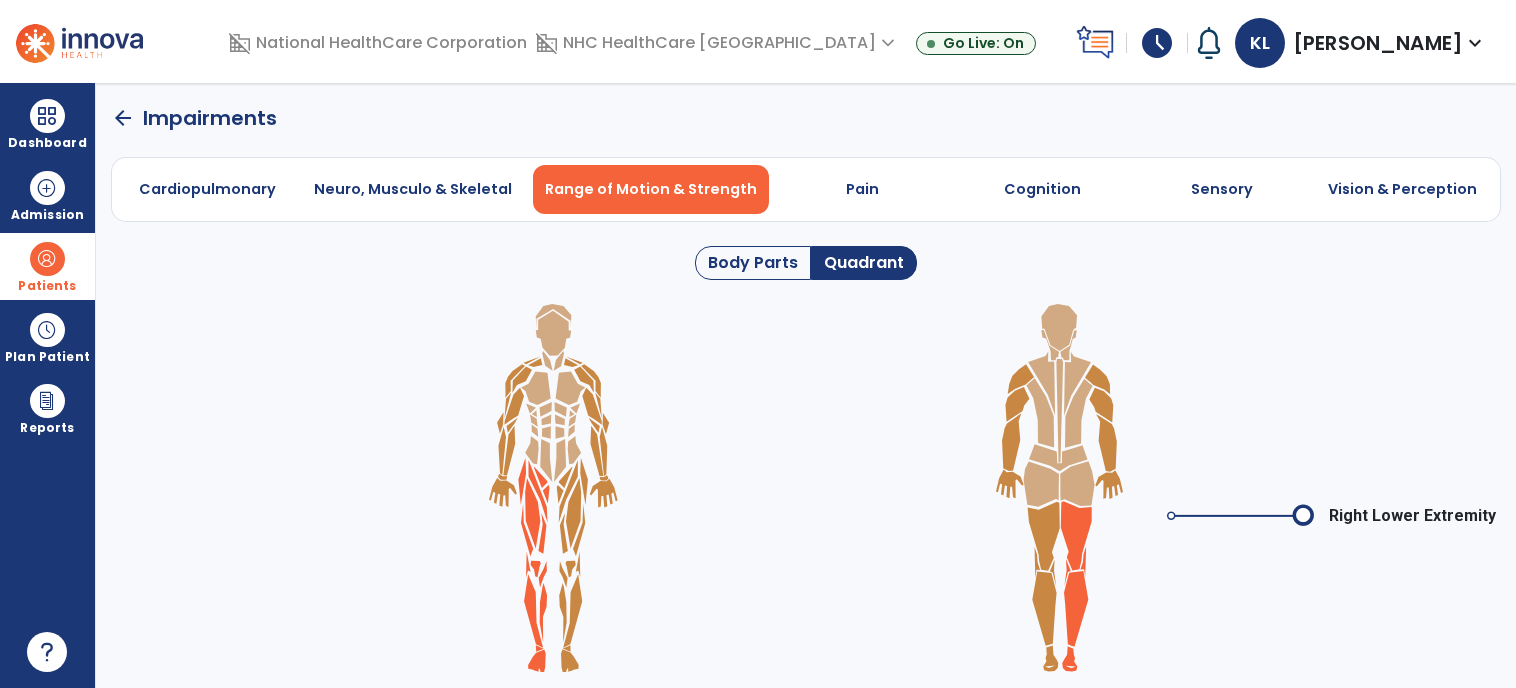 click on "Body Parts" 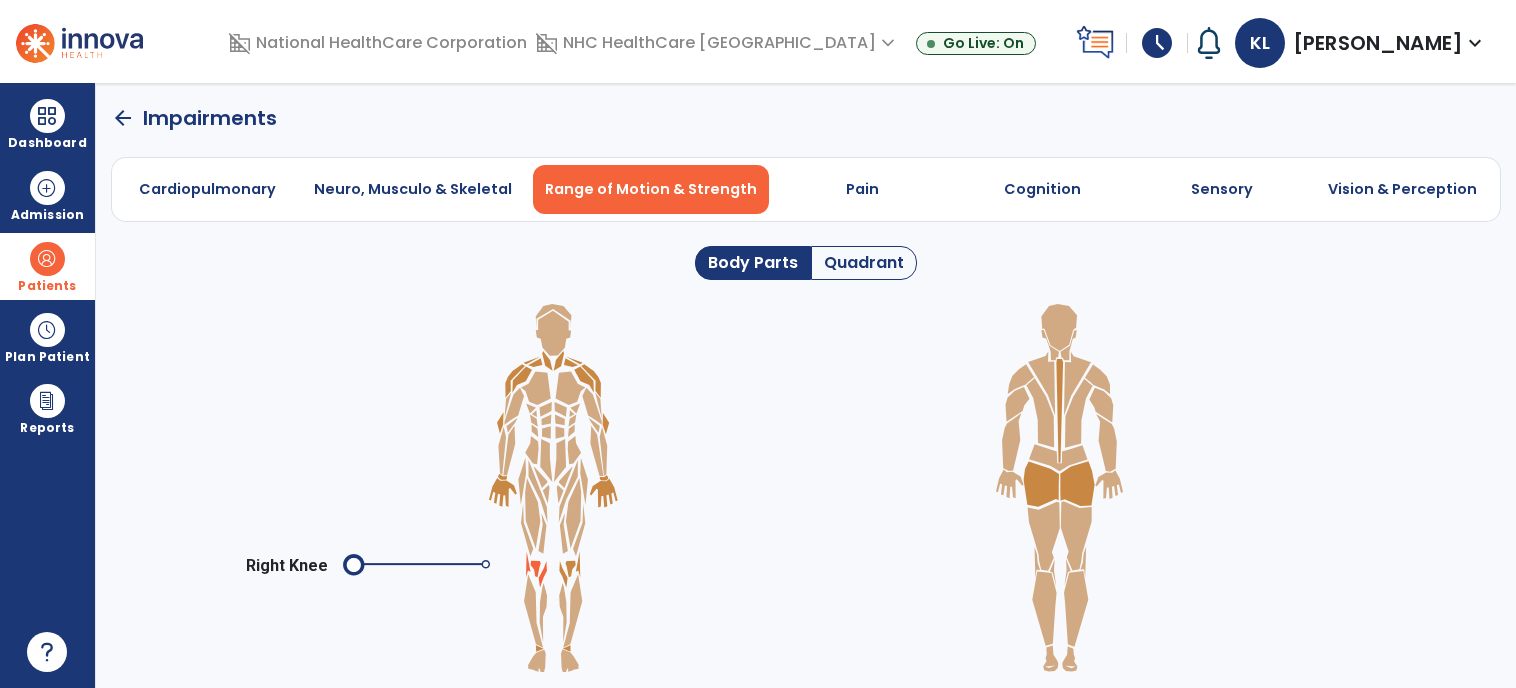 click 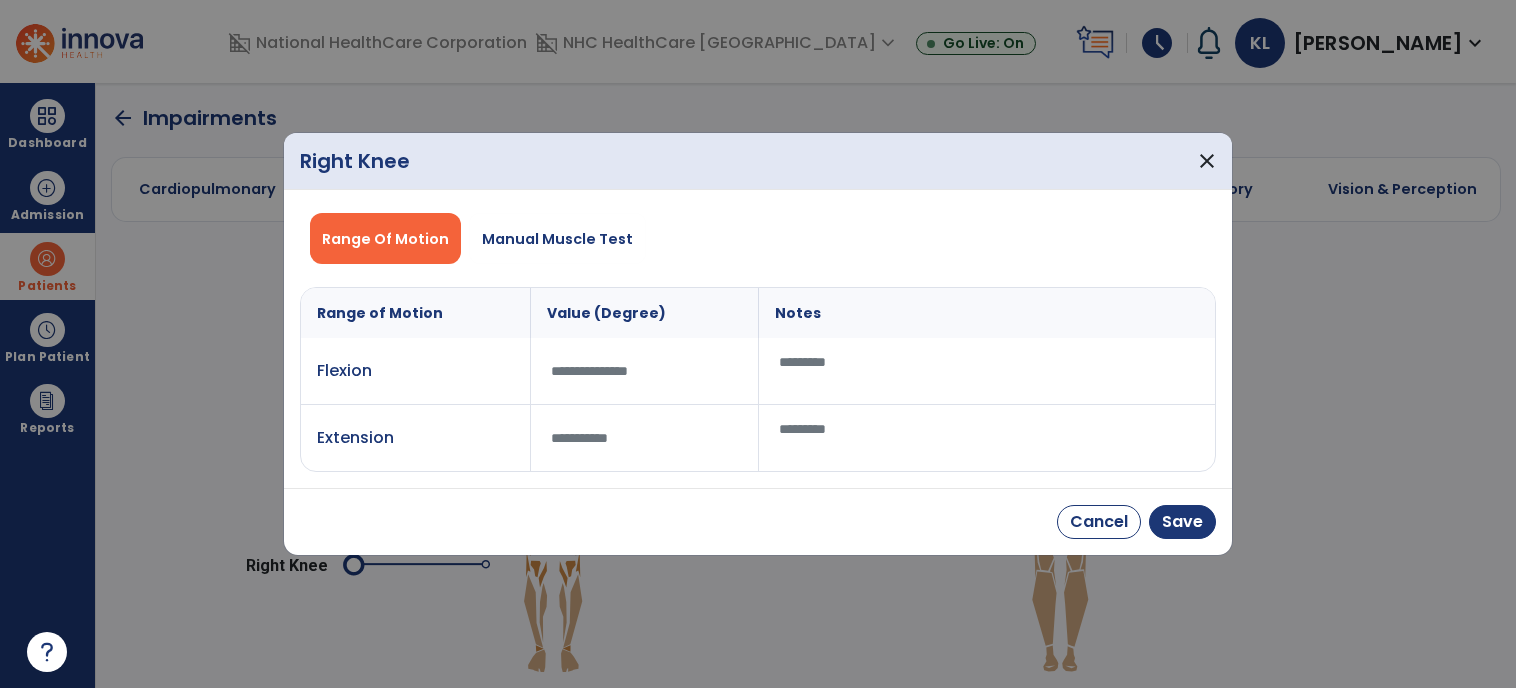 click at bounding box center [645, 371] 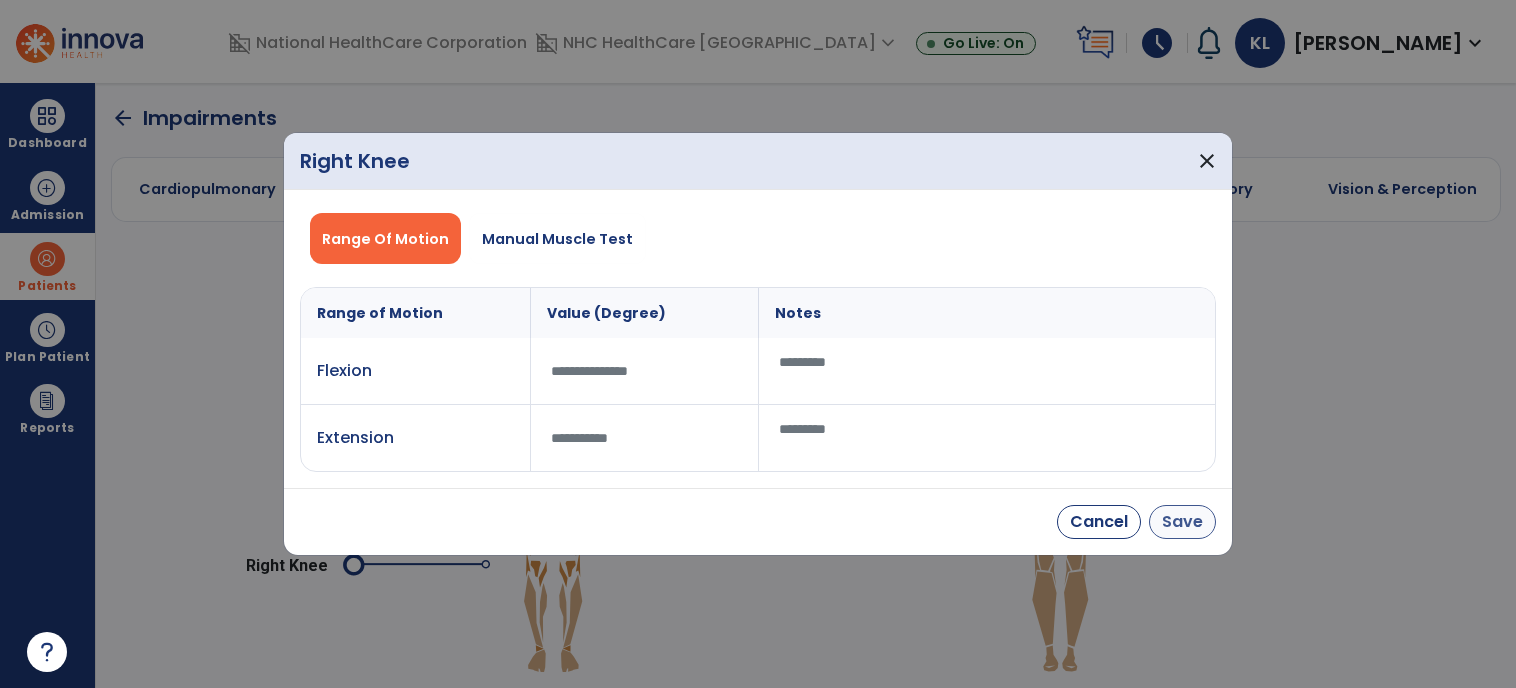 type on "**" 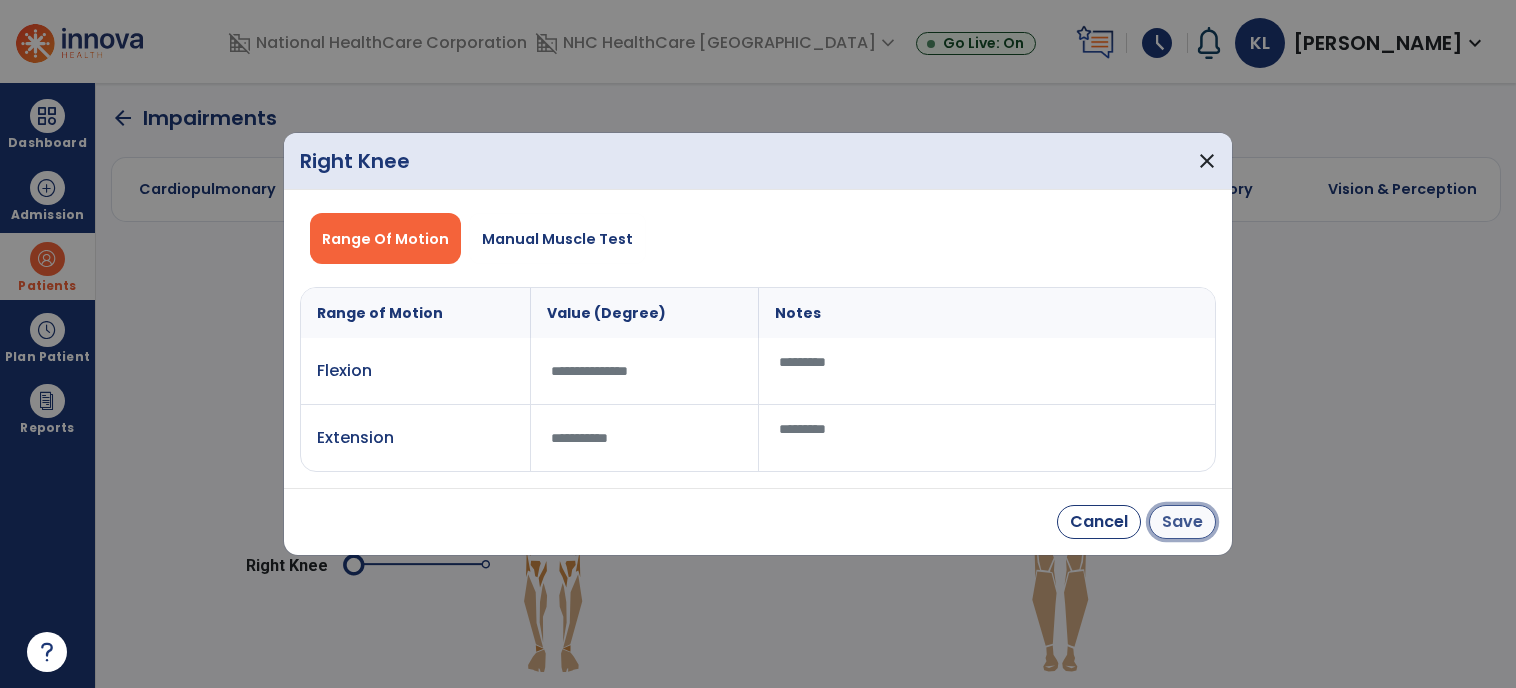 click on "Save" at bounding box center [1182, 522] 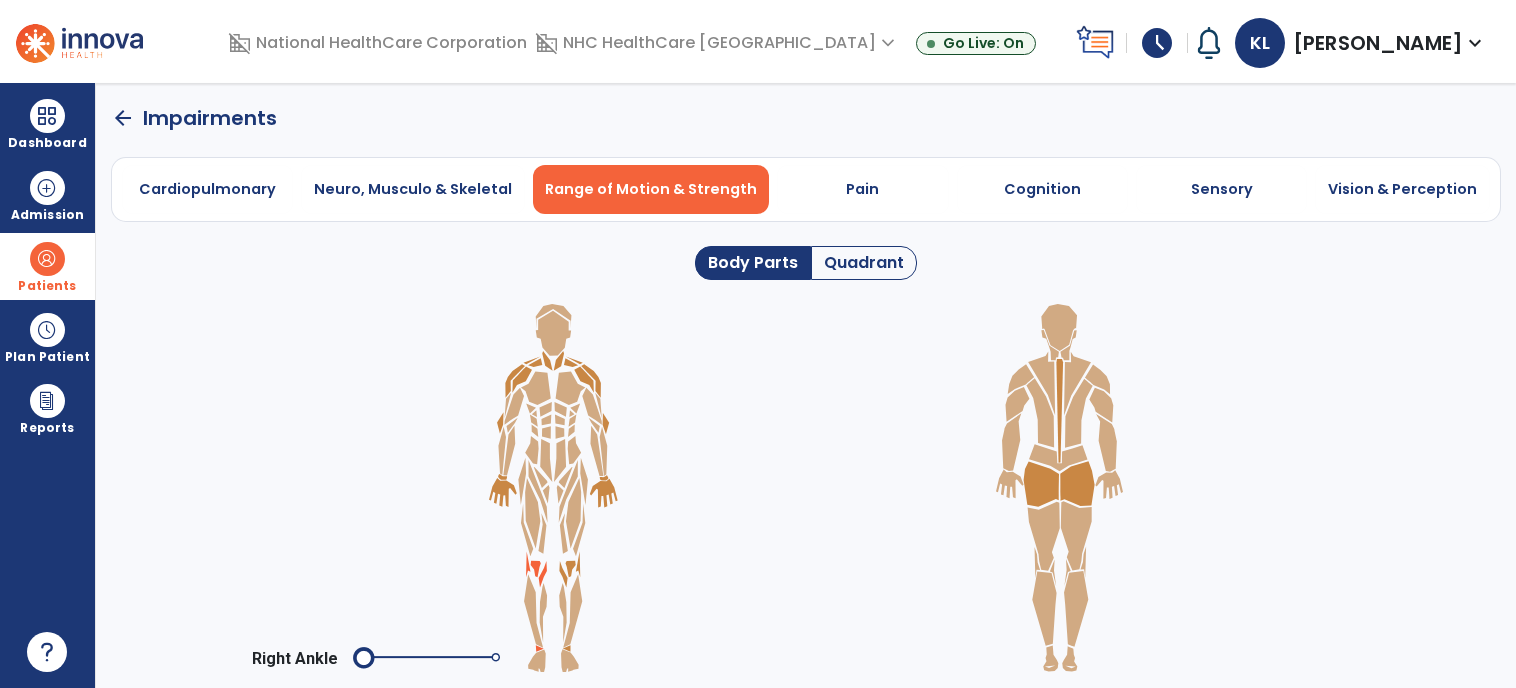 click 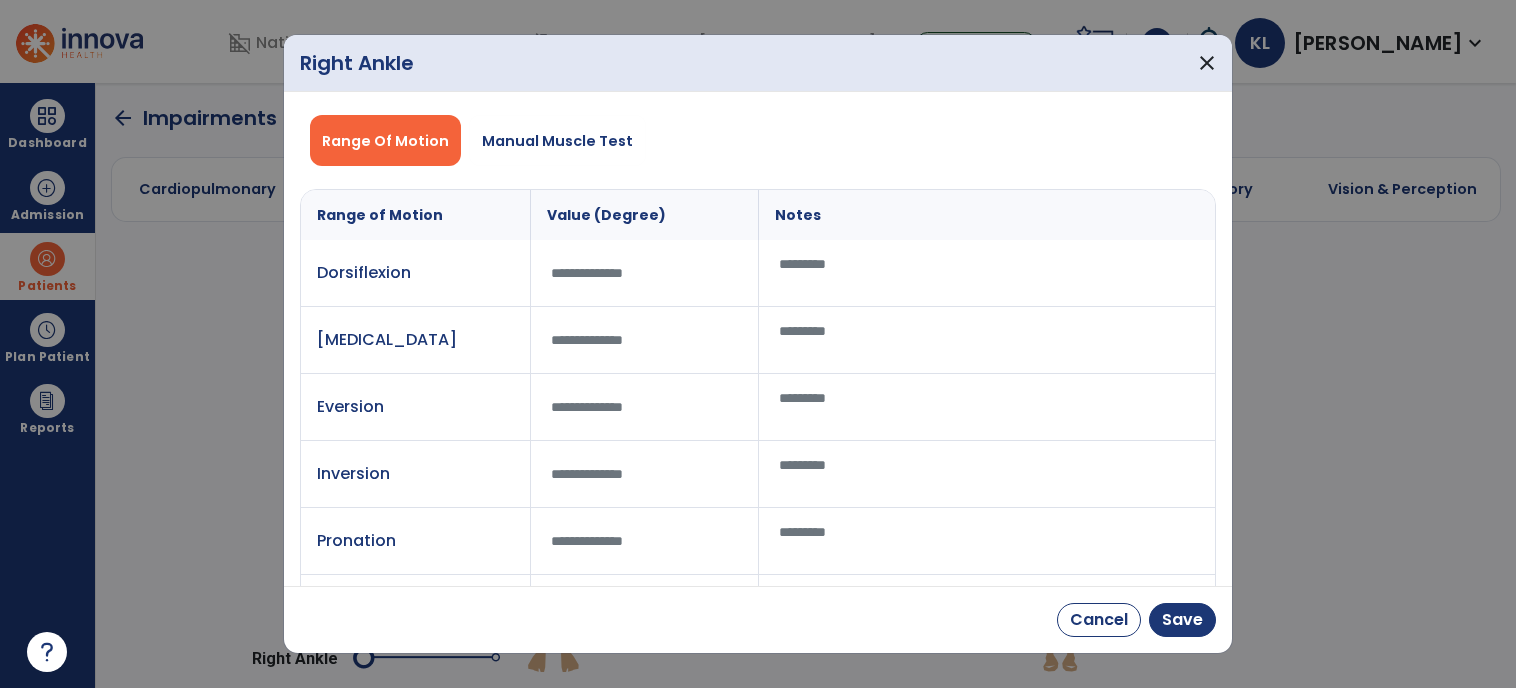 click at bounding box center [645, 273] 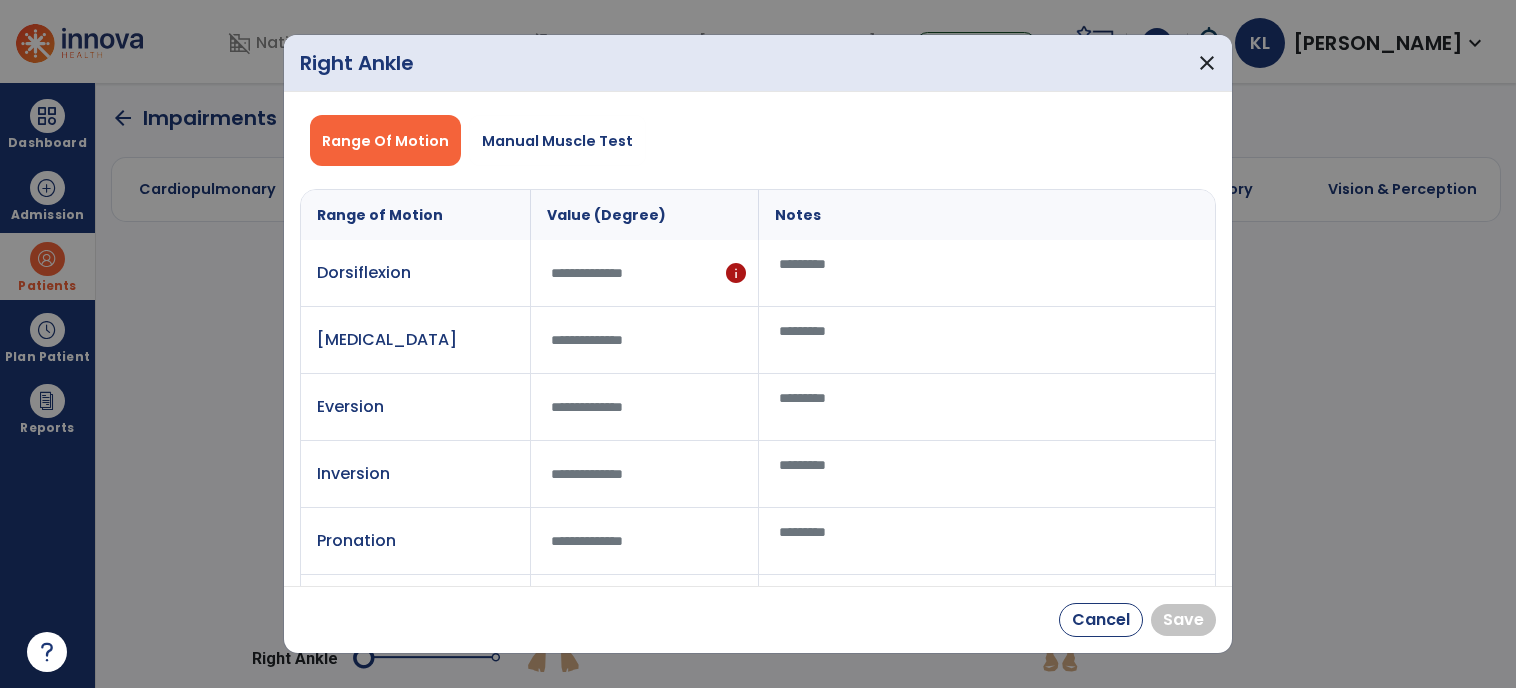 click on "*** info" at bounding box center (644, 273) 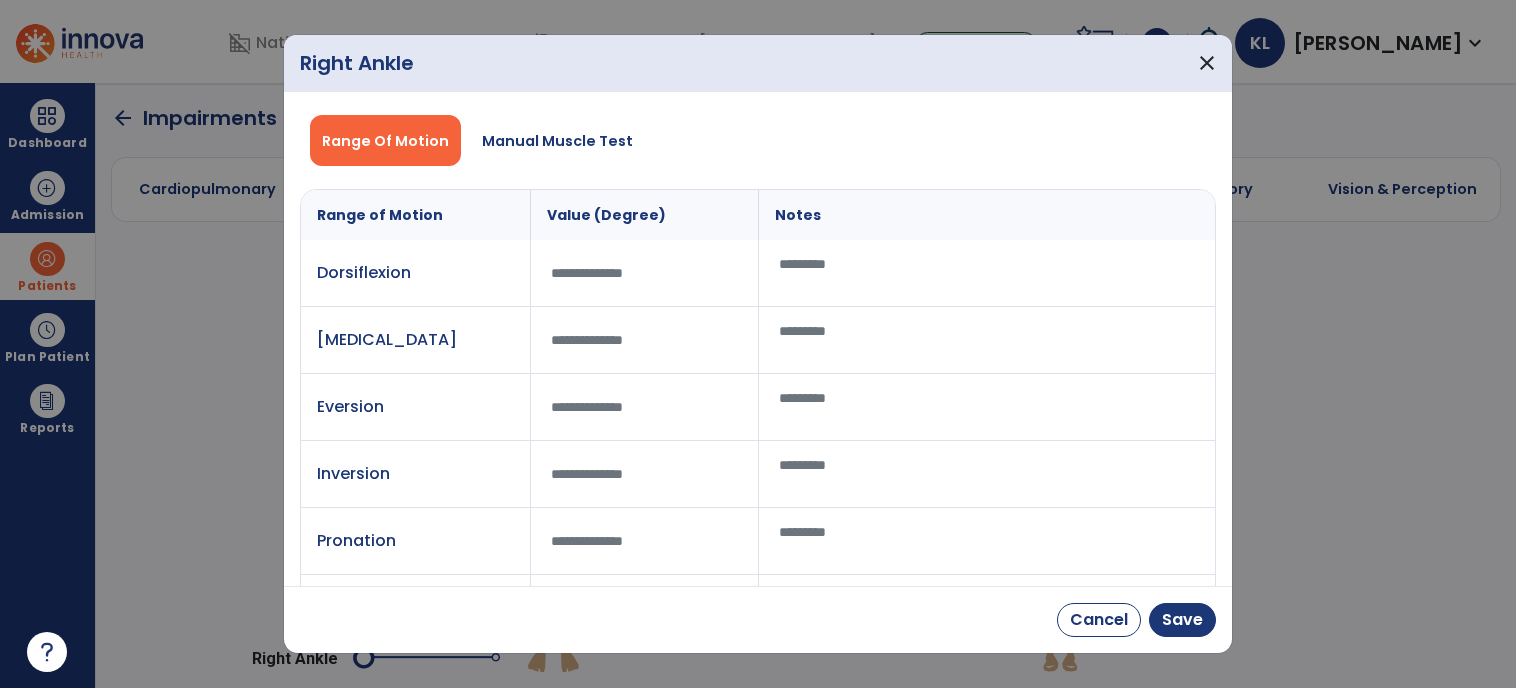 type on "*" 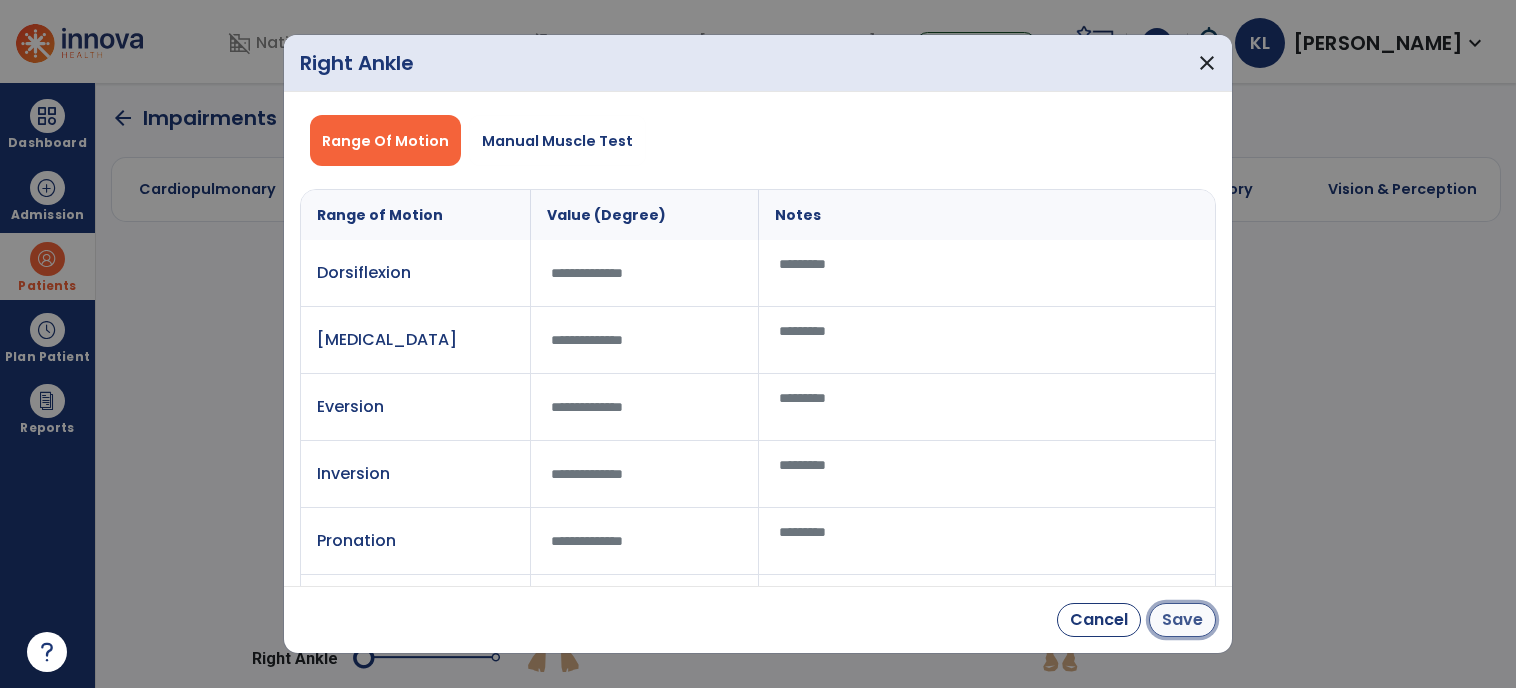 click on "Save" at bounding box center (1182, 620) 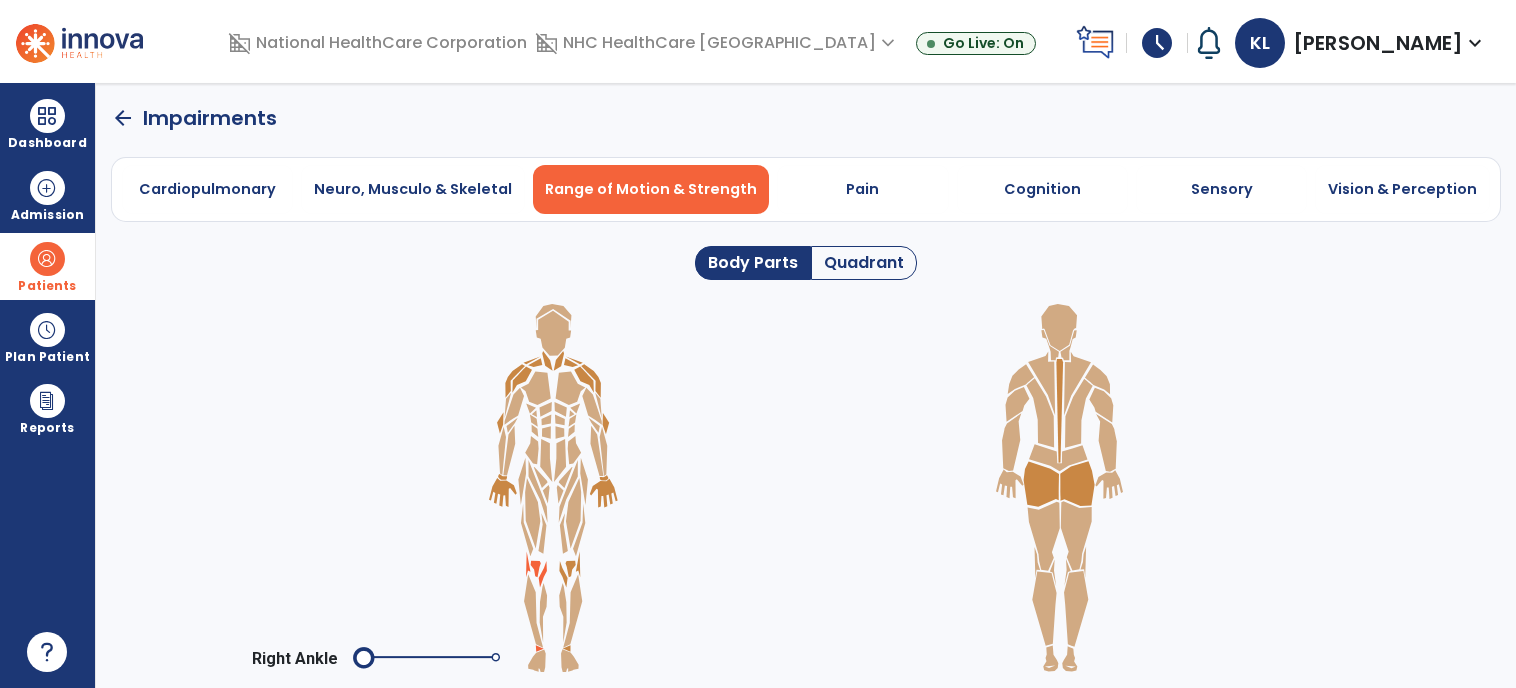 click on "arrow_back" 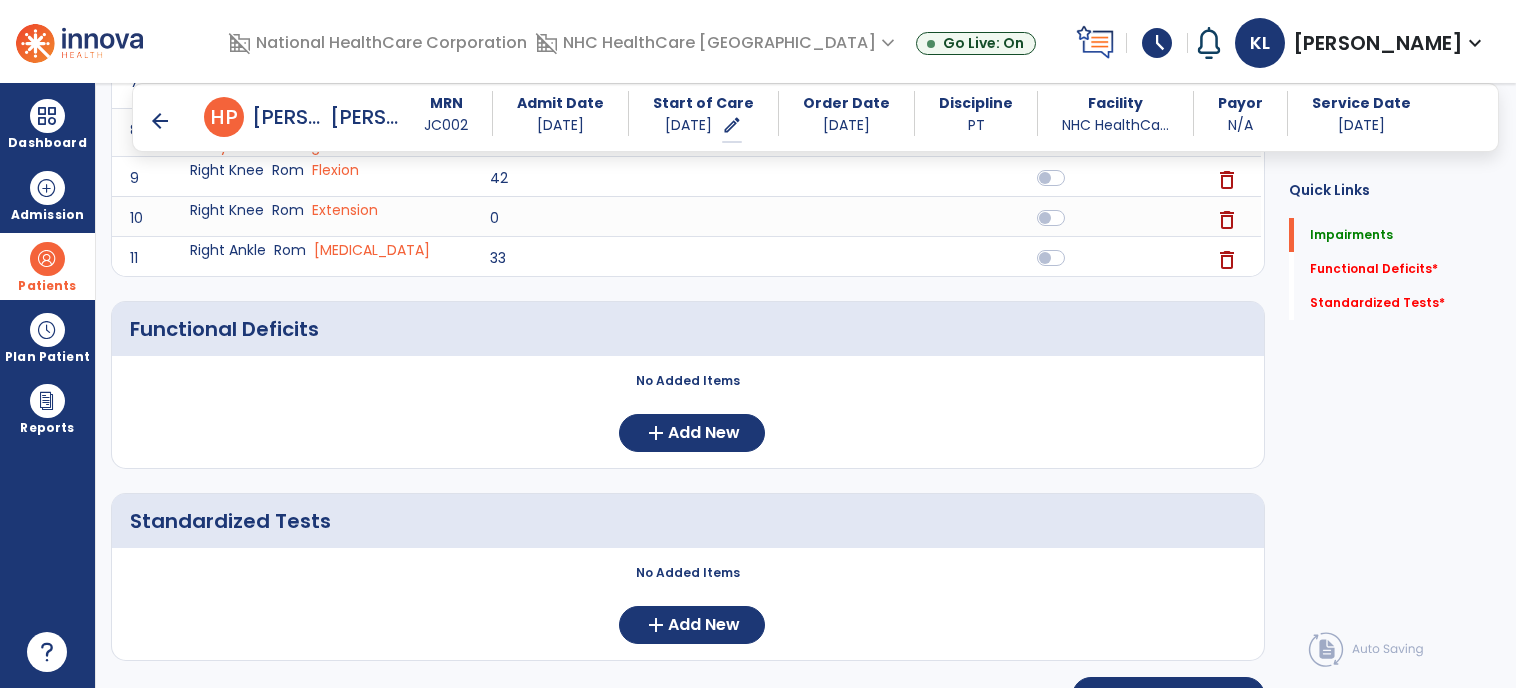 scroll, scrollTop: 680, scrollLeft: 0, axis: vertical 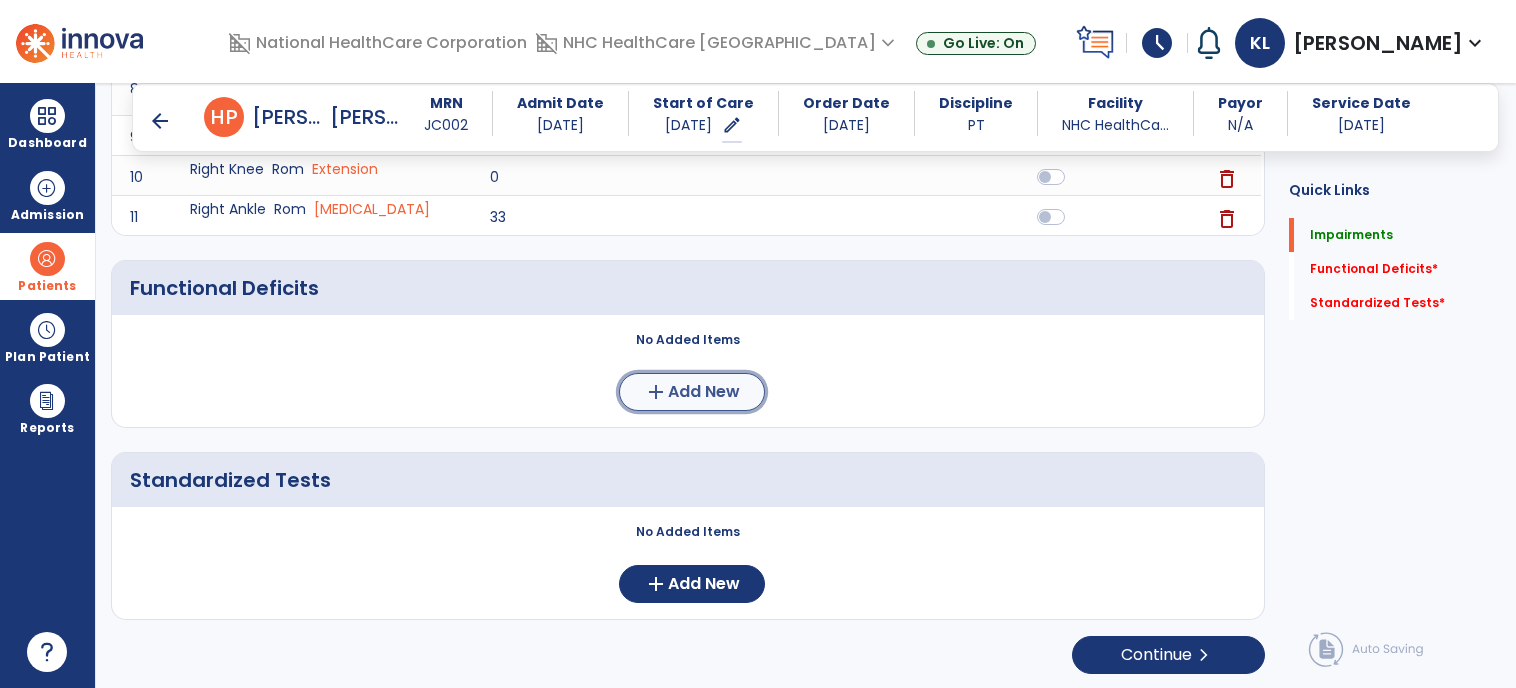 click on "add  Add New" 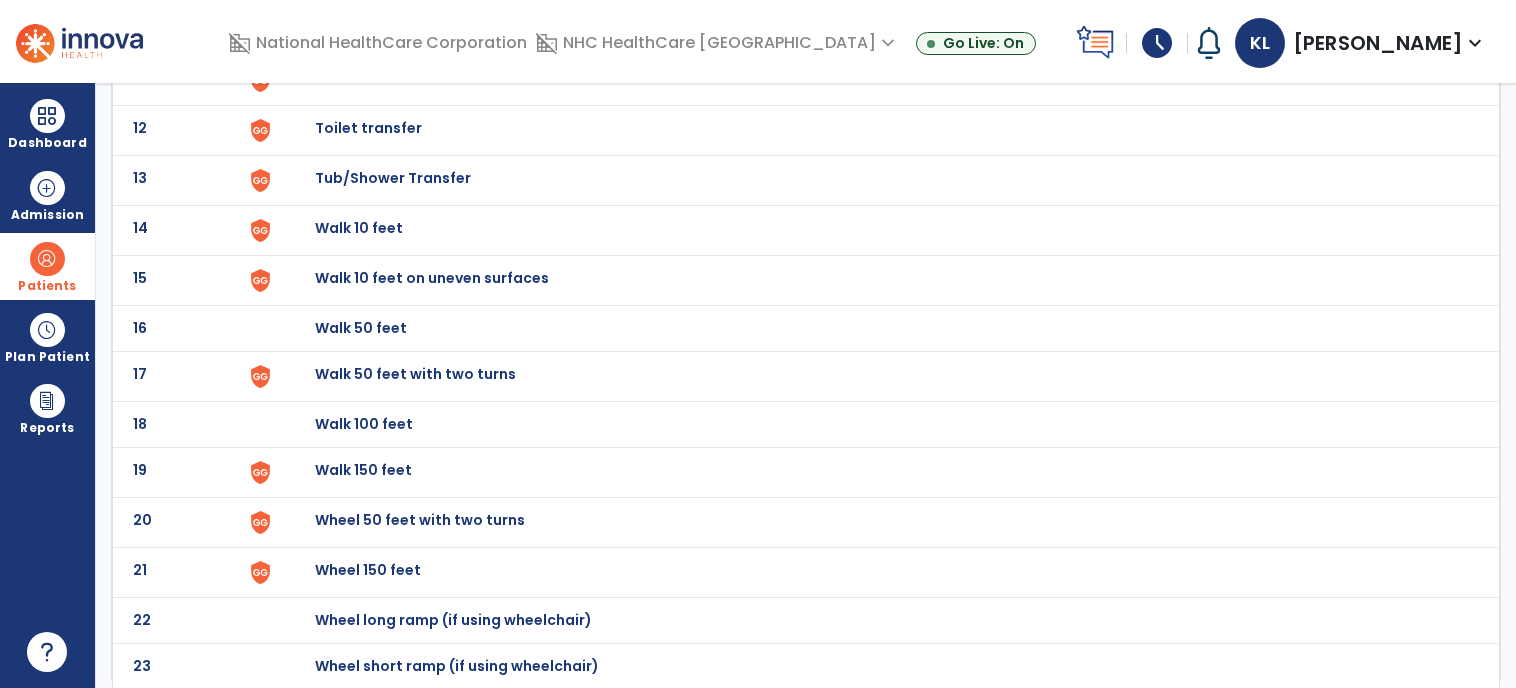 scroll, scrollTop: 0, scrollLeft: 0, axis: both 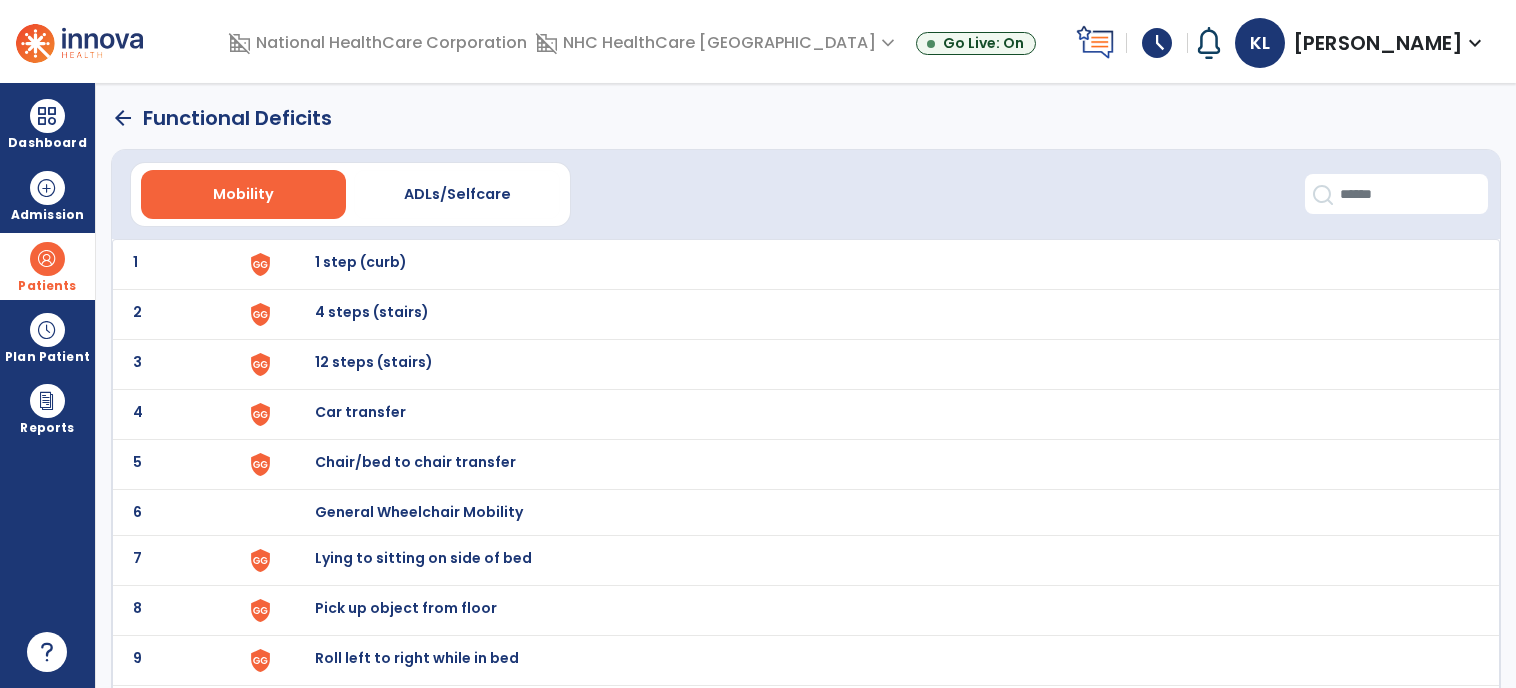 click on "Chair/bed to chair transfer" at bounding box center [361, 262] 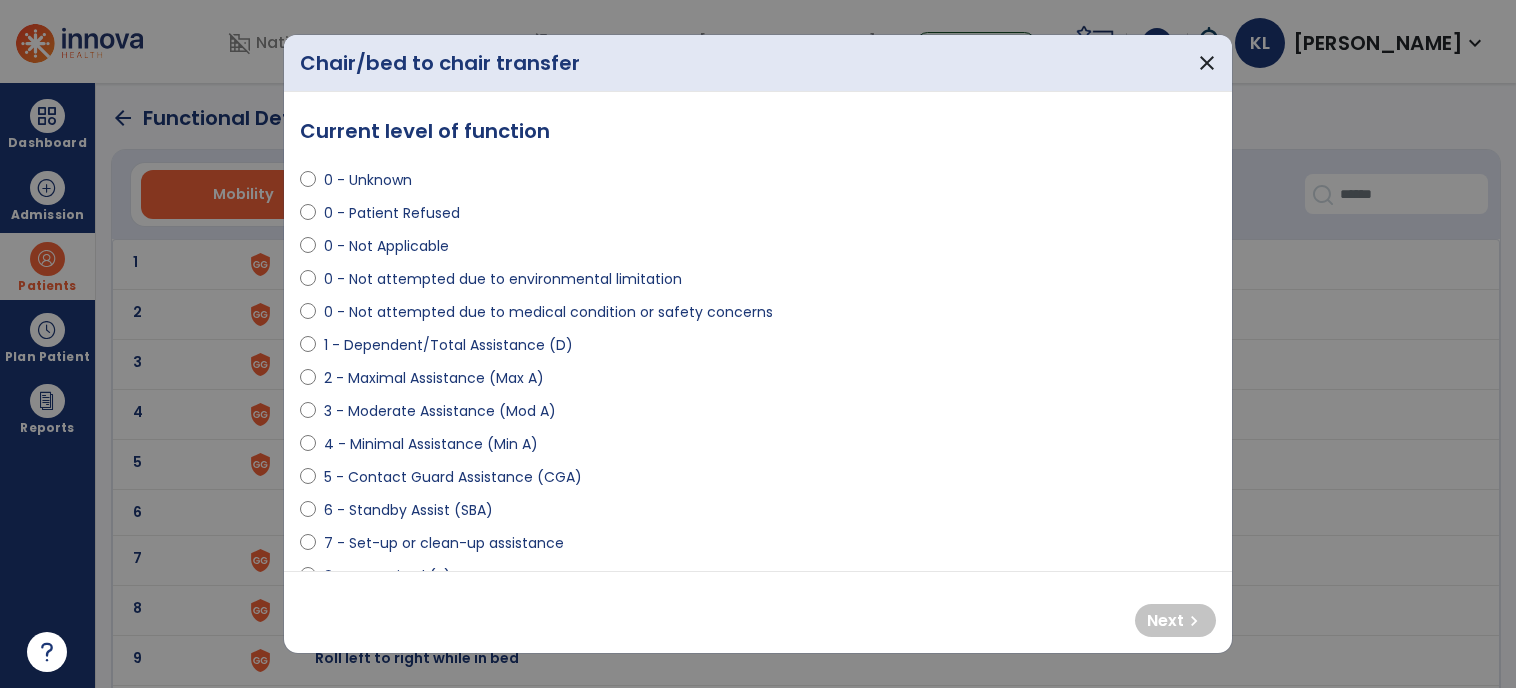 select on "**********" 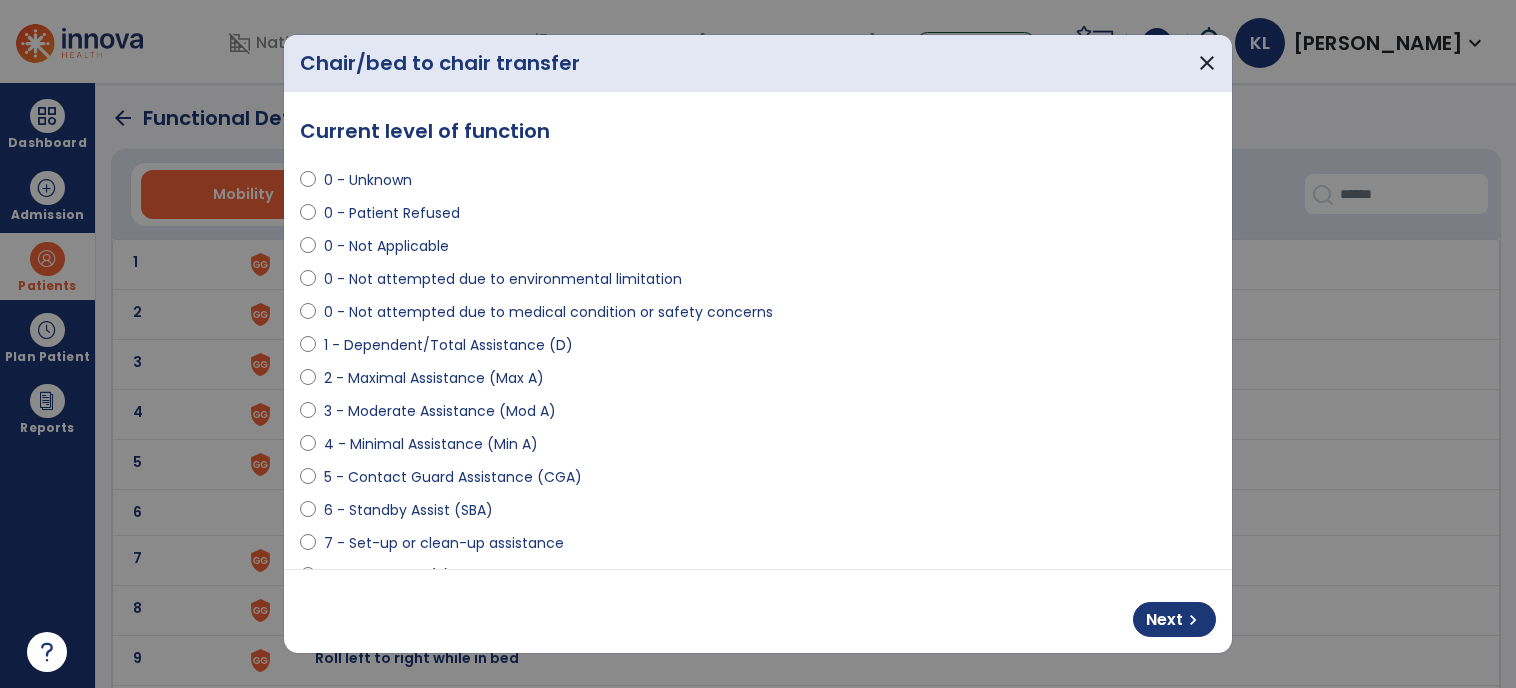 click on "**********" at bounding box center (758, 330) 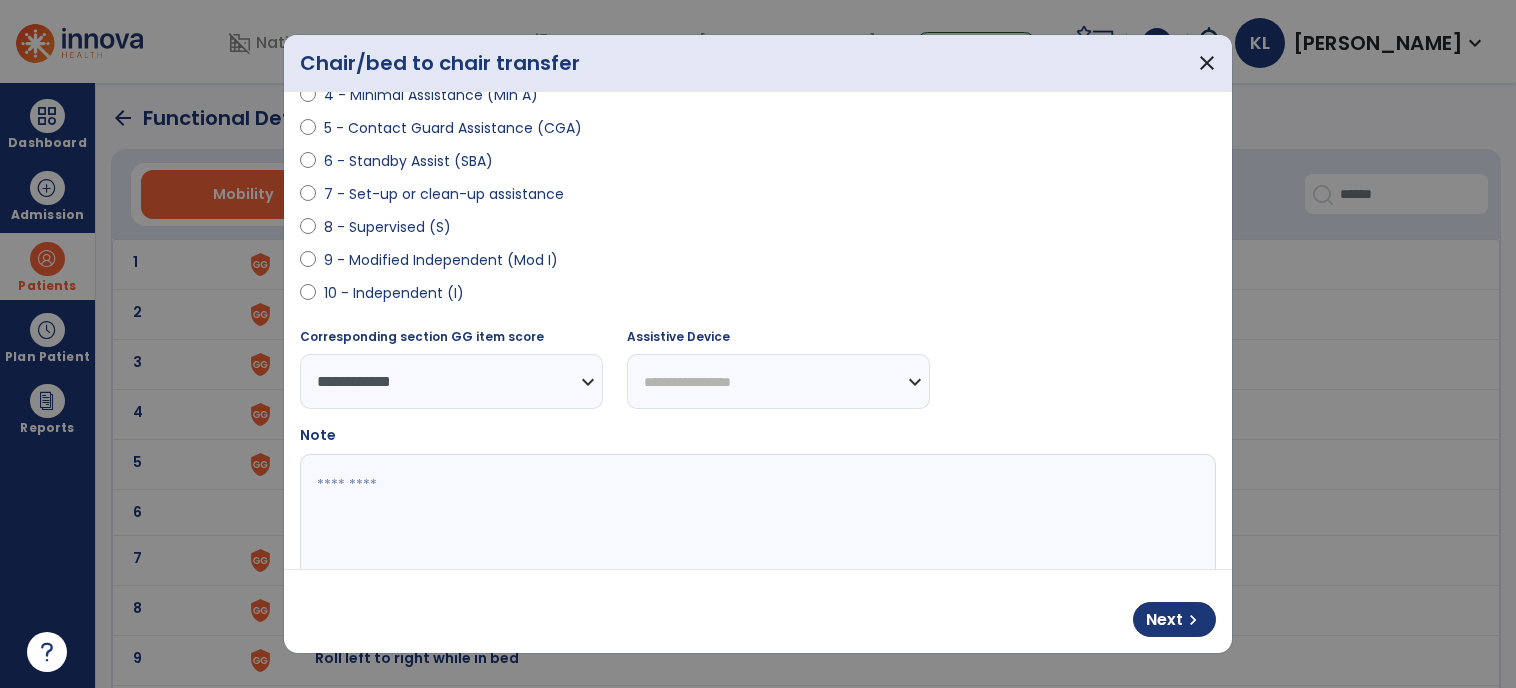 scroll, scrollTop: 415, scrollLeft: 0, axis: vertical 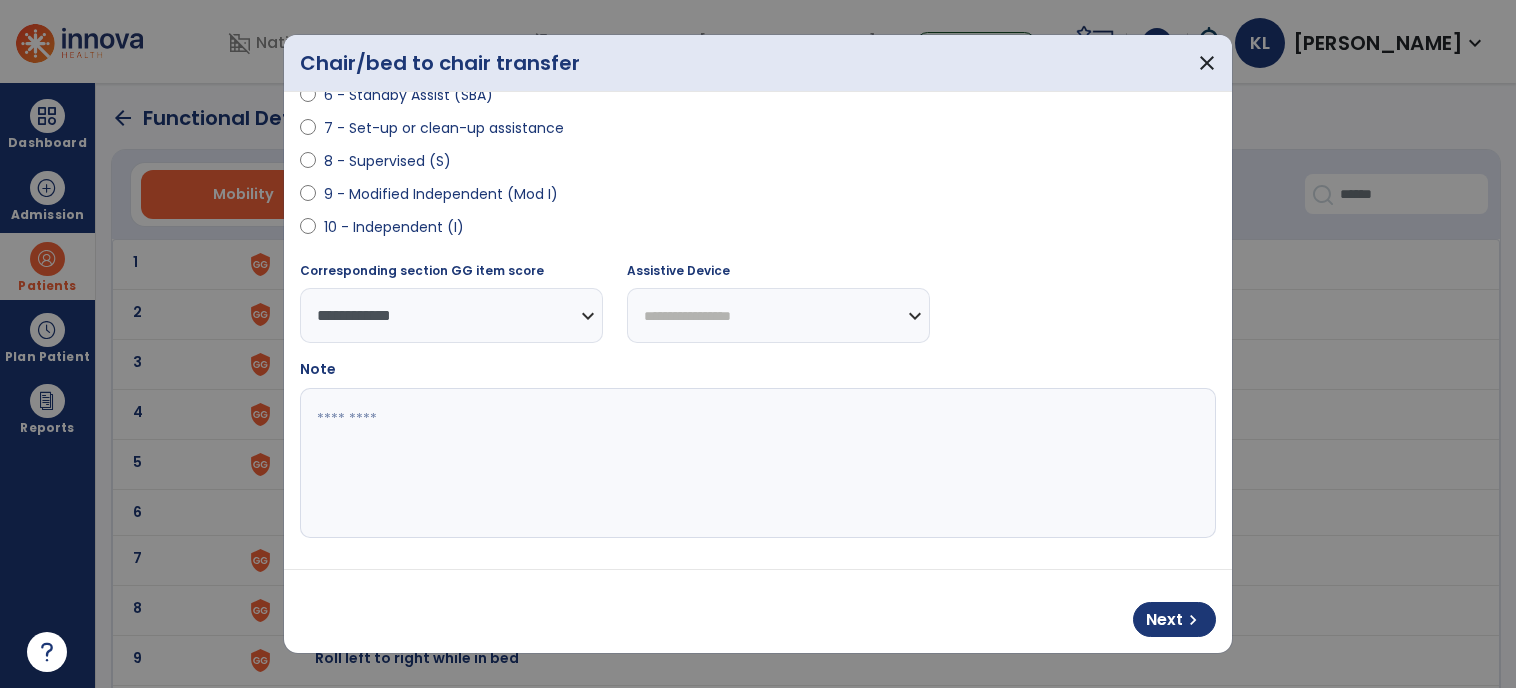 click on "**********" at bounding box center [778, 315] 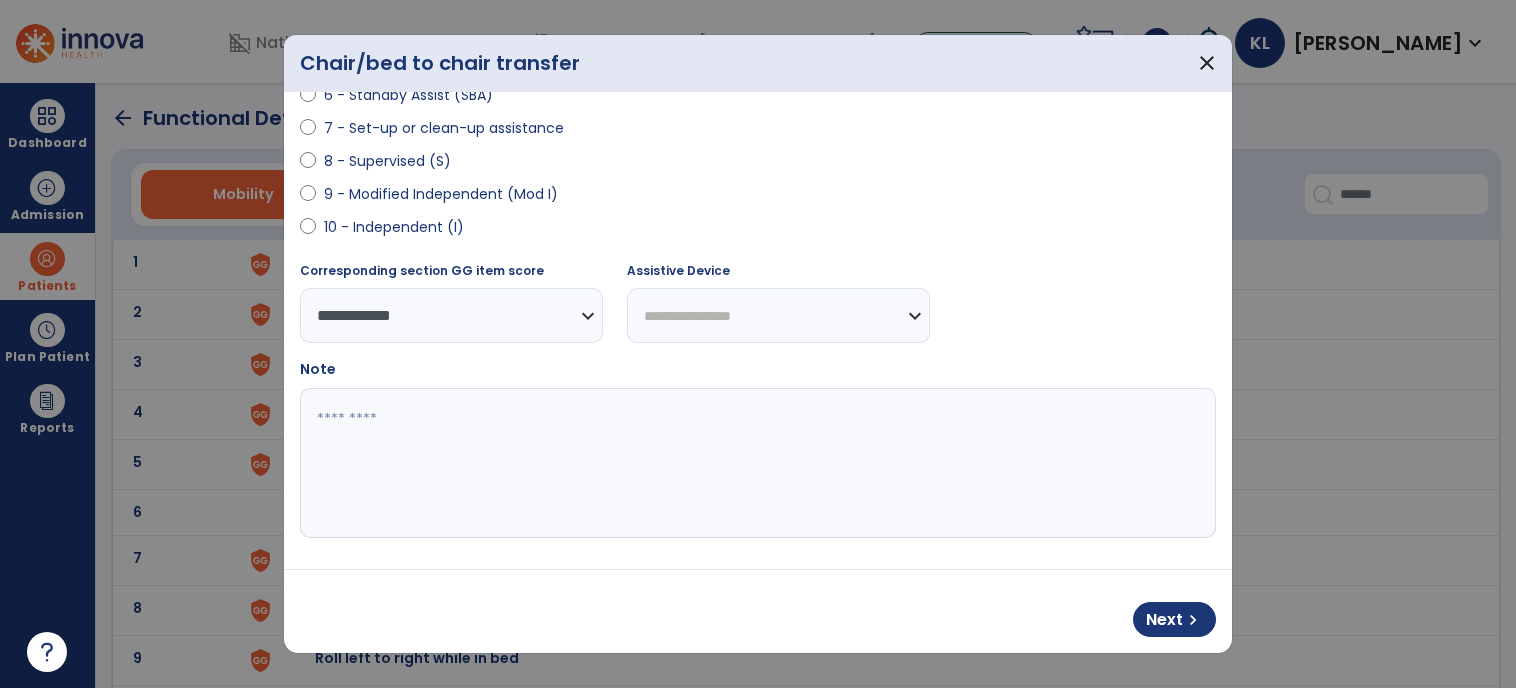 select on "****" 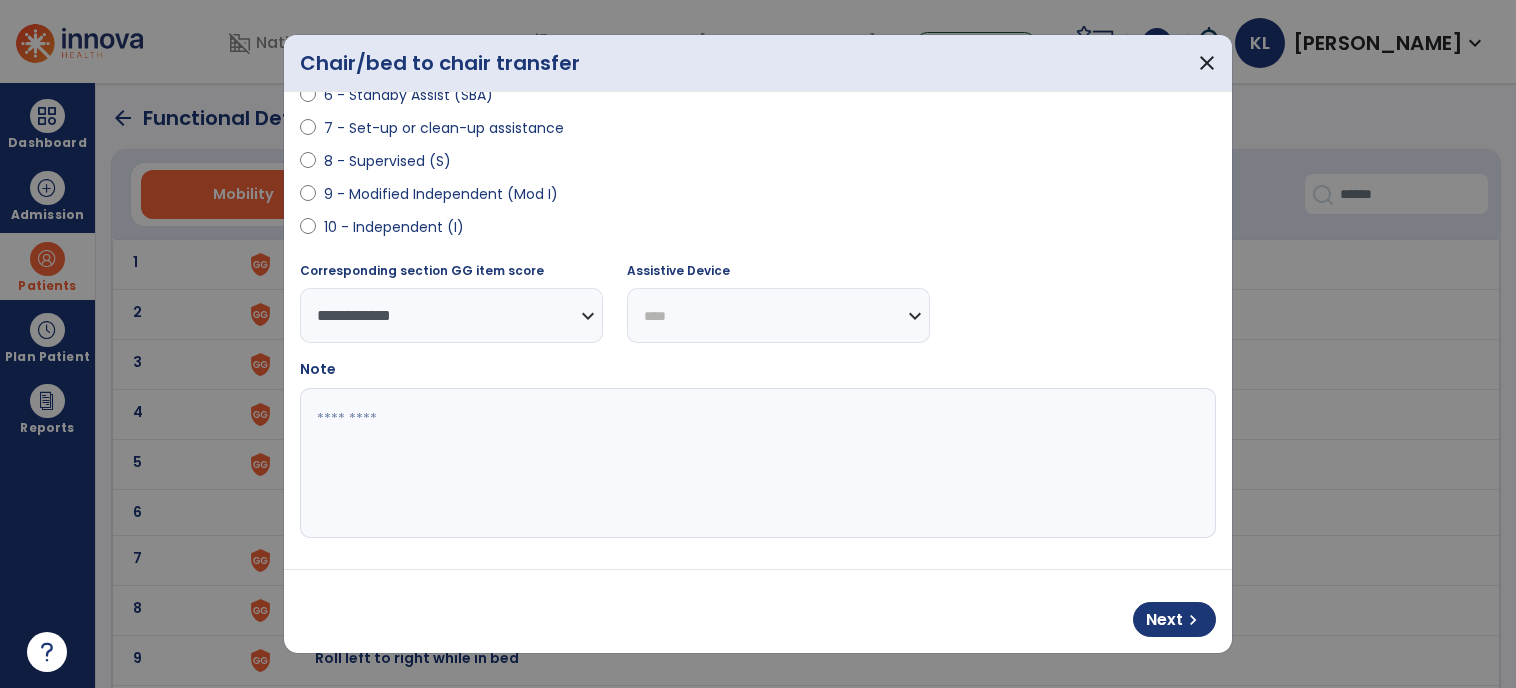 click on "**********" at bounding box center (778, 315) 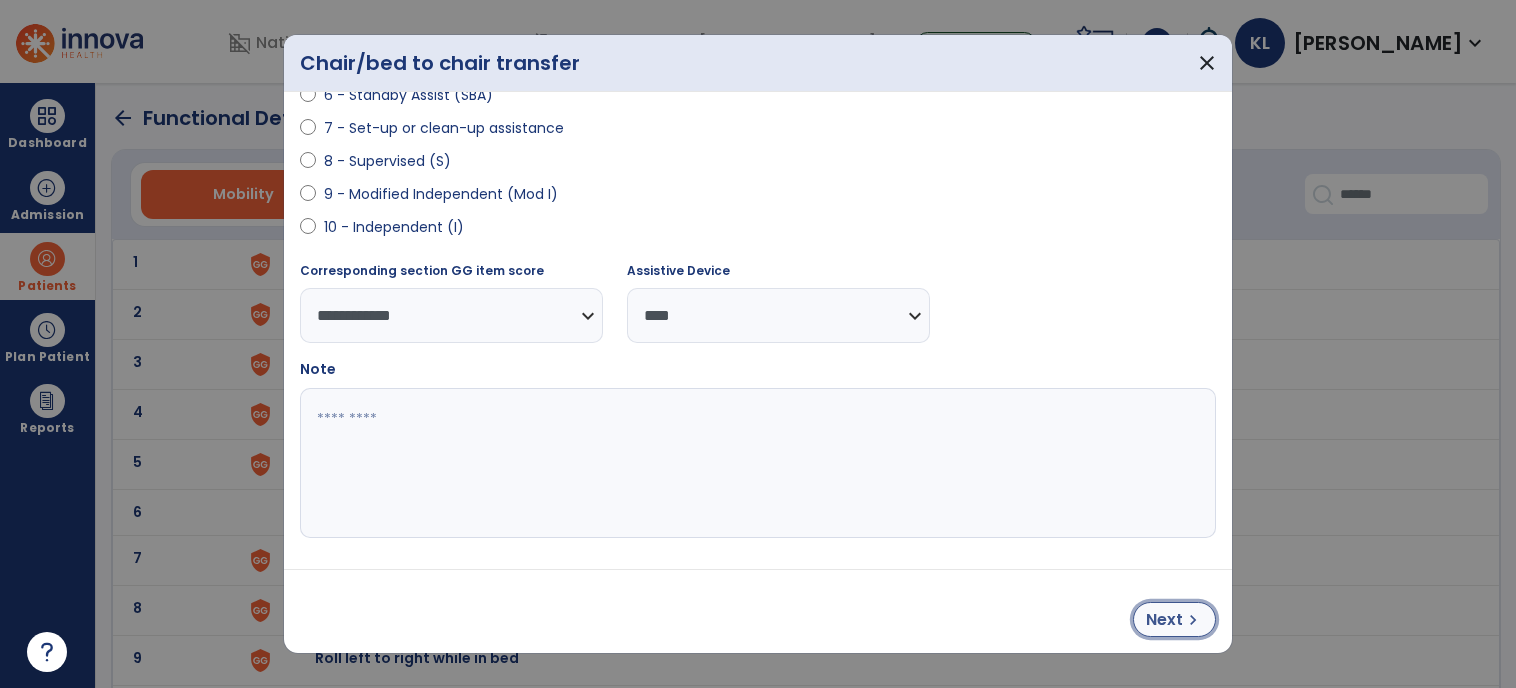 click on "chevron_right" at bounding box center [1193, 620] 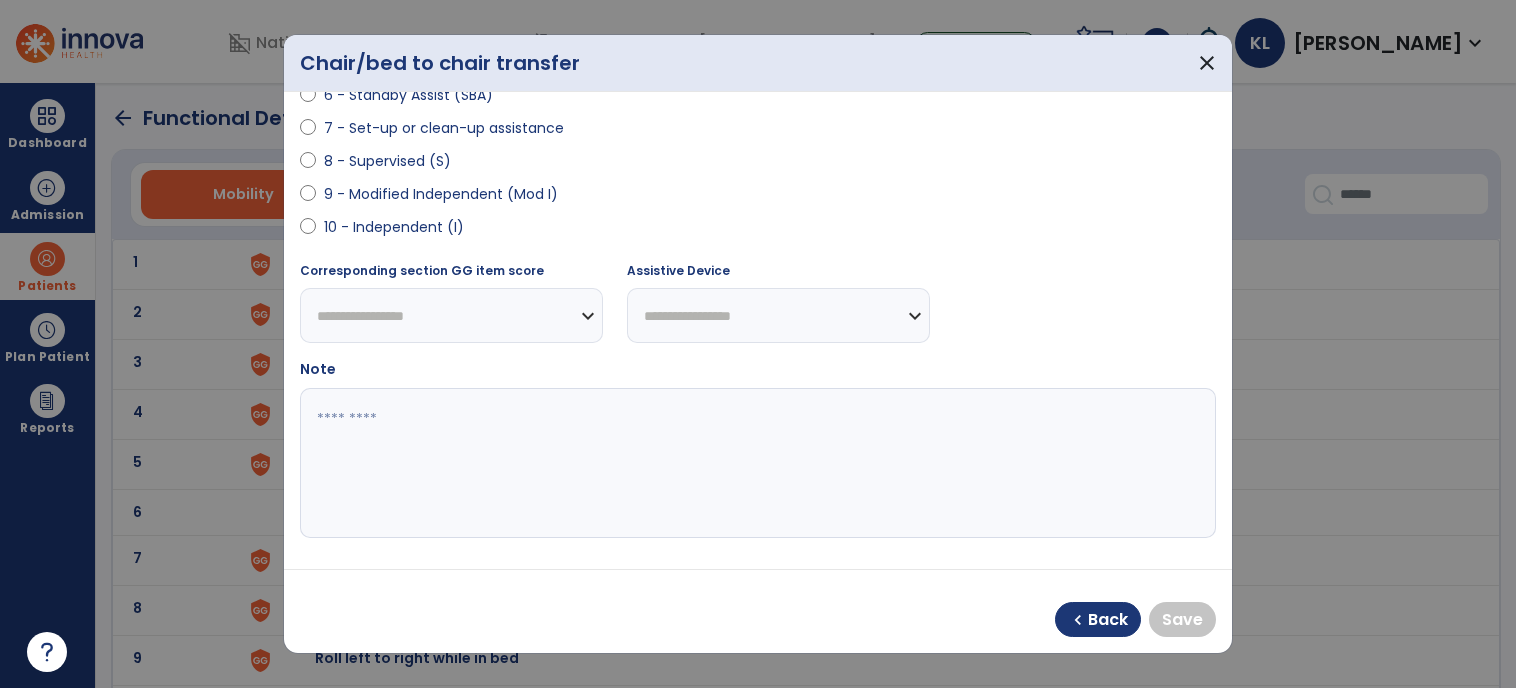 click on "9 - Modified Independent (Mod I)" at bounding box center (758, 198) 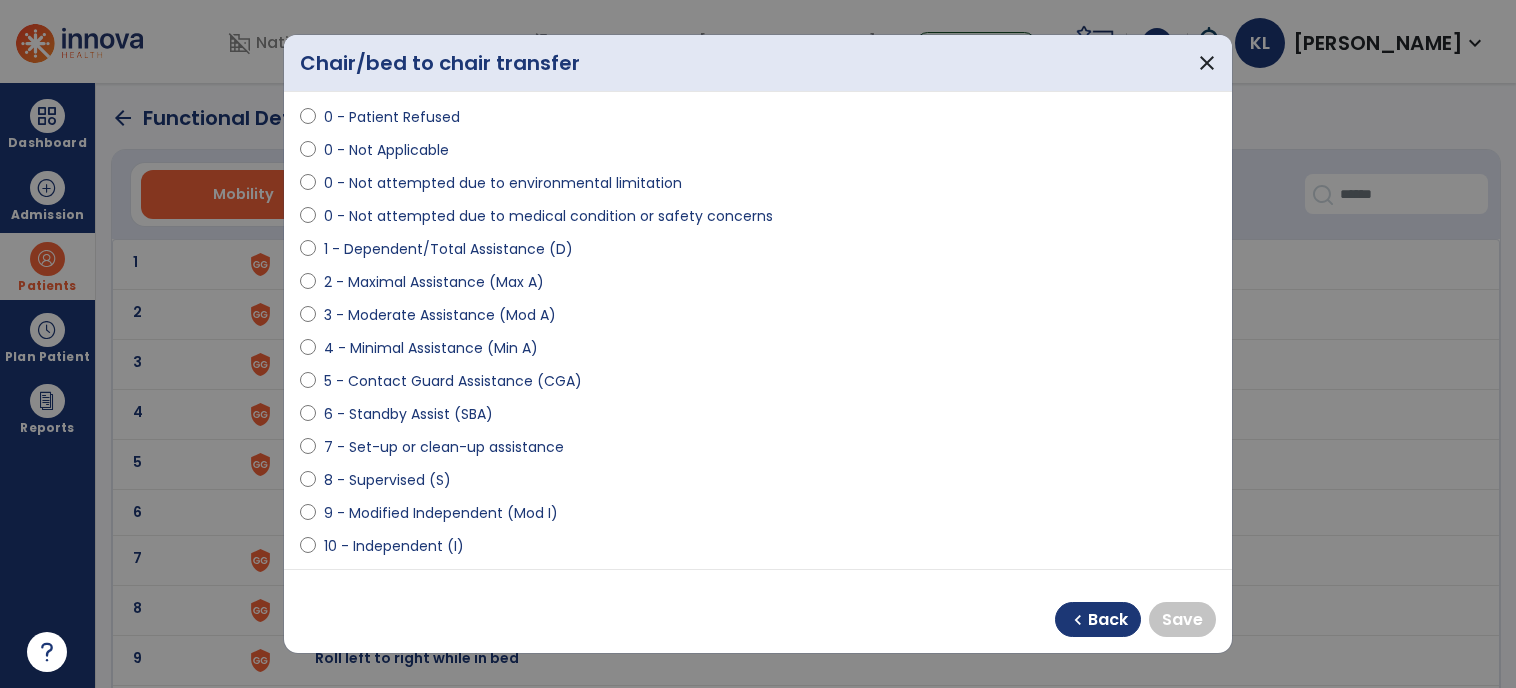 scroll, scrollTop: 95, scrollLeft: 0, axis: vertical 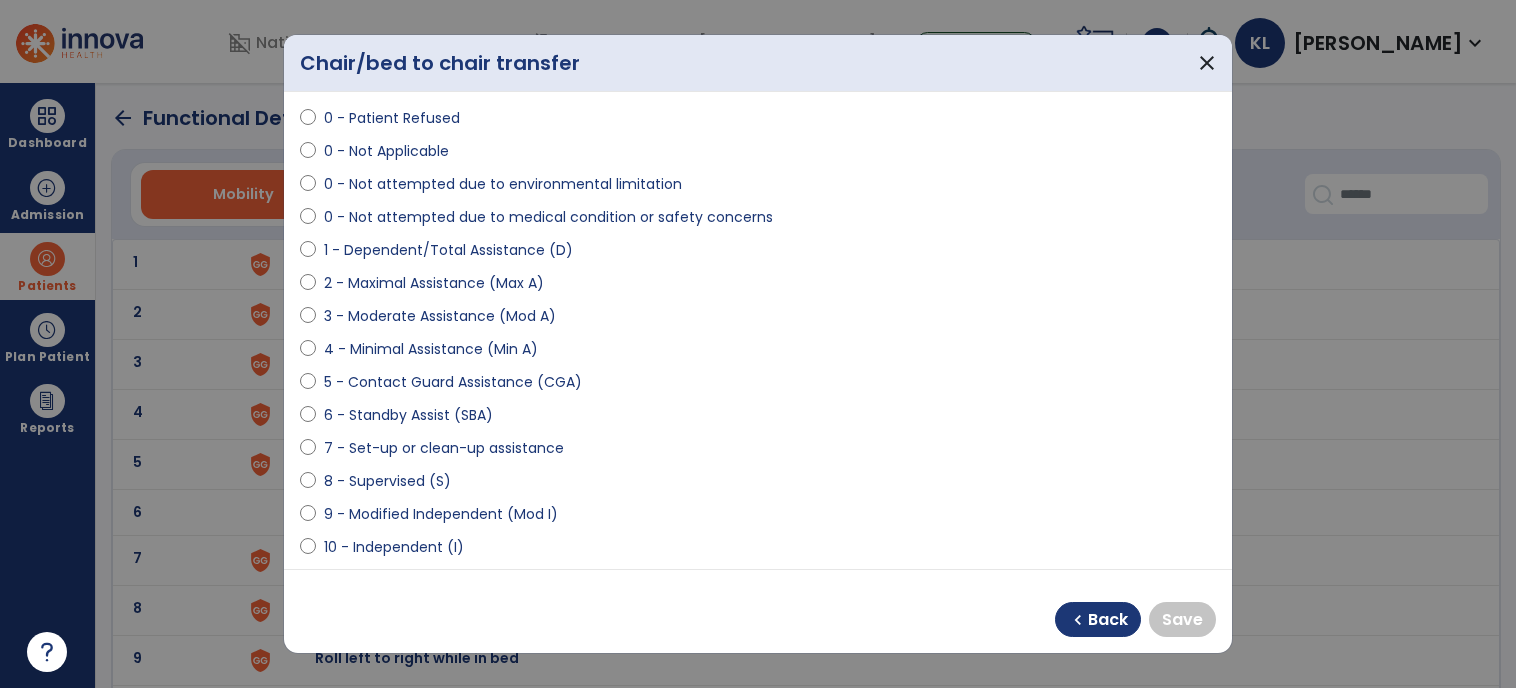 click on "1 - Dependent/Total Assistance (D)" at bounding box center (448, 250) 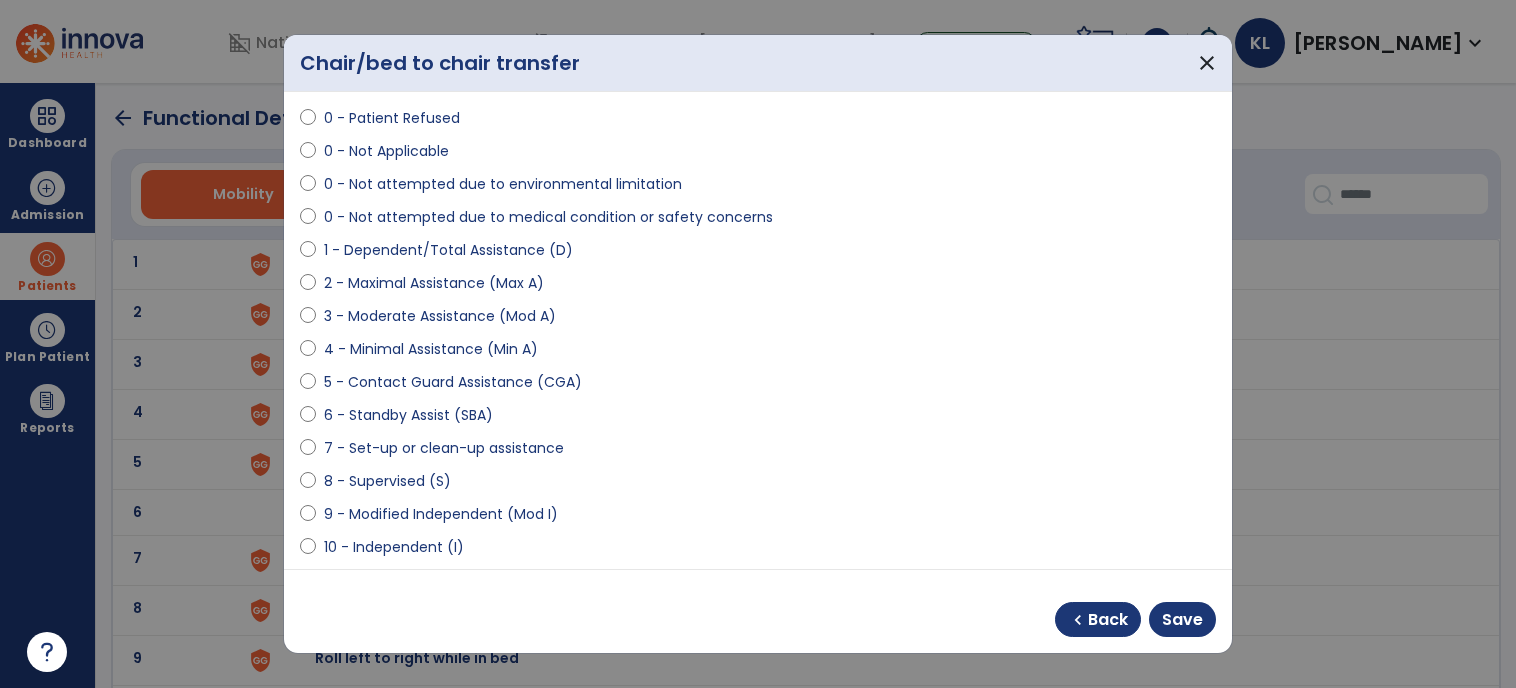 click on "4 - Minimal Assistance (Min A)" at bounding box center [758, 353] 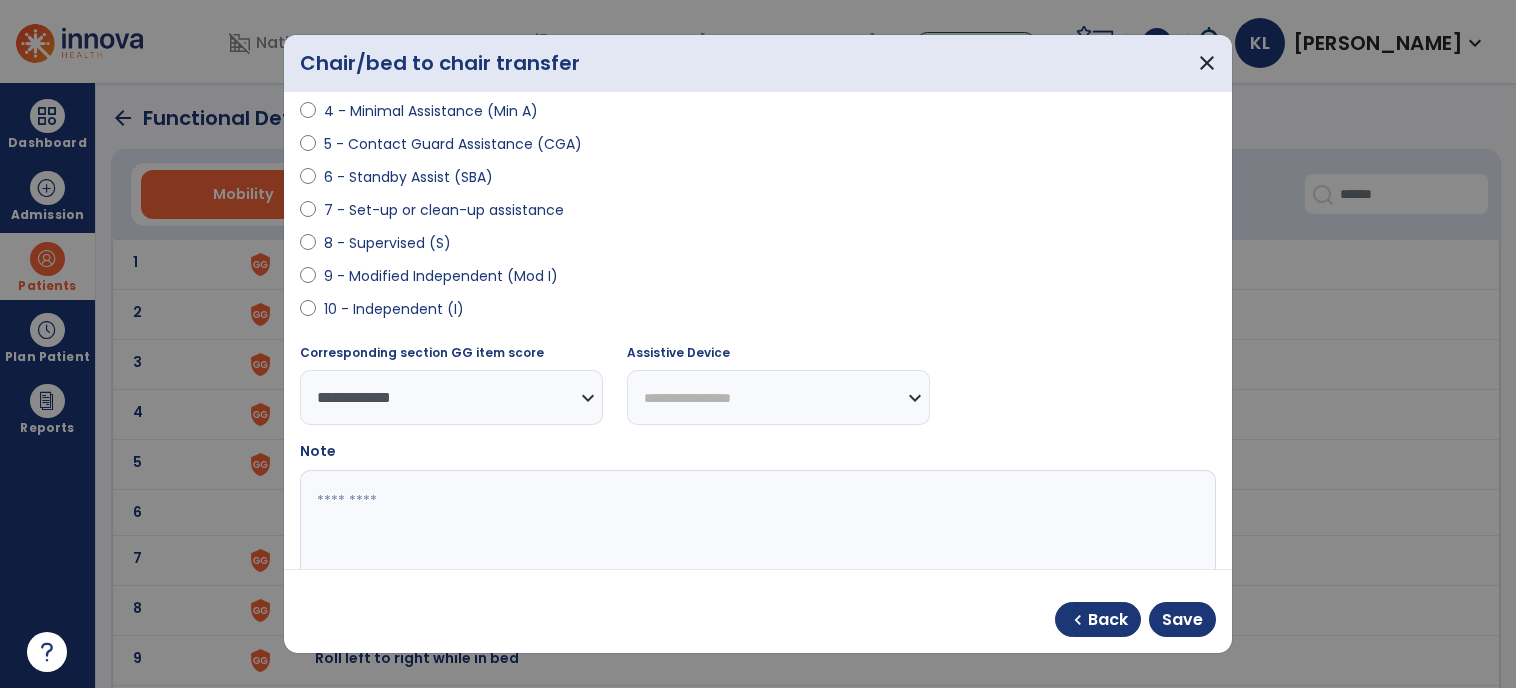 scroll, scrollTop: 415, scrollLeft: 0, axis: vertical 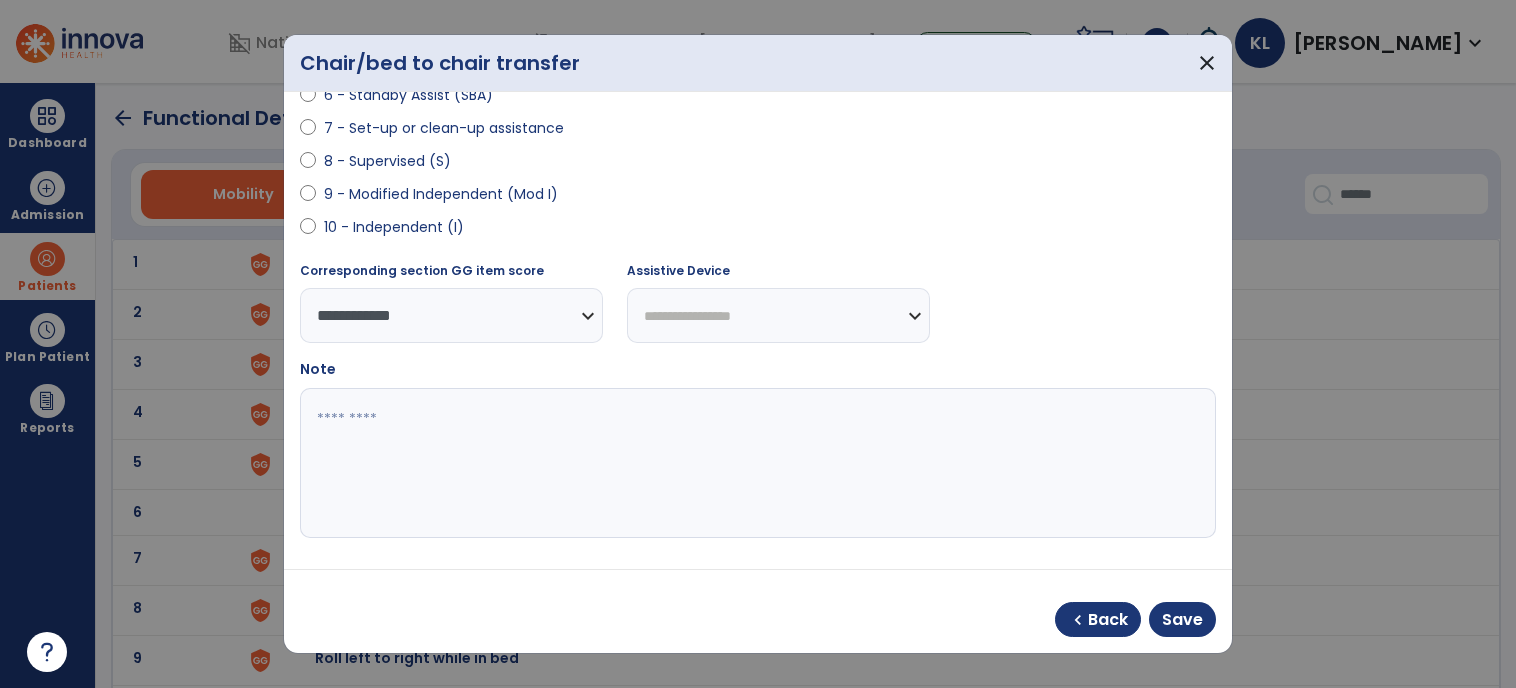 click on "**********" at bounding box center (778, 315) 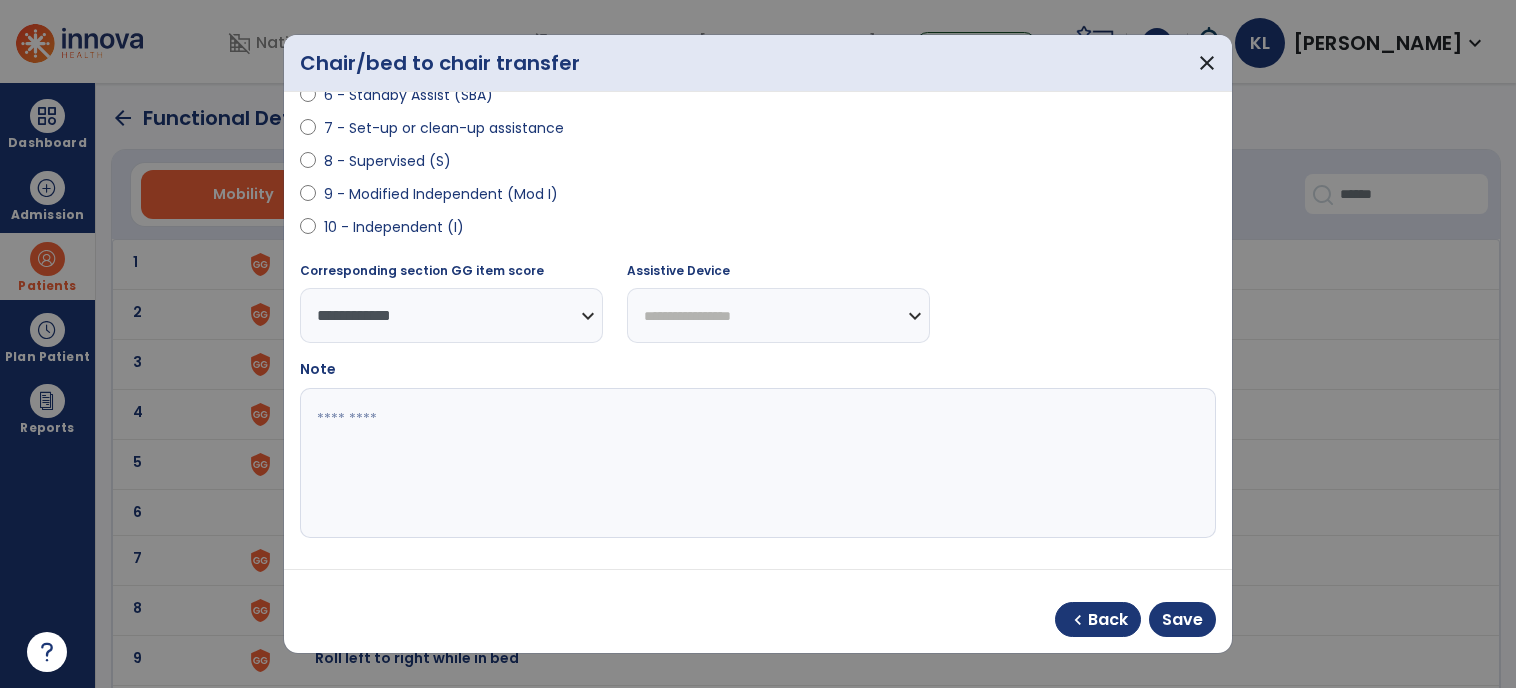 select on "****" 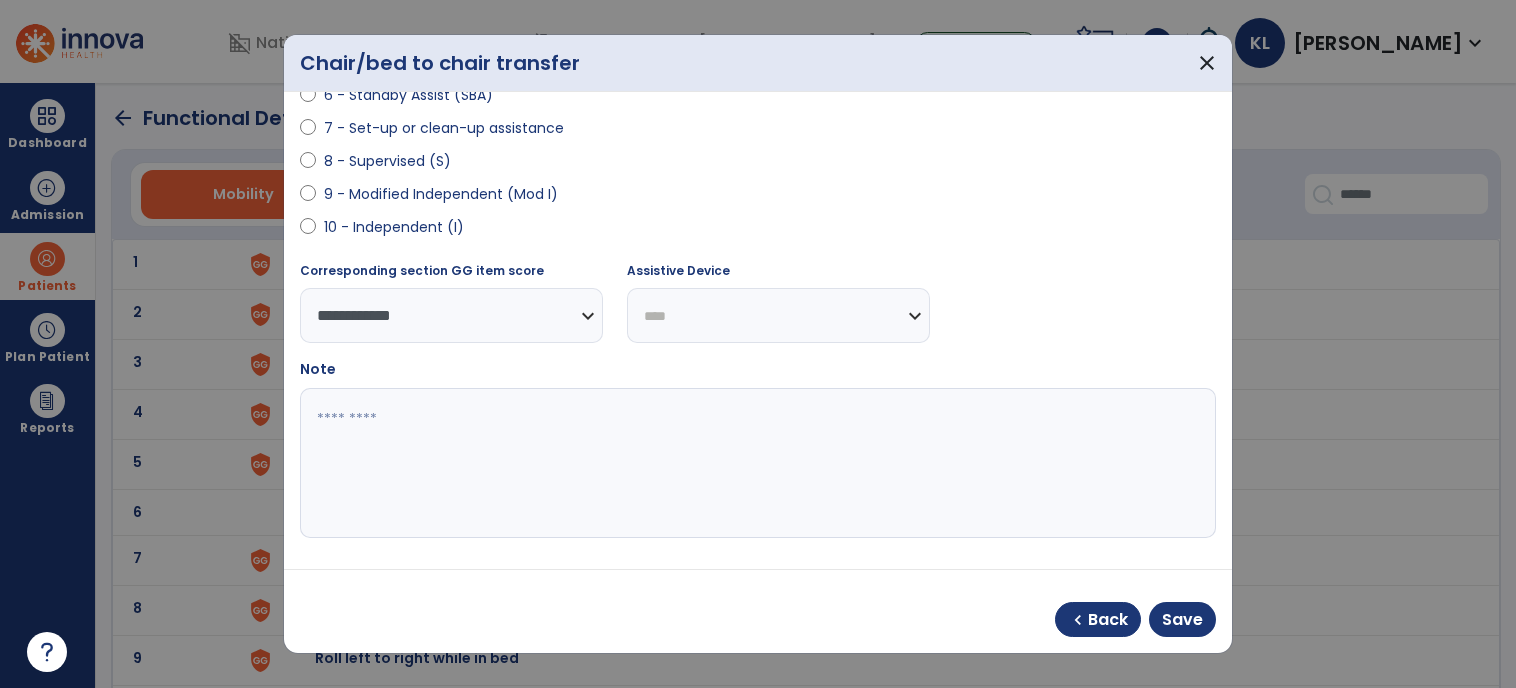 click on "**********" at bounding box center (778, 315) 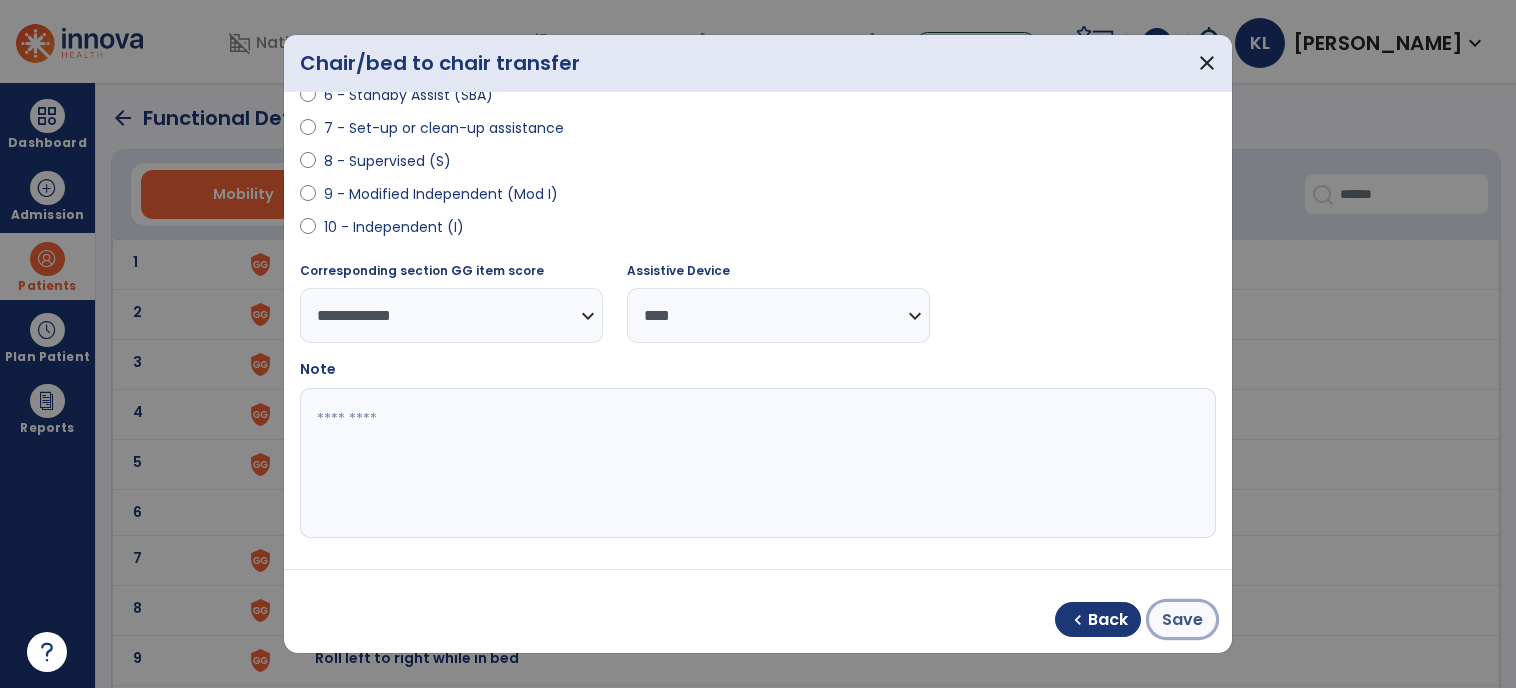 click on "Save" at bounding box center [1182, 619] 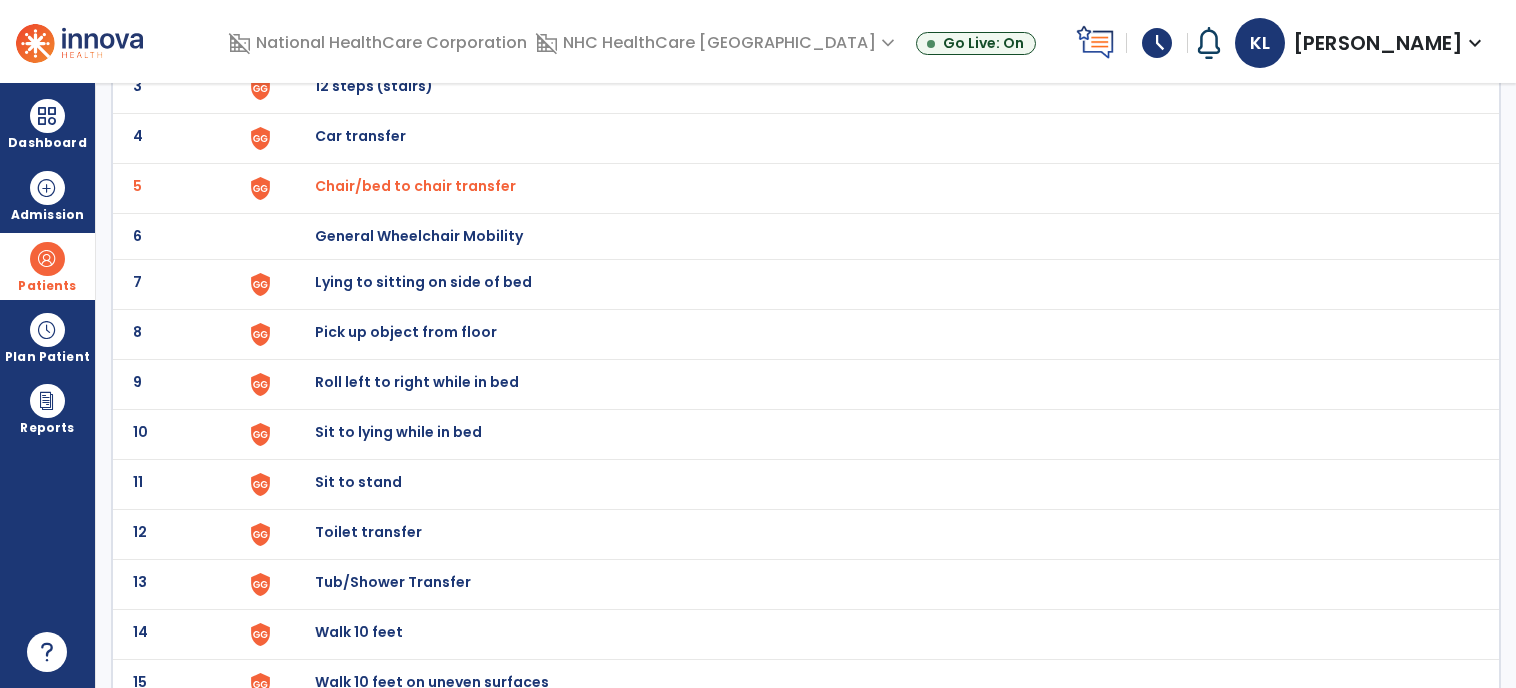 scroll, scrollTop: 287, scrollLeft: 0, axis: vertical 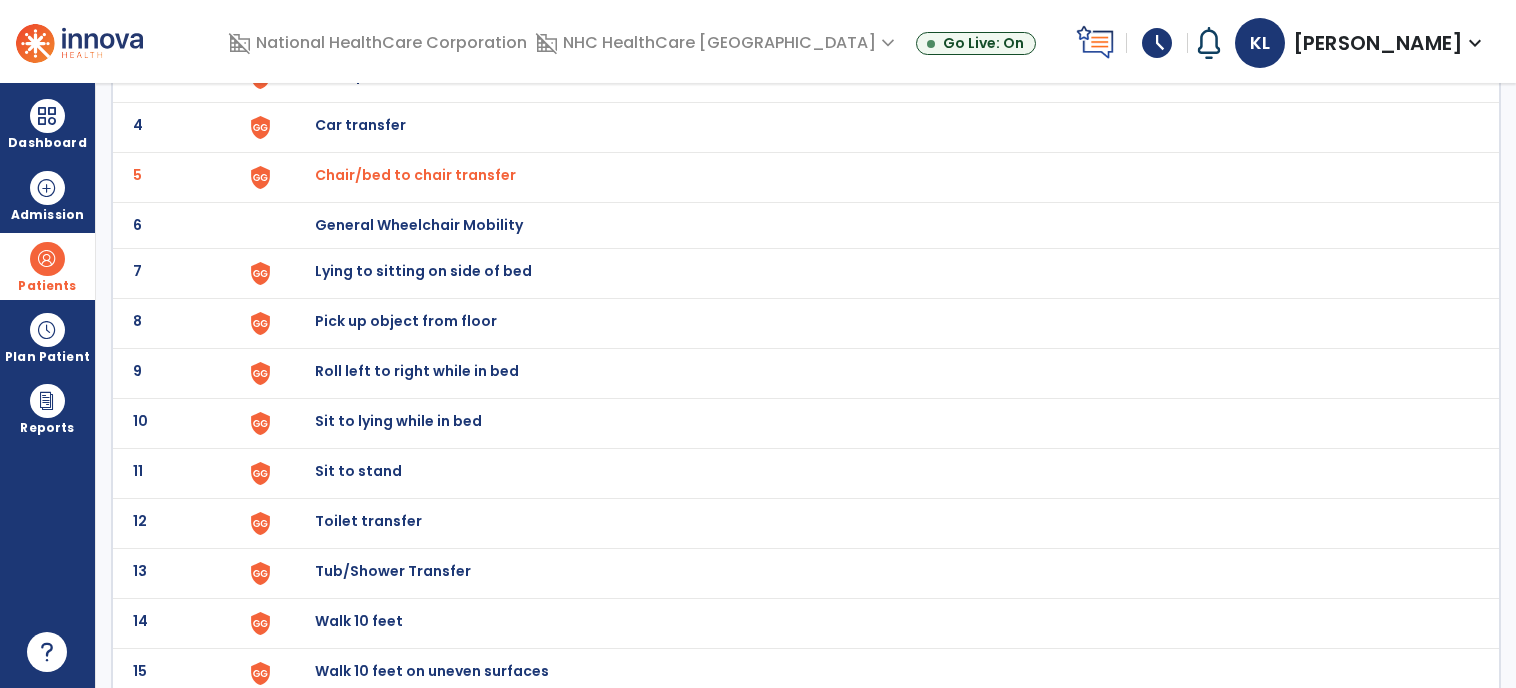 click on "Lying to sitting on side of bed" at bounding box center [361, -25] 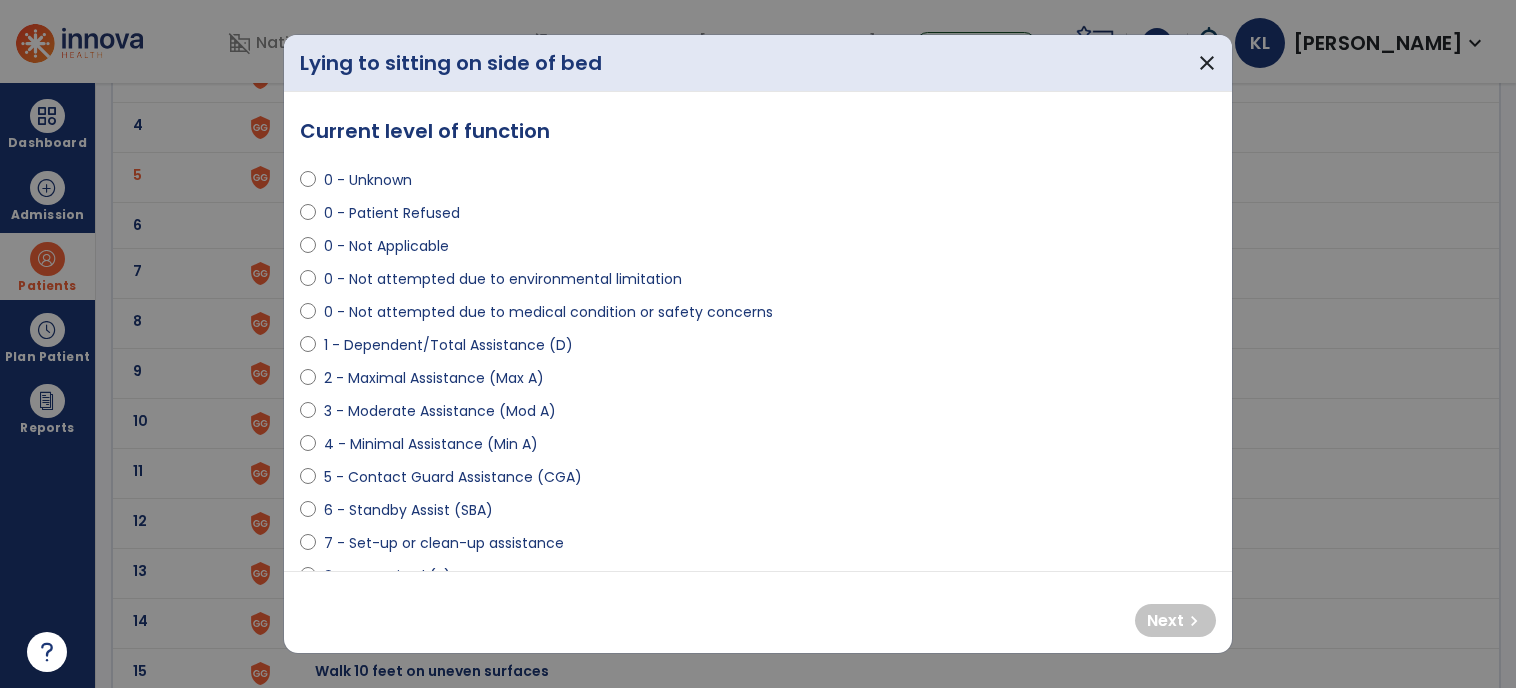 select on "**********" 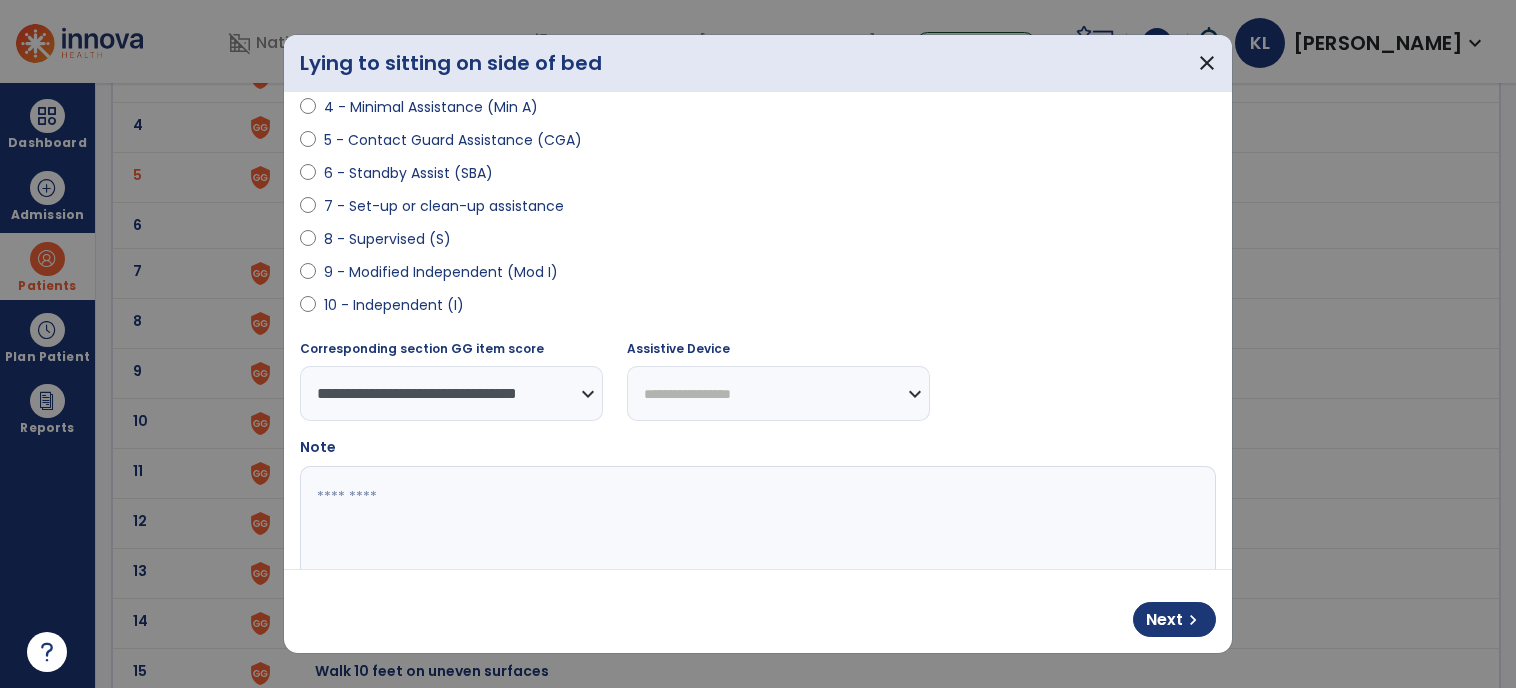scroll, scrollTop: 415, scrollLeft: 0, axis: vertical 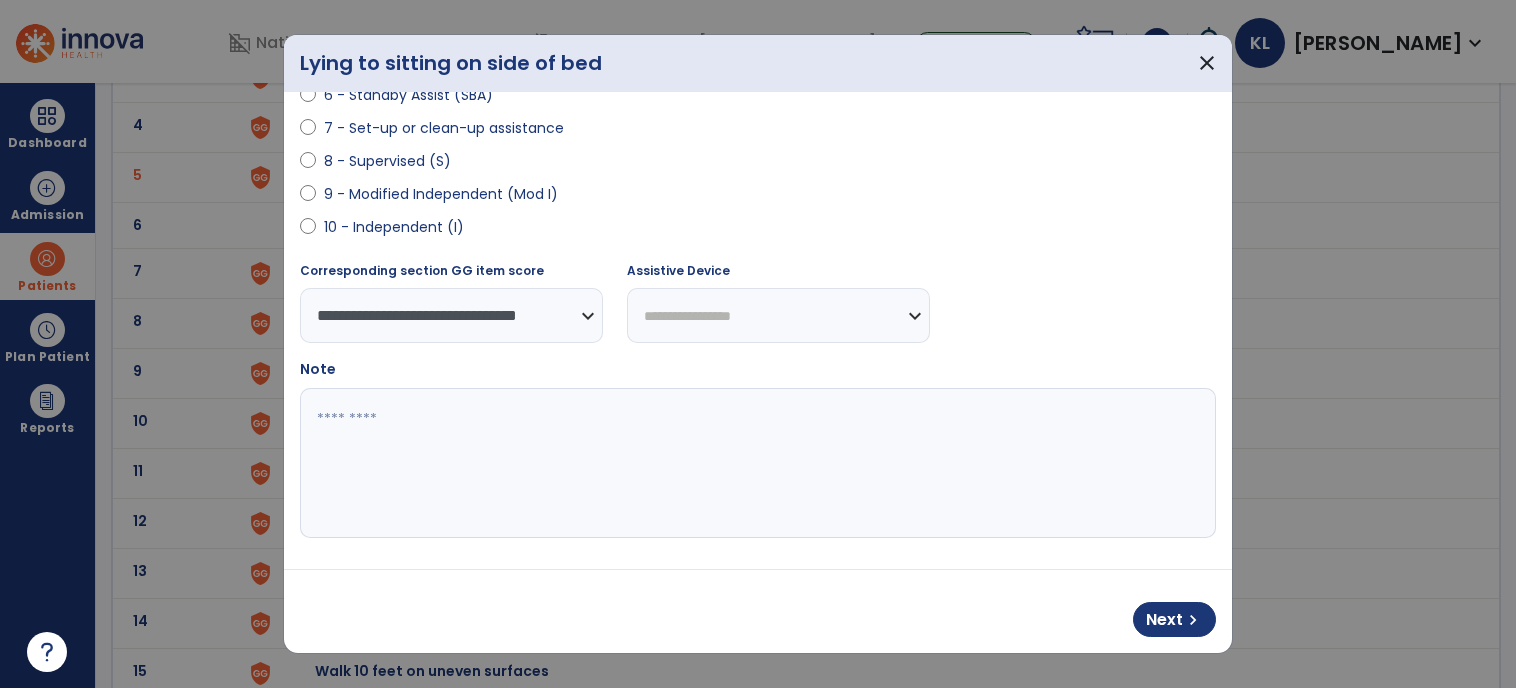 click on "**********" at bounding box center (778, 315) 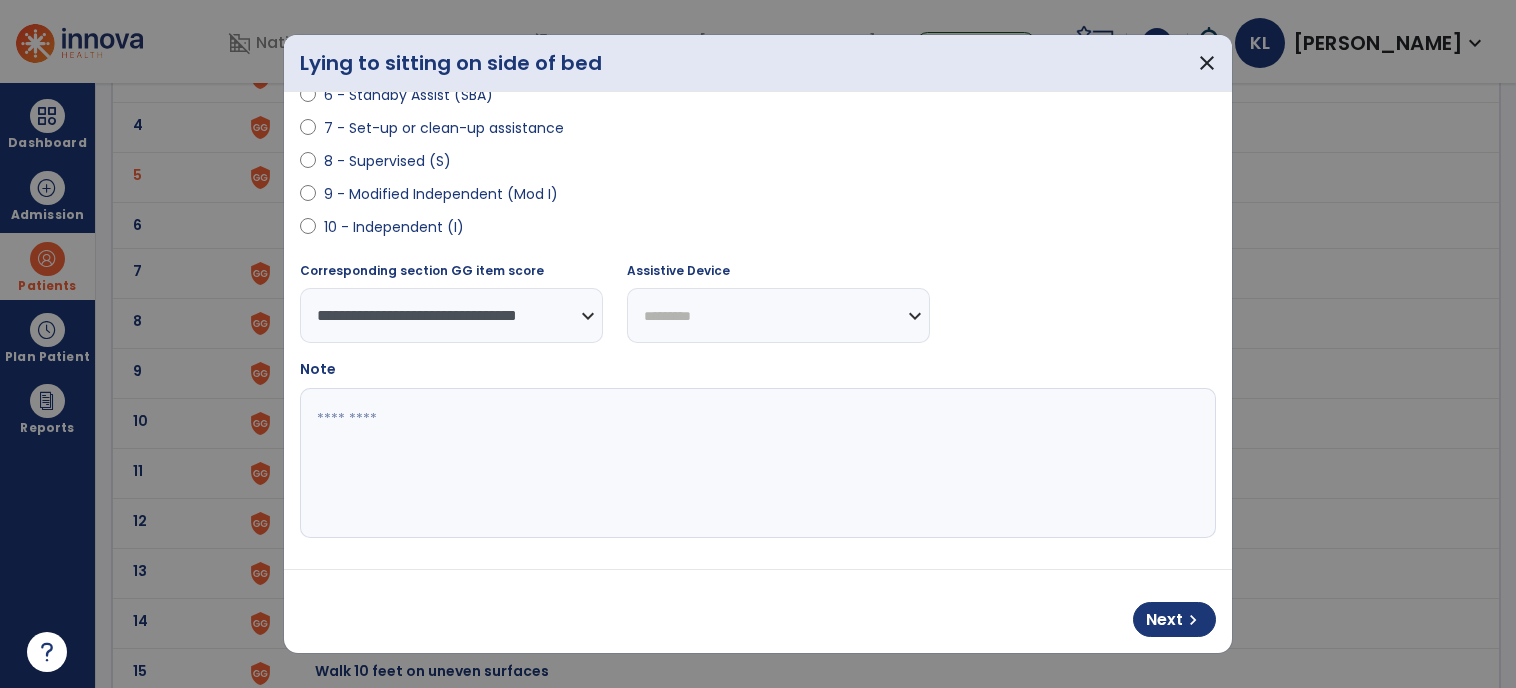click on "**********" at bounding box center [778, 315] 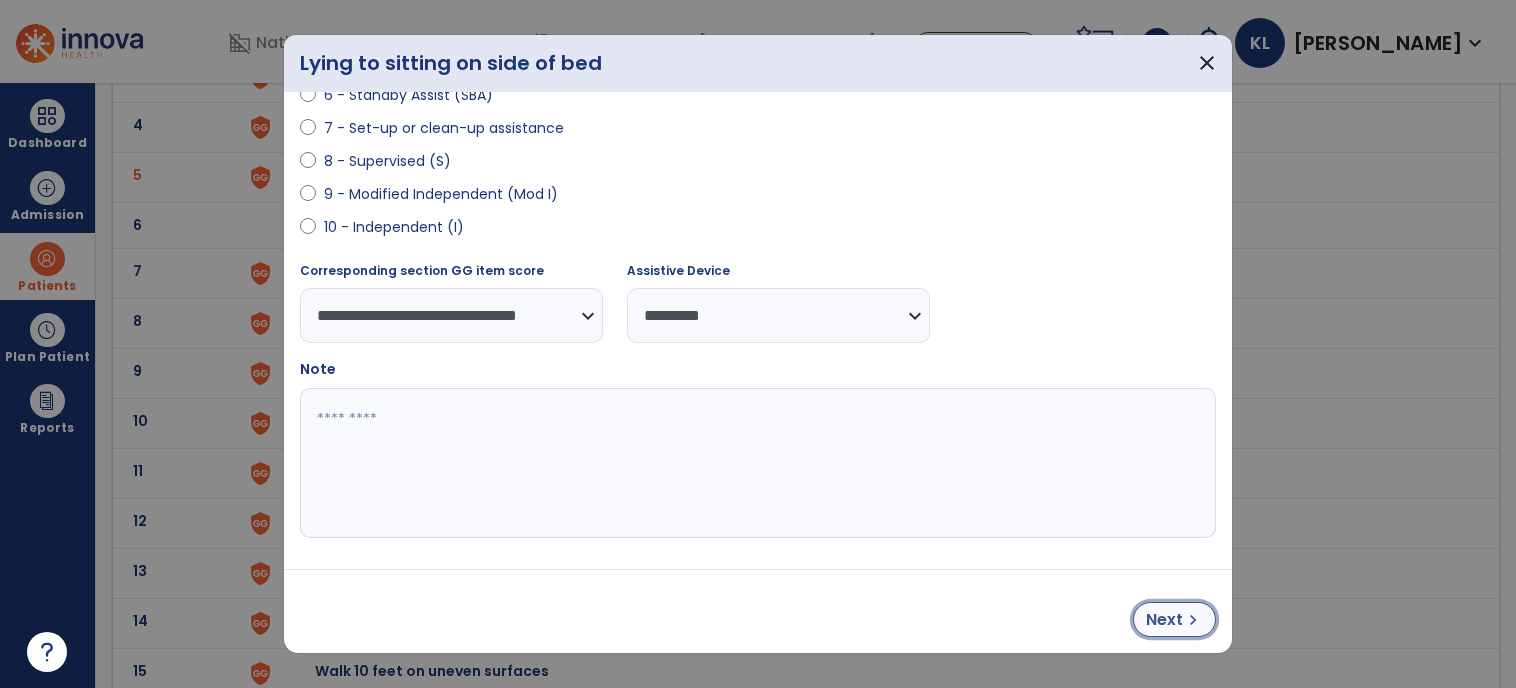 click on "chevron_right" at bounding box center [1193, 620] 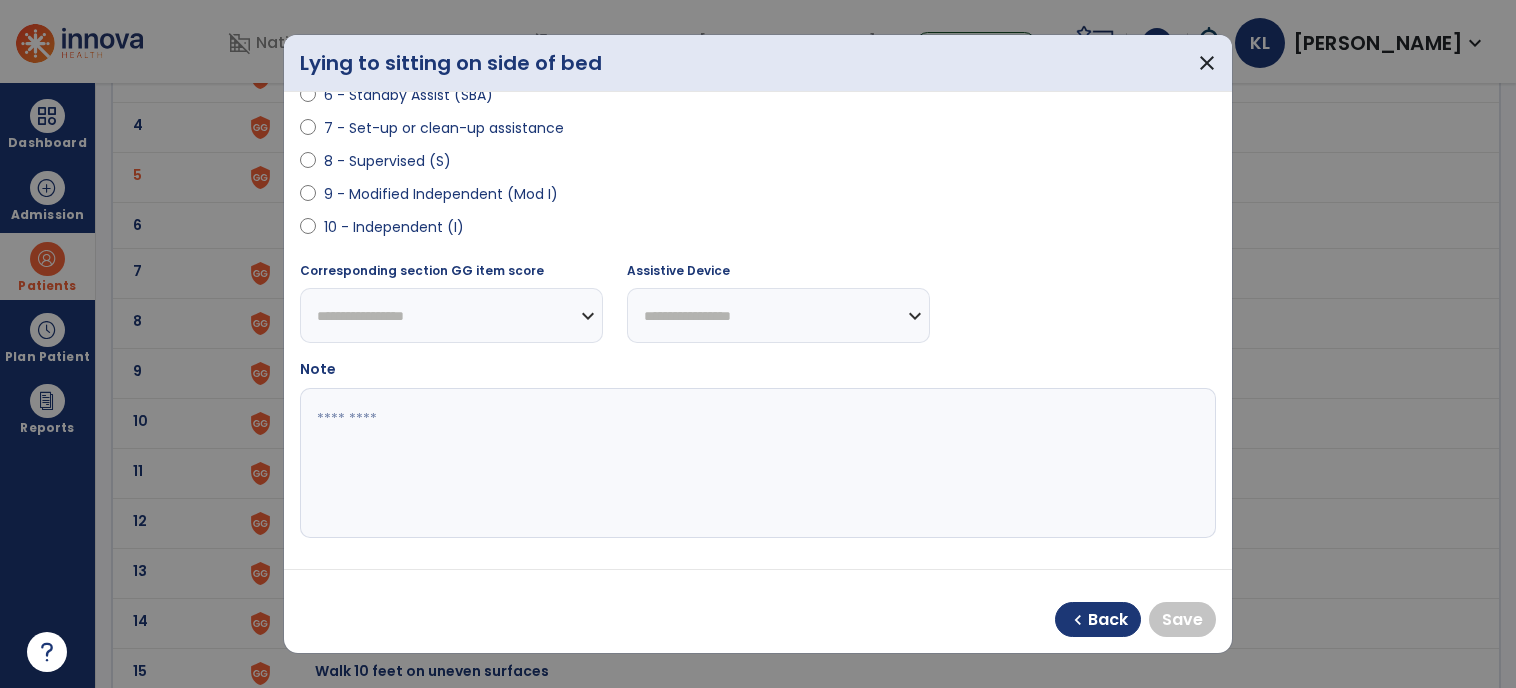 click on "9 - Modified Independent (Mod I)" at bounding box center [758, 198] 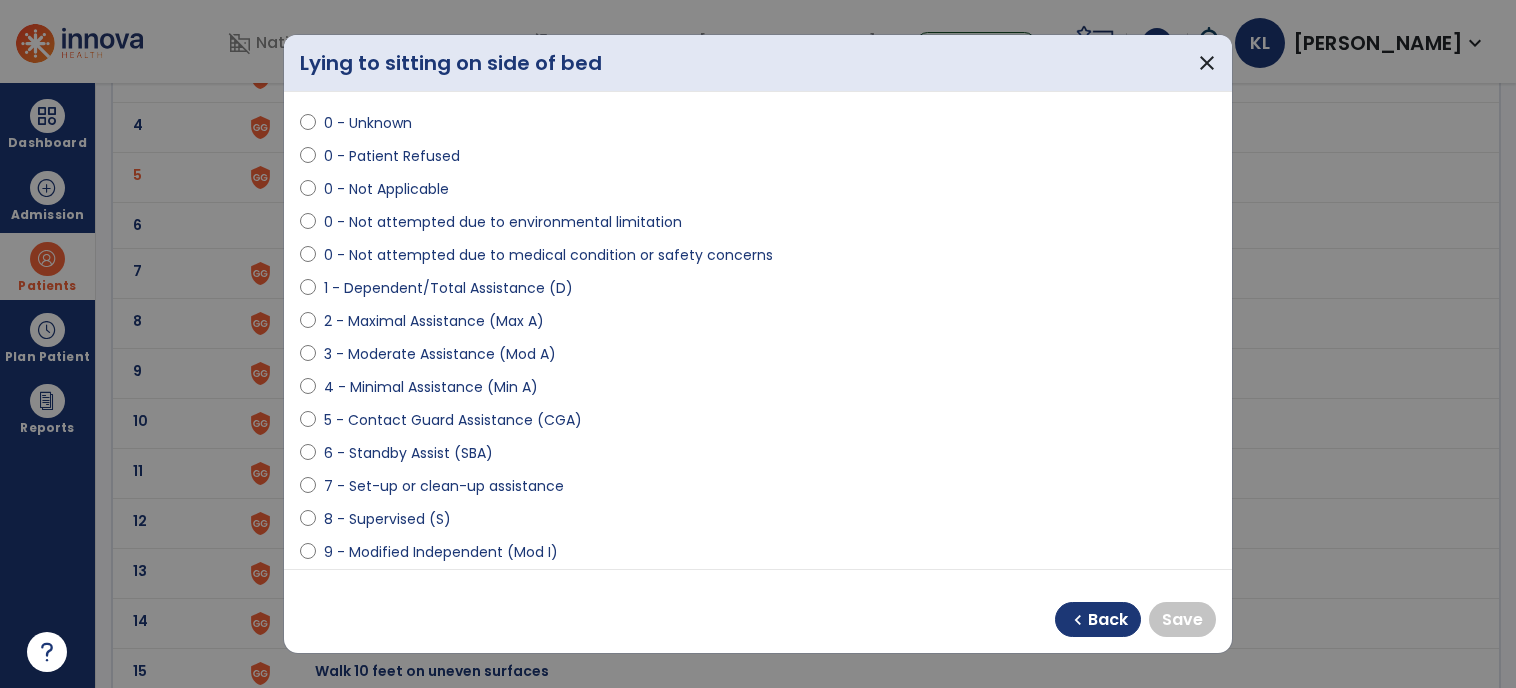 scroll, scrollTop: 55, scrollLeft: 0, axis: vertical 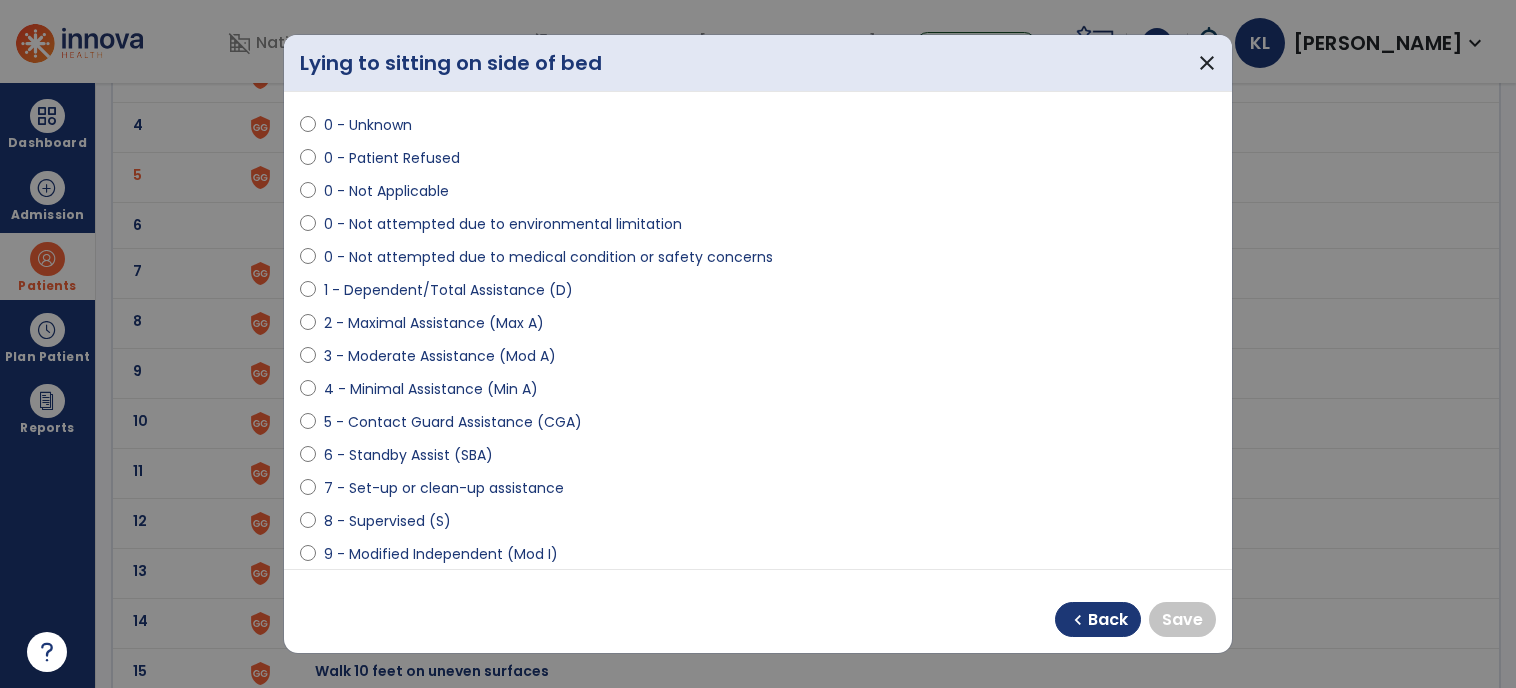 click on "2 - Maximal Assistance (Max A)" at bounding box center [758, 327] 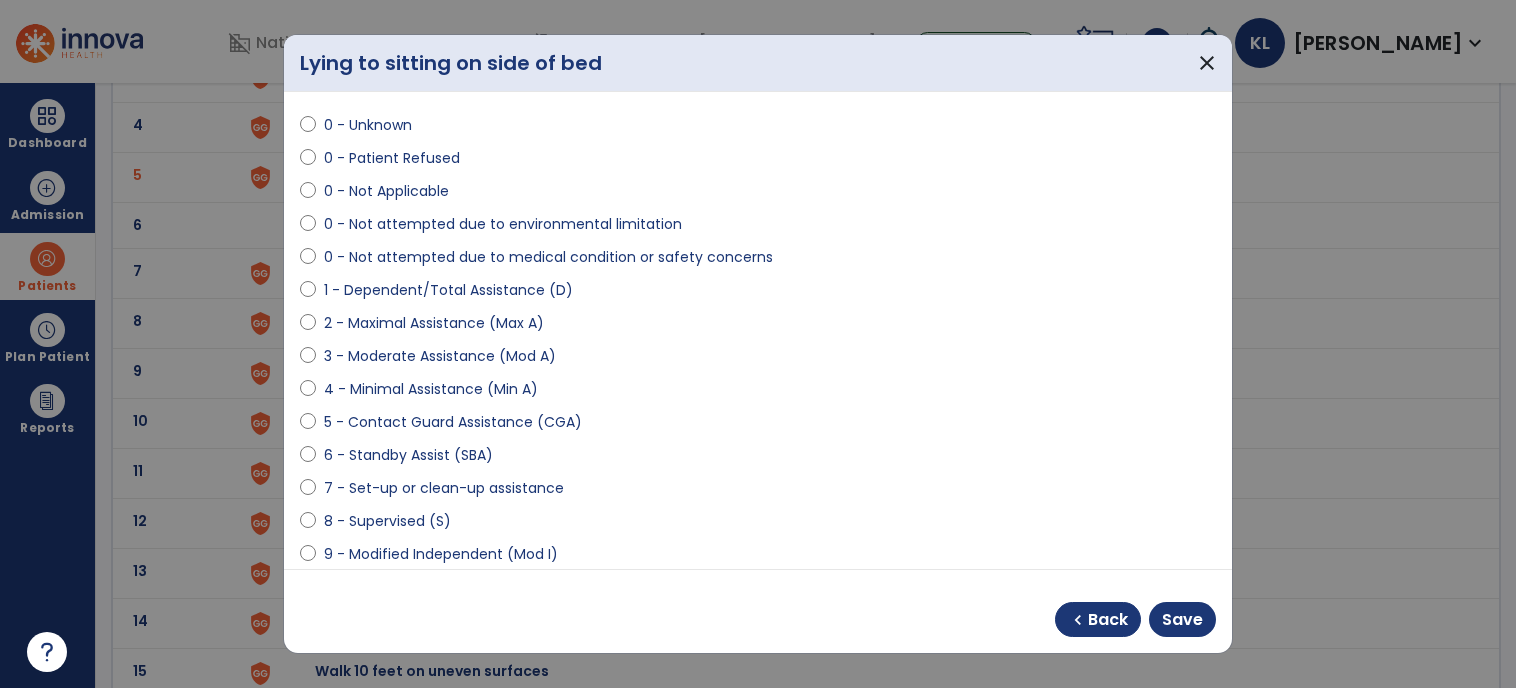 click on "4 - Minimal Assistance (Min A)" at bounding box center [758, 393] 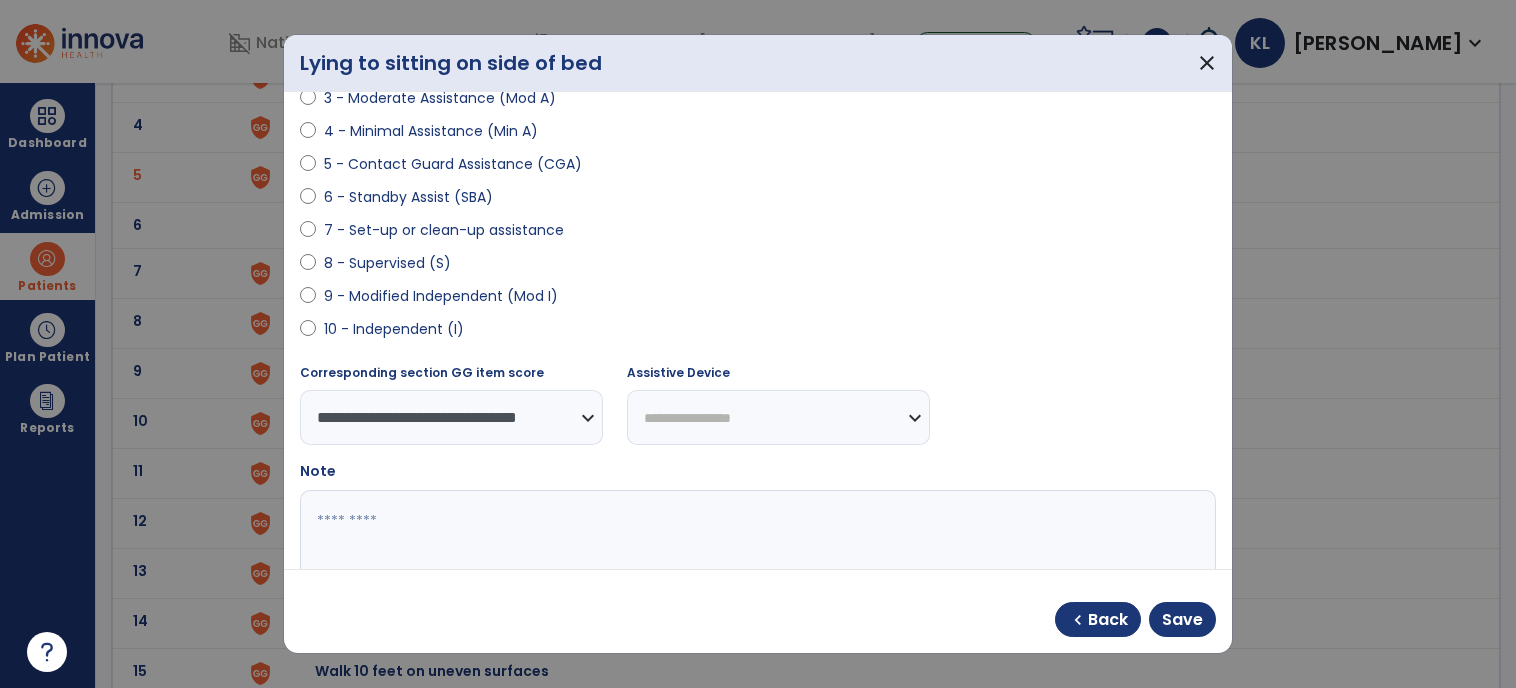 scroll, scrollTop: 415, scrollLeft: 0, axis: vertical 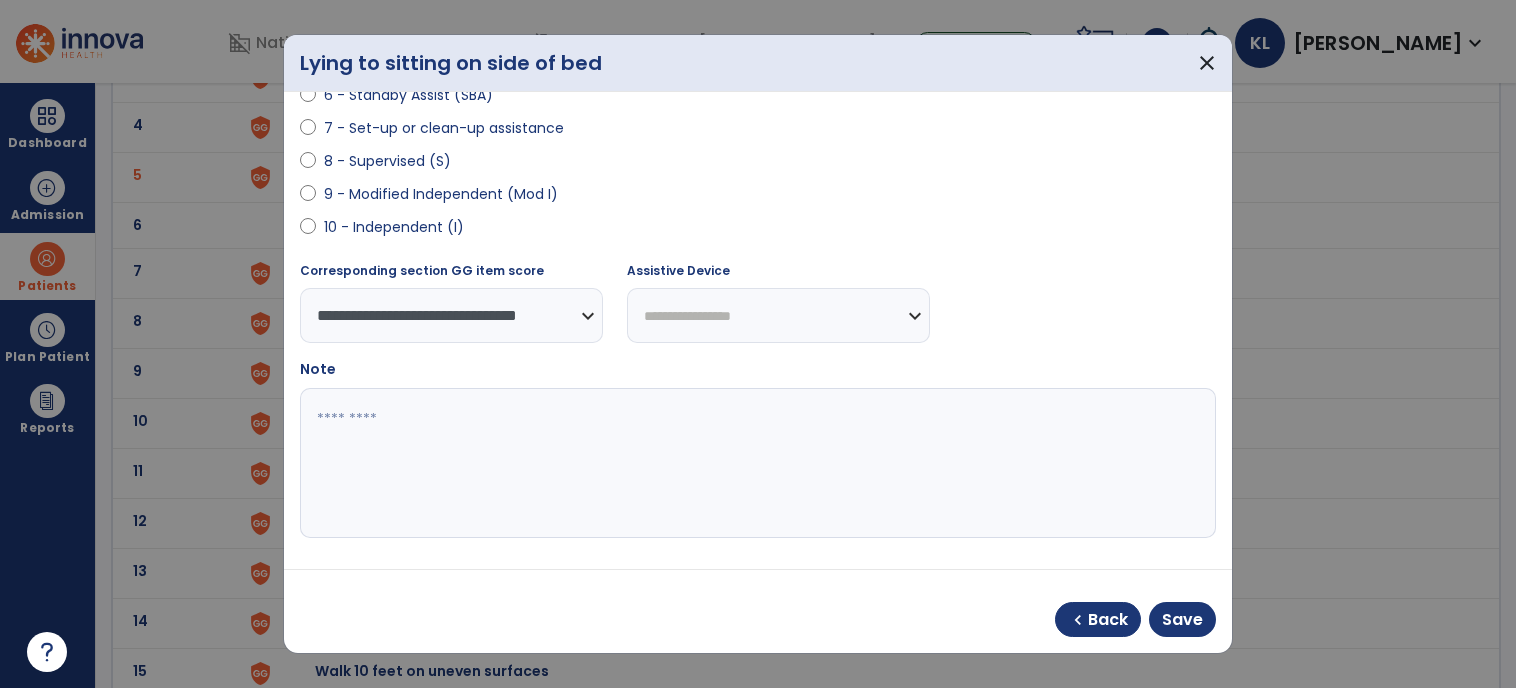 click on "**********" at bounding box center (778, 315) 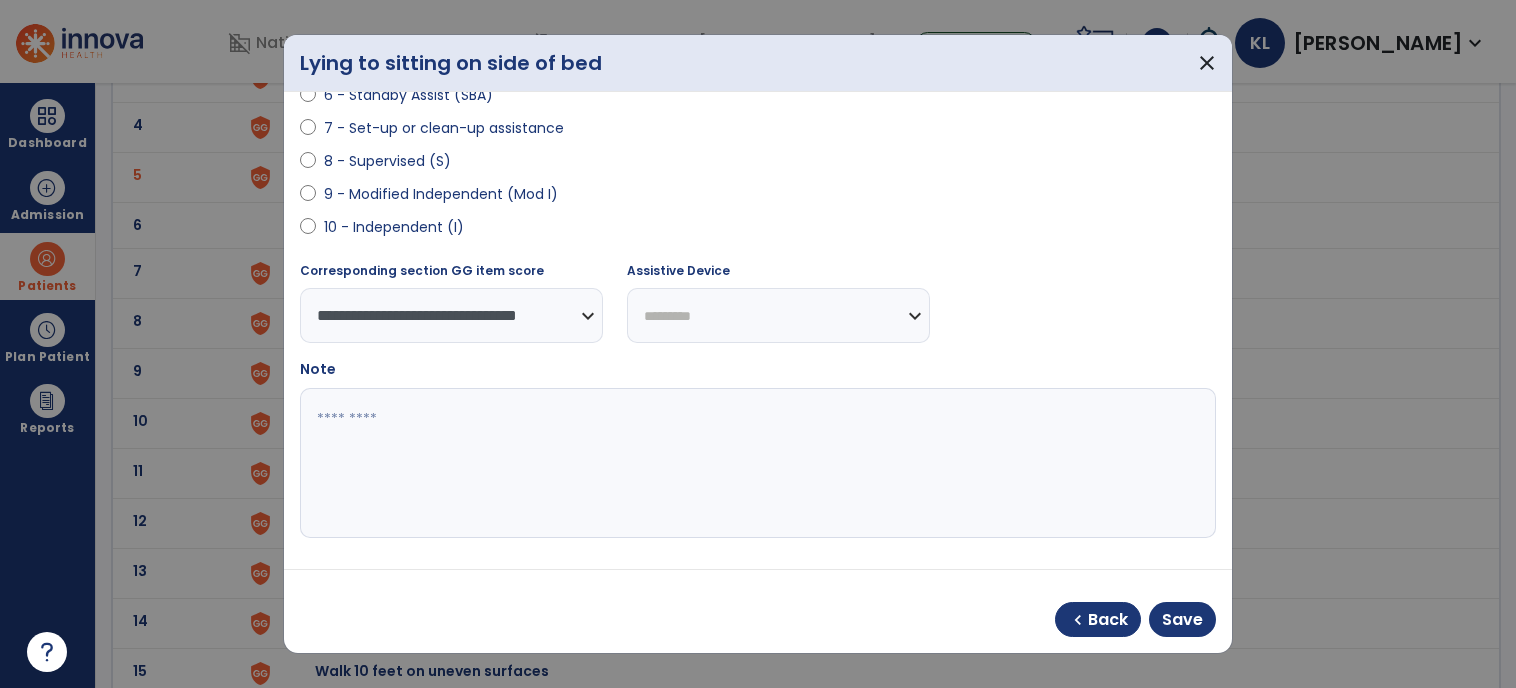 click on "**********" at bounding box center (778, 315) 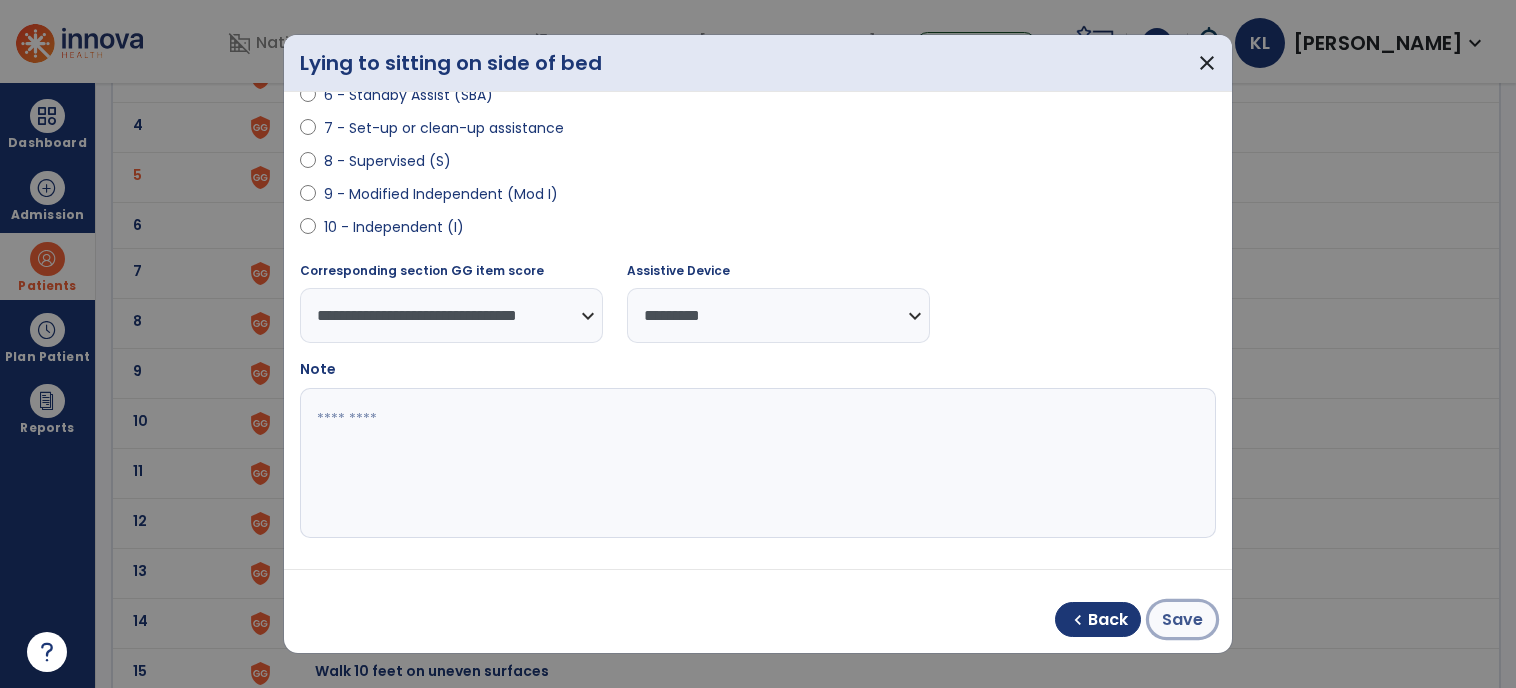 click on "Save" at bounding box center (1182, 620) 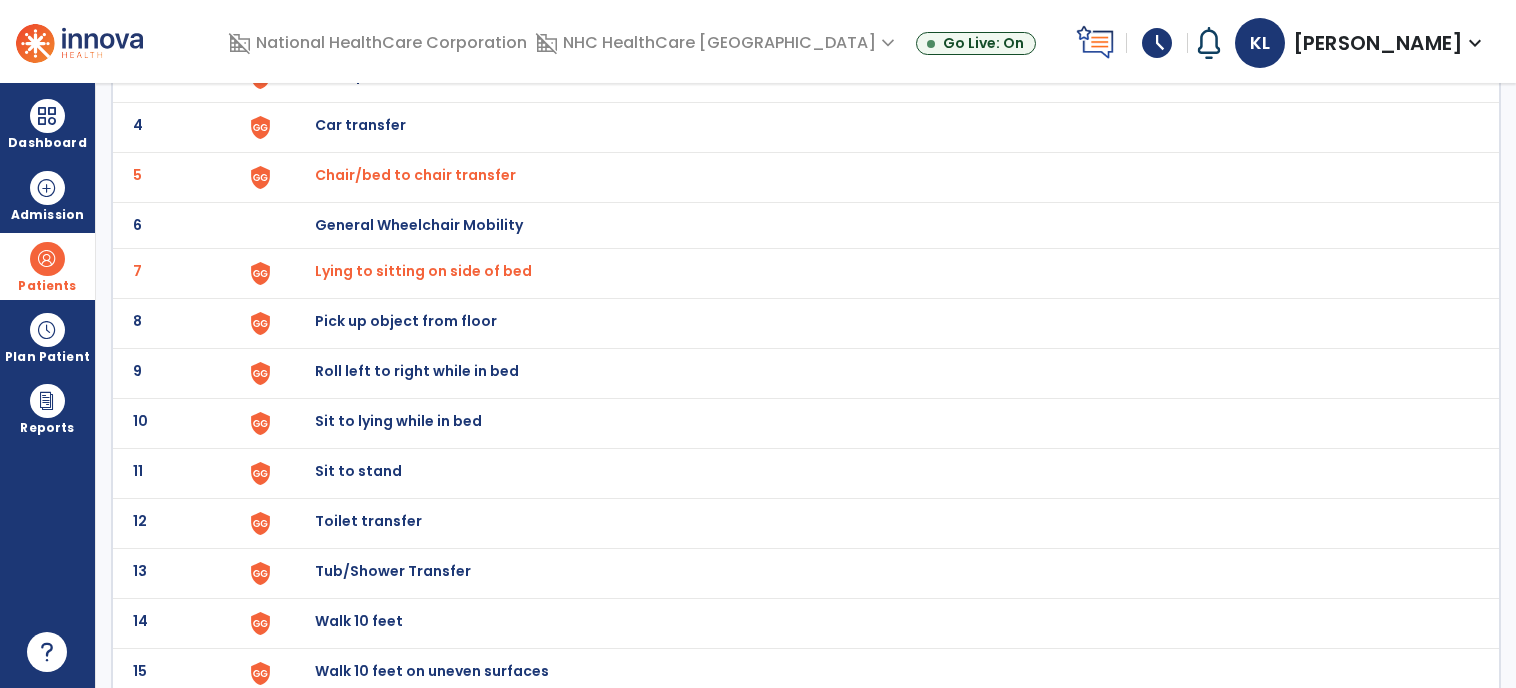 click on "Sit to stand" at bounding box center [361, -25] 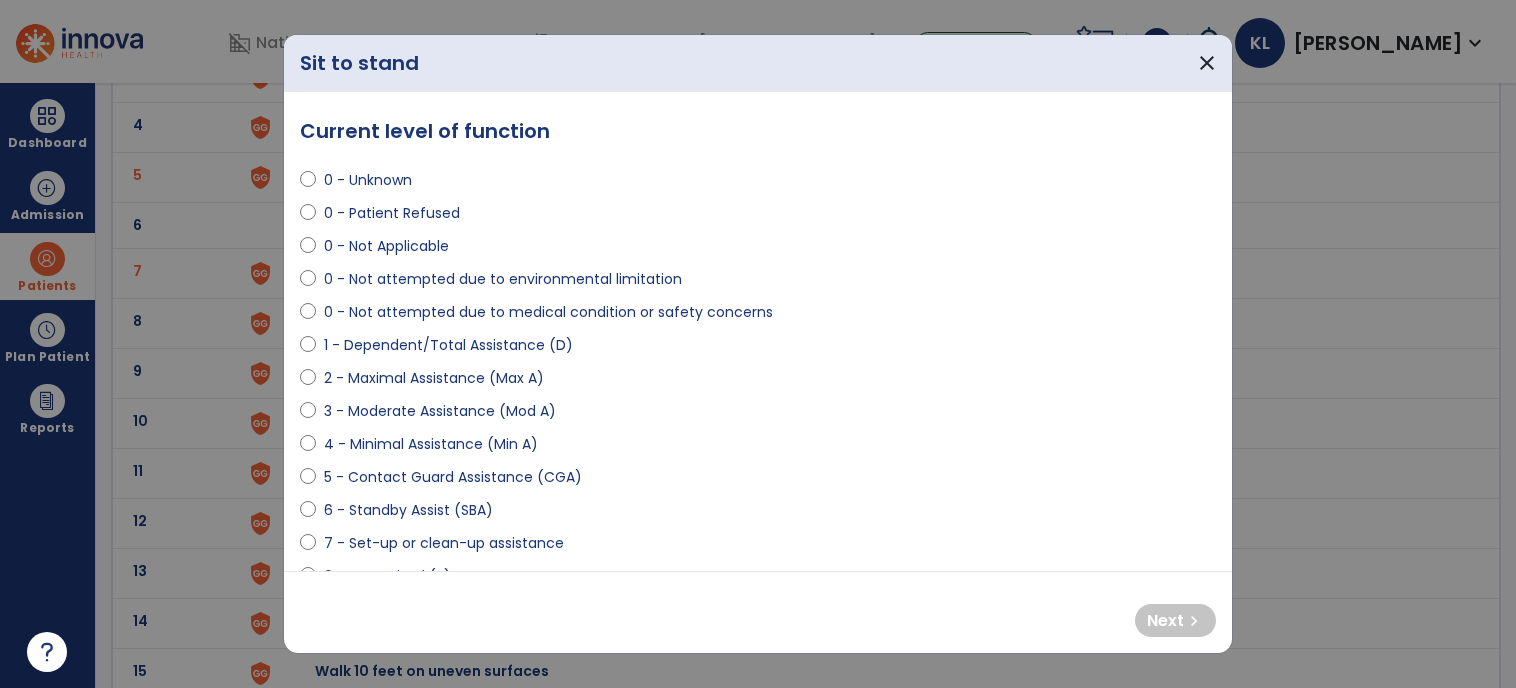 click at bounding box center [308, 349] 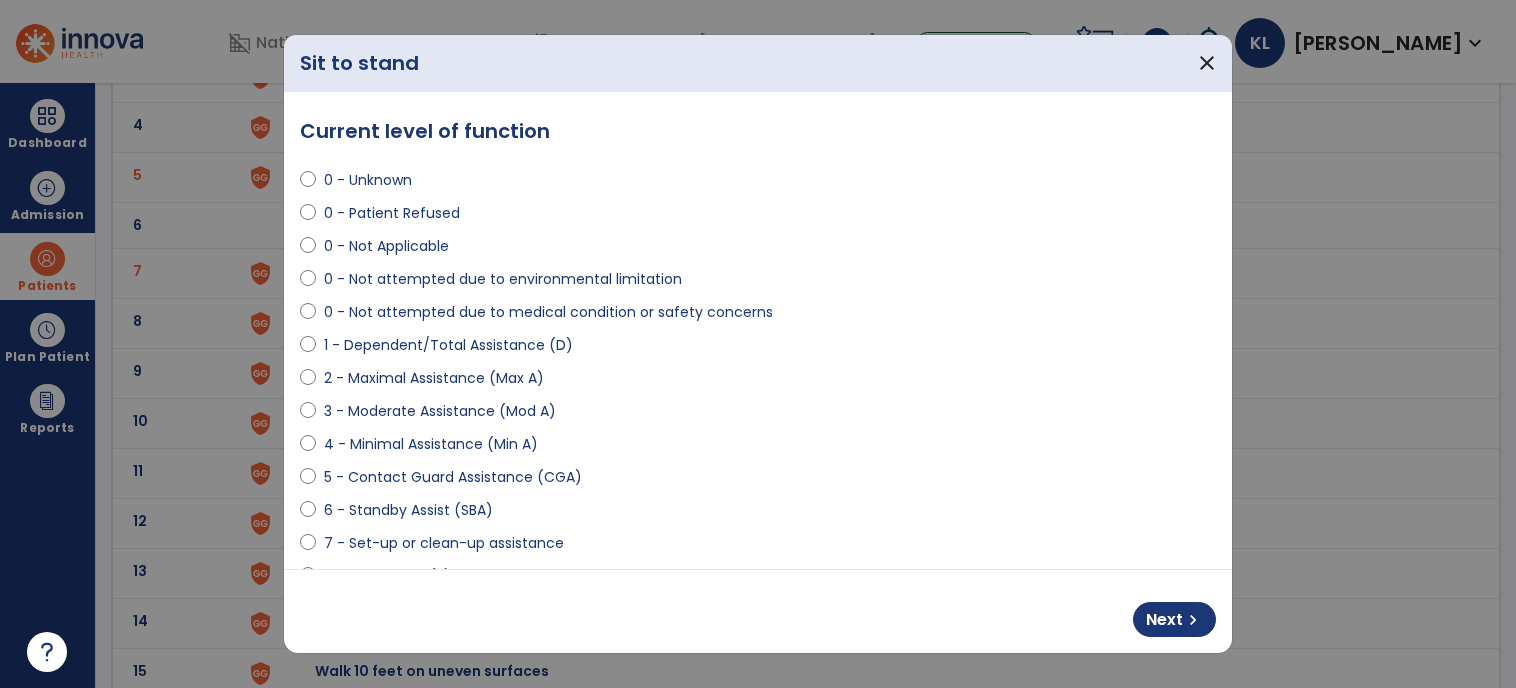 click on "4 - Minimal Assistance (Min A)" at bounding box center (758, 448) 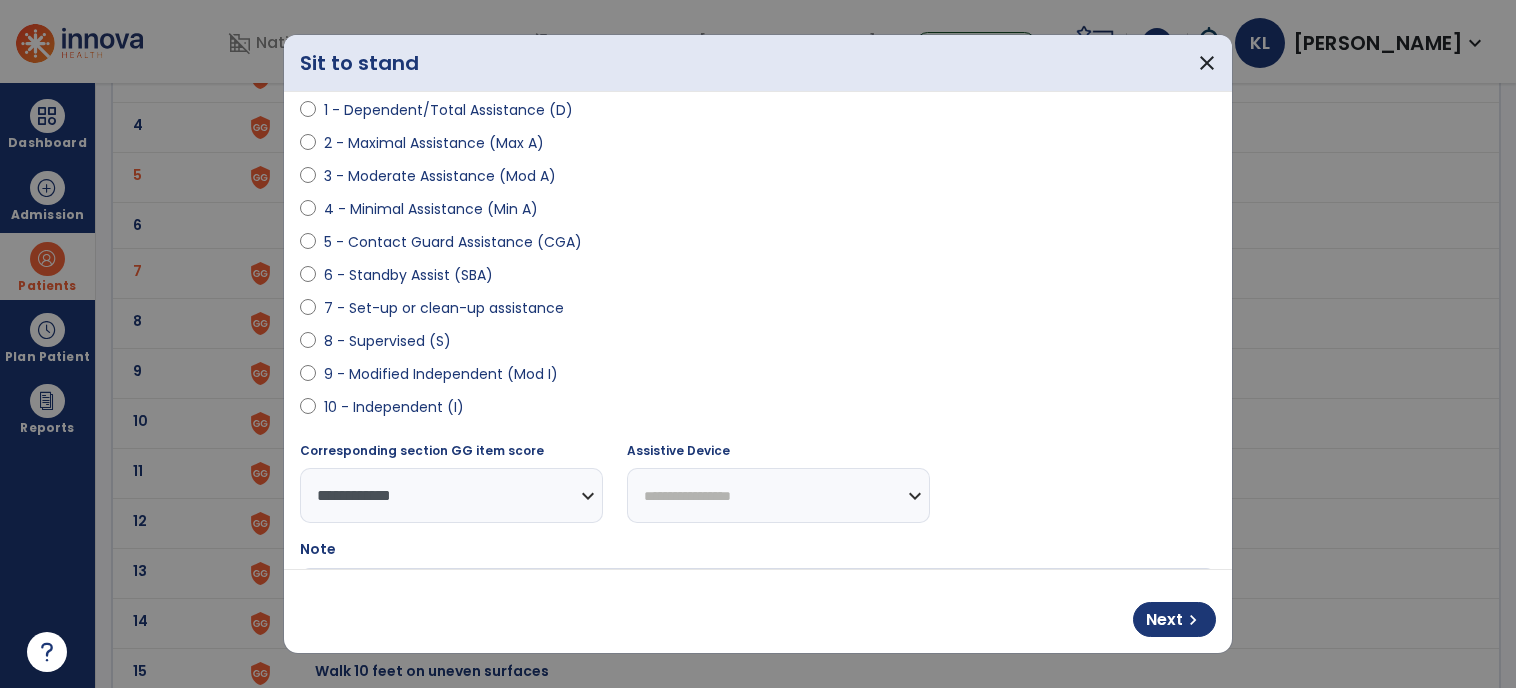 scroll, scrollTop: 280, scrollLeft: 0, axis: vertical 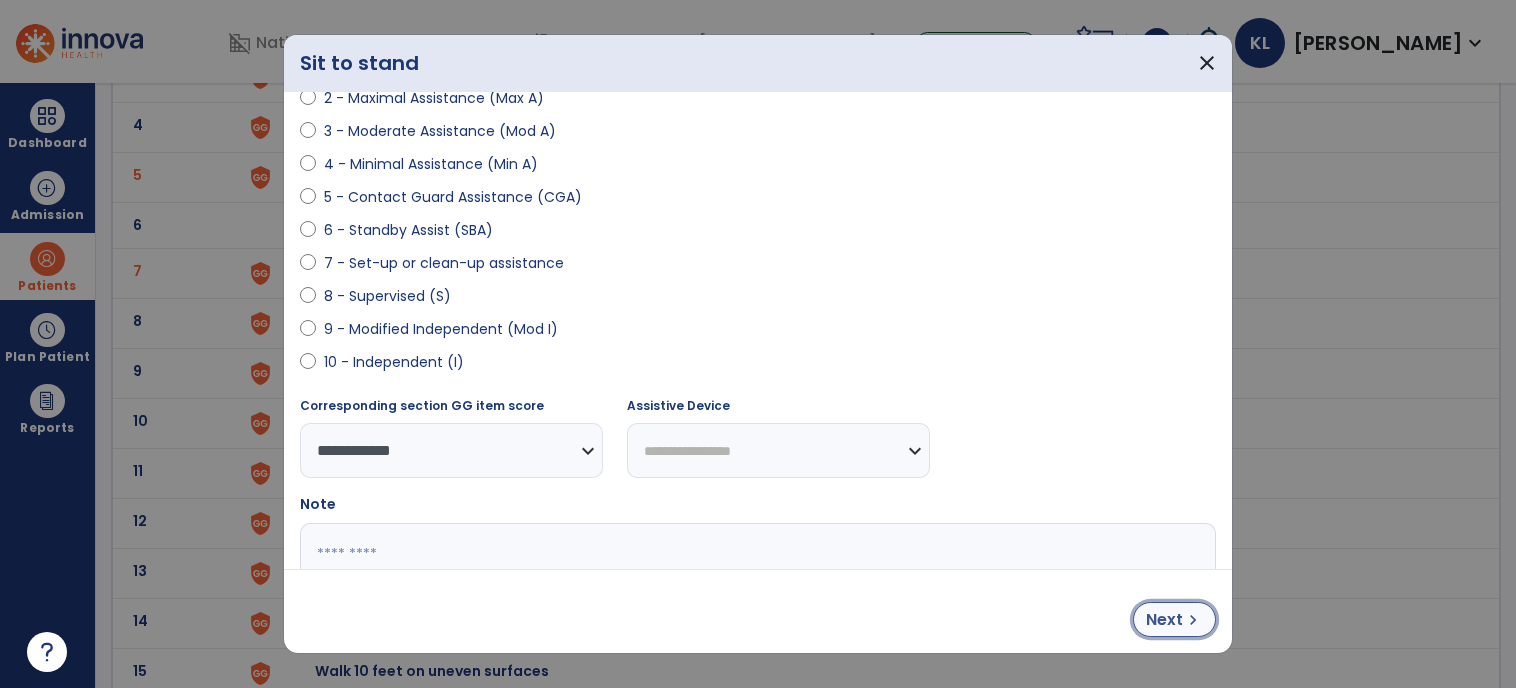 click on "Next  chevron_right" at bounding box center (1174, 619) 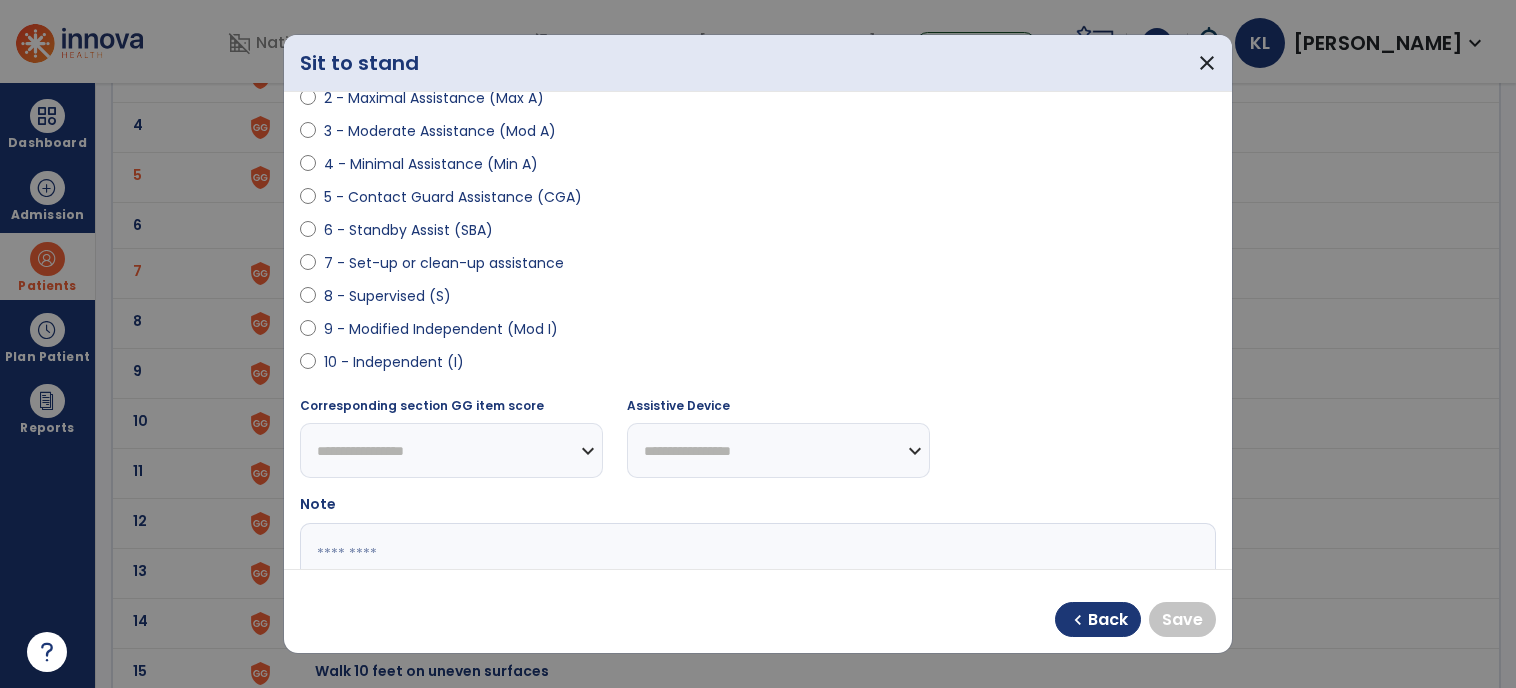 click on "7 - Set-up or clean-up assistance" at bounding box center [758, 267] 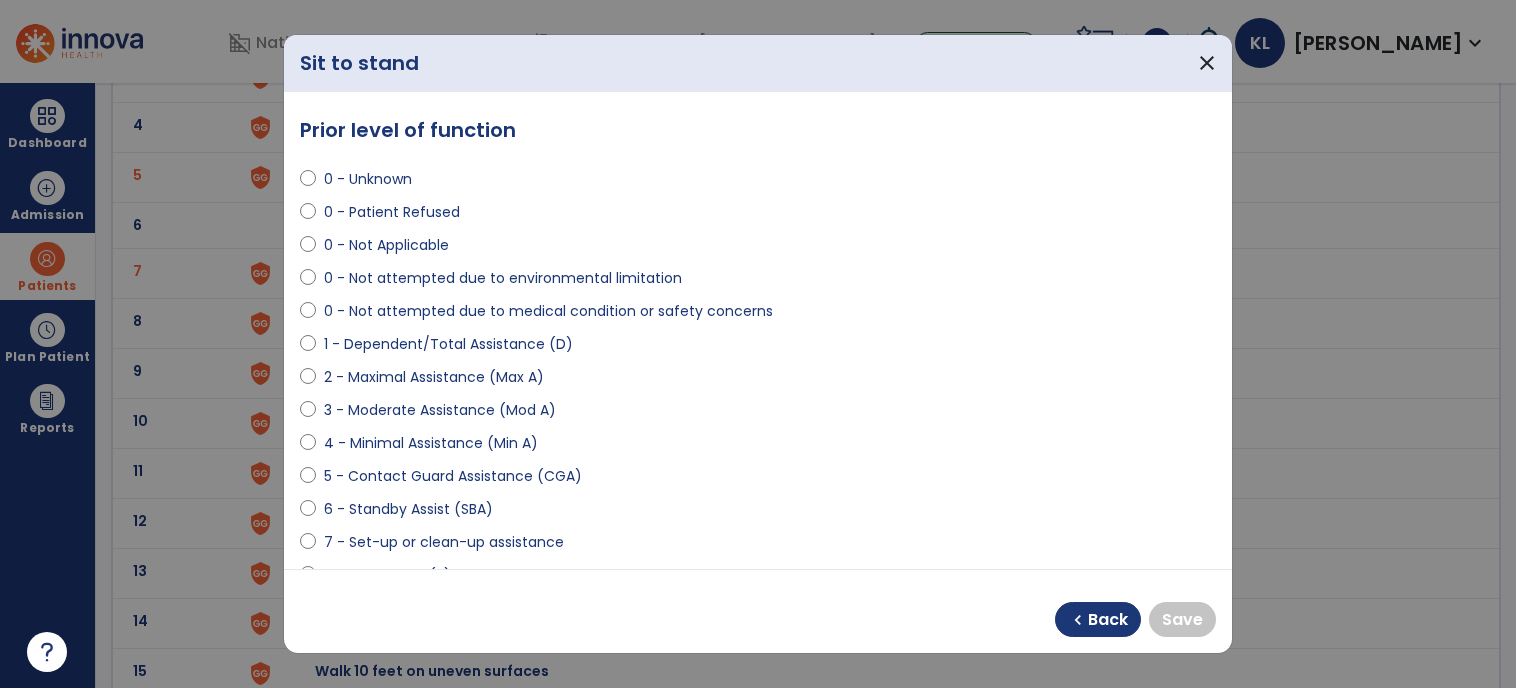 scroll, scrollTop: 0, scrollLeft: 0, axis: both 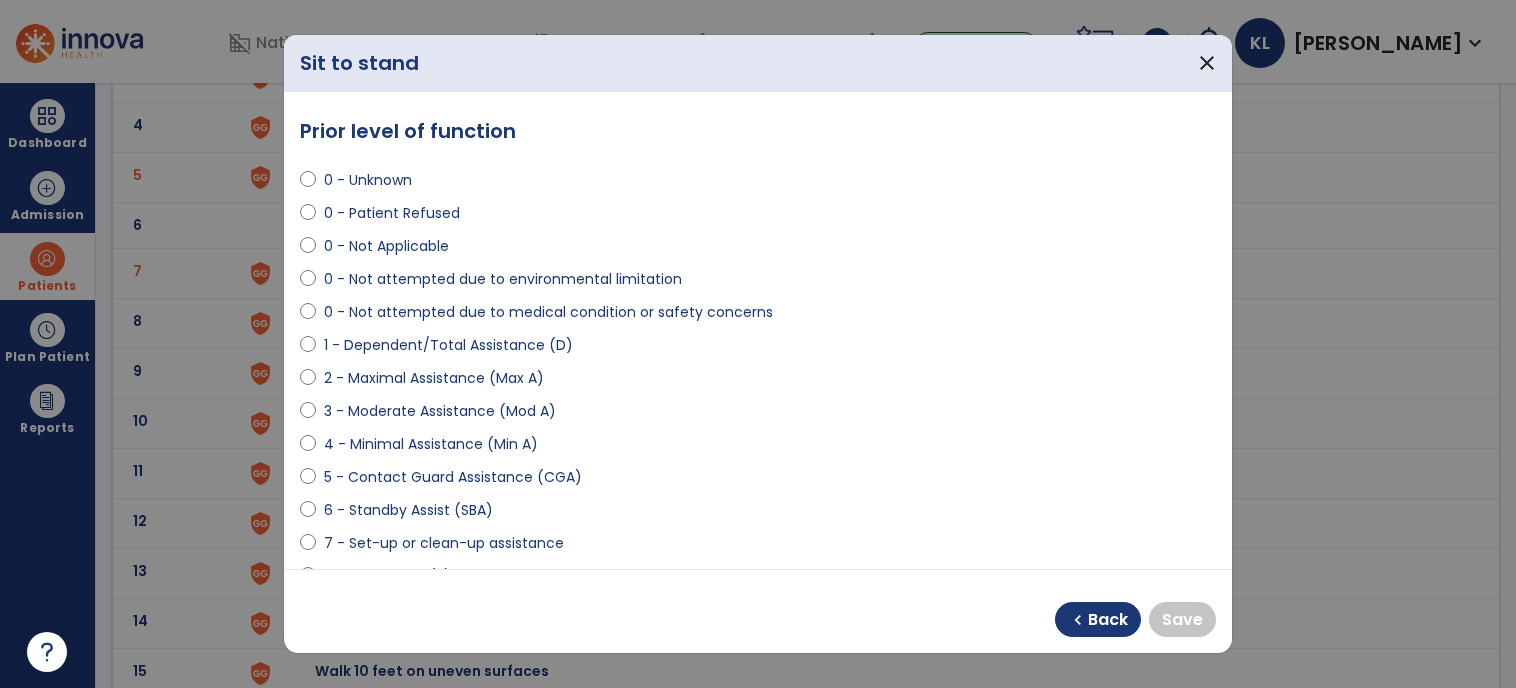 click on "**********" at bounding box center [758, 330] 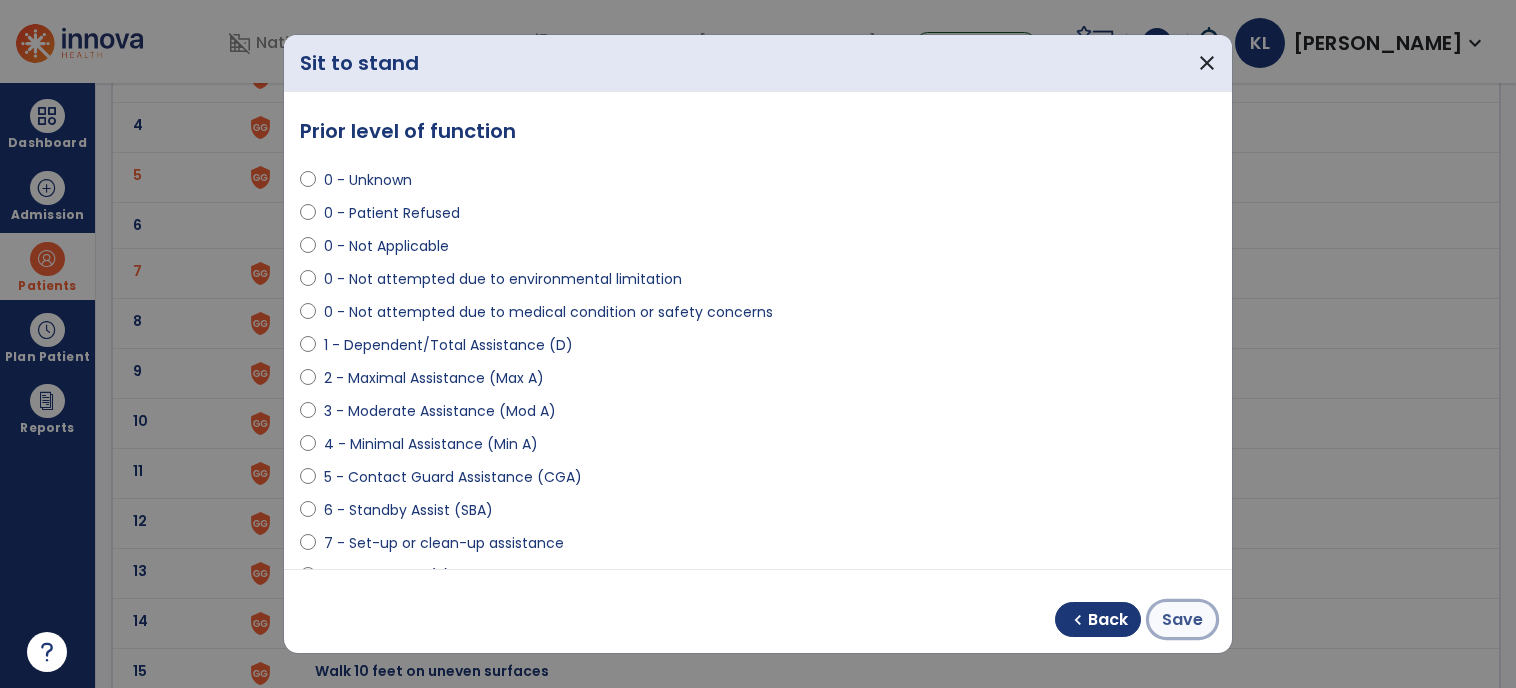 click on "Save" at bounding box center (1182, 620) 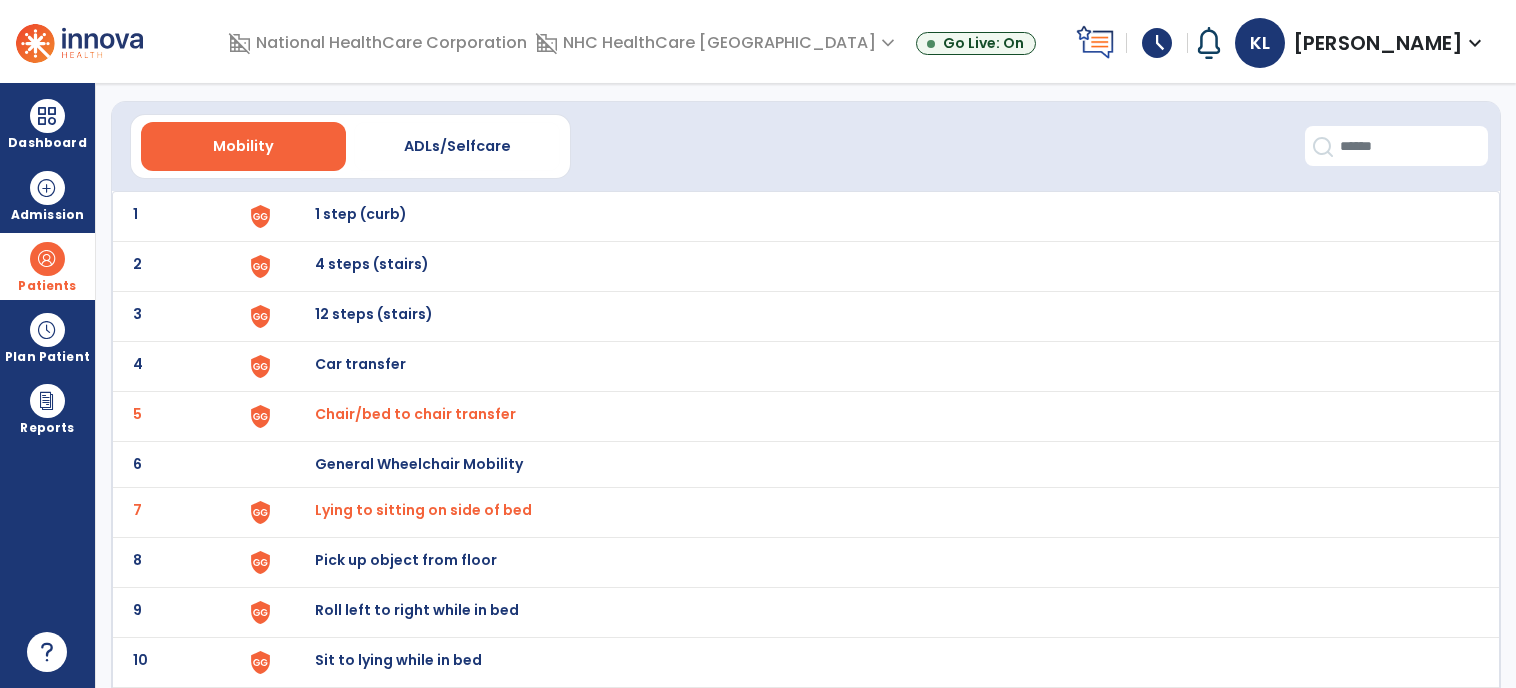 scroll, scrollTop: 0, scrollLeft: 0, axis: both 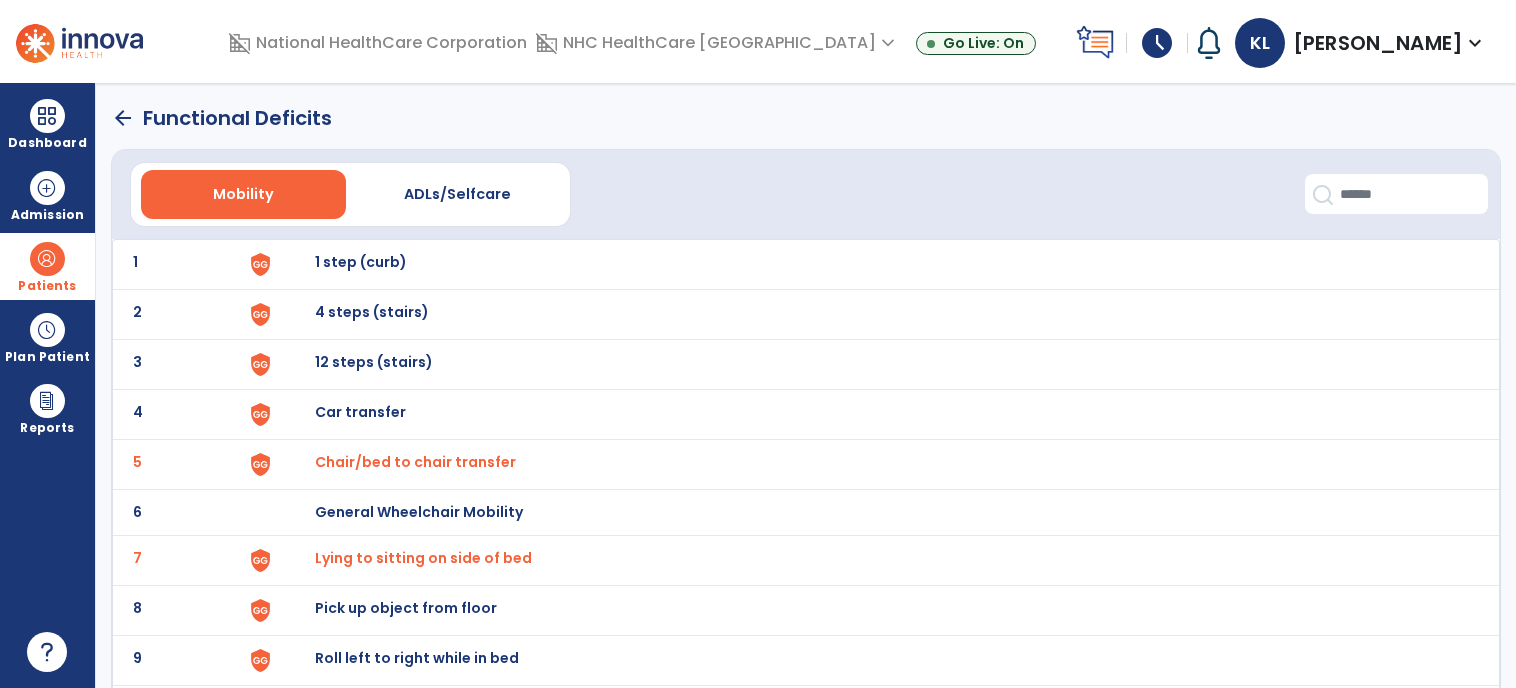 click on "arrow_back" 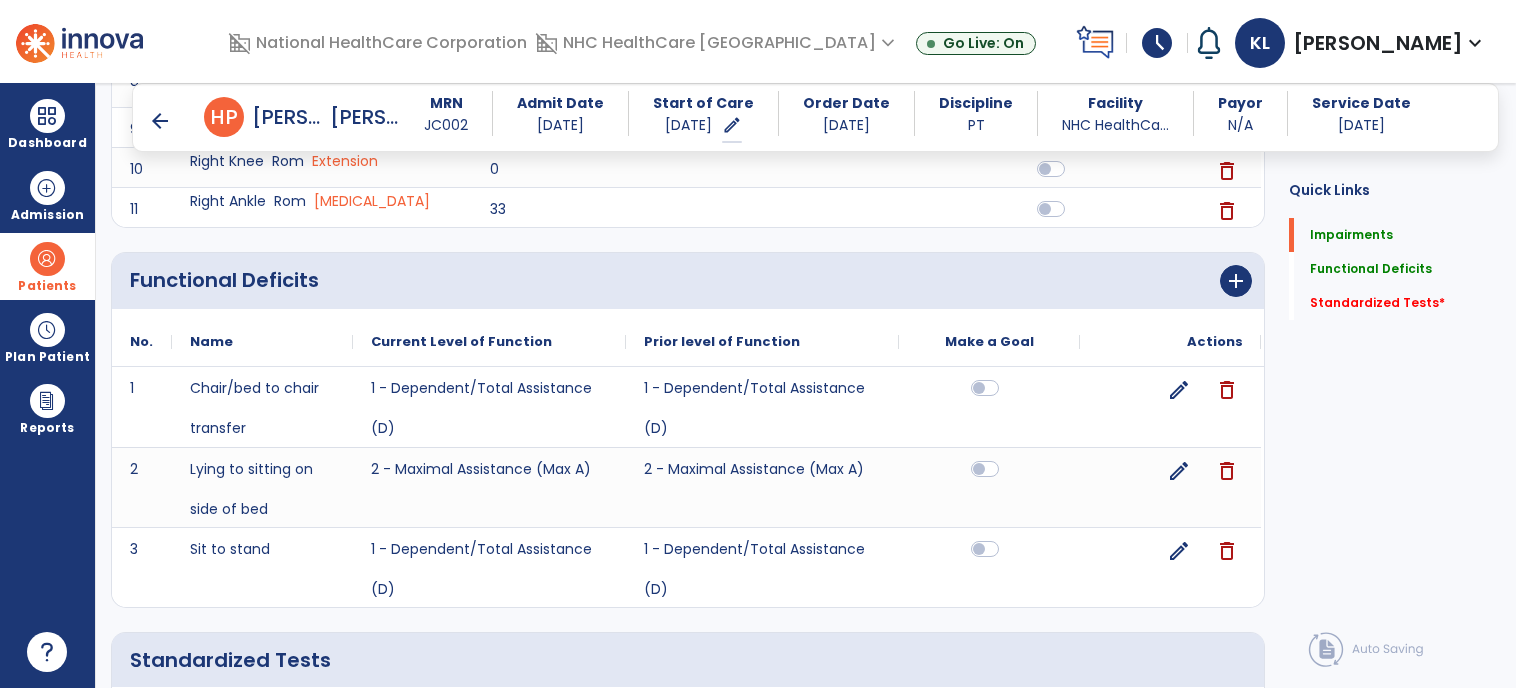 scroll, scrollTop: 868, scrollLeft: 0, axis: vertical 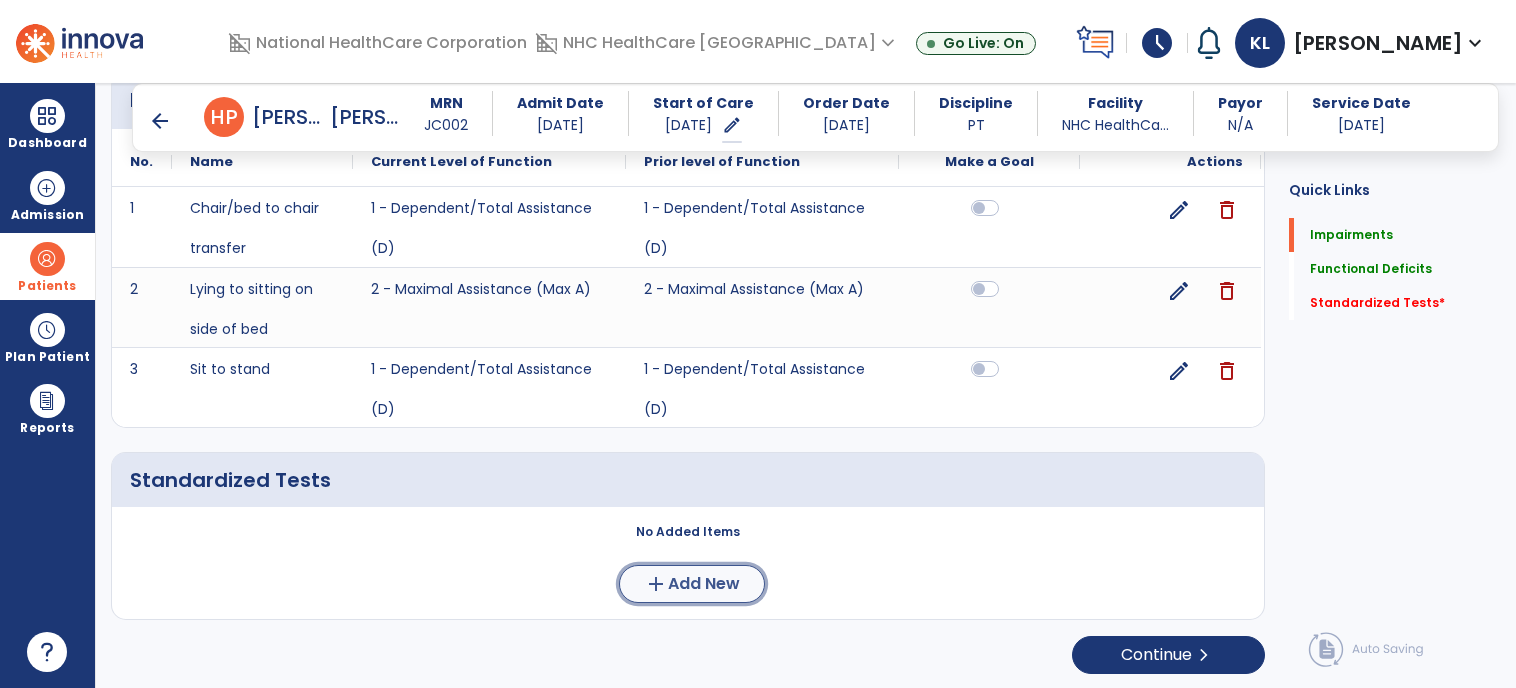 click on "Add New" 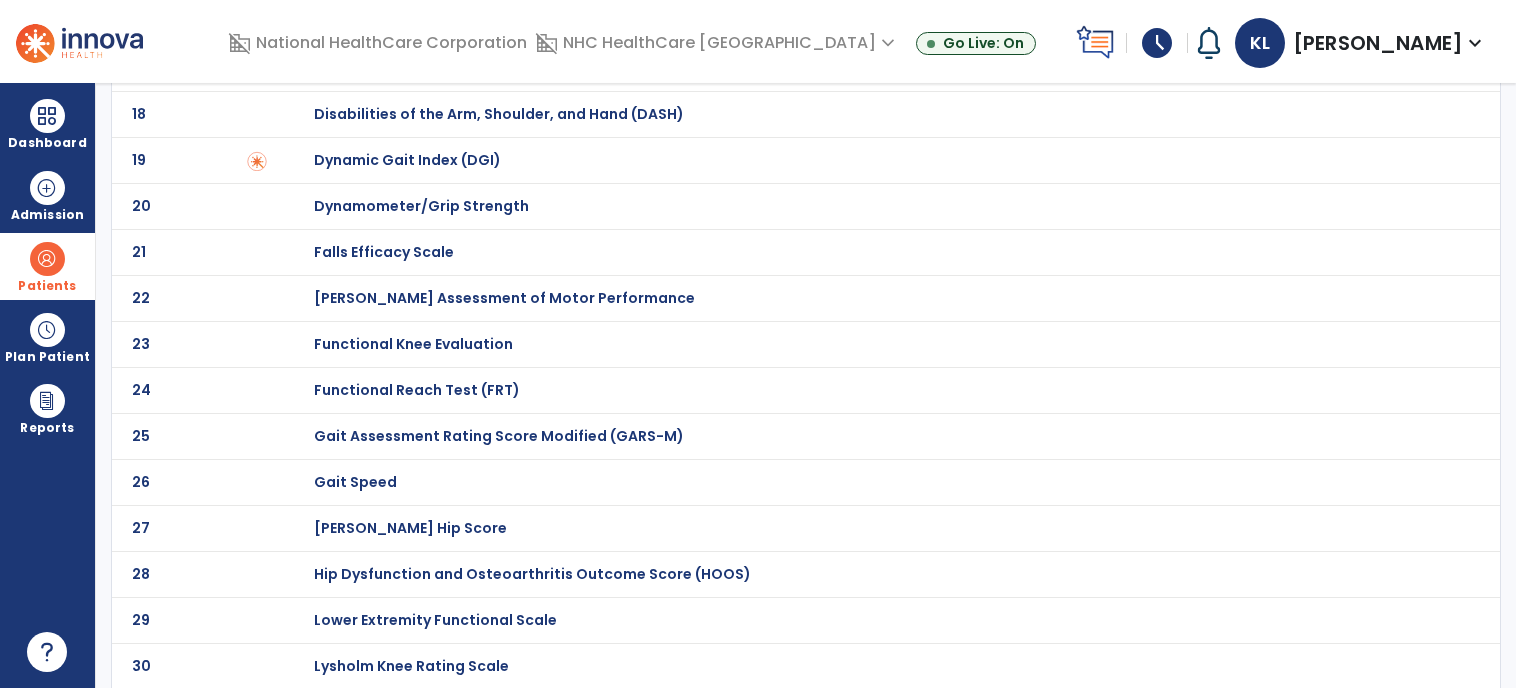 scroll, scrollTop: 0, scrollLeft: 0, axis: both 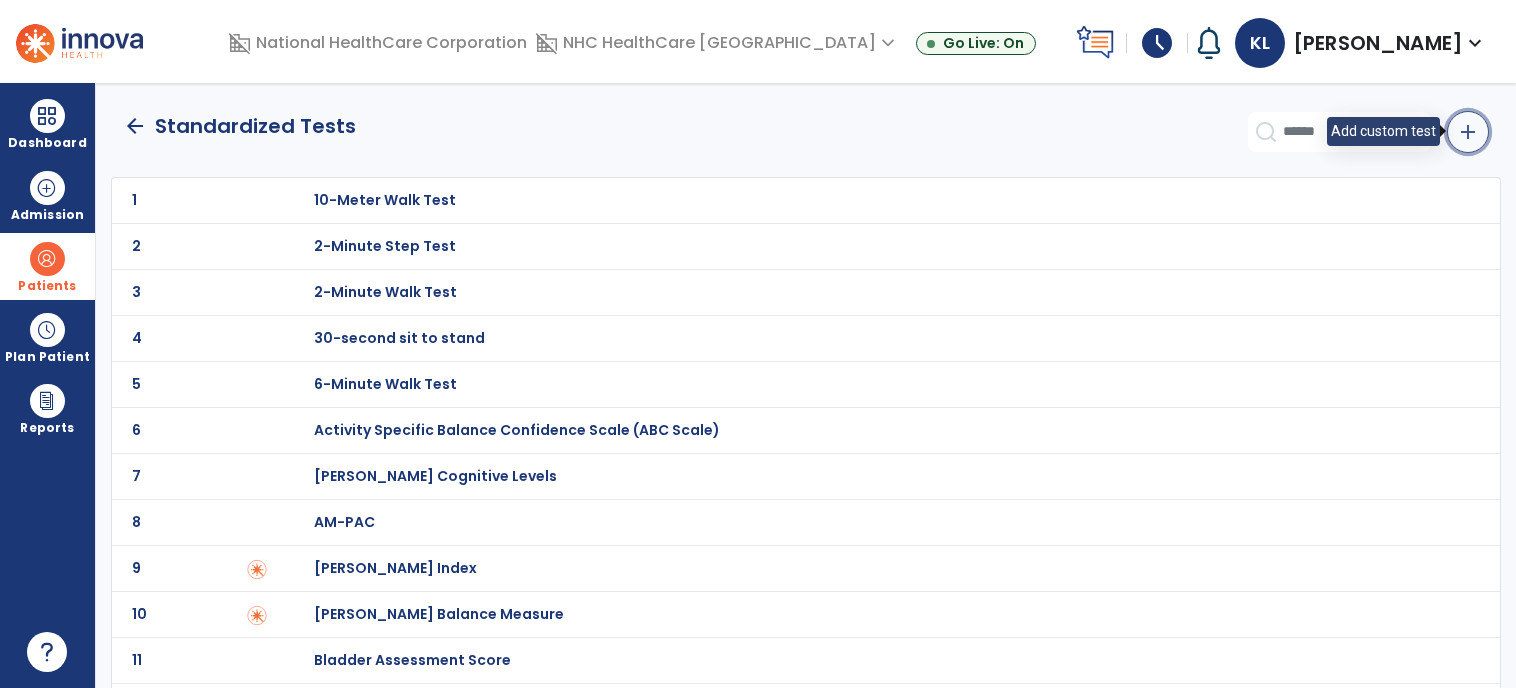 click on "add" 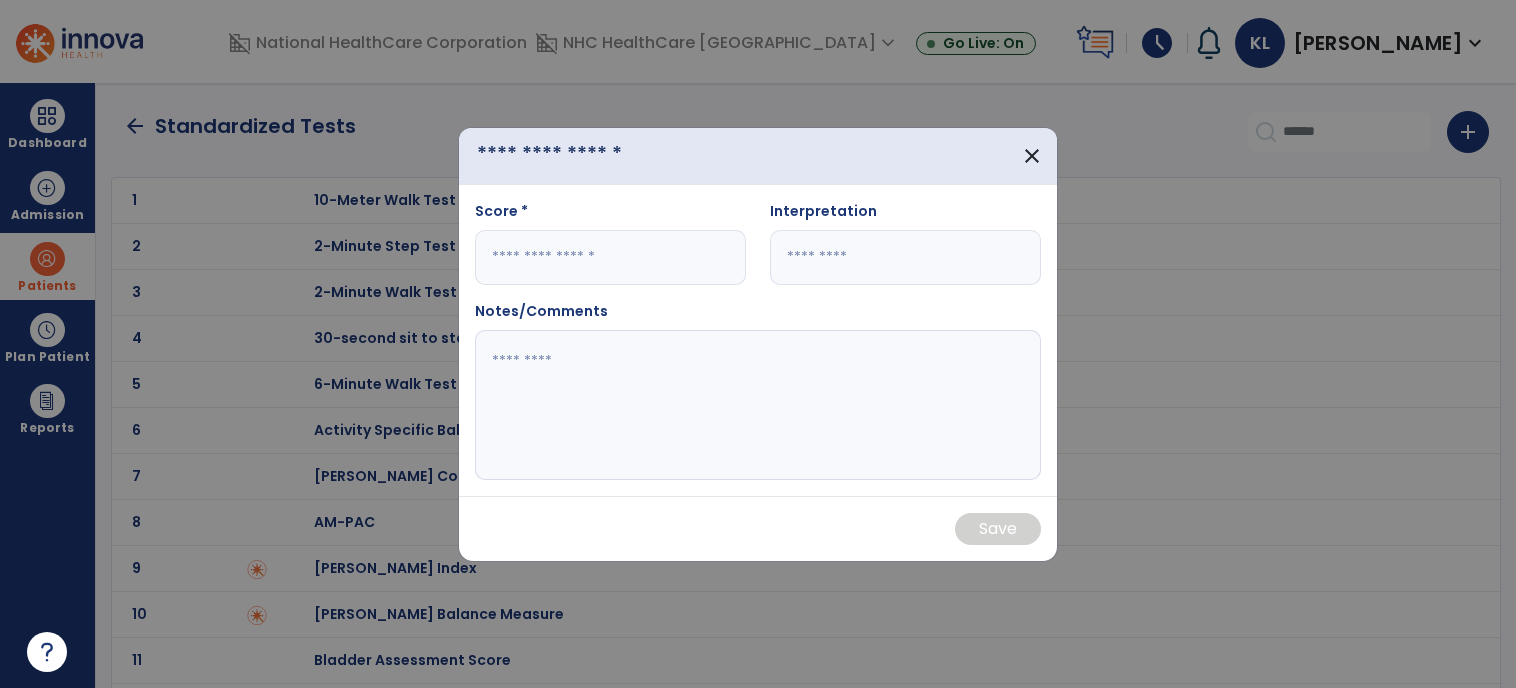click at bounding box center [588, 155] 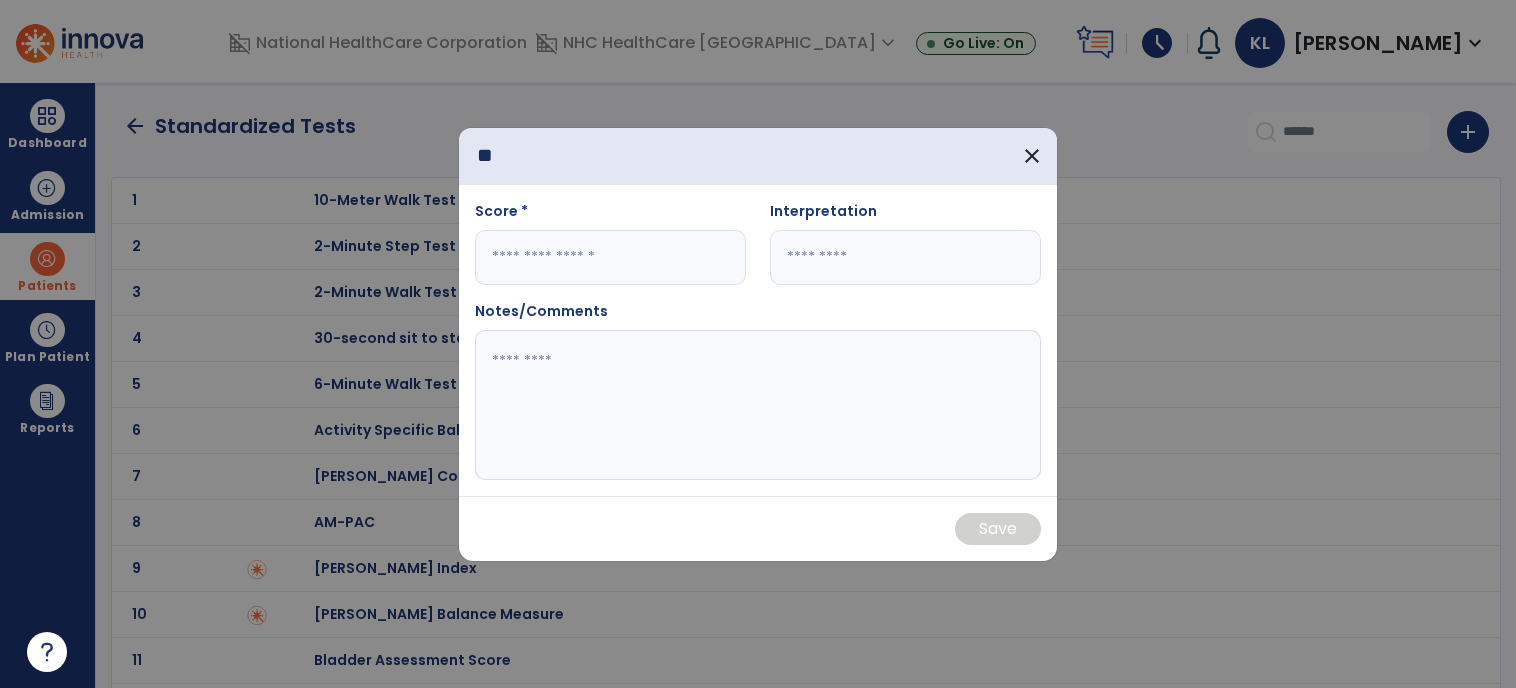 type on "*" 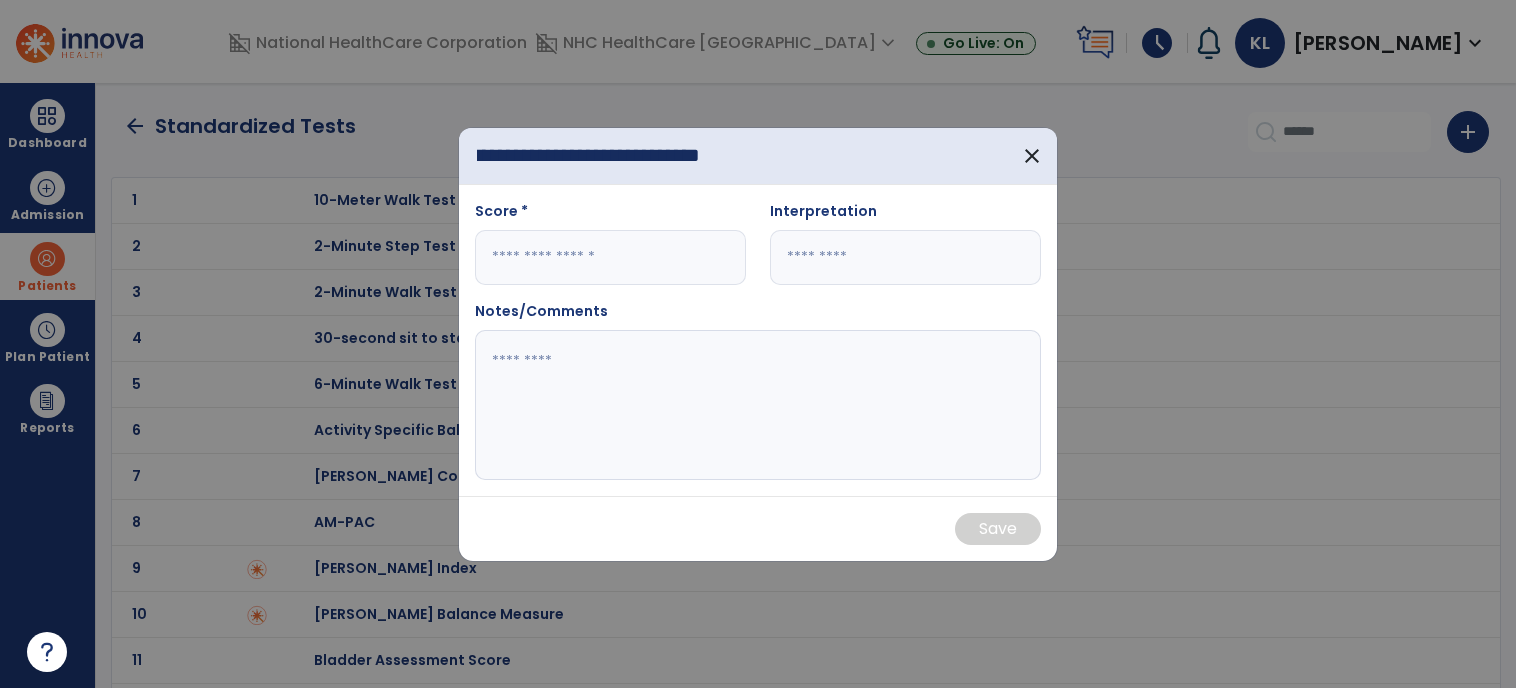 scroll, scrollTop: 0, scrollLeft: 42, axis: horizontal 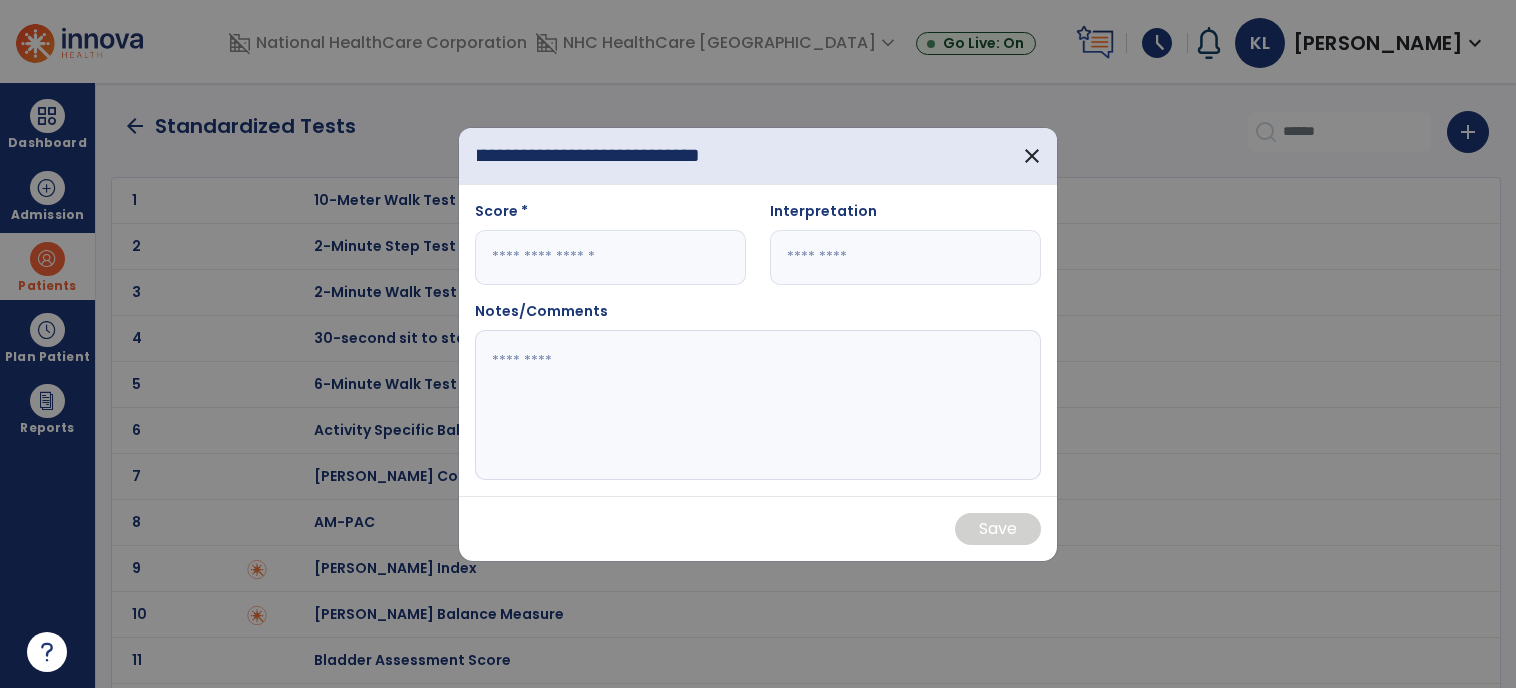 click at bounding box center (610, 257) 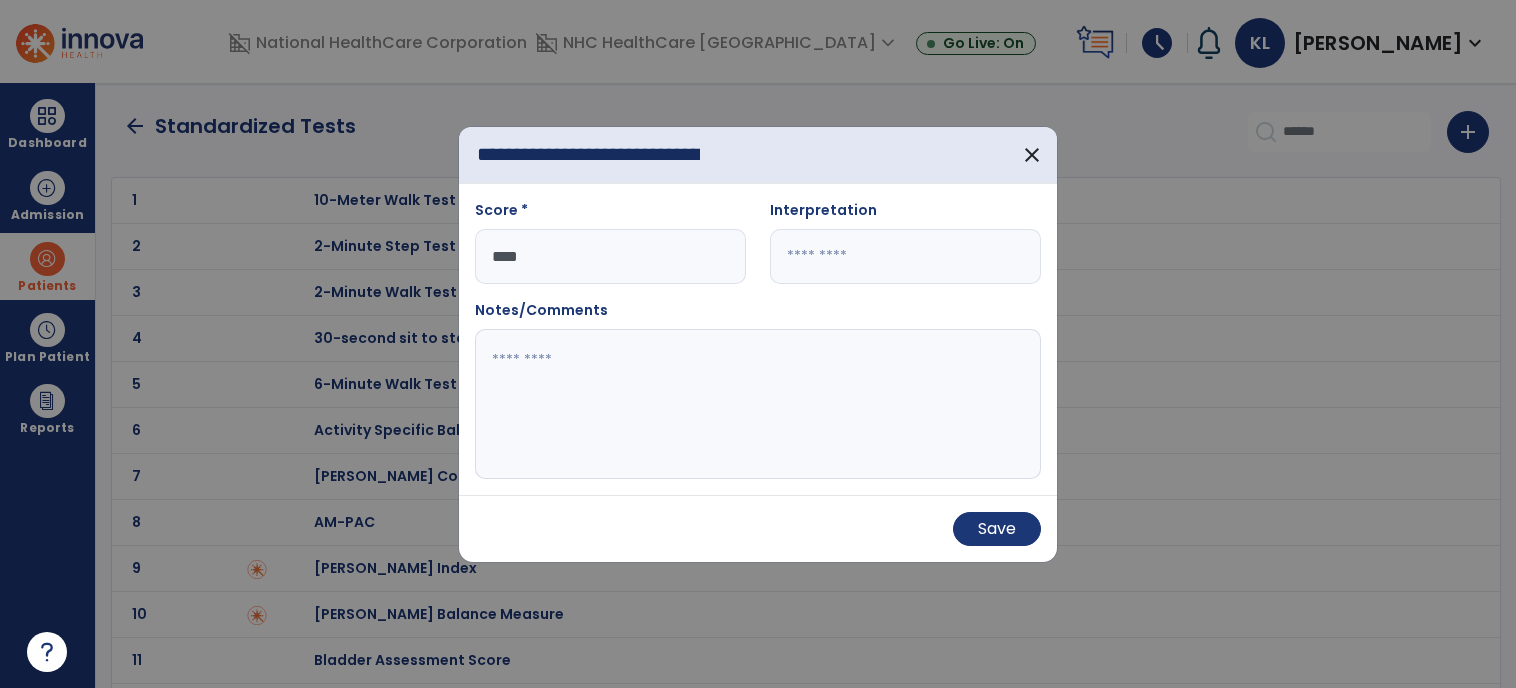 type on "****" 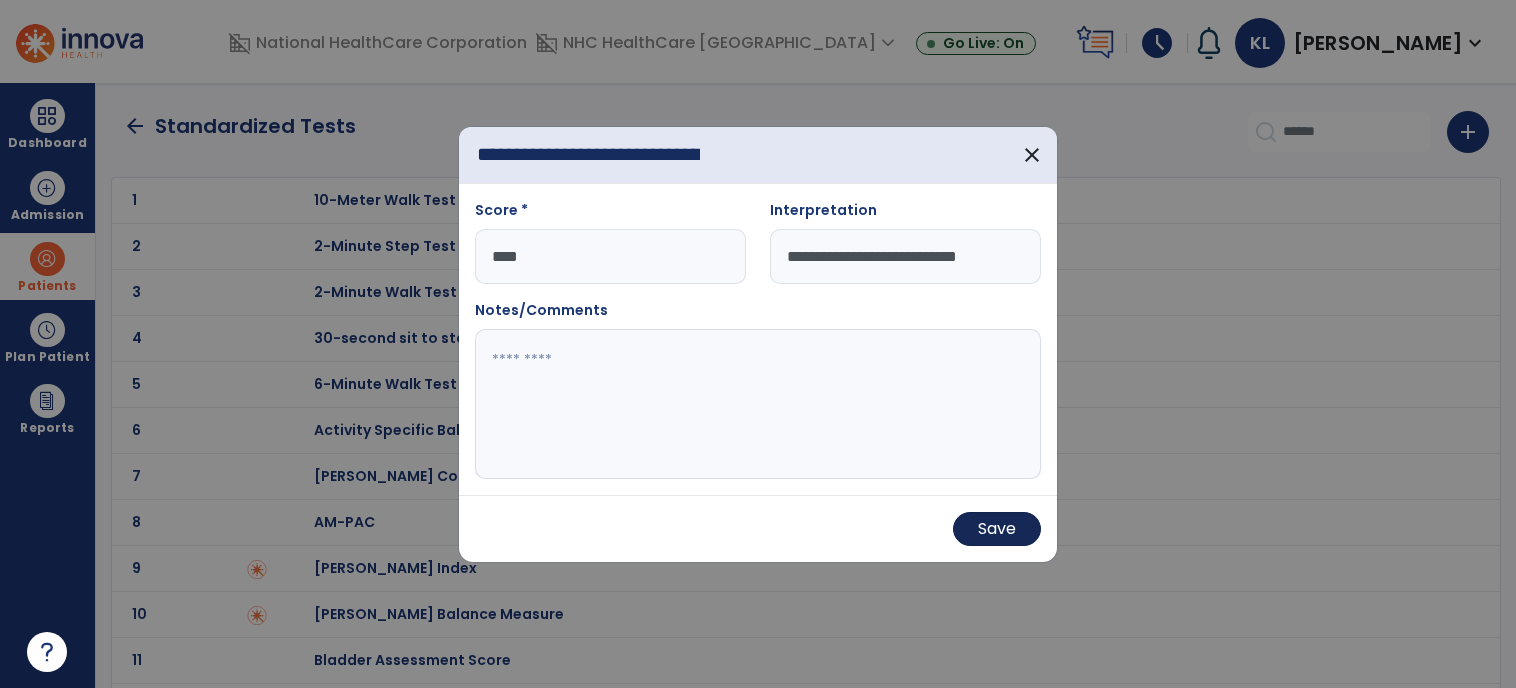type on "**********" 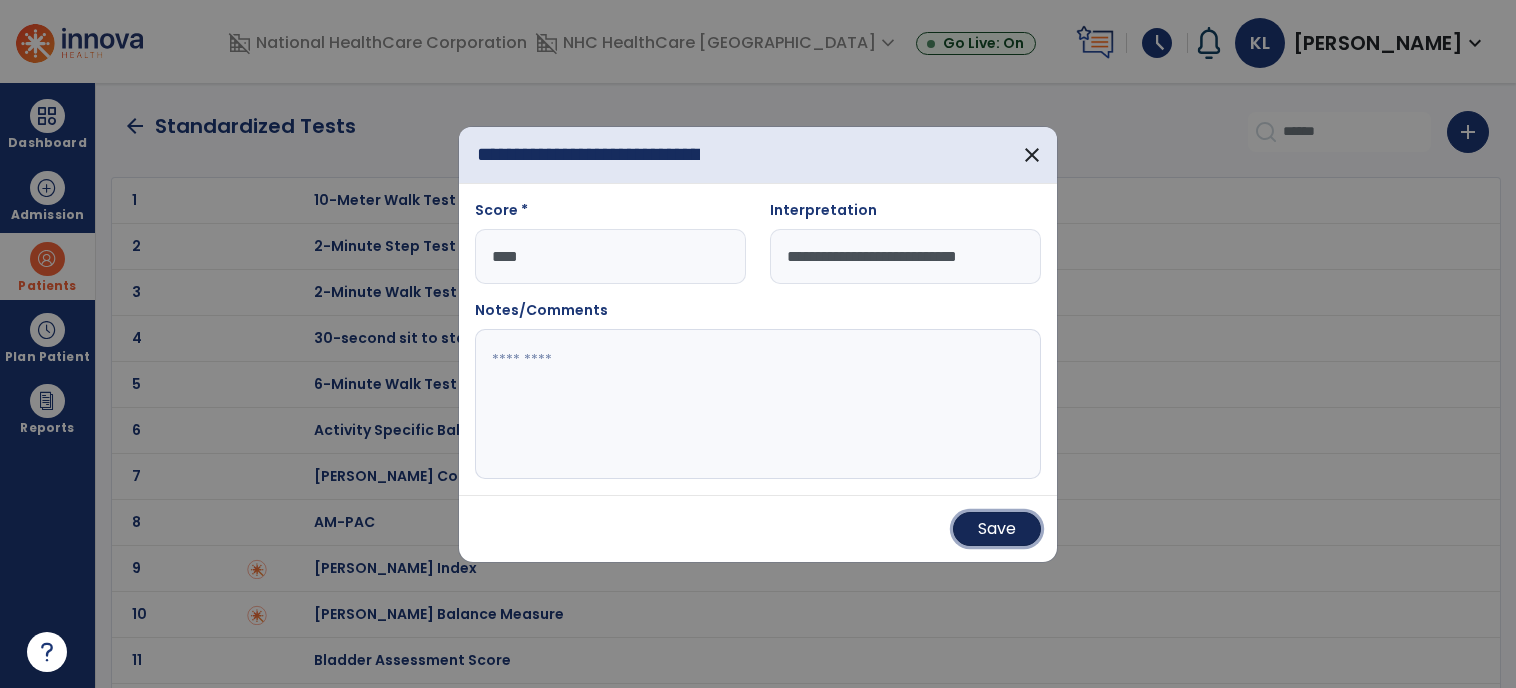 click on "Save" at bounding box center [997, 529] 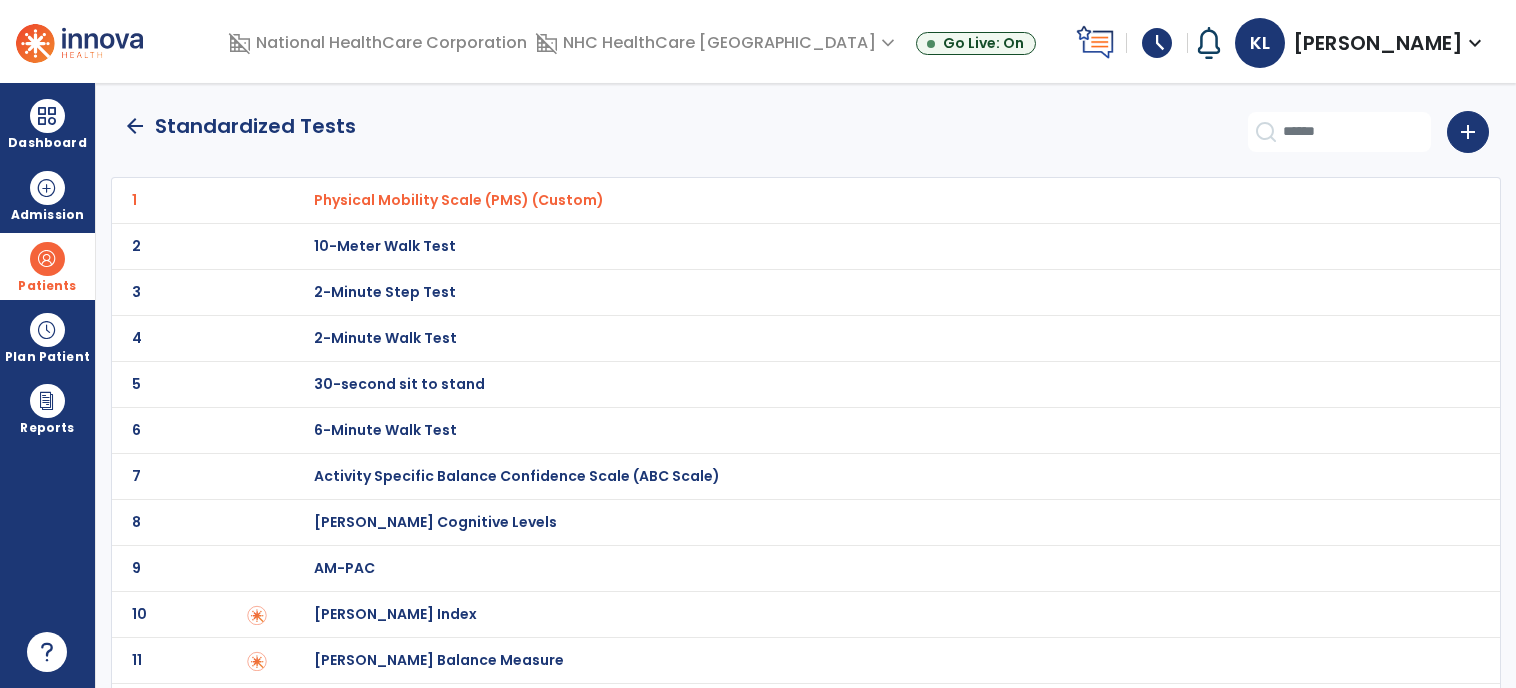 click on "arrow_back" 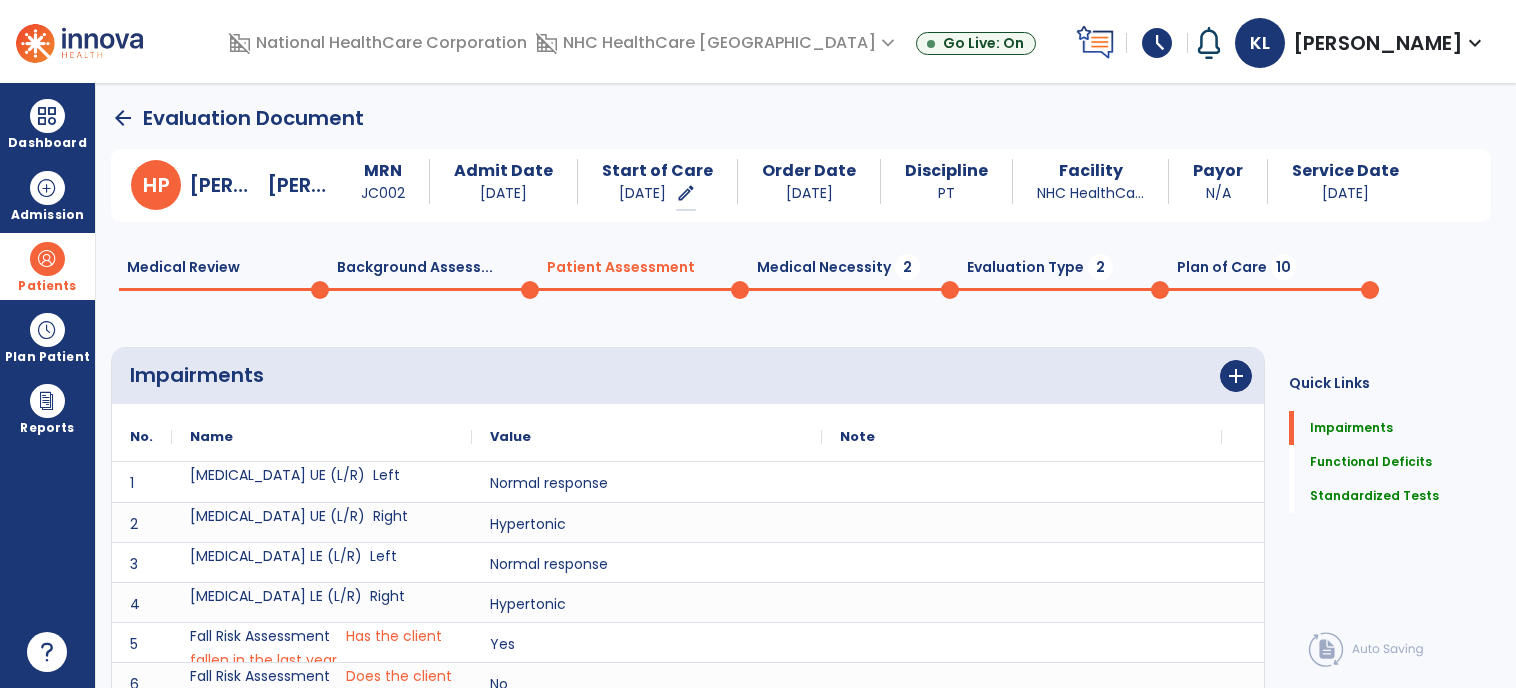 scroll, scrollTop: 20, scrollLeft: 0, axis: vertical 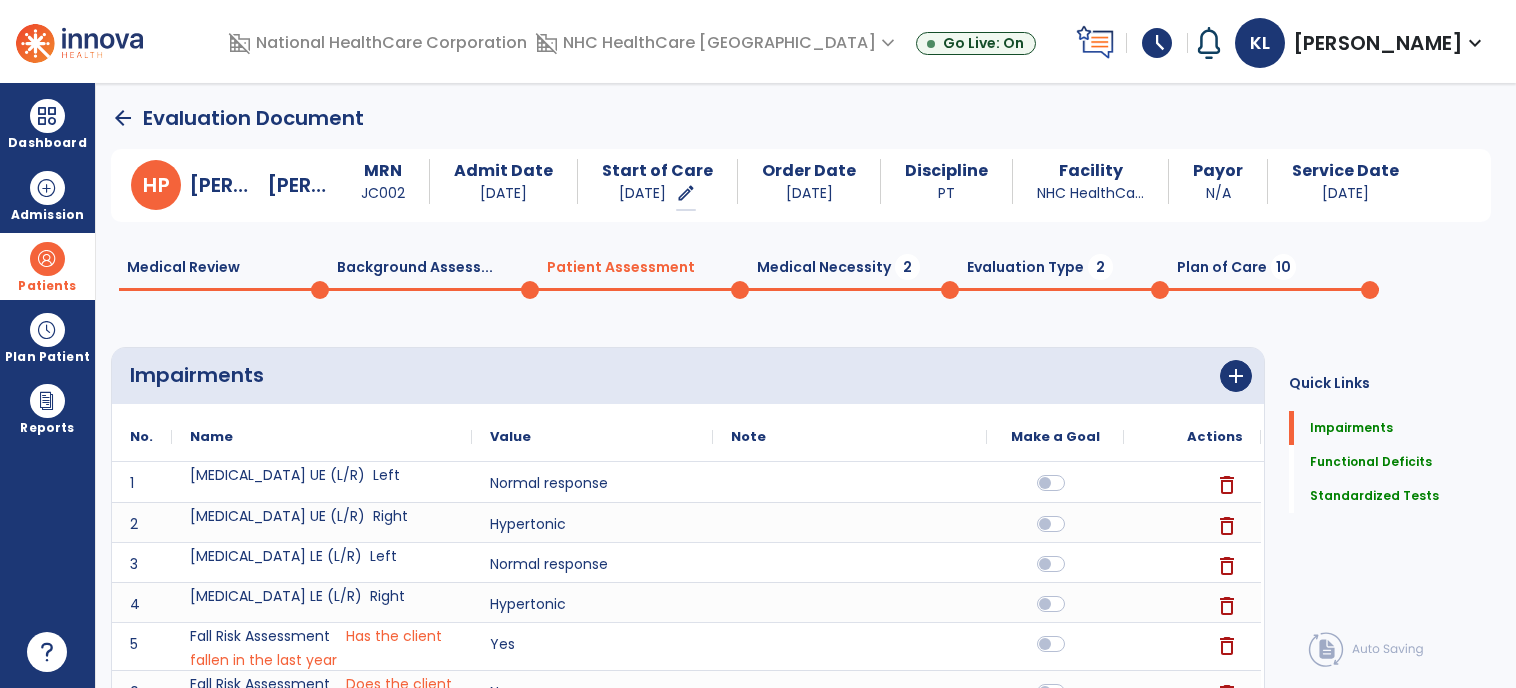click on "Medical Necessity  2" 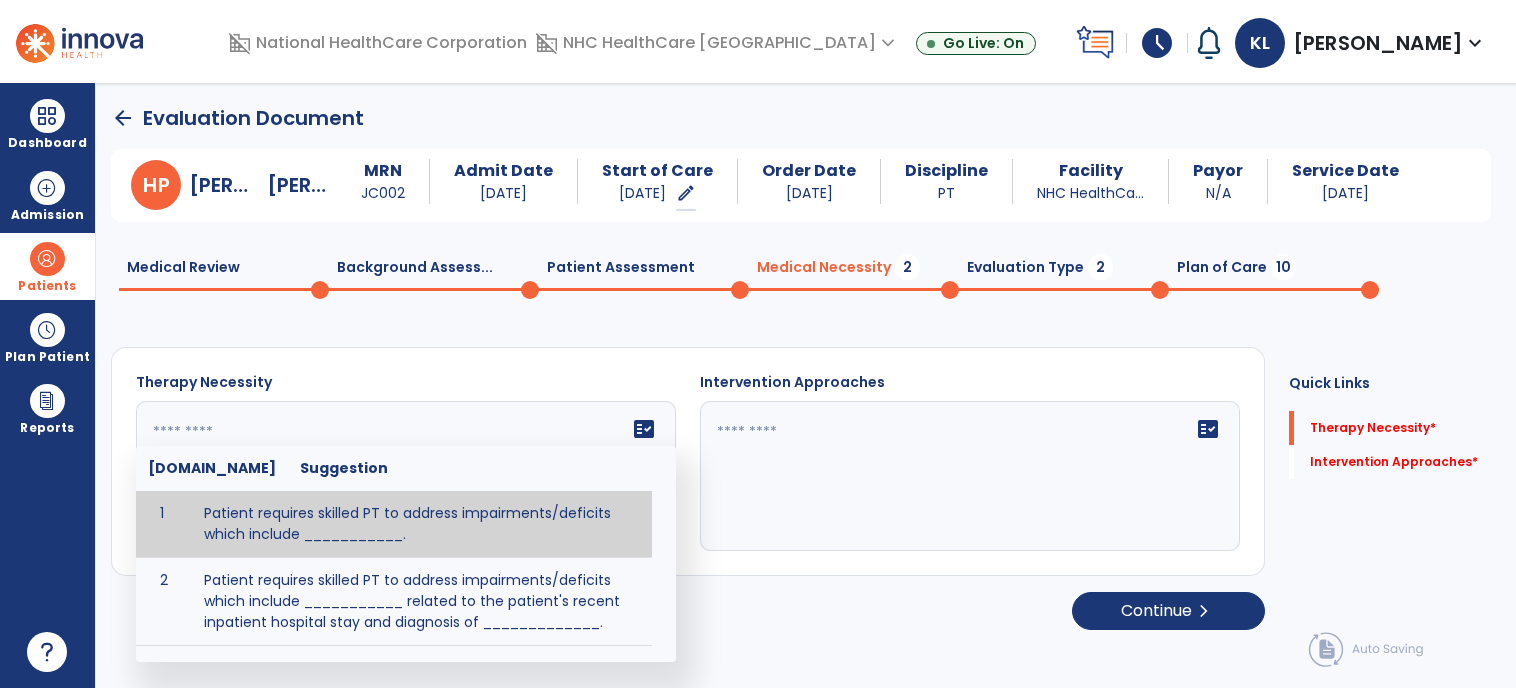 click on "fact_check  [DOMAIN_NAME] Suggestion 1 Patient requires skilled PT to address impairments/deficits which include ___________. 2 Patient requires skilled PT to address impairments/deficits which include ___________ related to the patient's recent inpatient hospital stay and diagnosis of _____________." 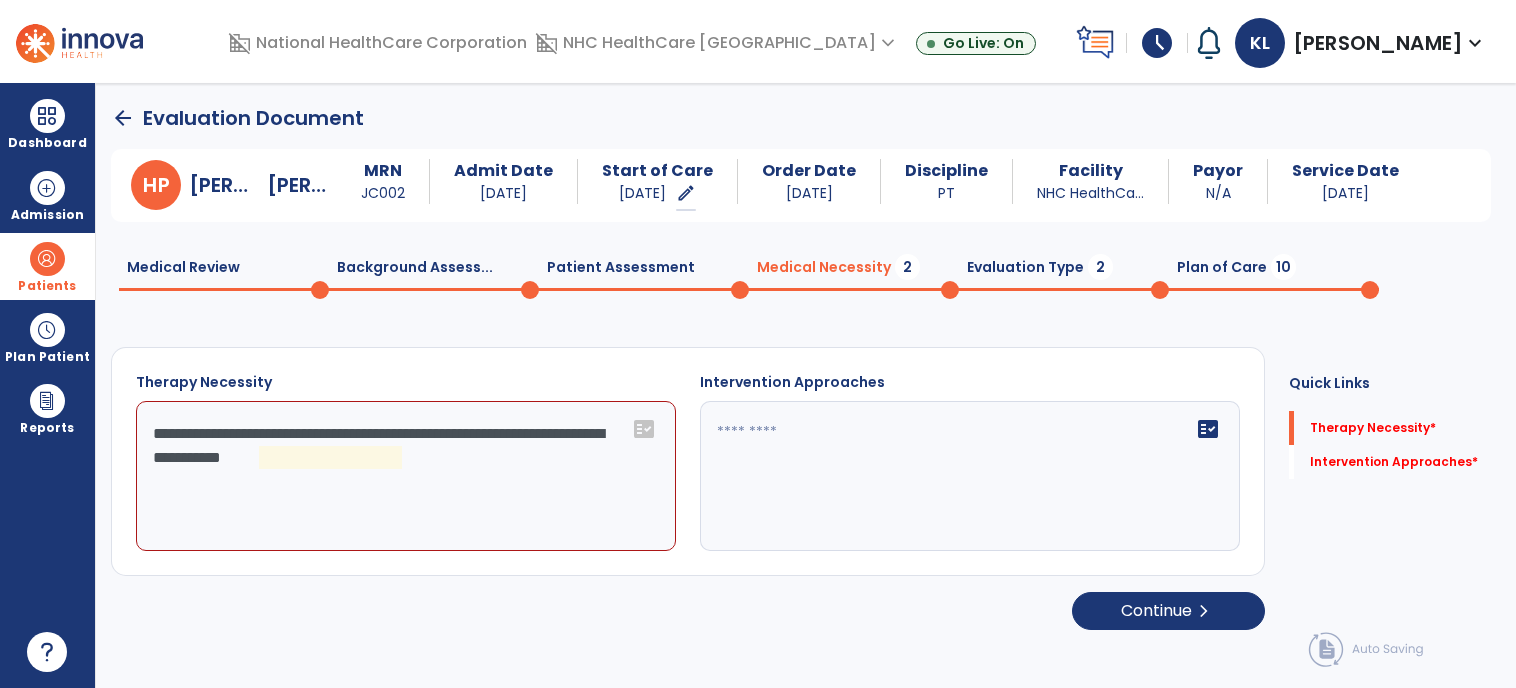 click on "**********" 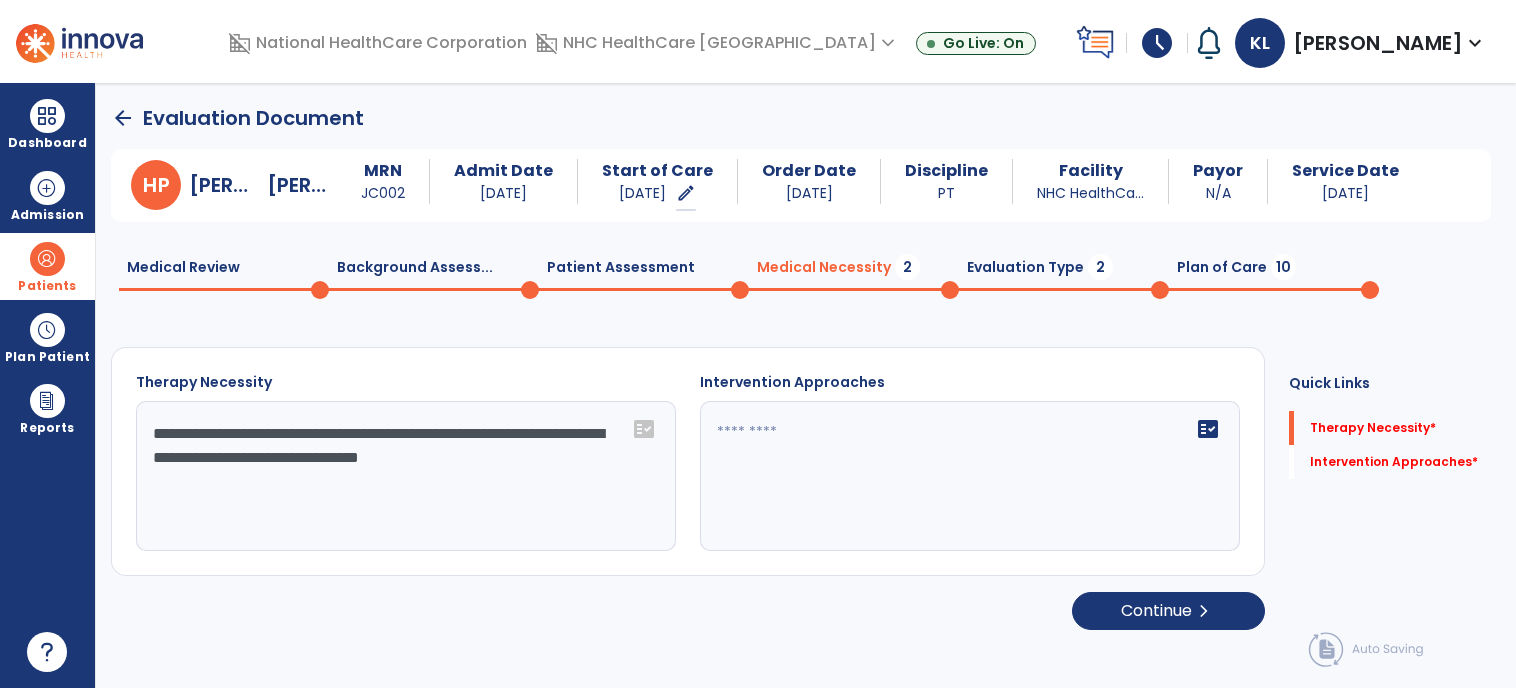 type on "**********" 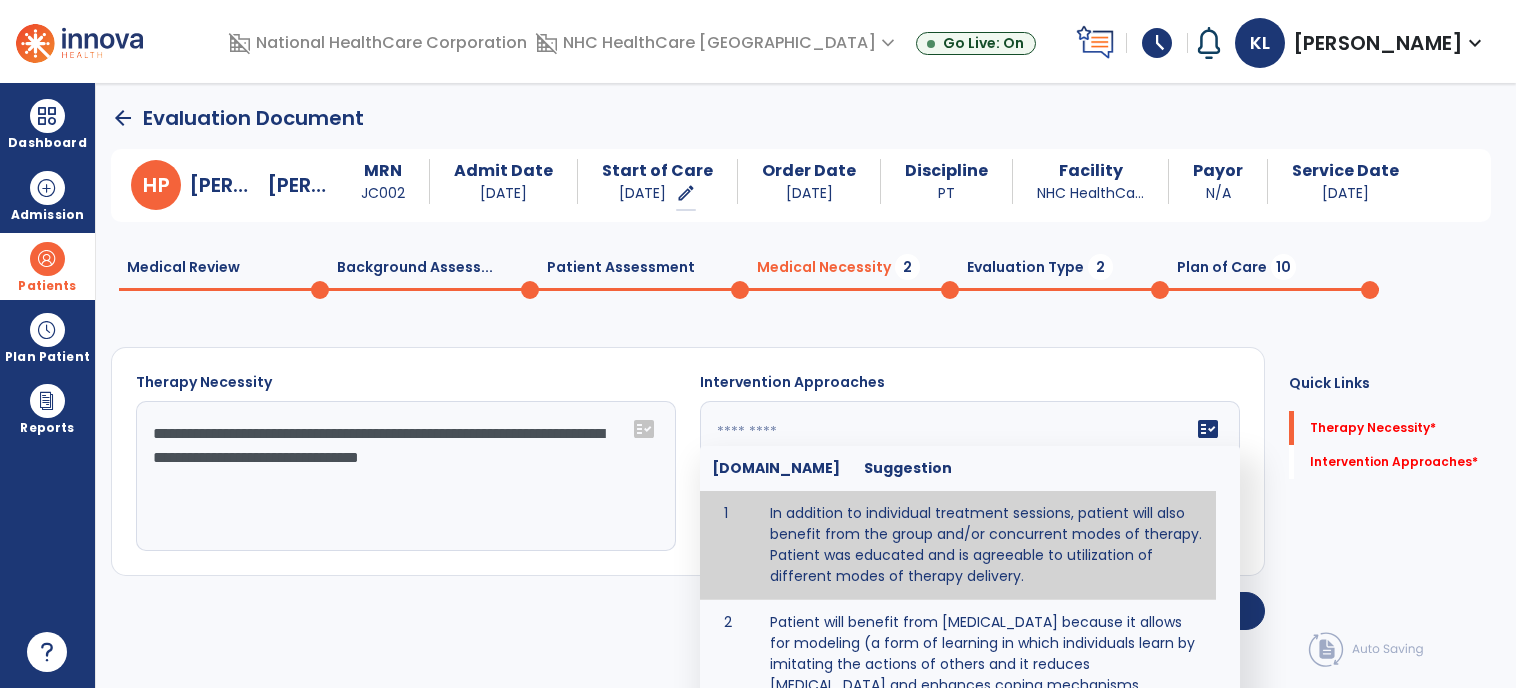 type on "**********" 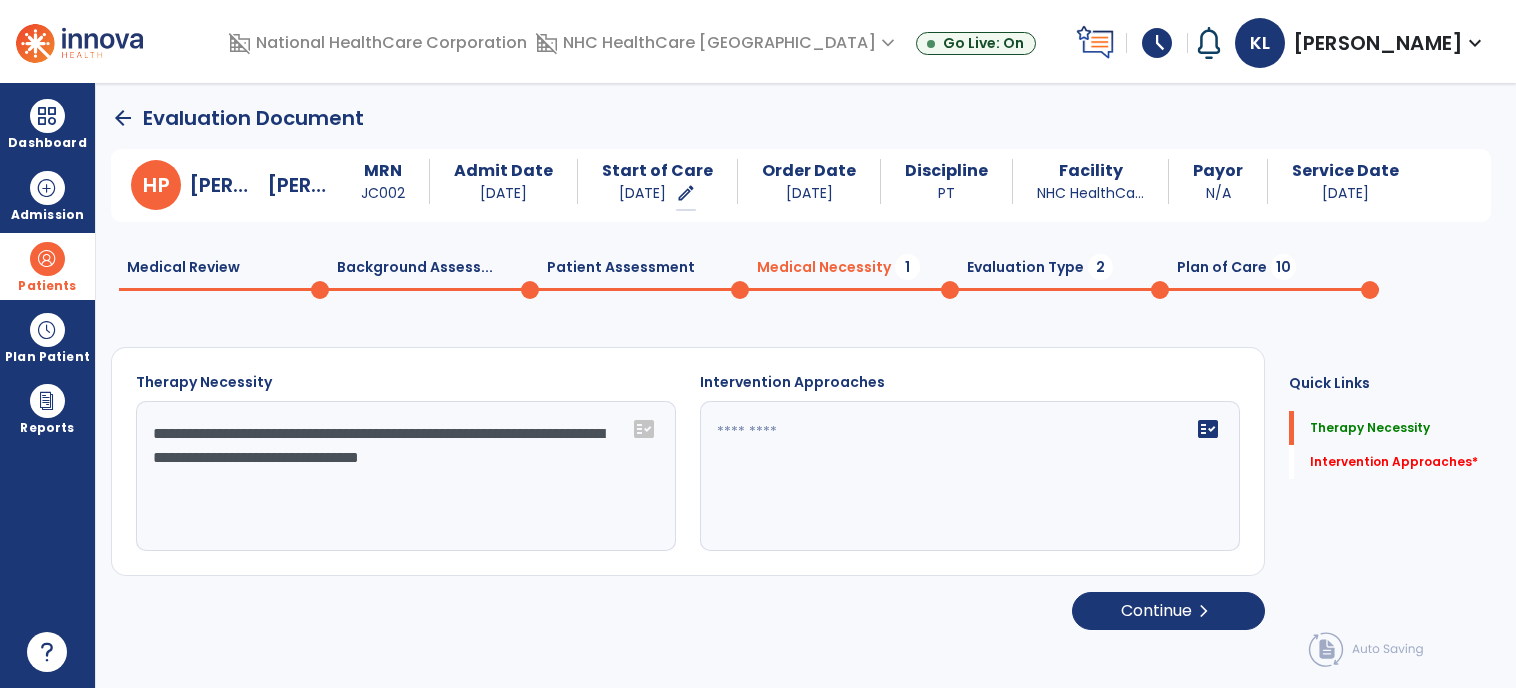 type on "**********" 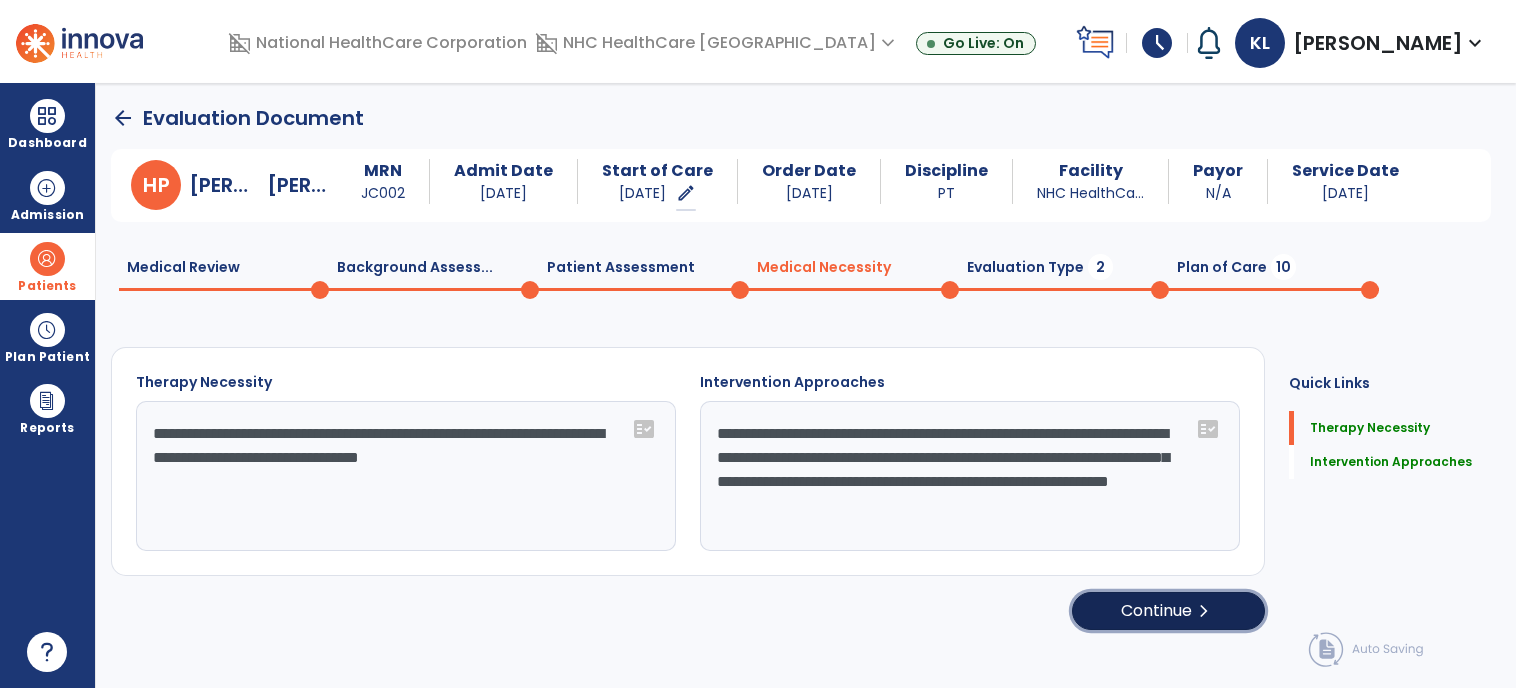 click on "Continue  chevron_right" 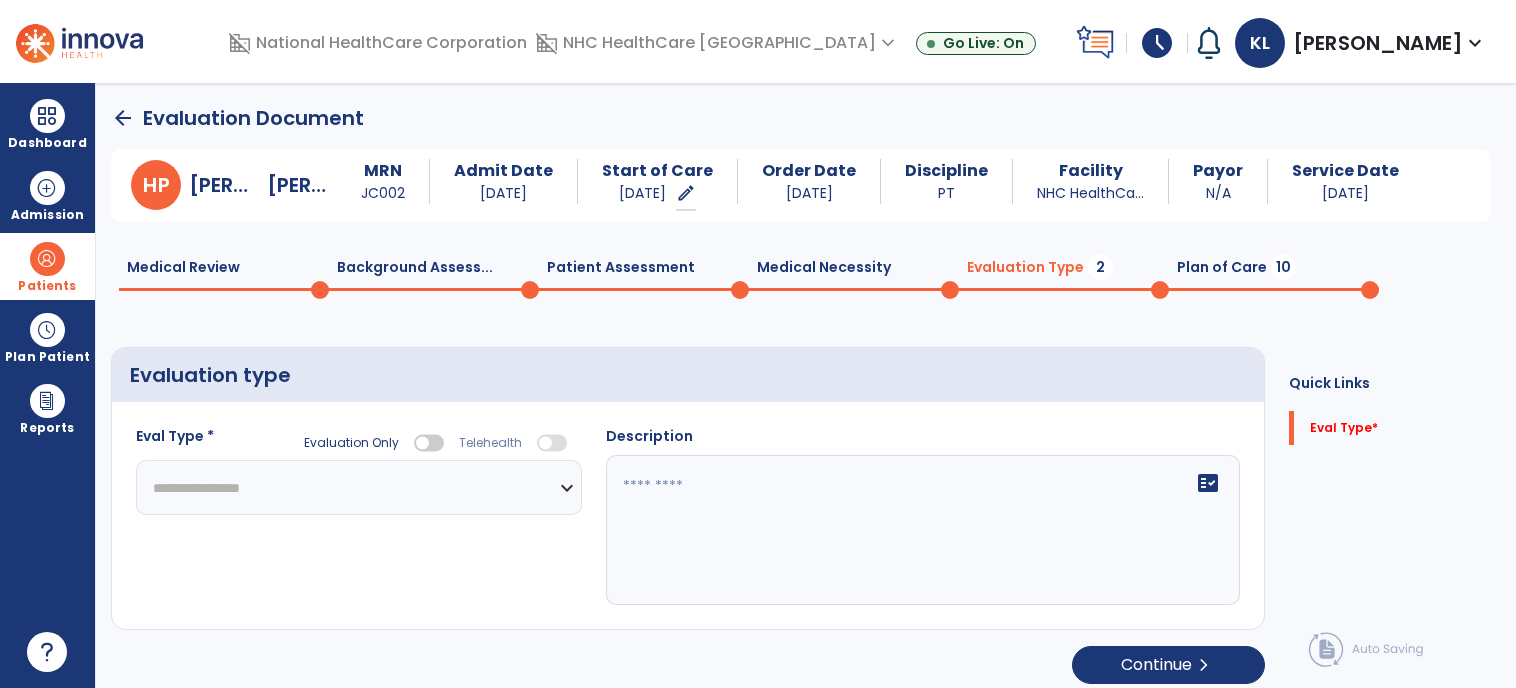 click on "**********" 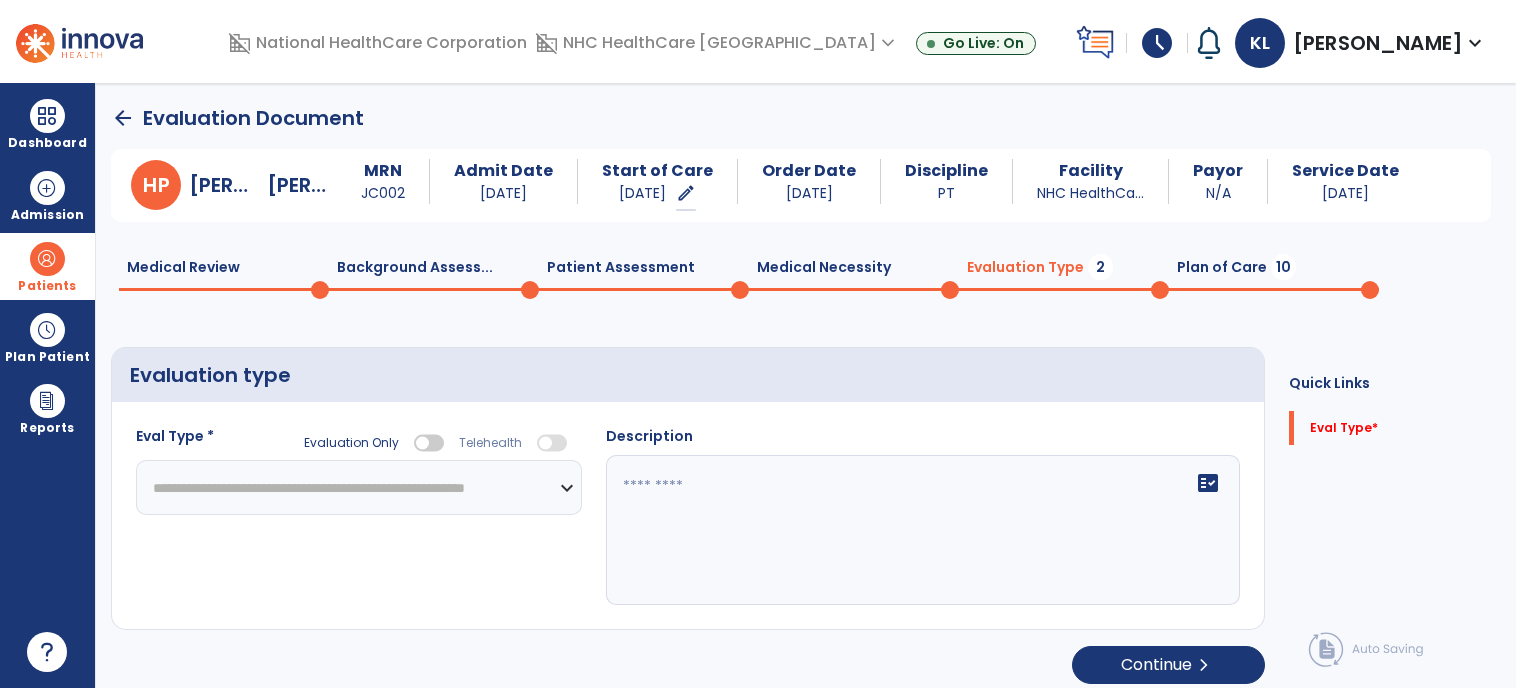 click on "**********" 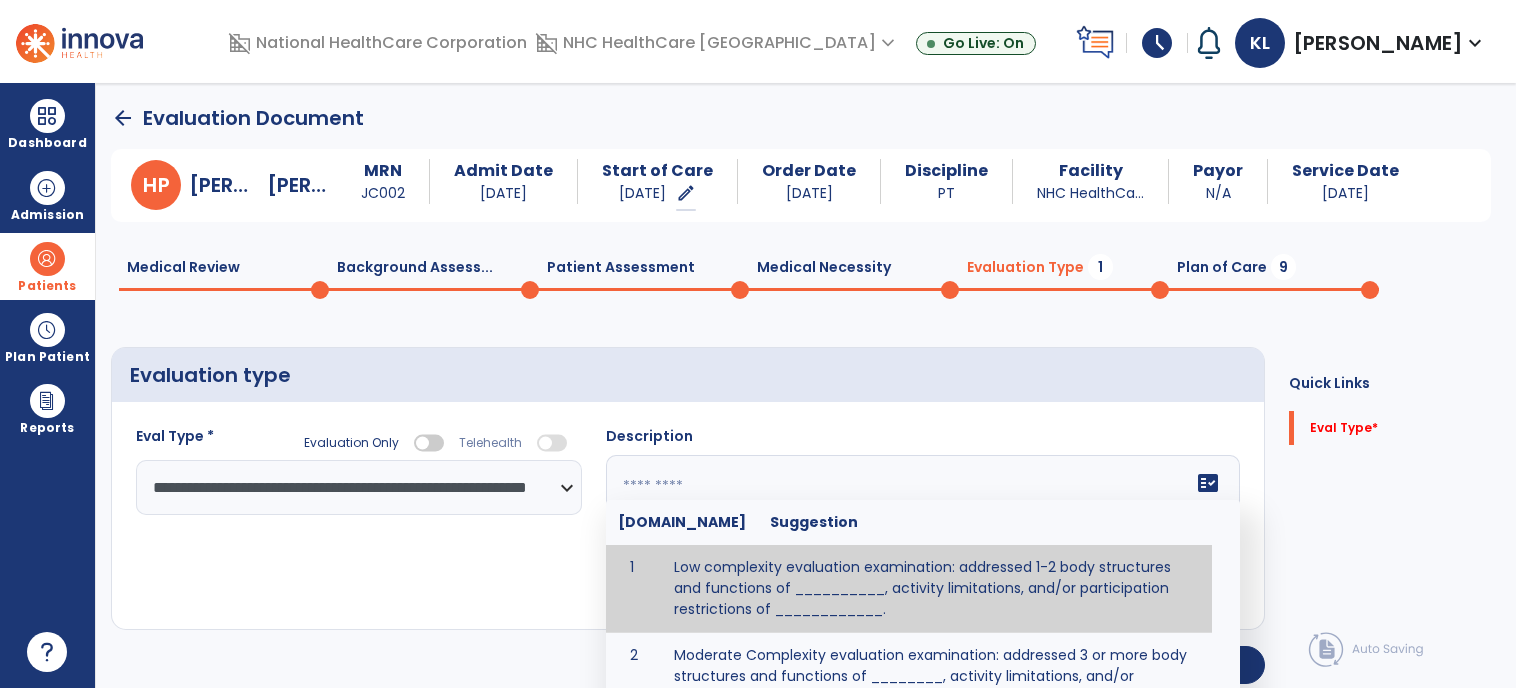 click on "fact_check  [DOMAIN_NAME] Suggestion 1 Low complexity evaluation examination: addressed 1-2 body structures and functions of __________, activity limitations, and/or participation restrictions of ____________. 2 Moderate Complexity evaluation examination: addressed 3 or more body structures and functions of ________, activity limitations, and/or participation restrictions of _______. 3 High Complexity evaluation examination: addressed 4 or more body structures and functions of _______, activity limitations, and/or participation restrictions of _________" 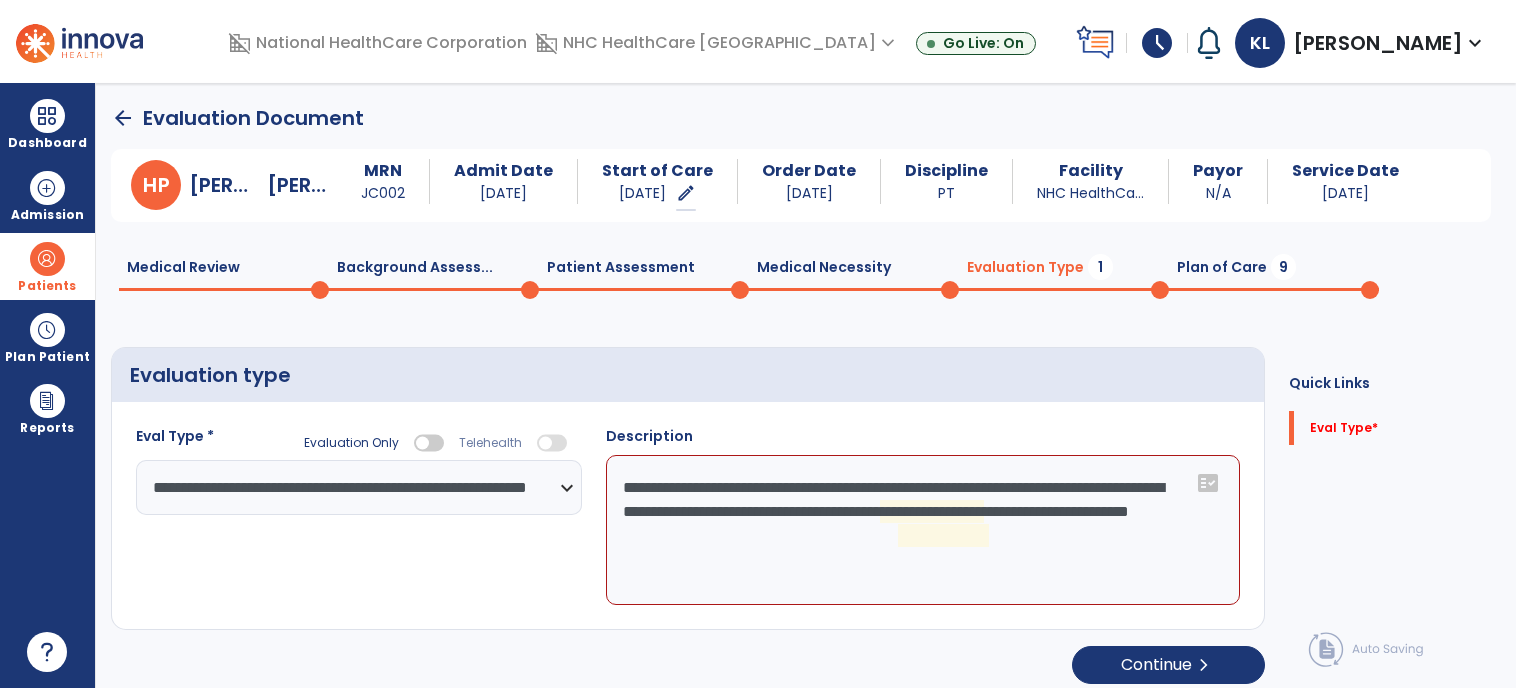 click on "**********" 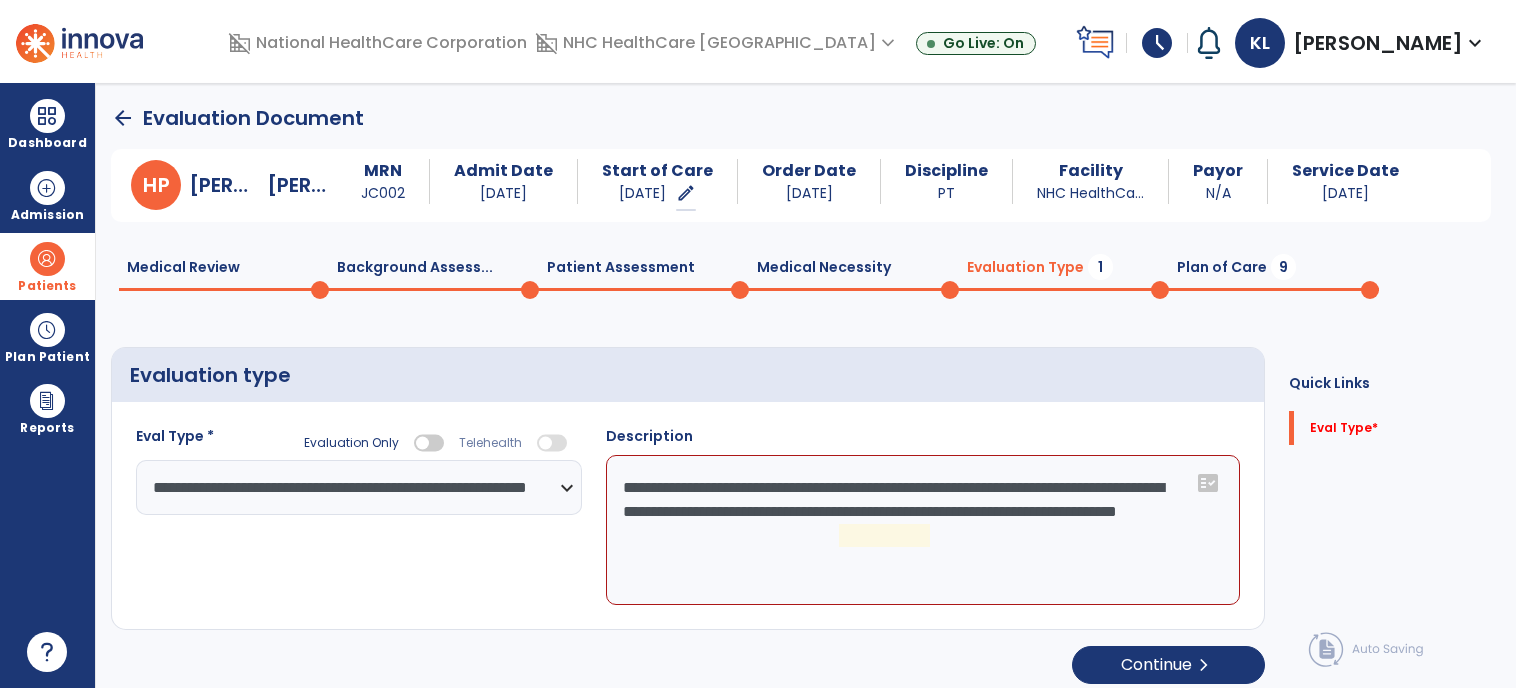click on "**********" 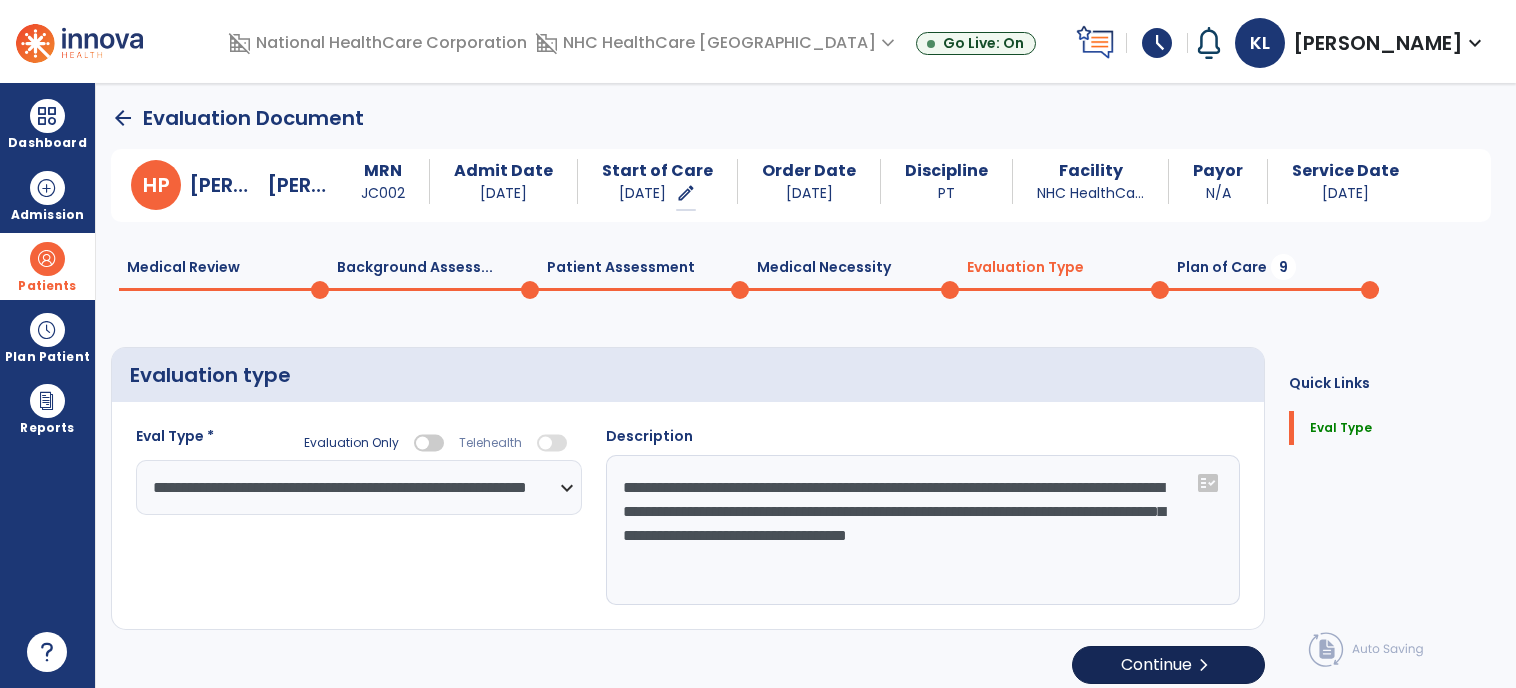 type on "**********" 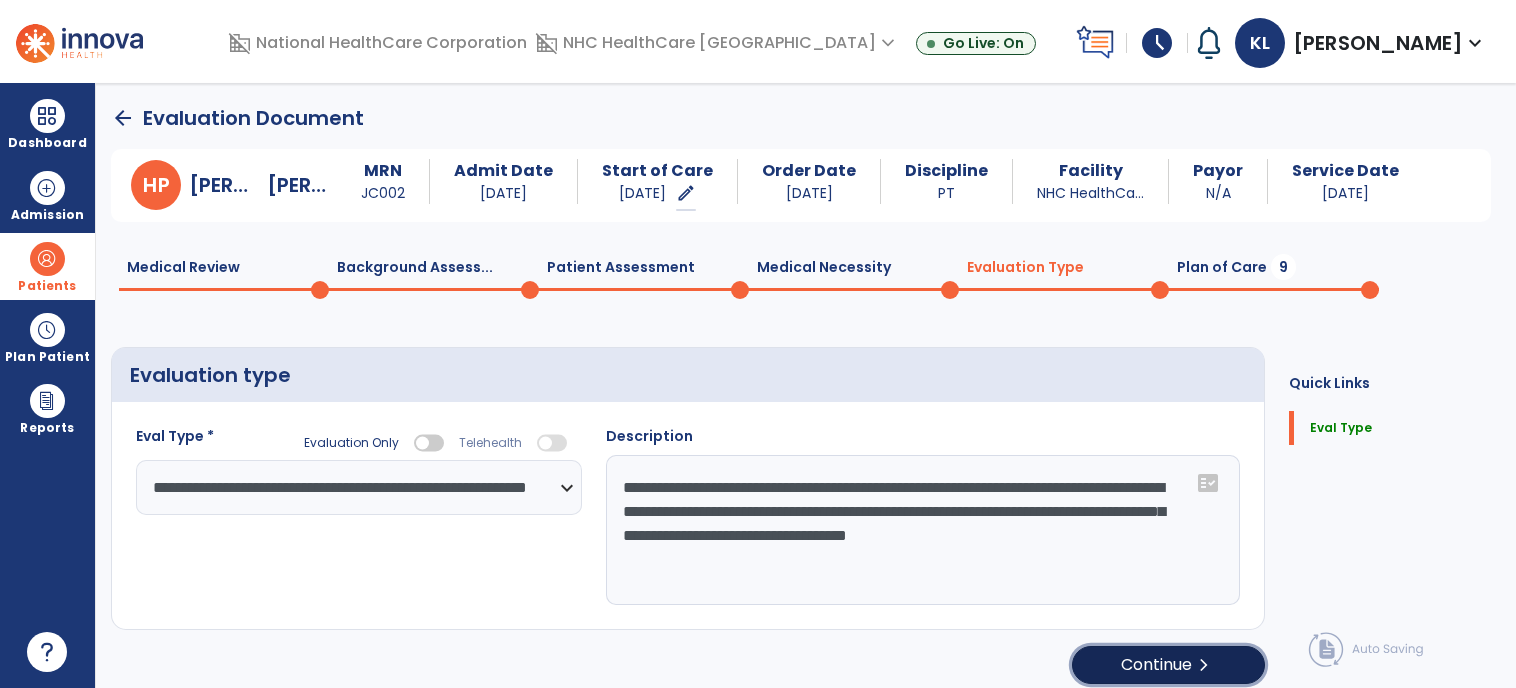 click on "Continue  chevron_right" 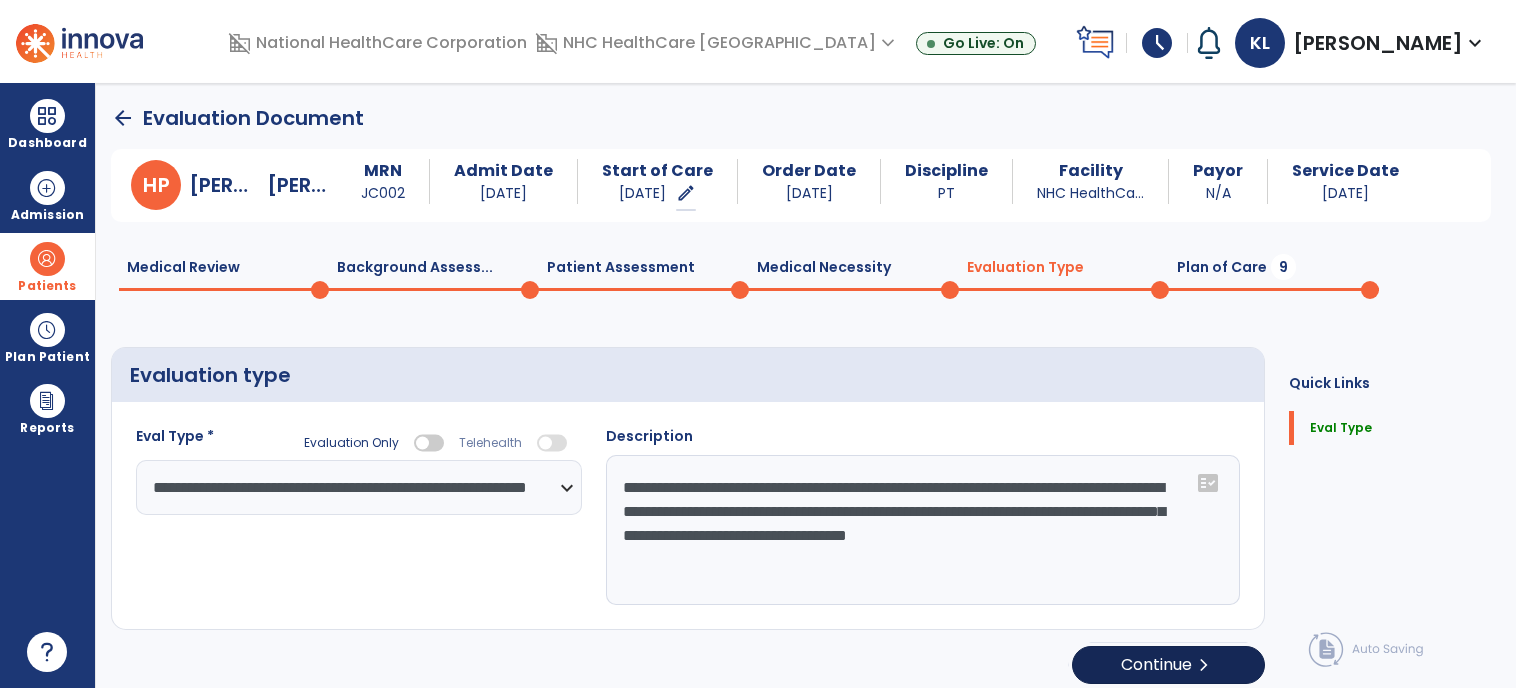 select on "*****" 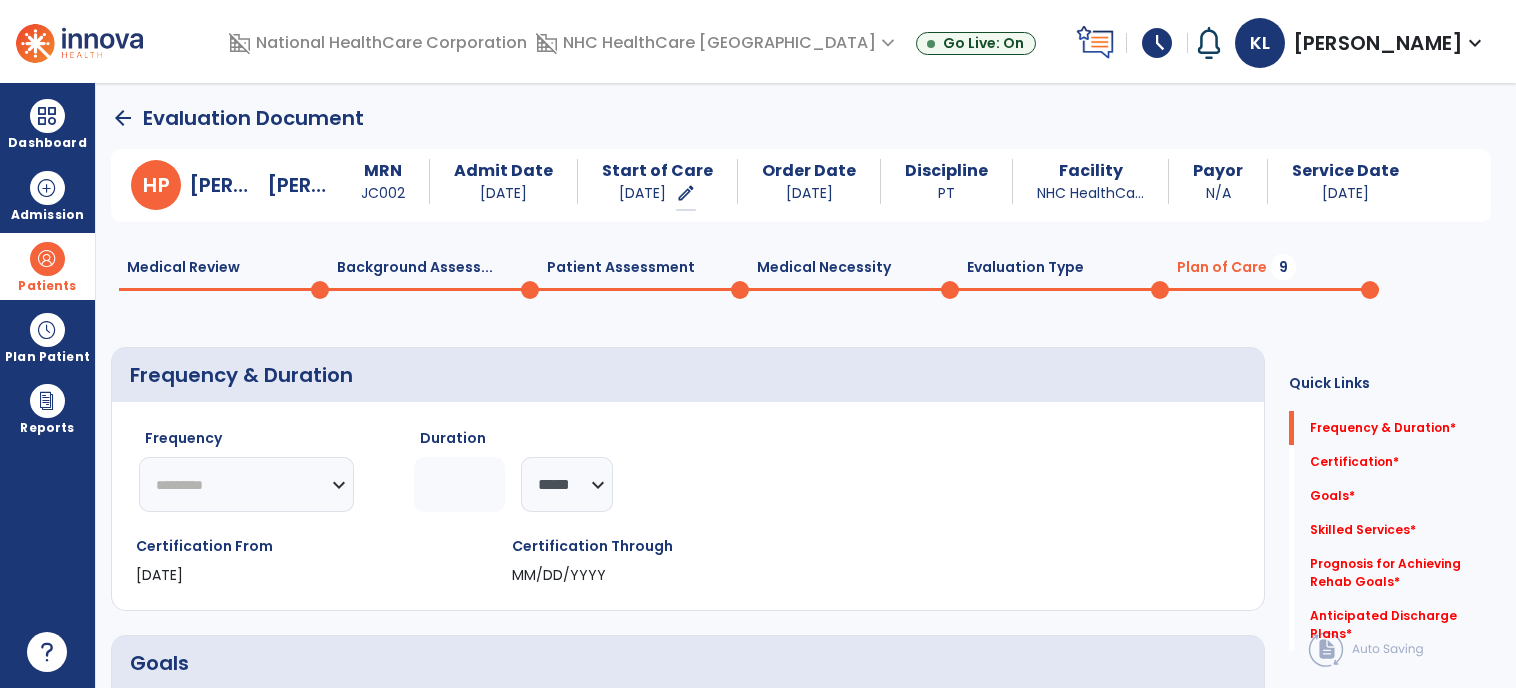 click on "********* ** ** ** ** ** ** **" 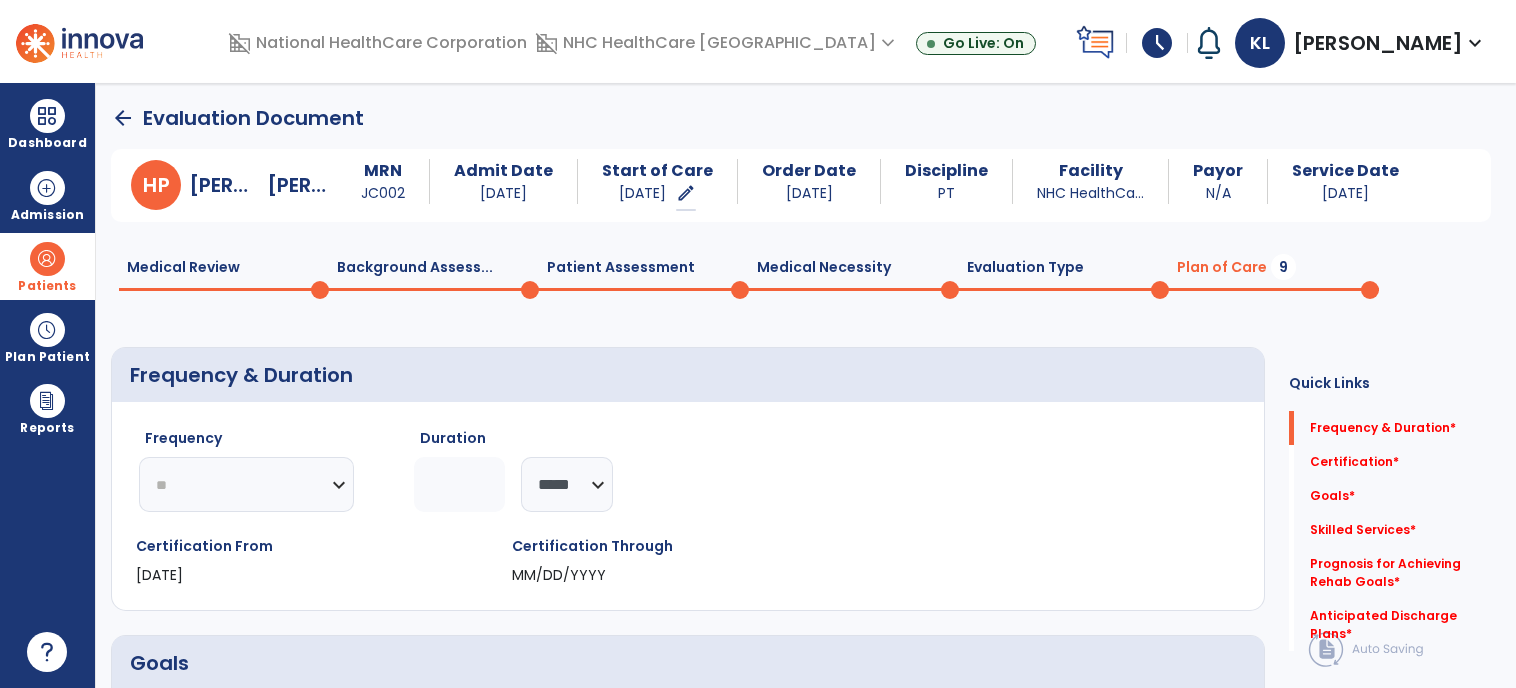 click on "********* ** ** ** ** ** ** **" 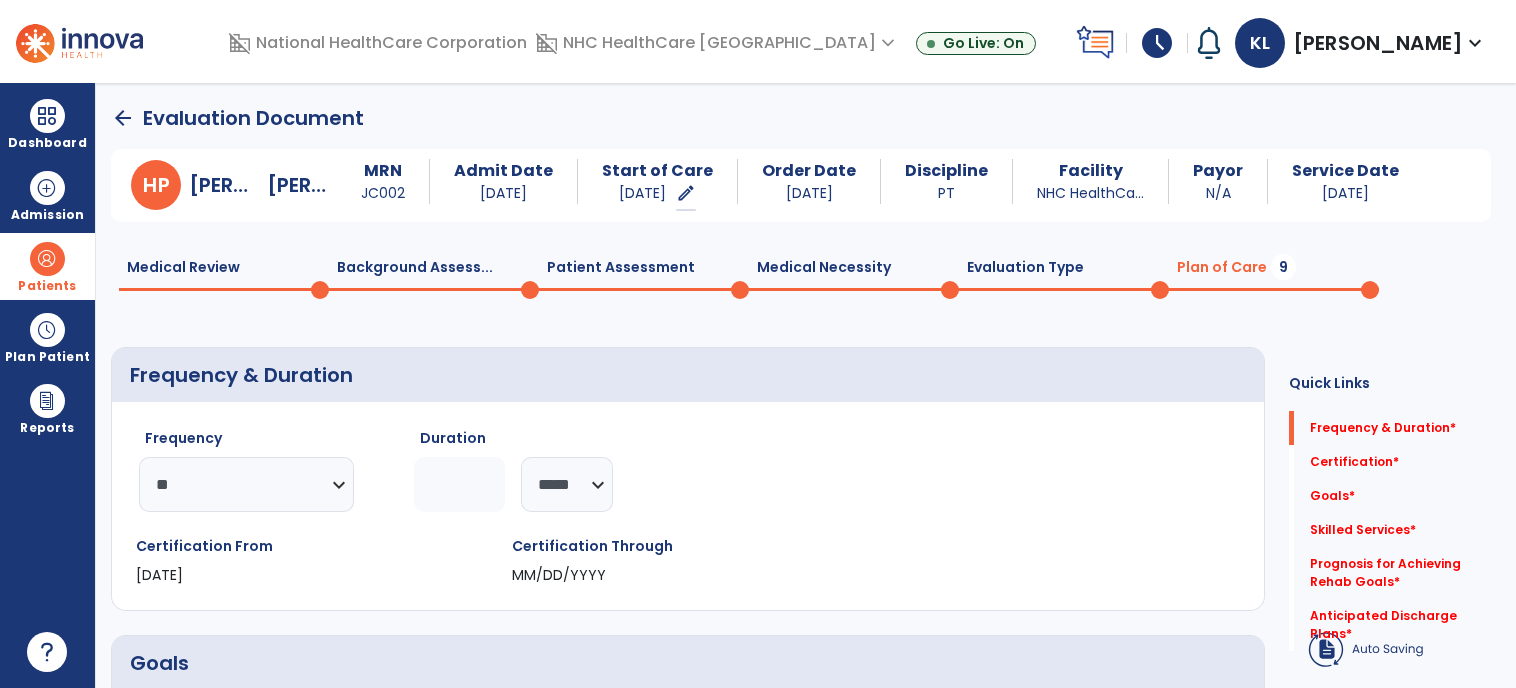 click 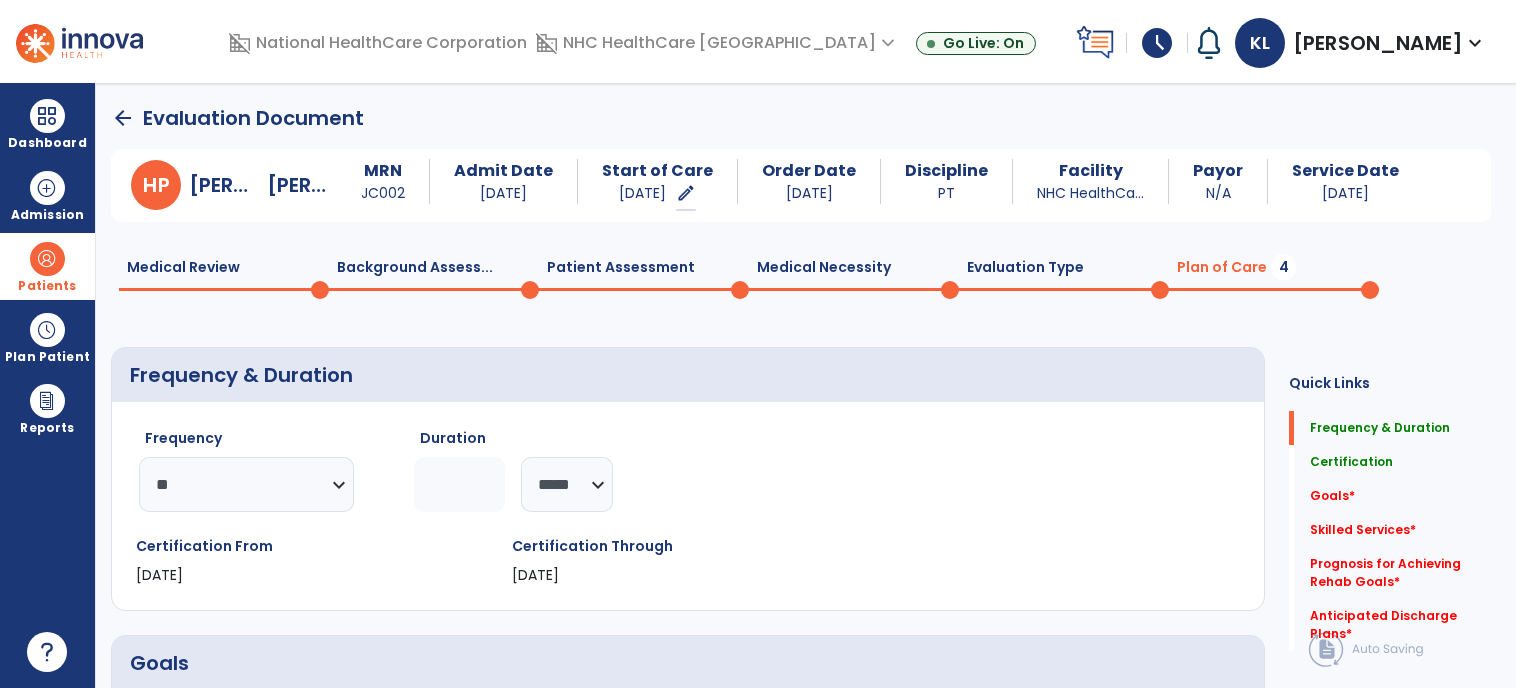 type on "*" 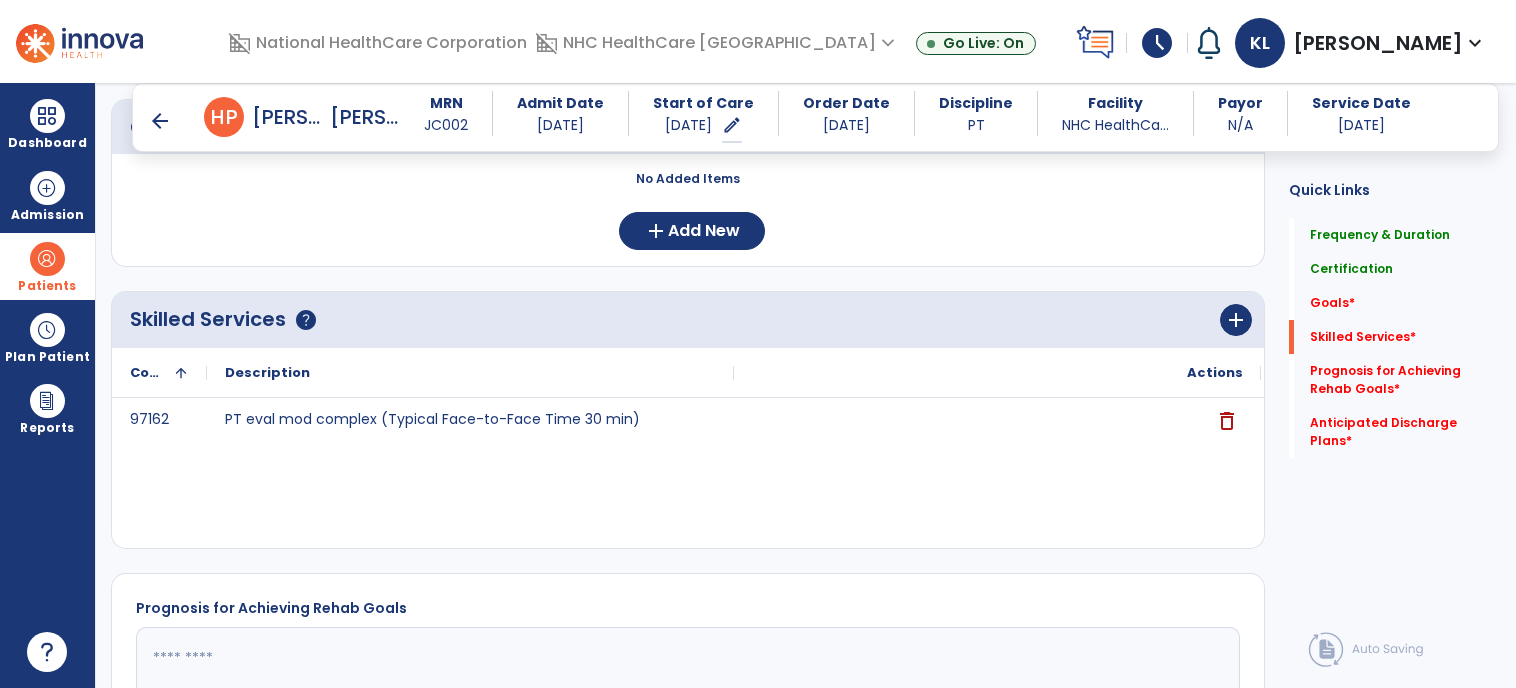 scroll, scrollTop: 521, scrollLeft: 0, axis: vertical 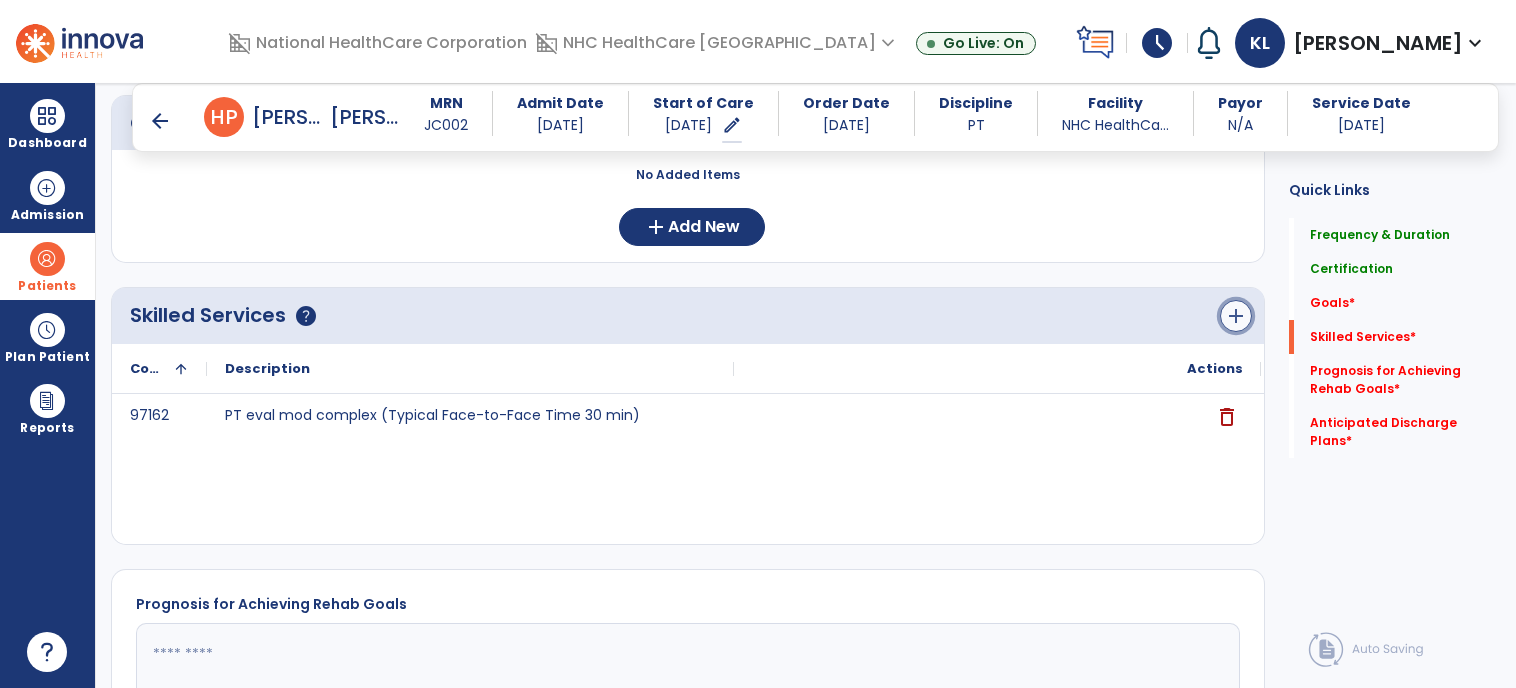 click on "add" 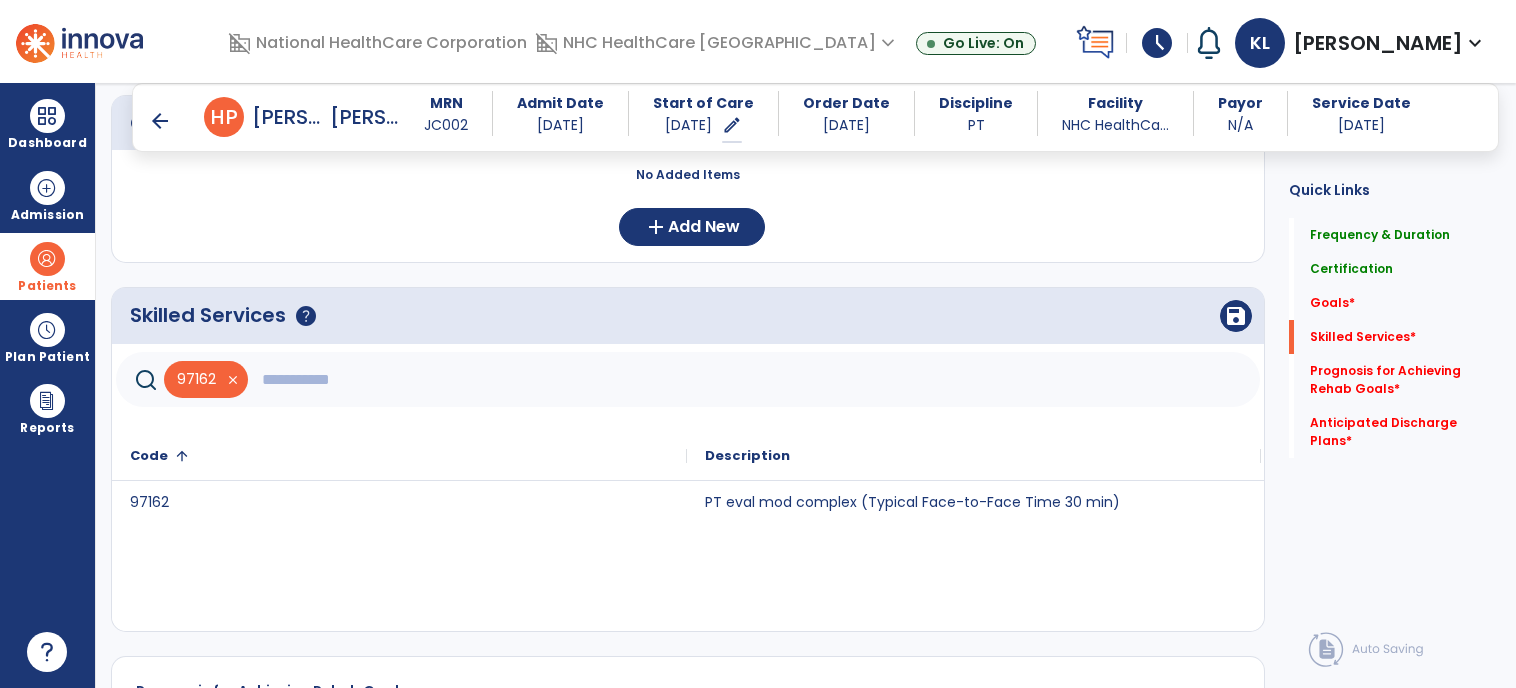 click 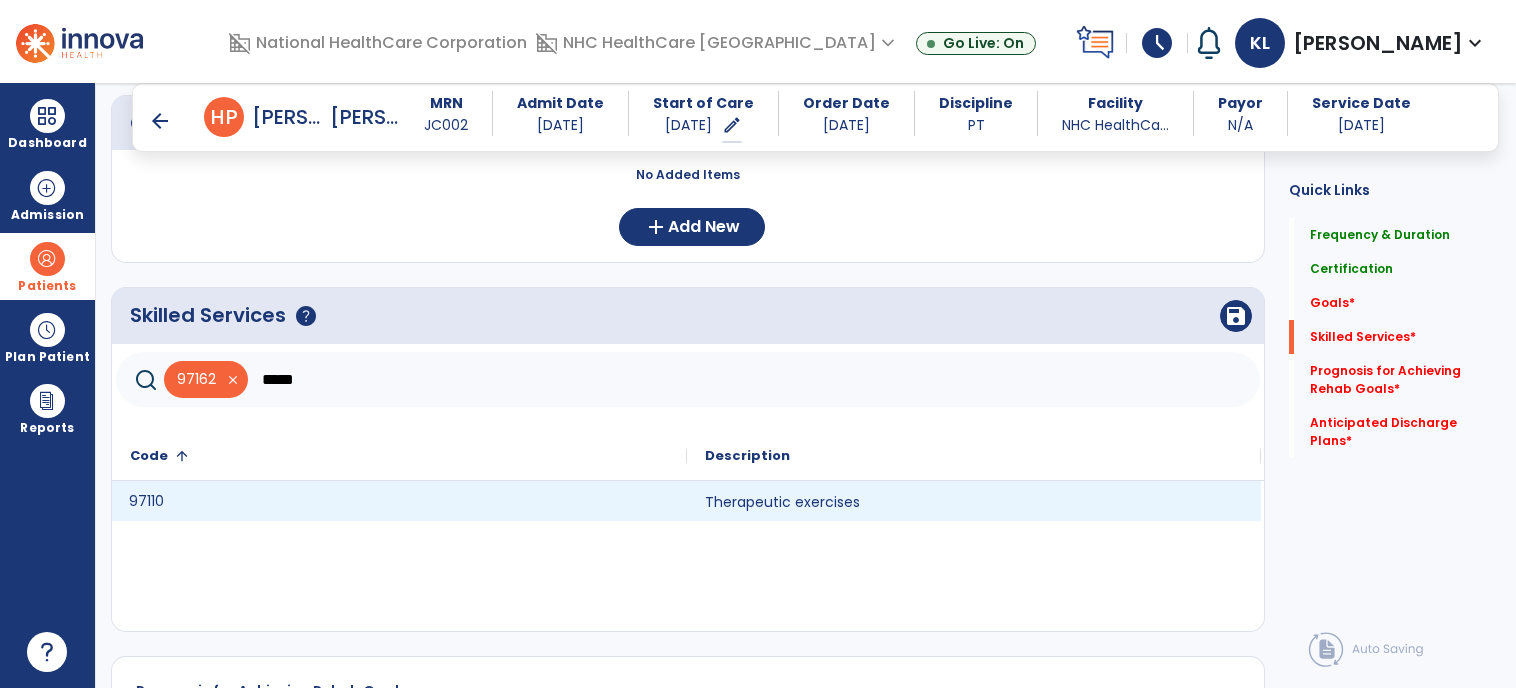 click on "97110" 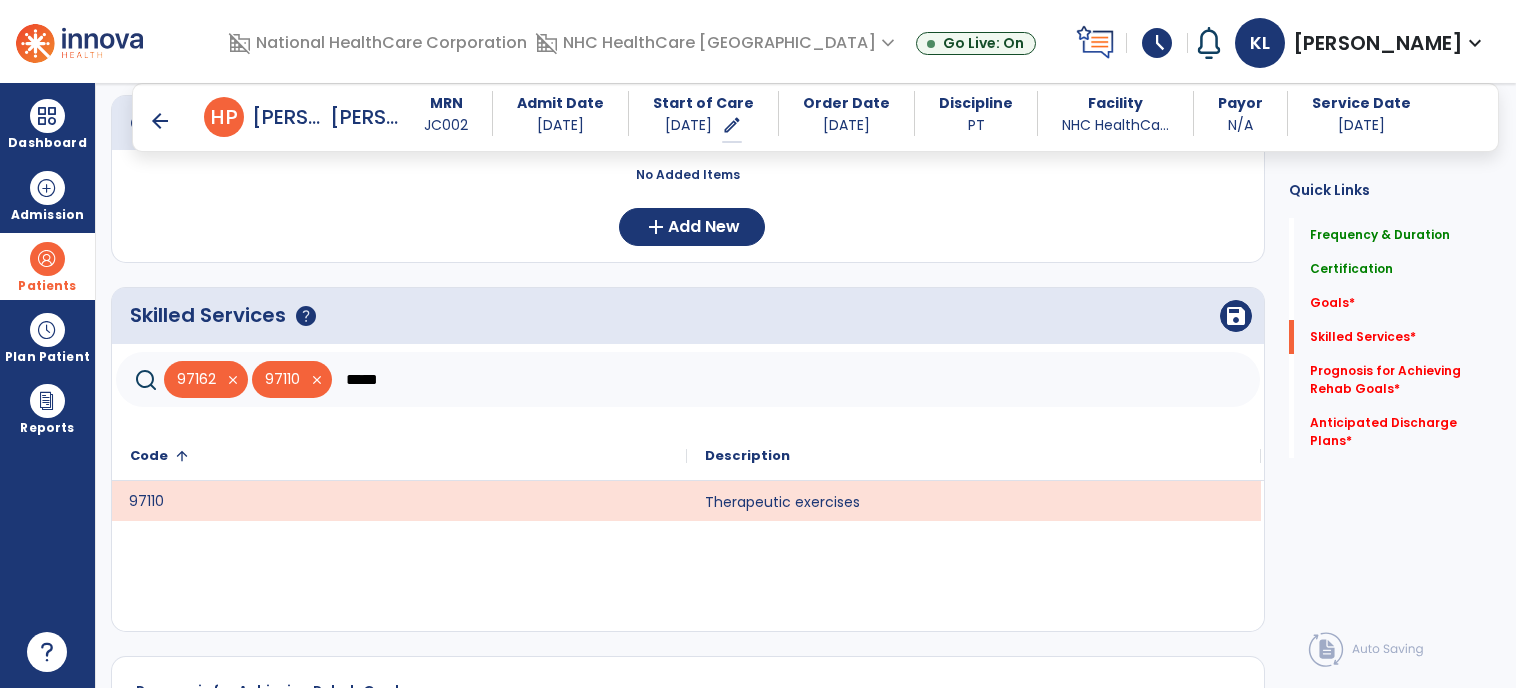 click on "*****" 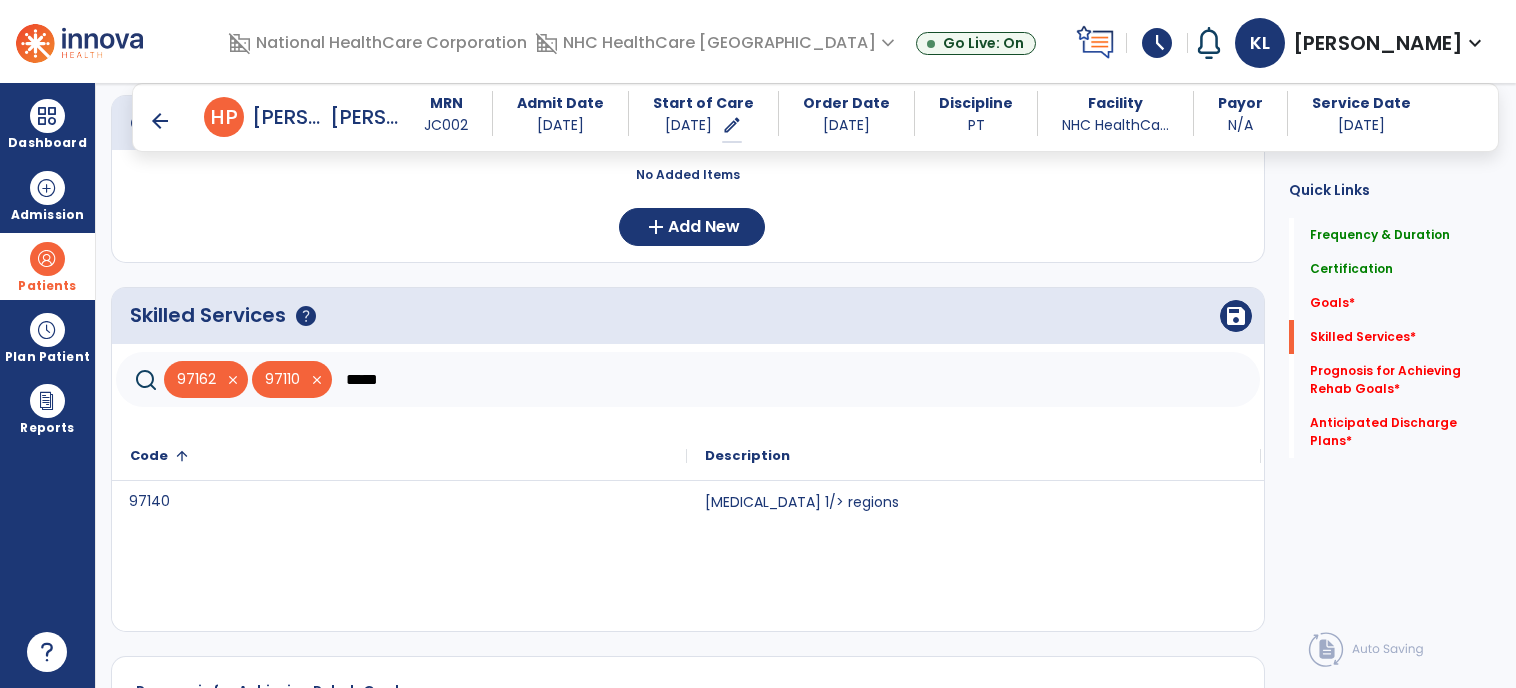 click on "97140 [MEDICAL_DATA] 1/> regions" 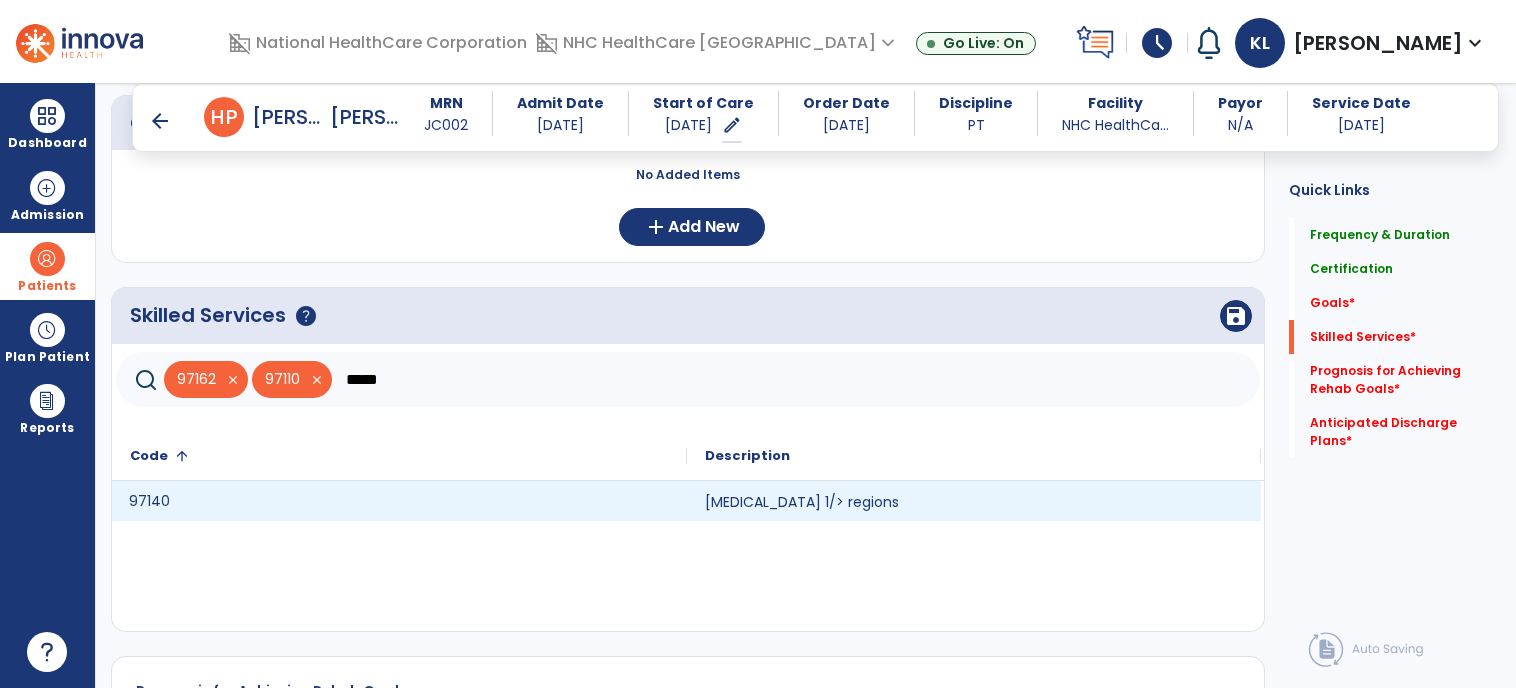 click on "97140" 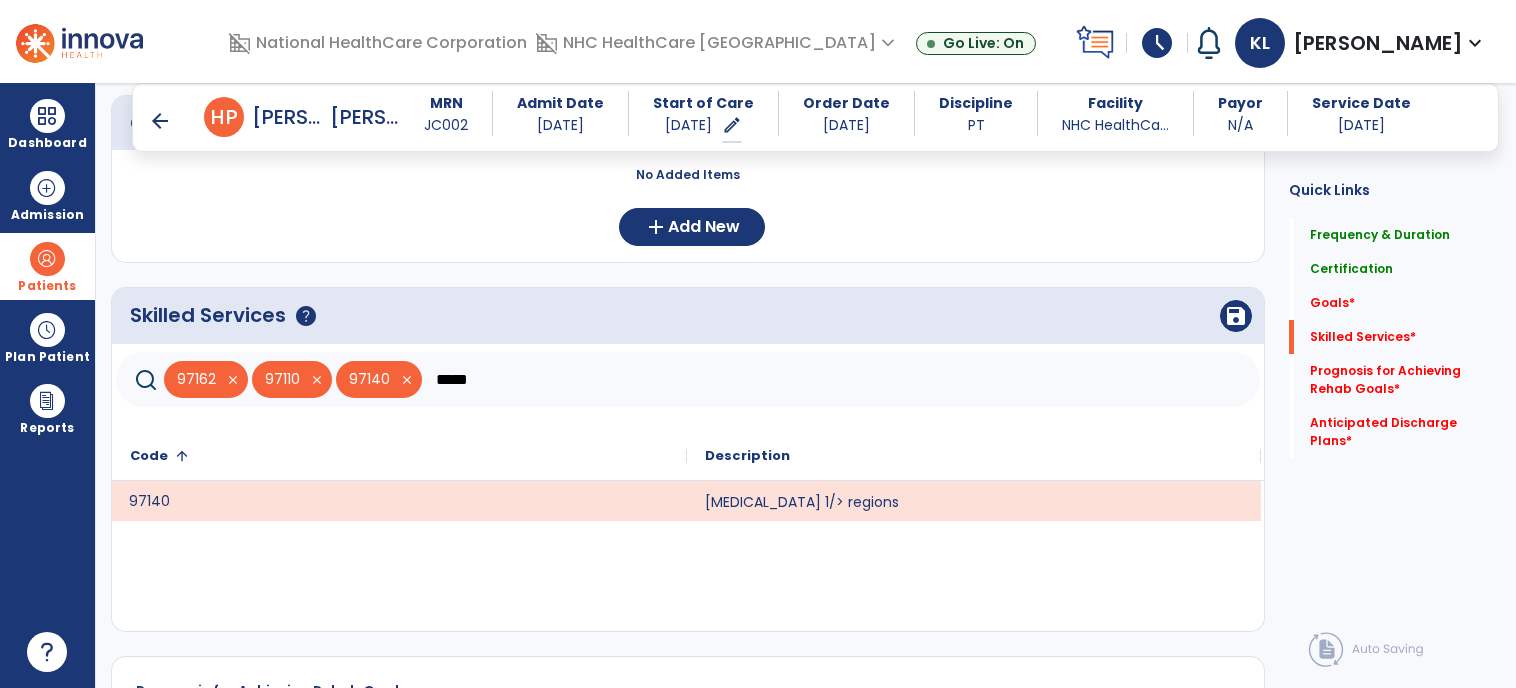 click on "*****" 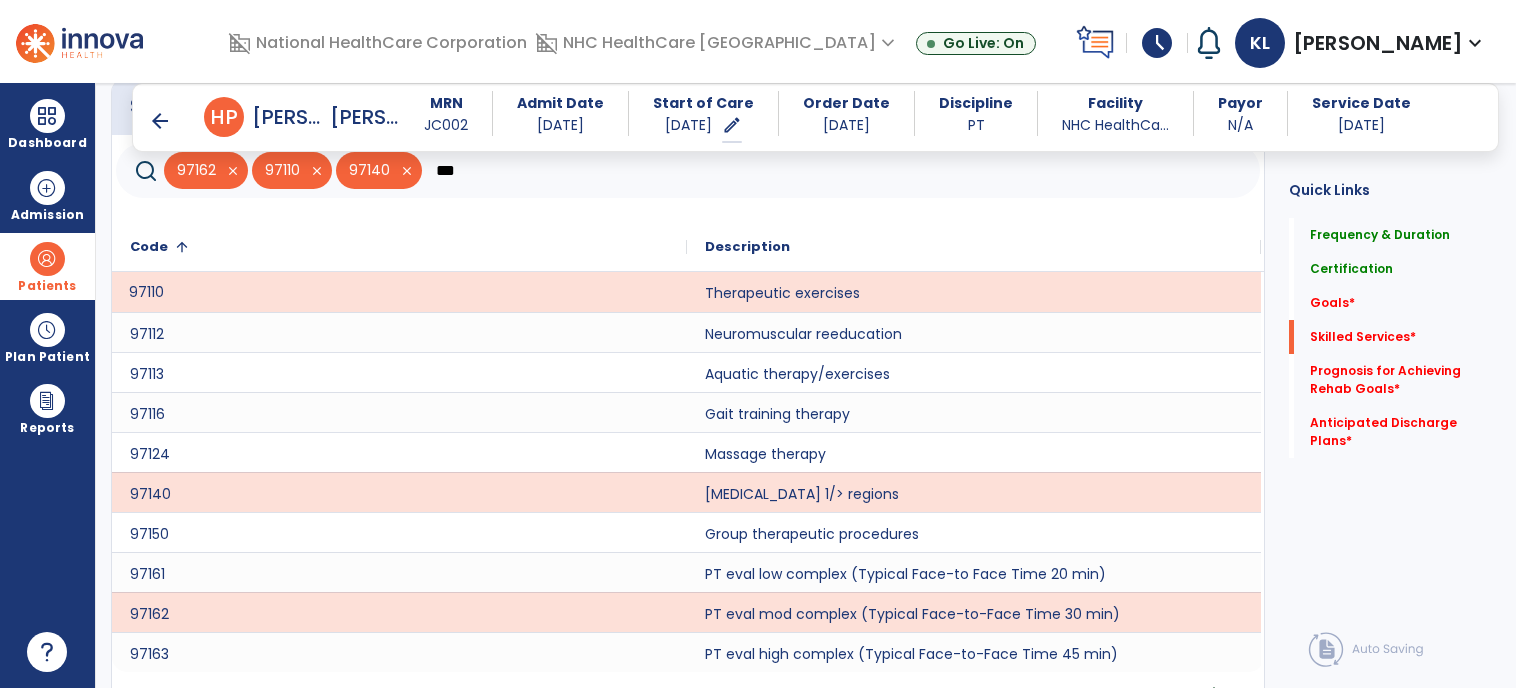 scroll, scrollTop: 760, scrollLeft: 0, axis: vertical 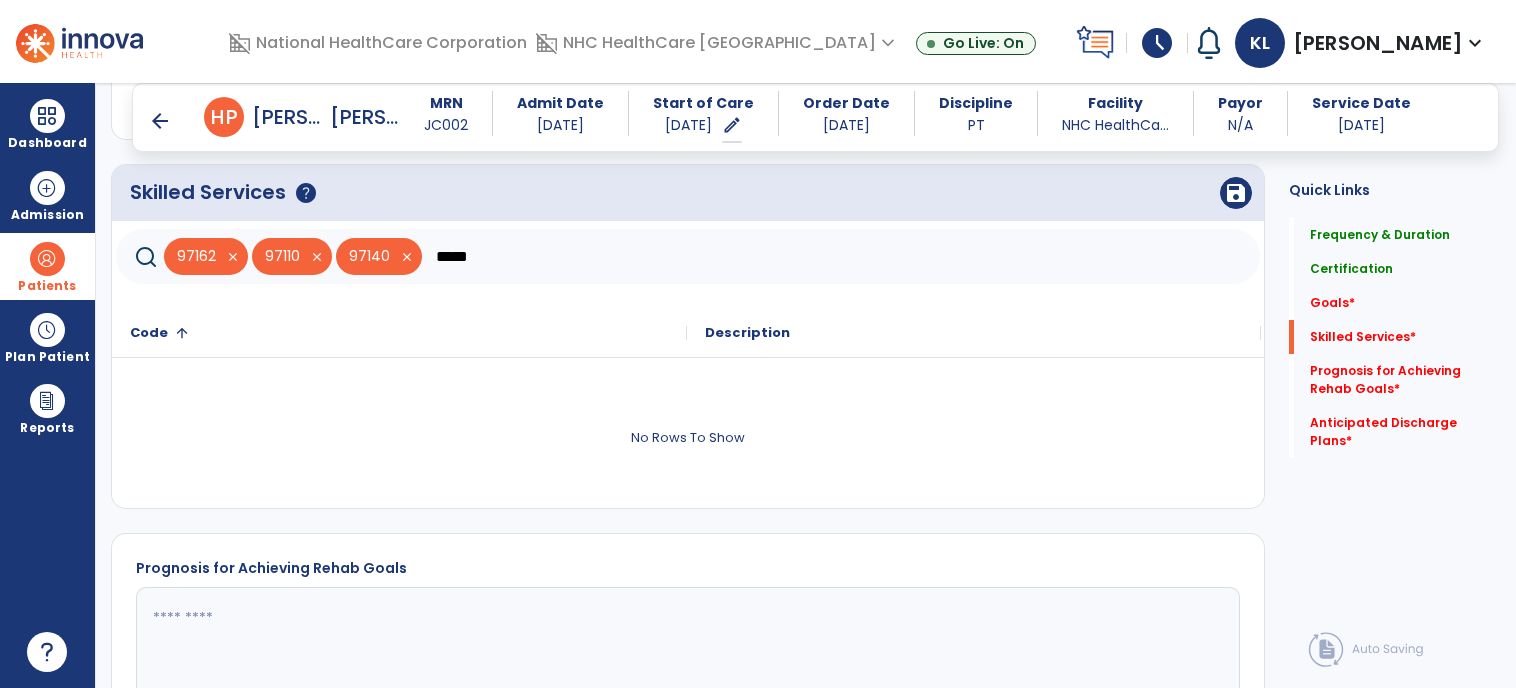 type on "*****" 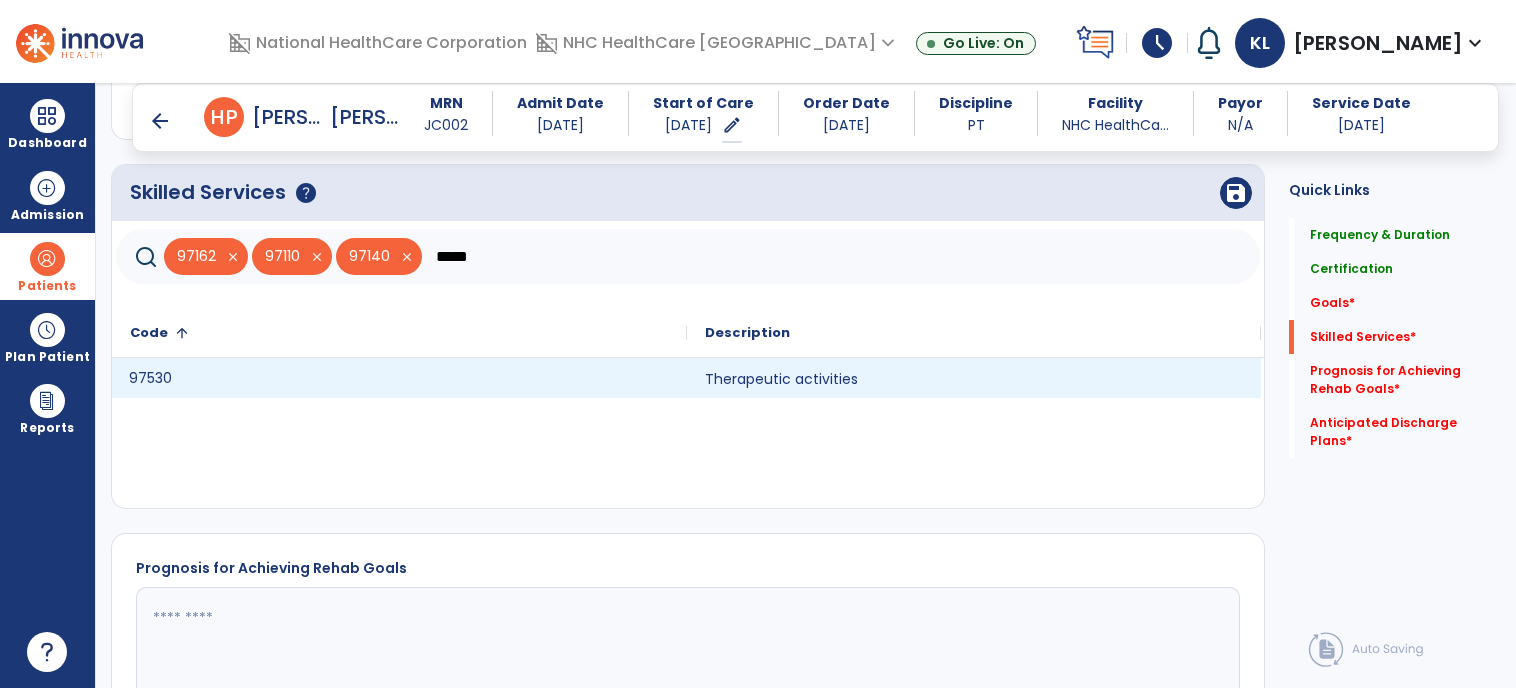 click on "97530" 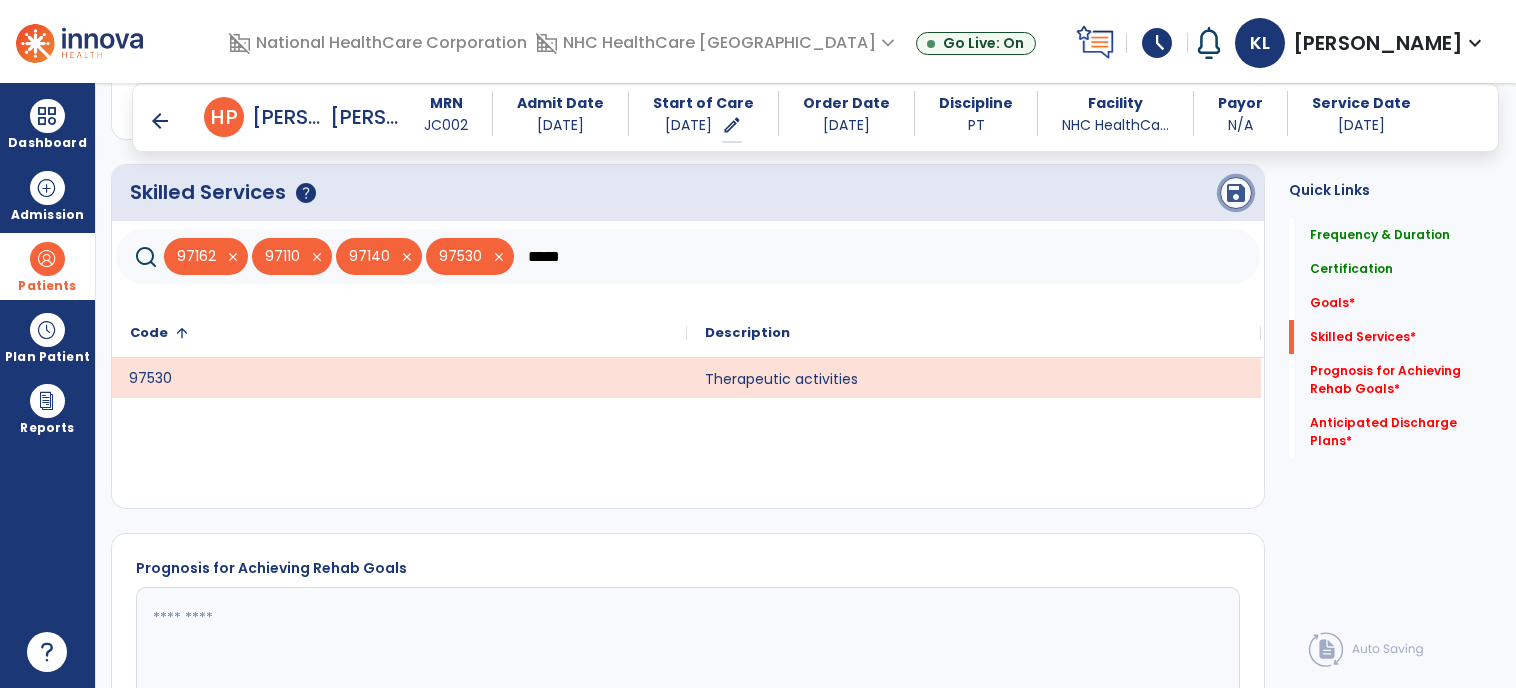 click on "save" 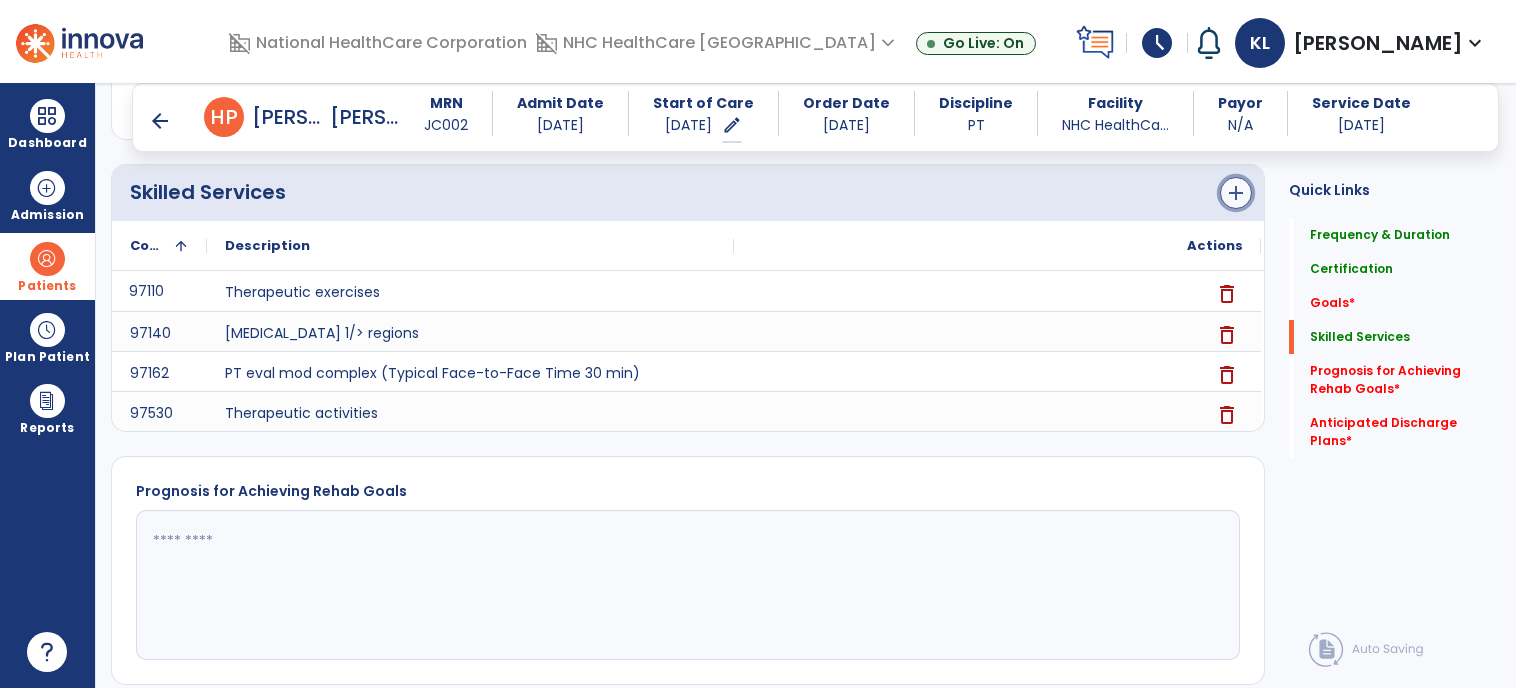 click on "add" 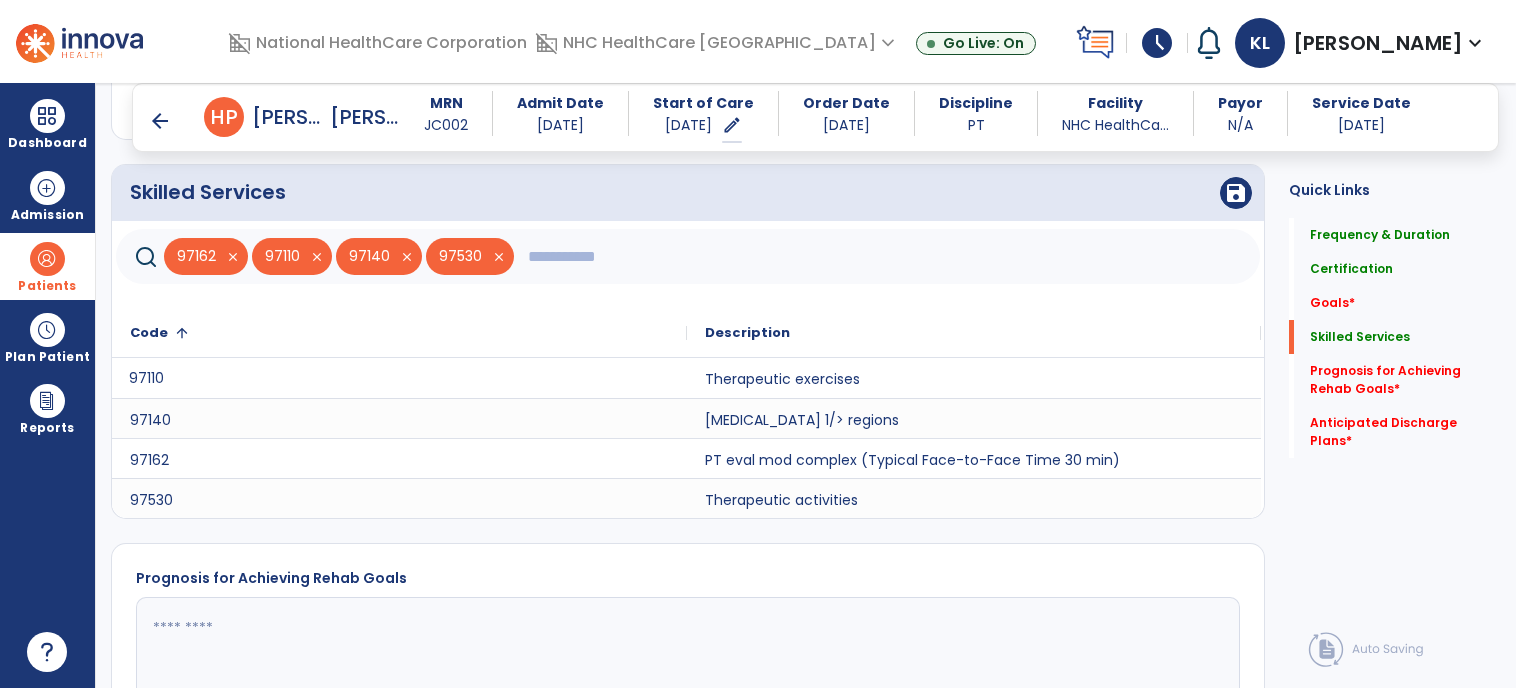 click 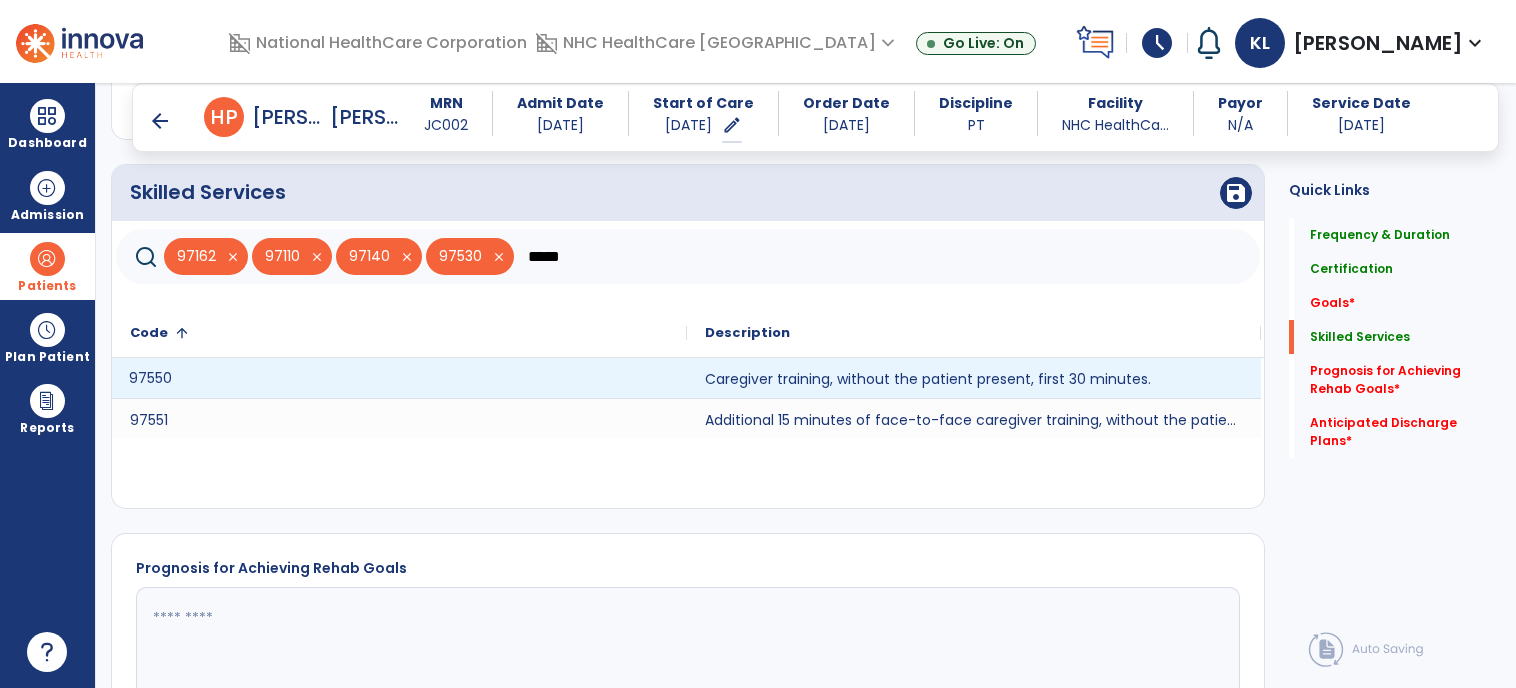 click on "97550" 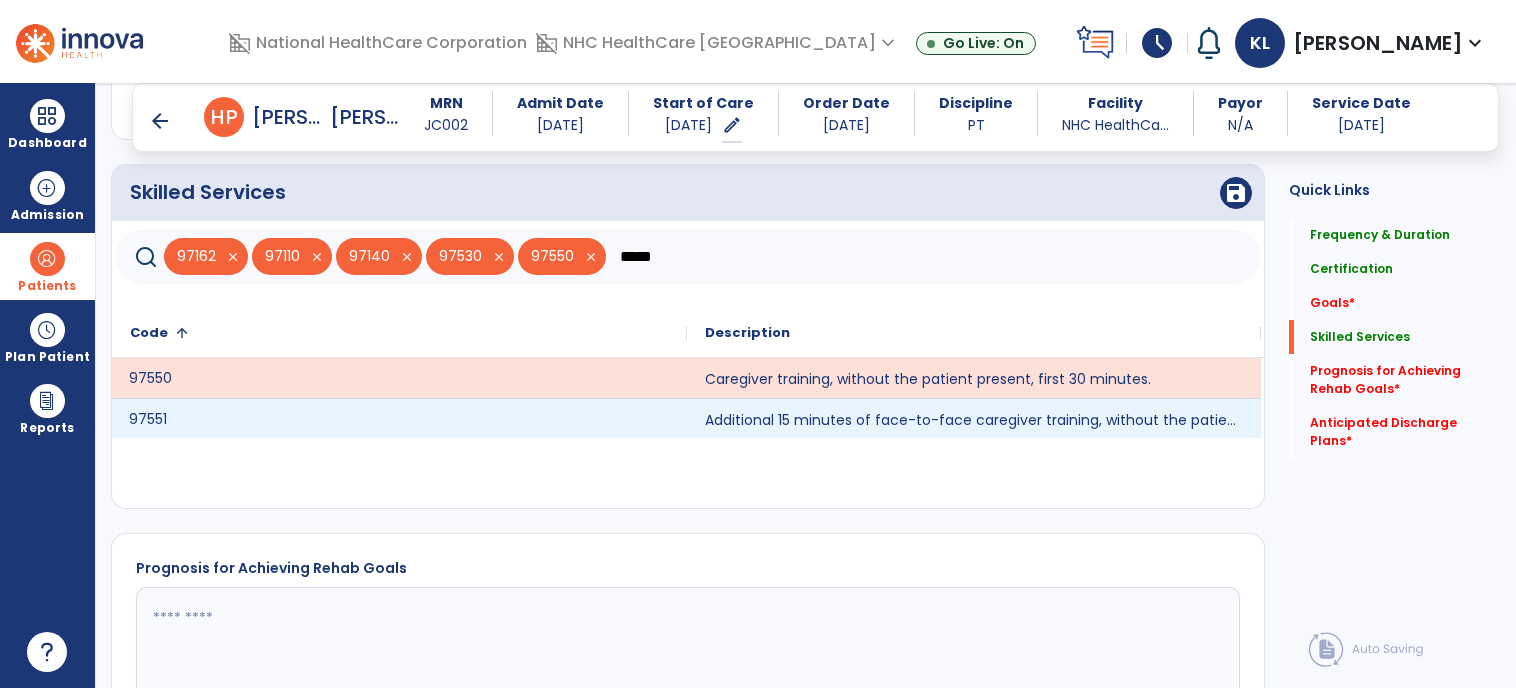click on "97551" 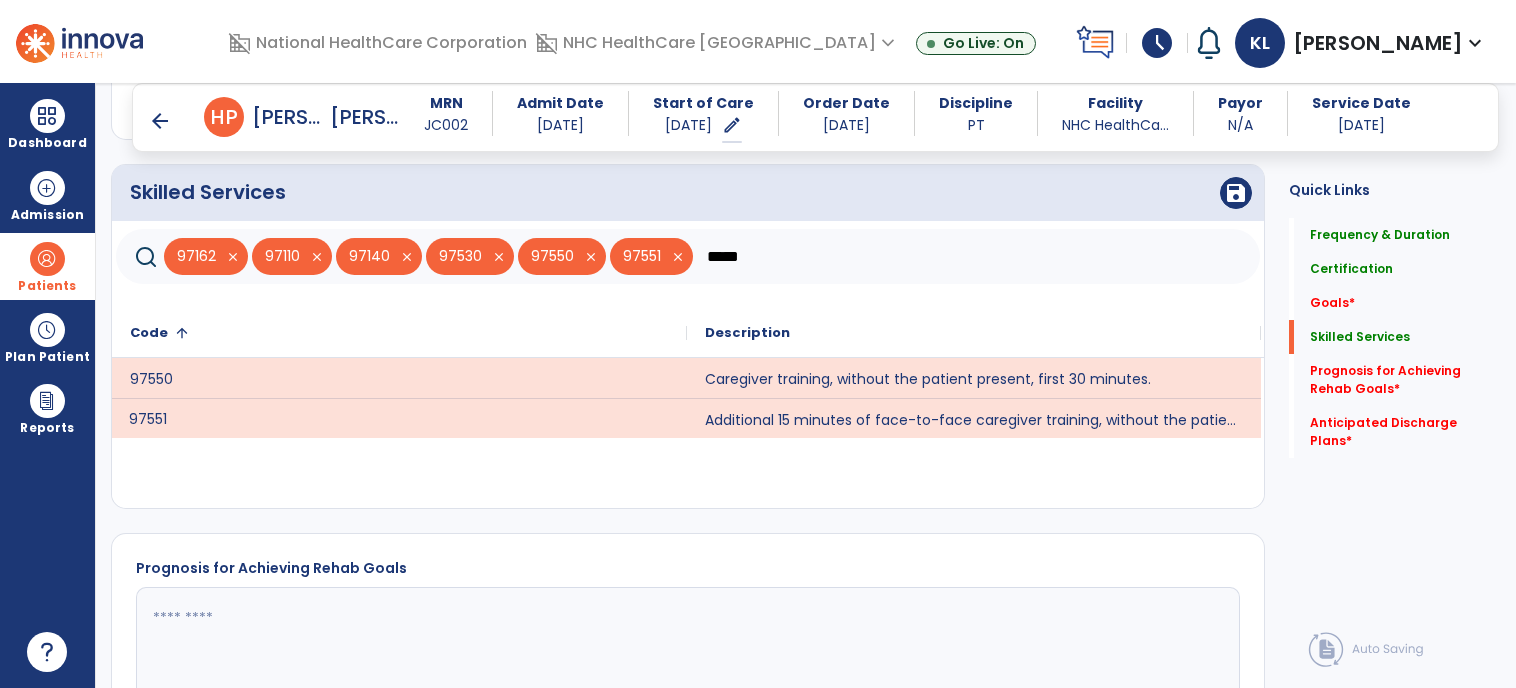 click on "*****" 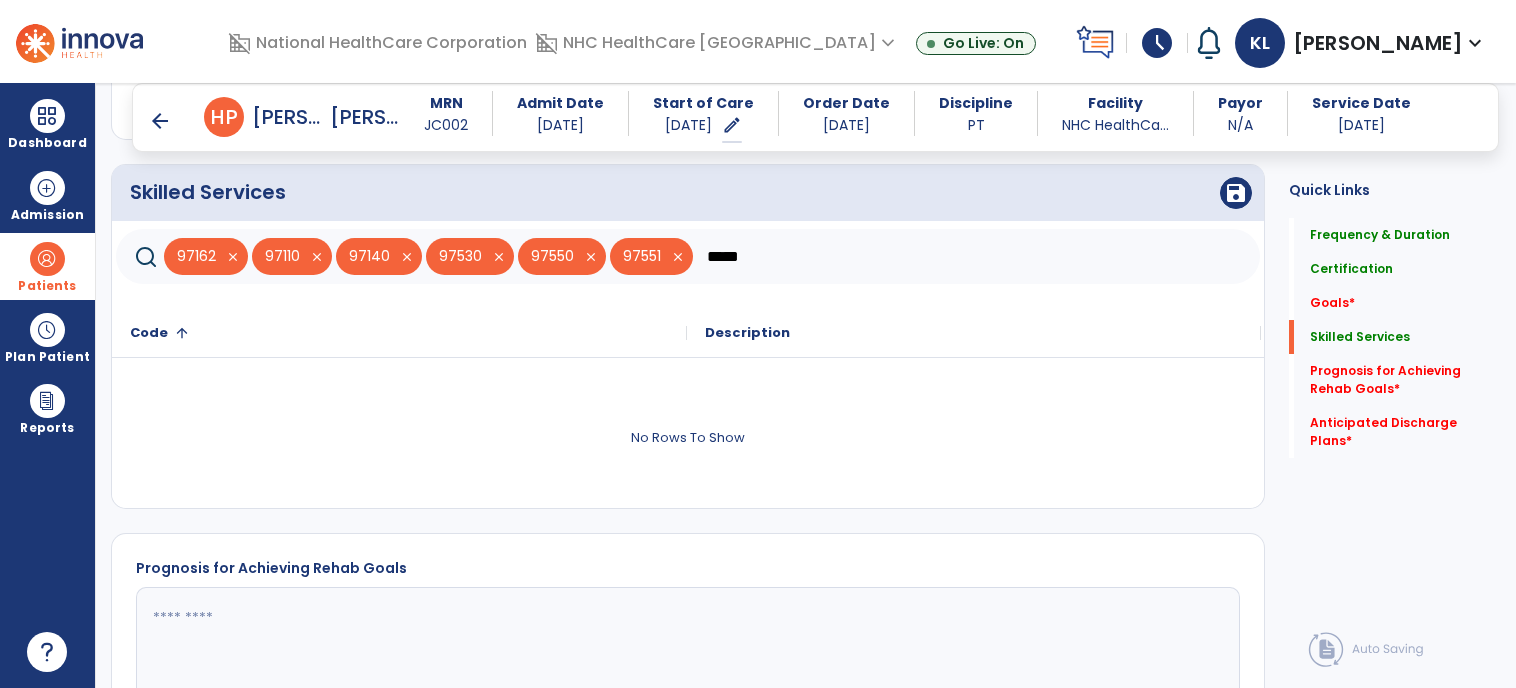 type on "*****" 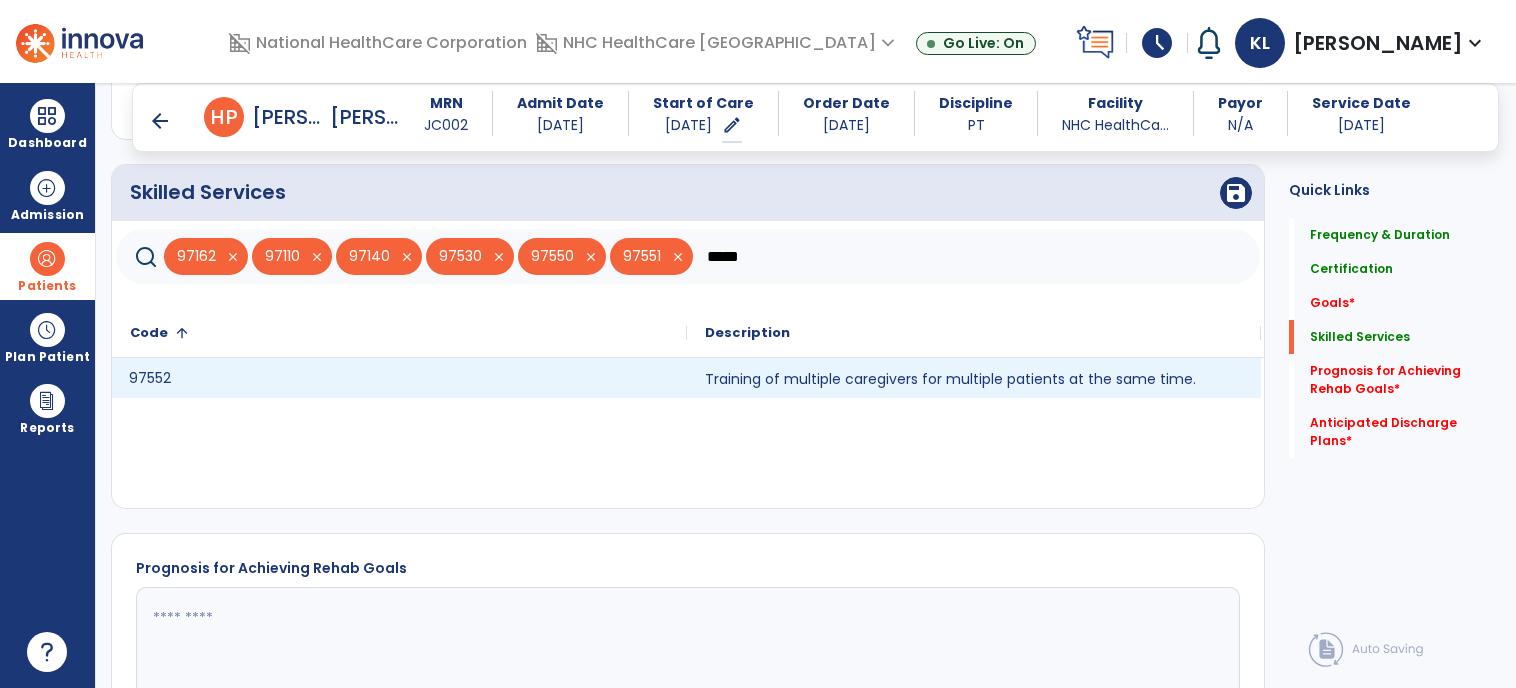 click on "97552" 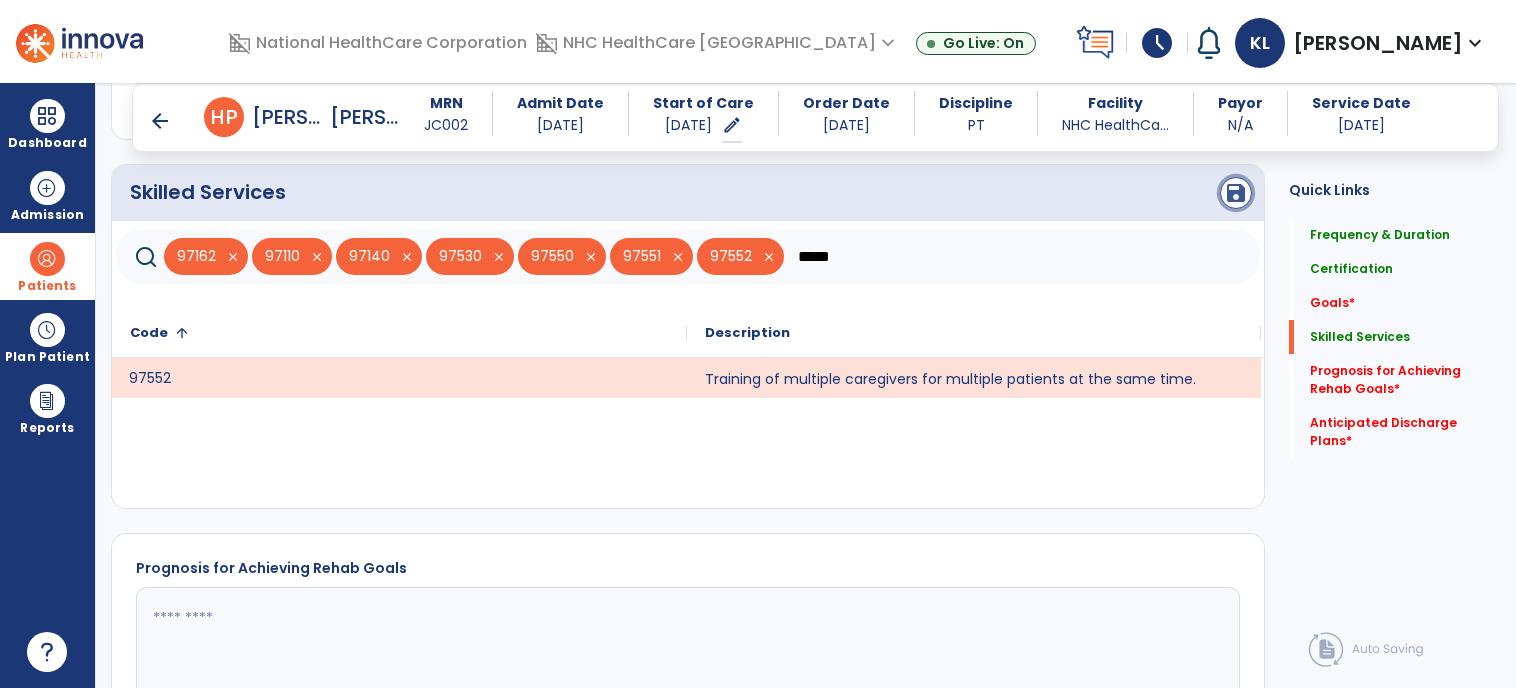 click on "save" 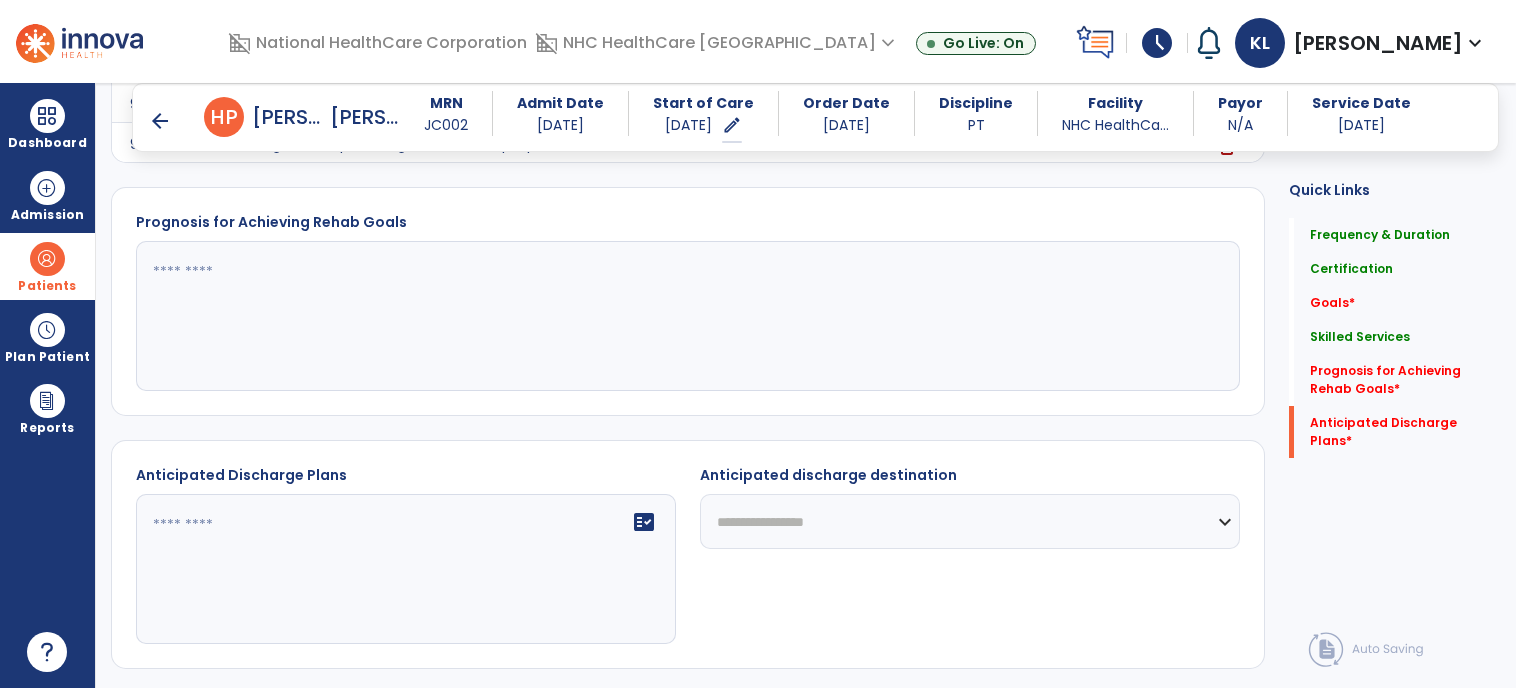scroll, scrollTop: 1038, scrollLeft: 0, axis: vertical 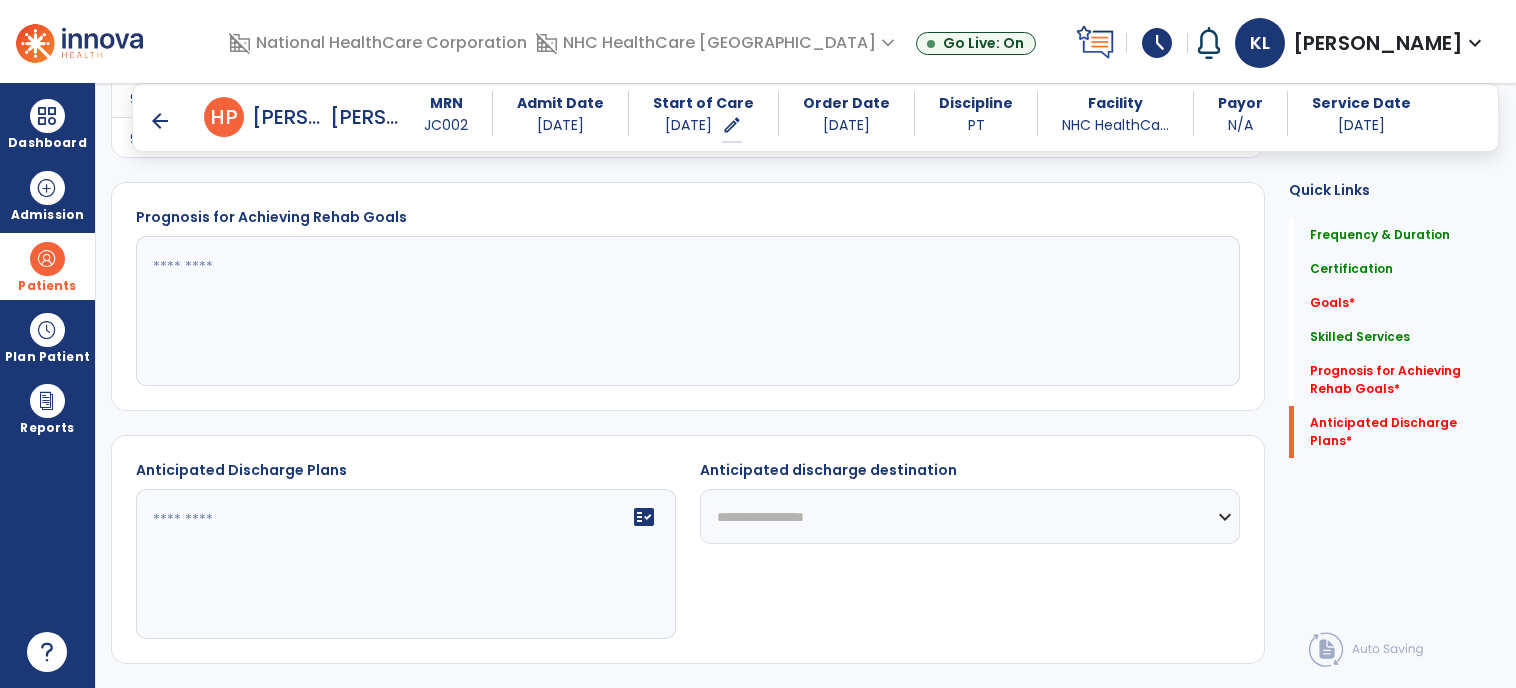 click 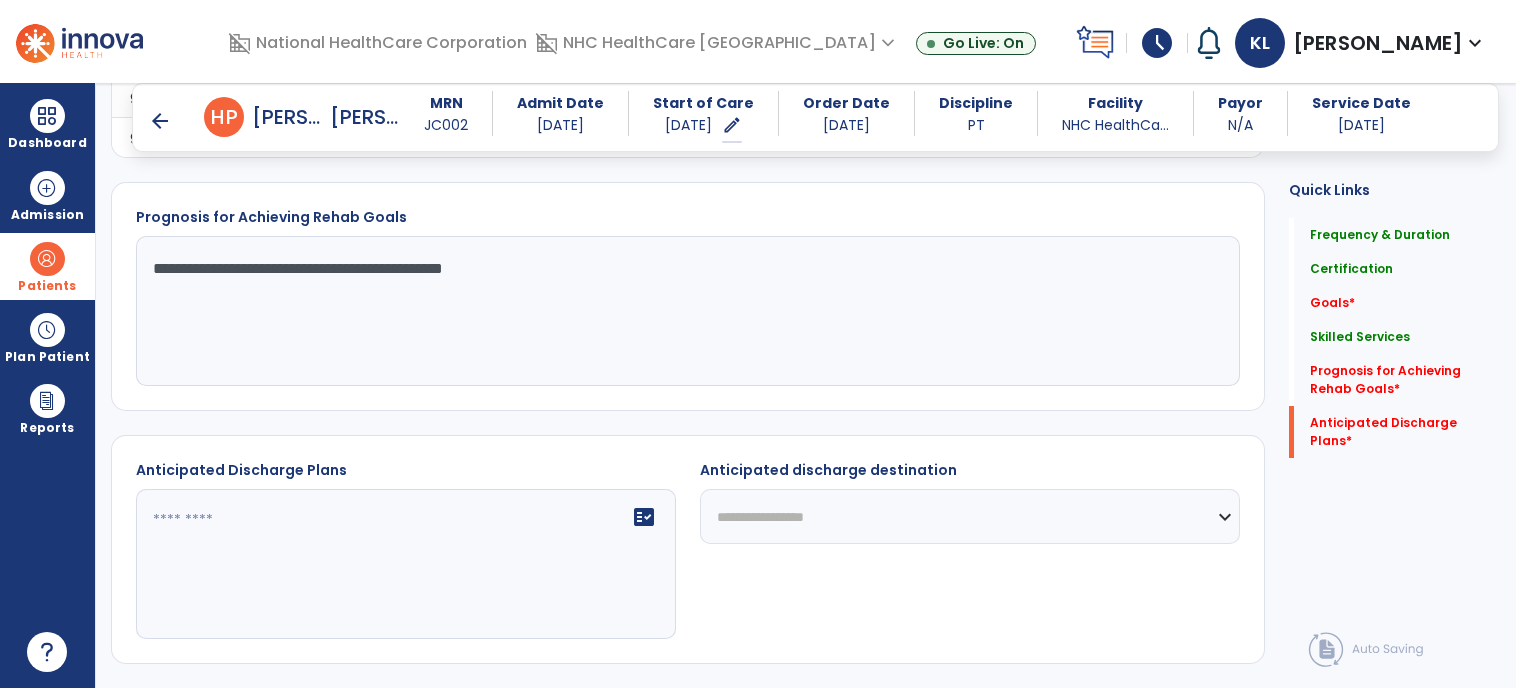 type on "**********" 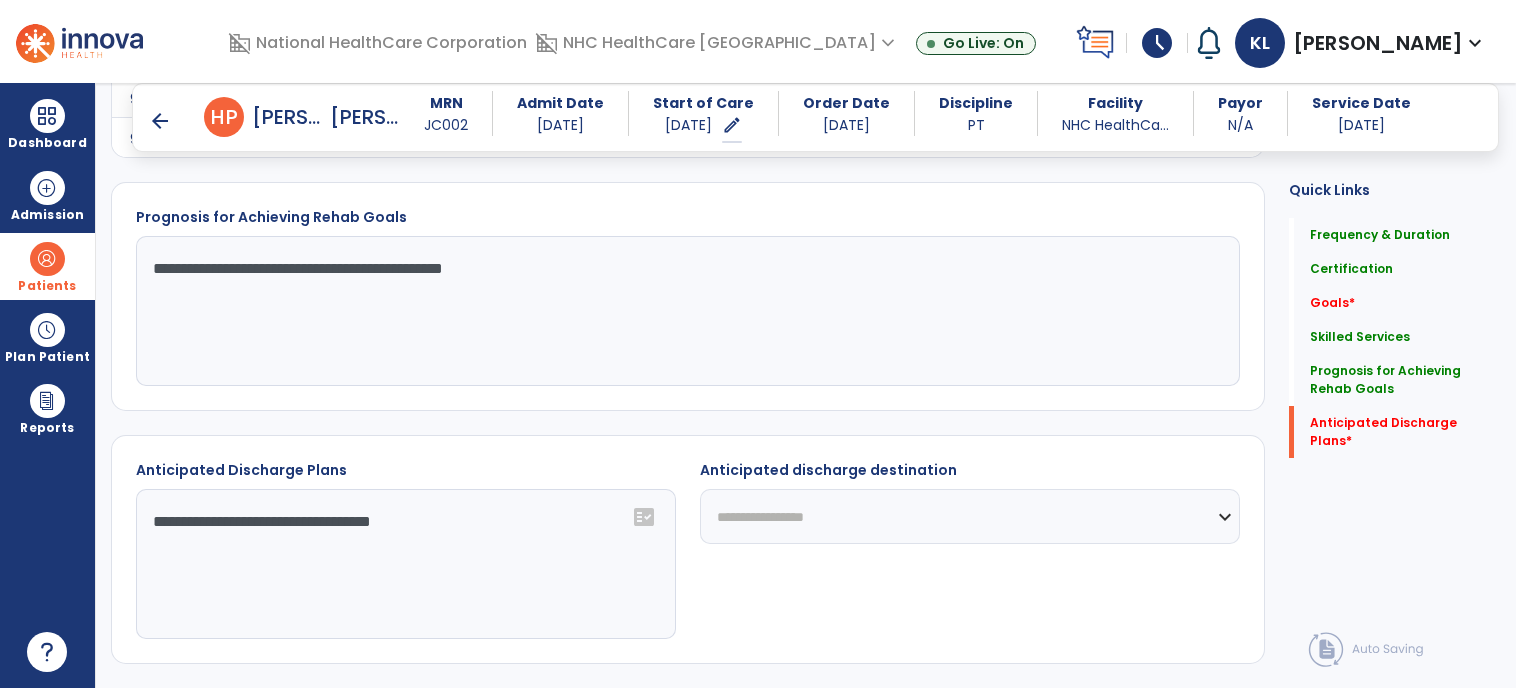 click on "**********" 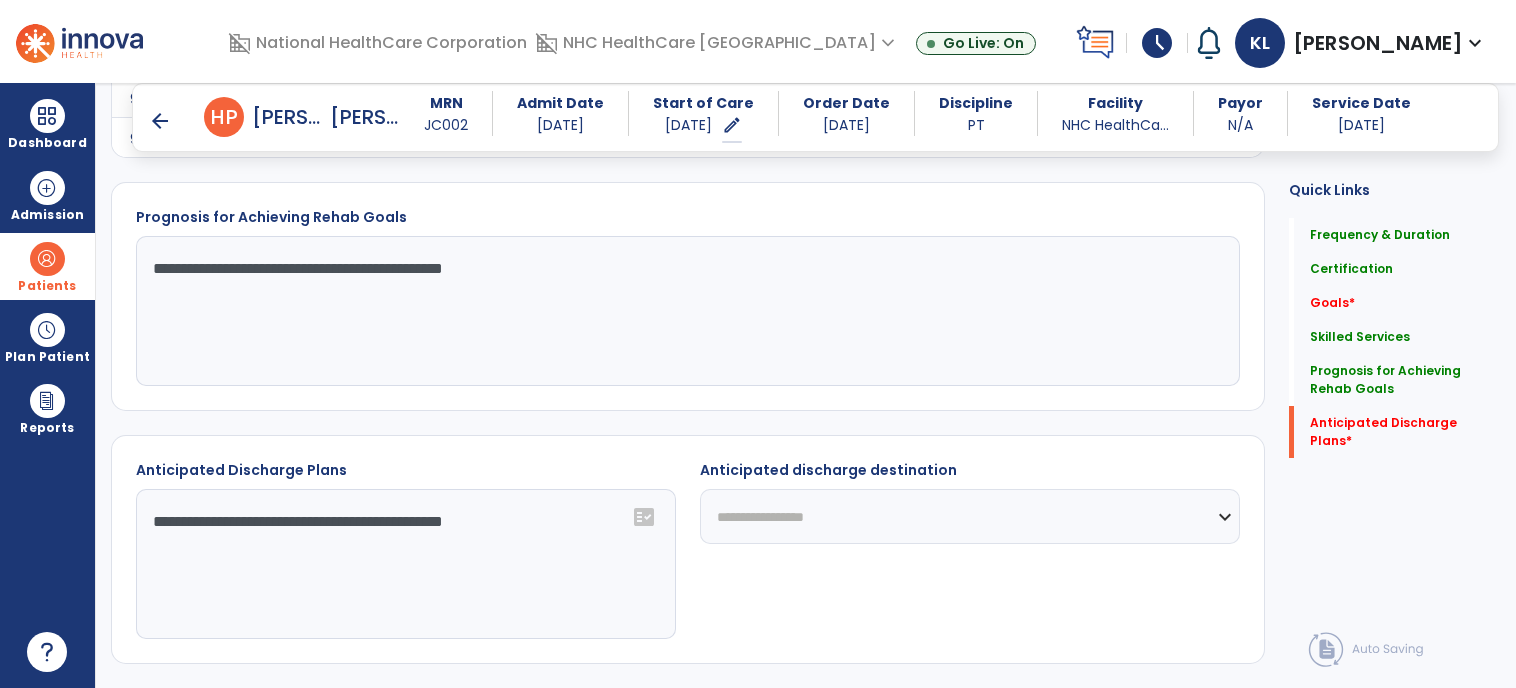 type on "**********" 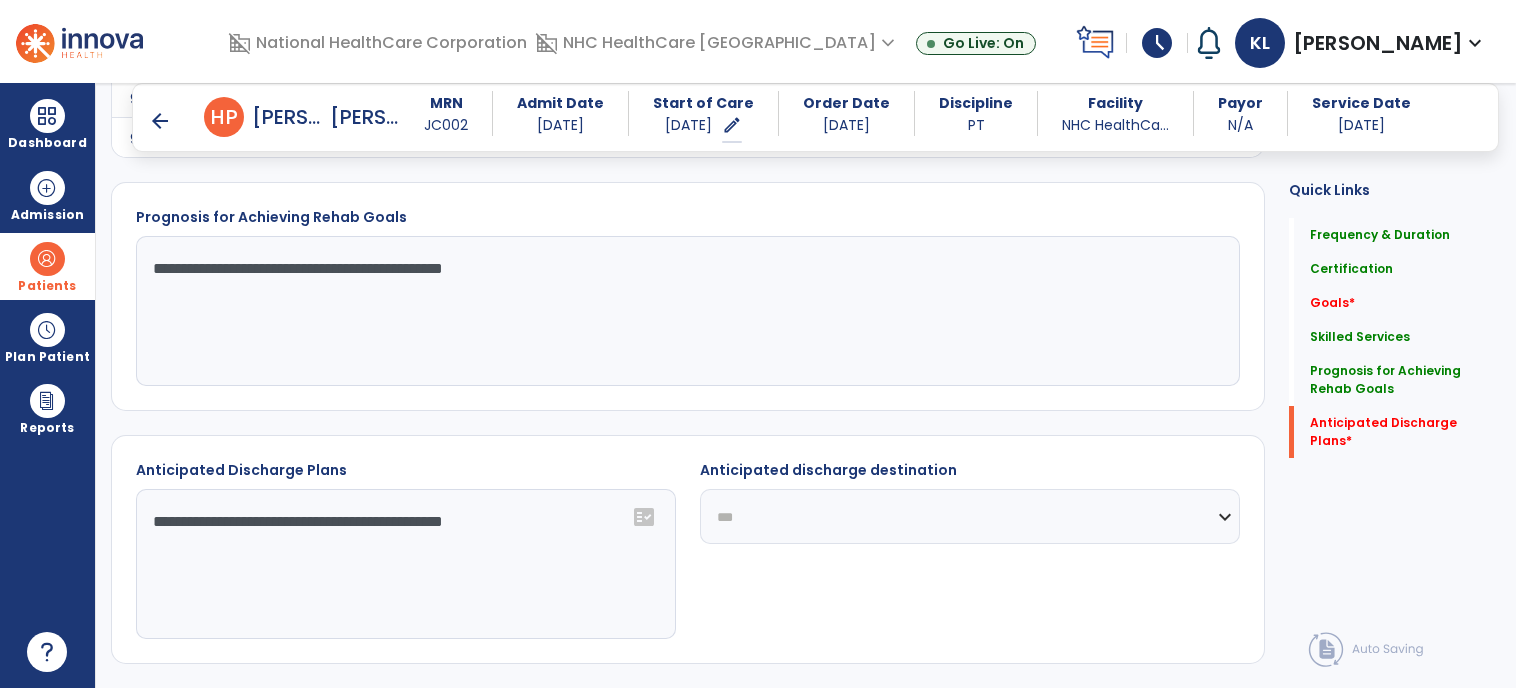 click on "**********" 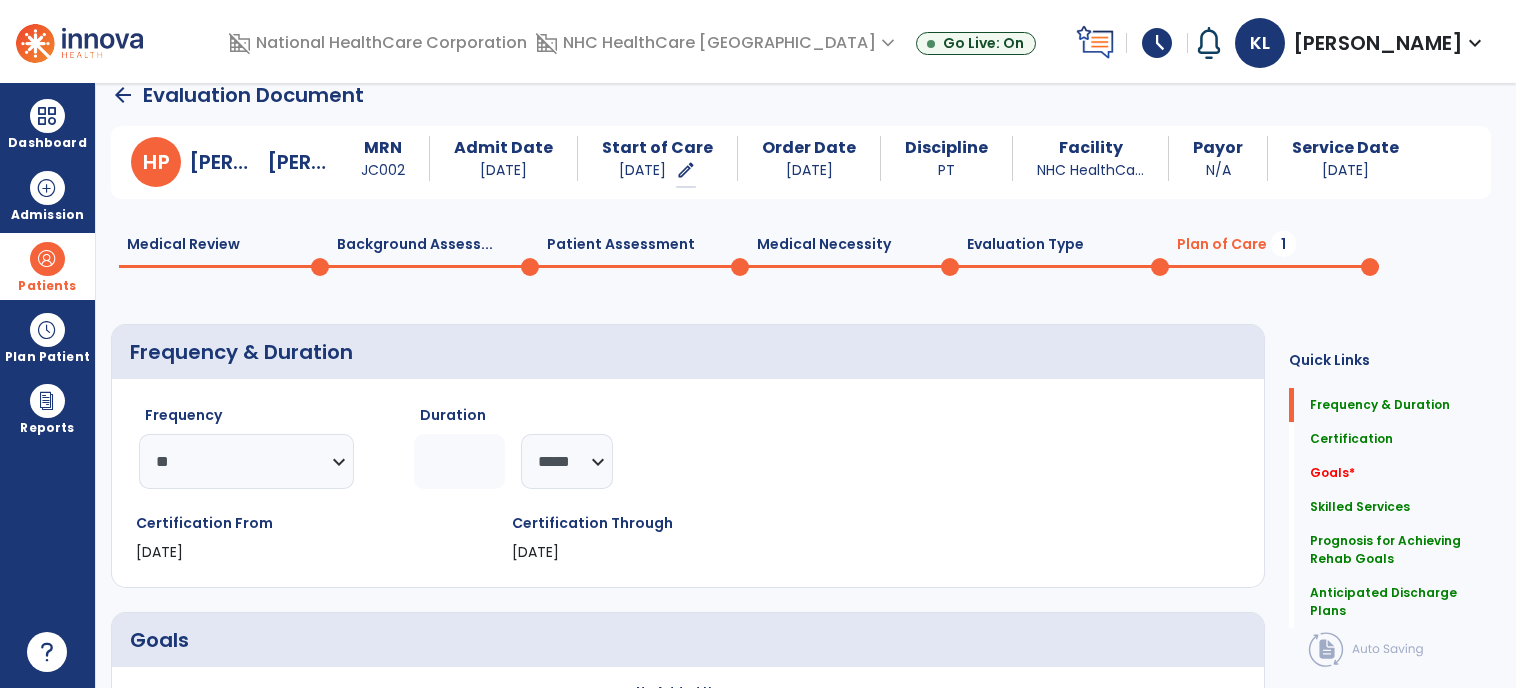 scroll, scrollTop: 0, scrollLeft: 0, axis: both 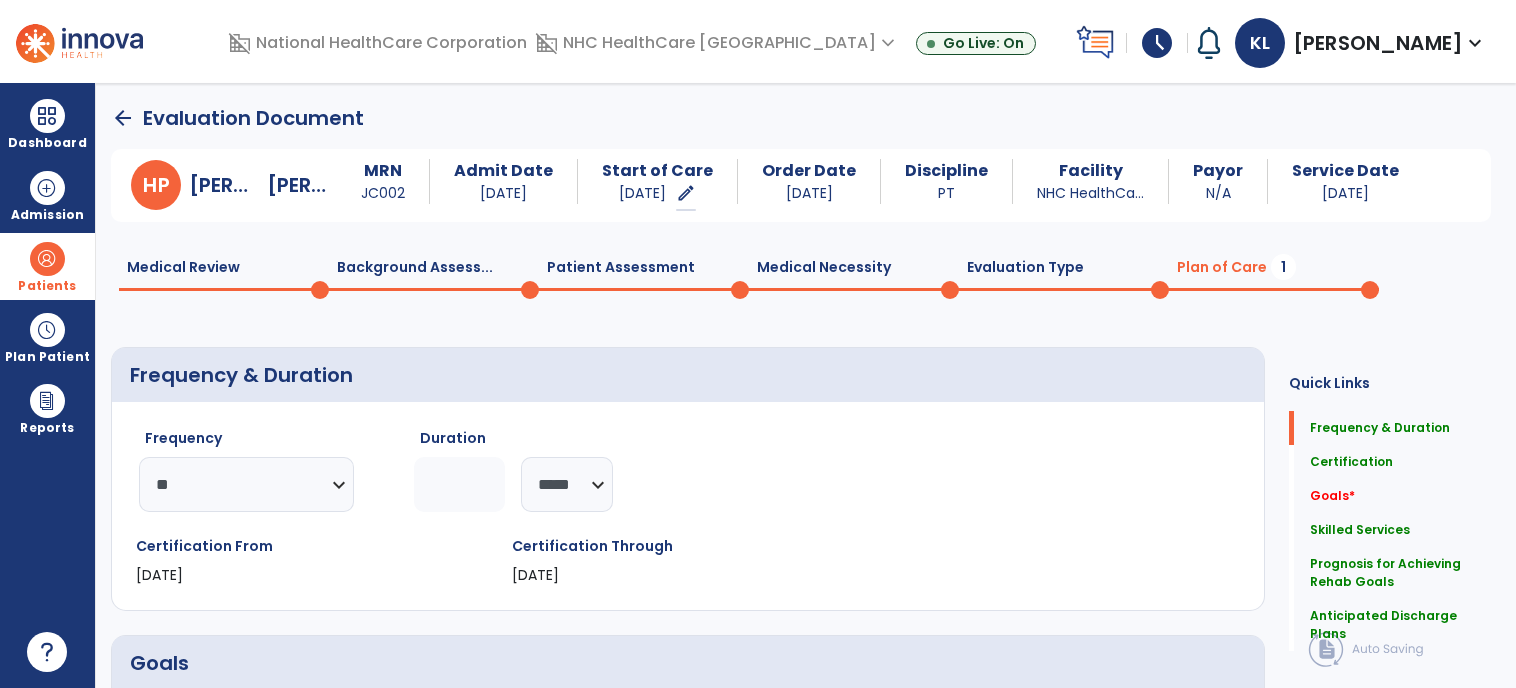 click on "Patient Assessment  0" 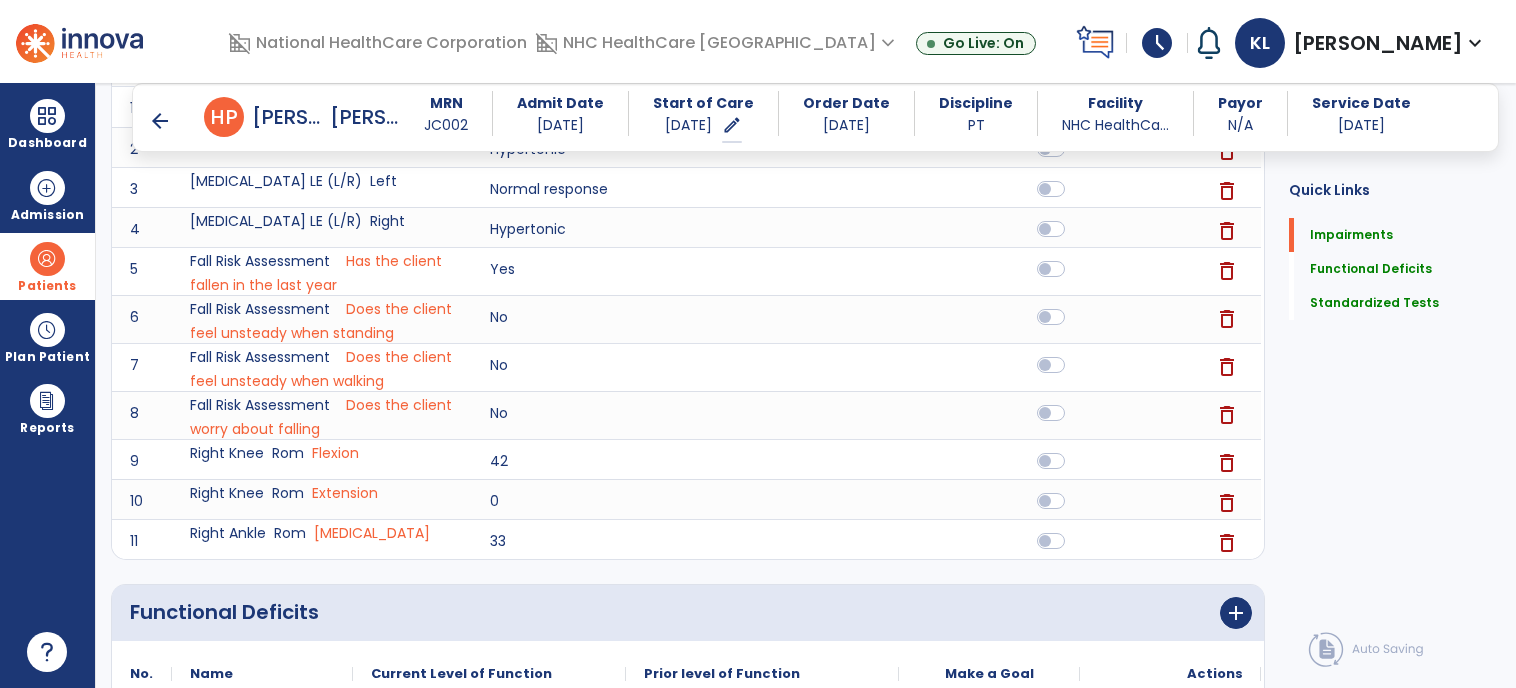 scroll, scrollTop: 386, scrollLeft: 0, axis: vertical 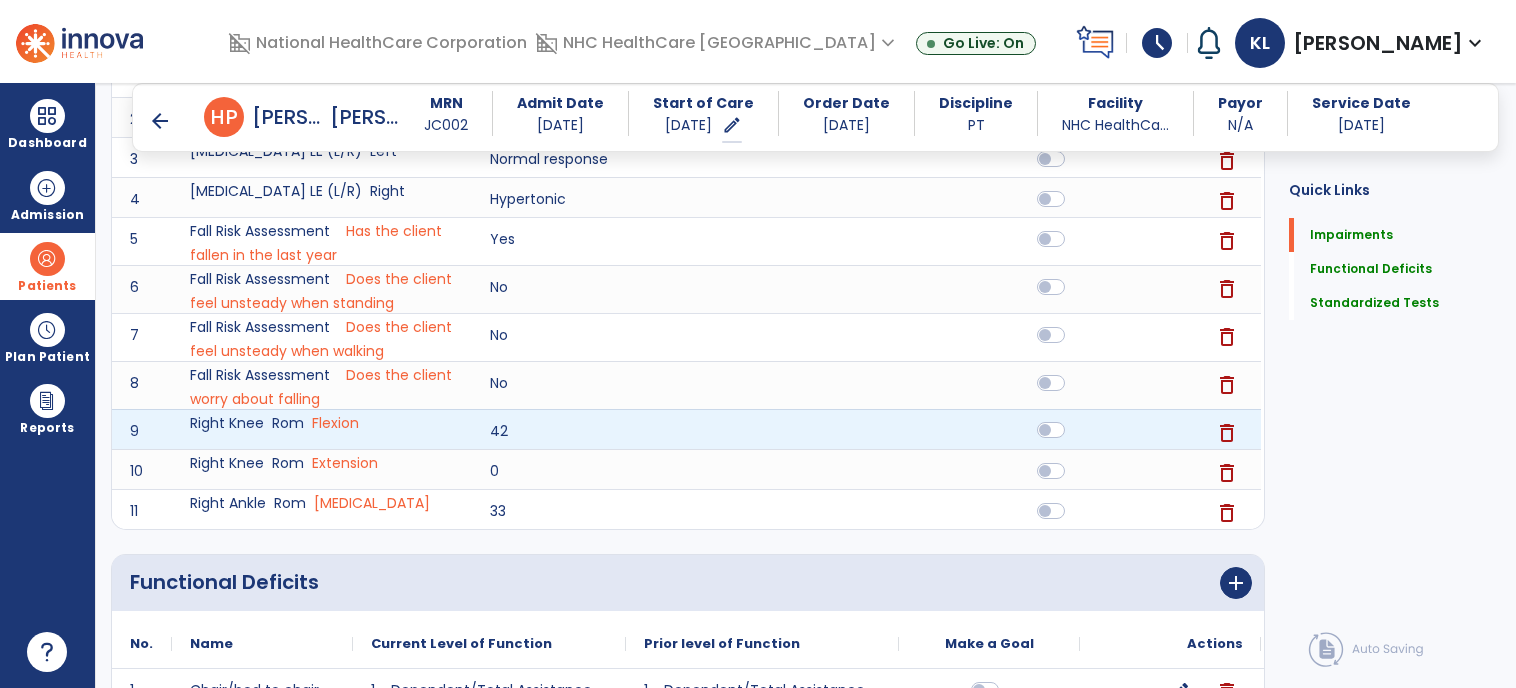 click 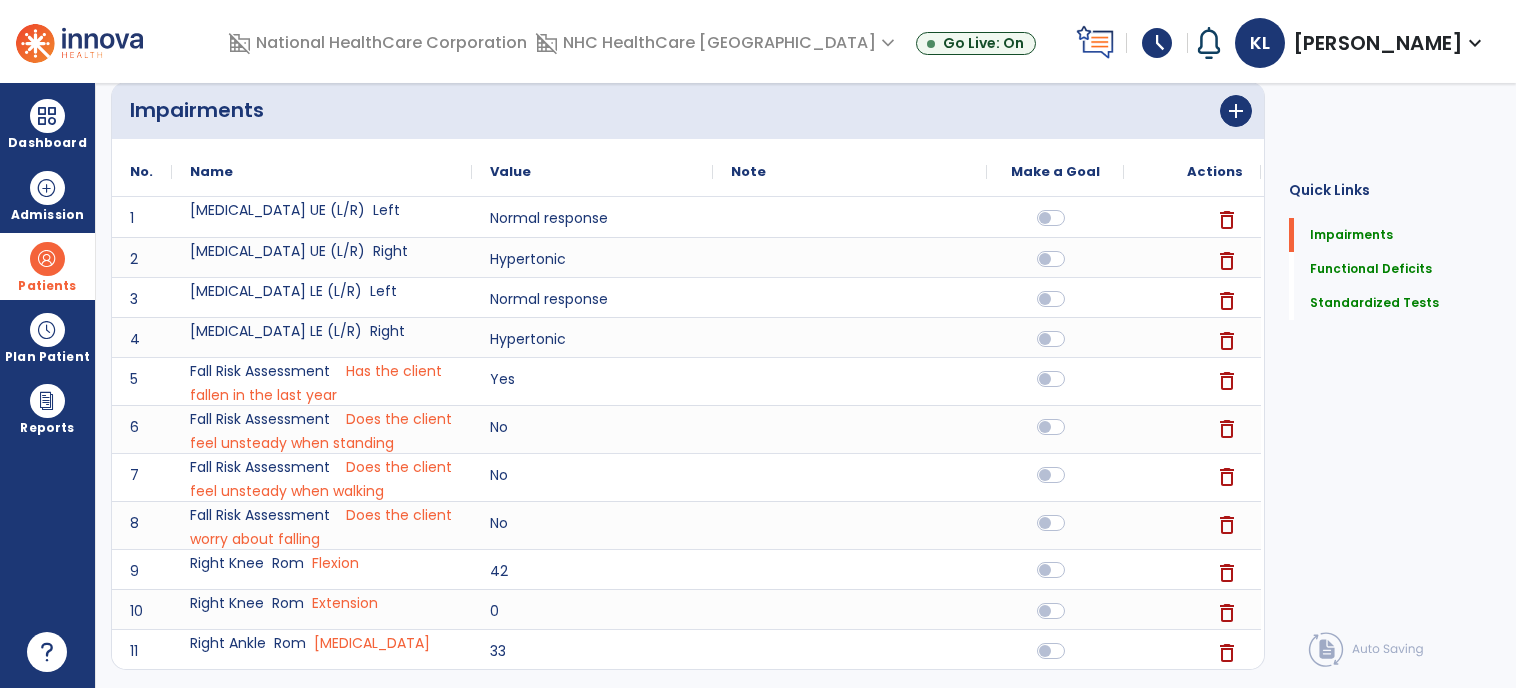 scroll, scrollTop: 0, scrollLeft: 0, axis: both 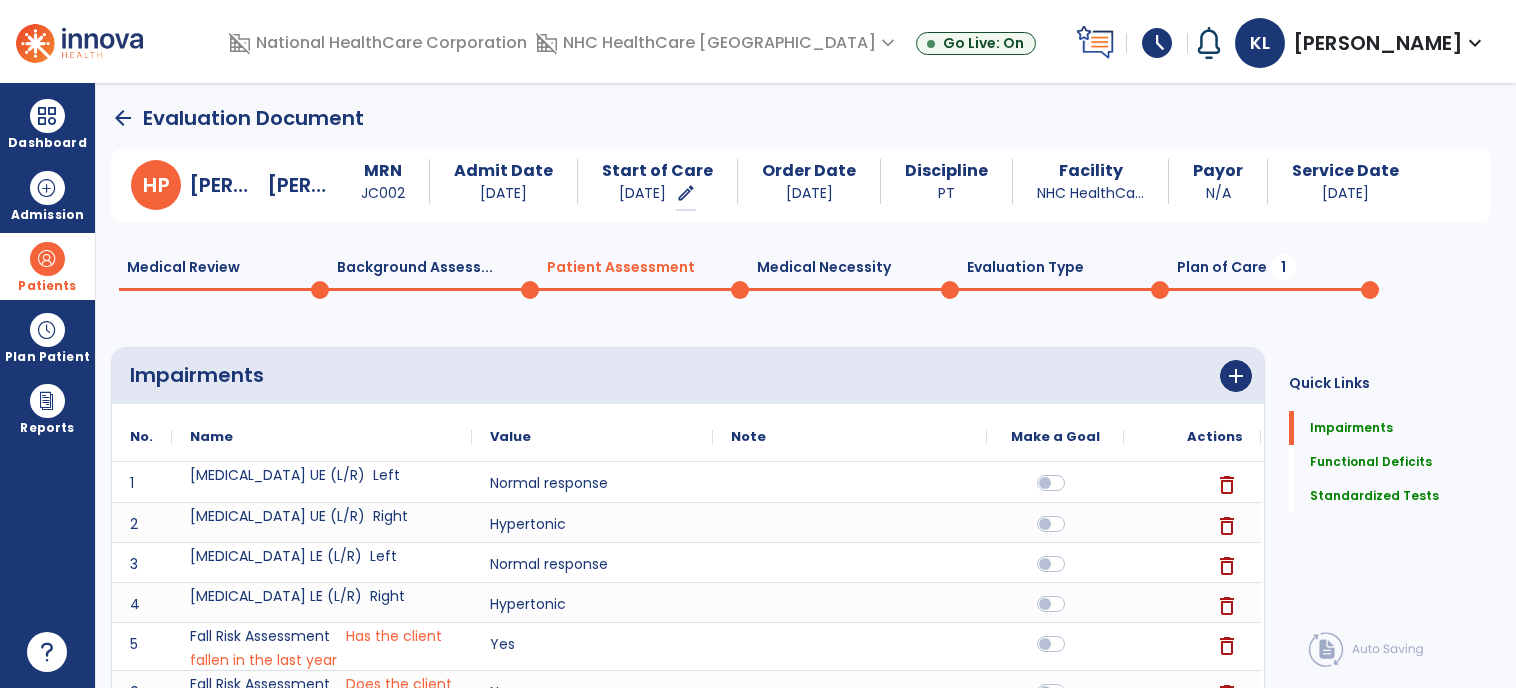 click on "Plan of Care  1" 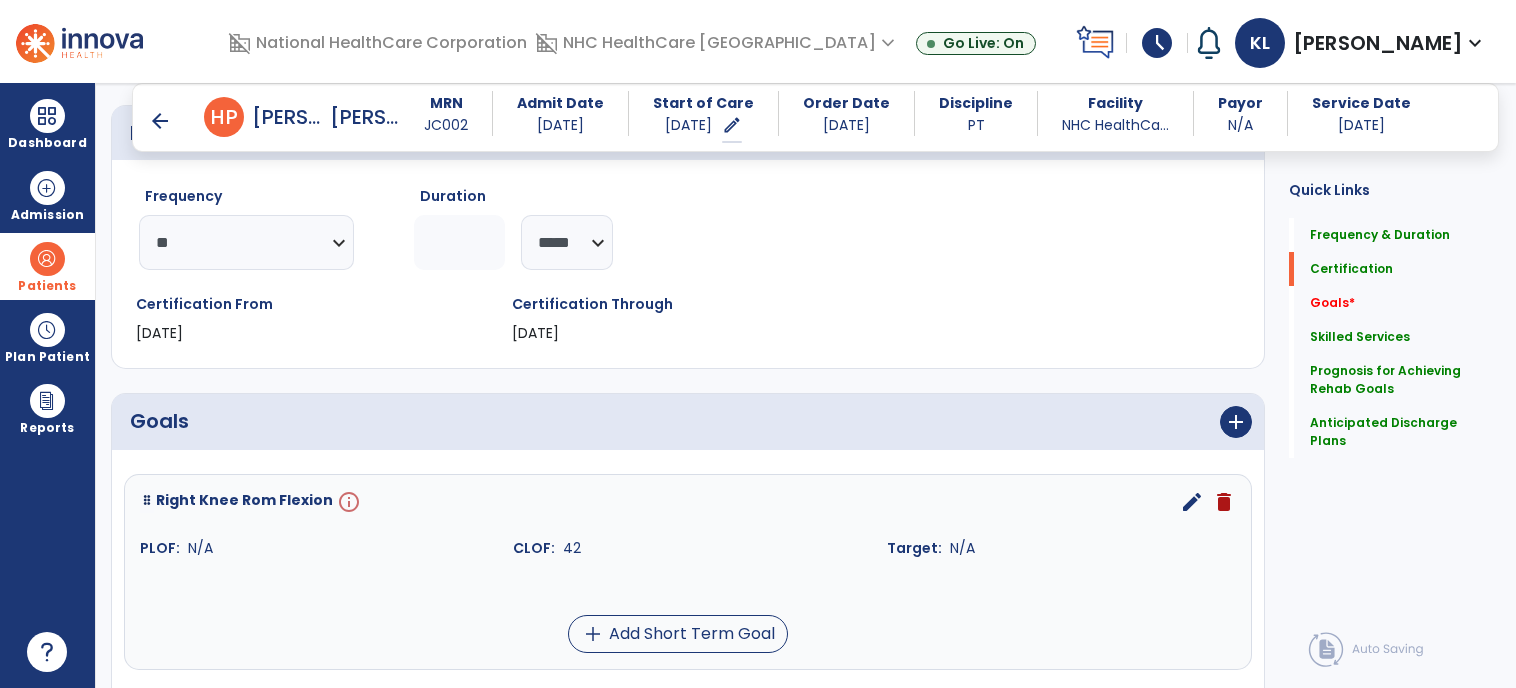 scroll, scrollTop: 385, scrollLeft: 0, axis: vertical 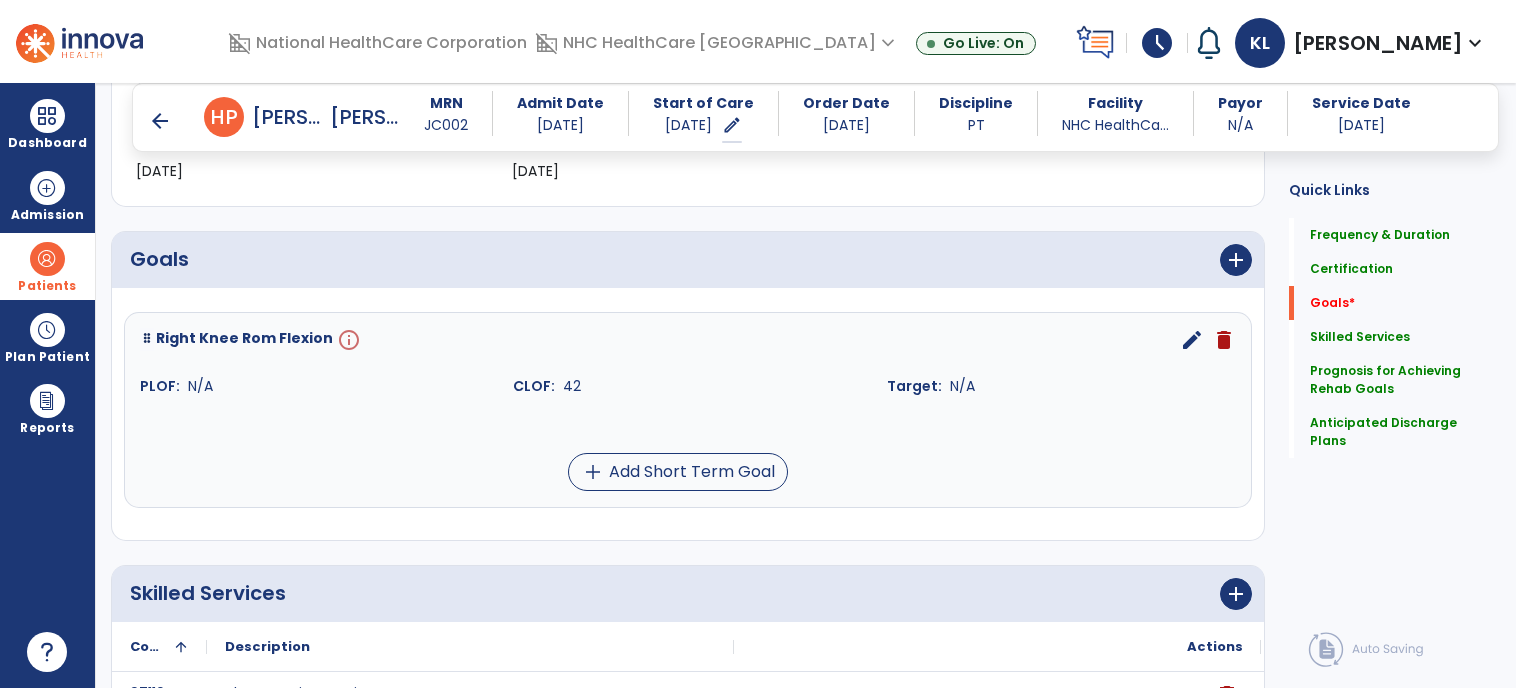 click on "edit" at bounding box center [1192, 340] 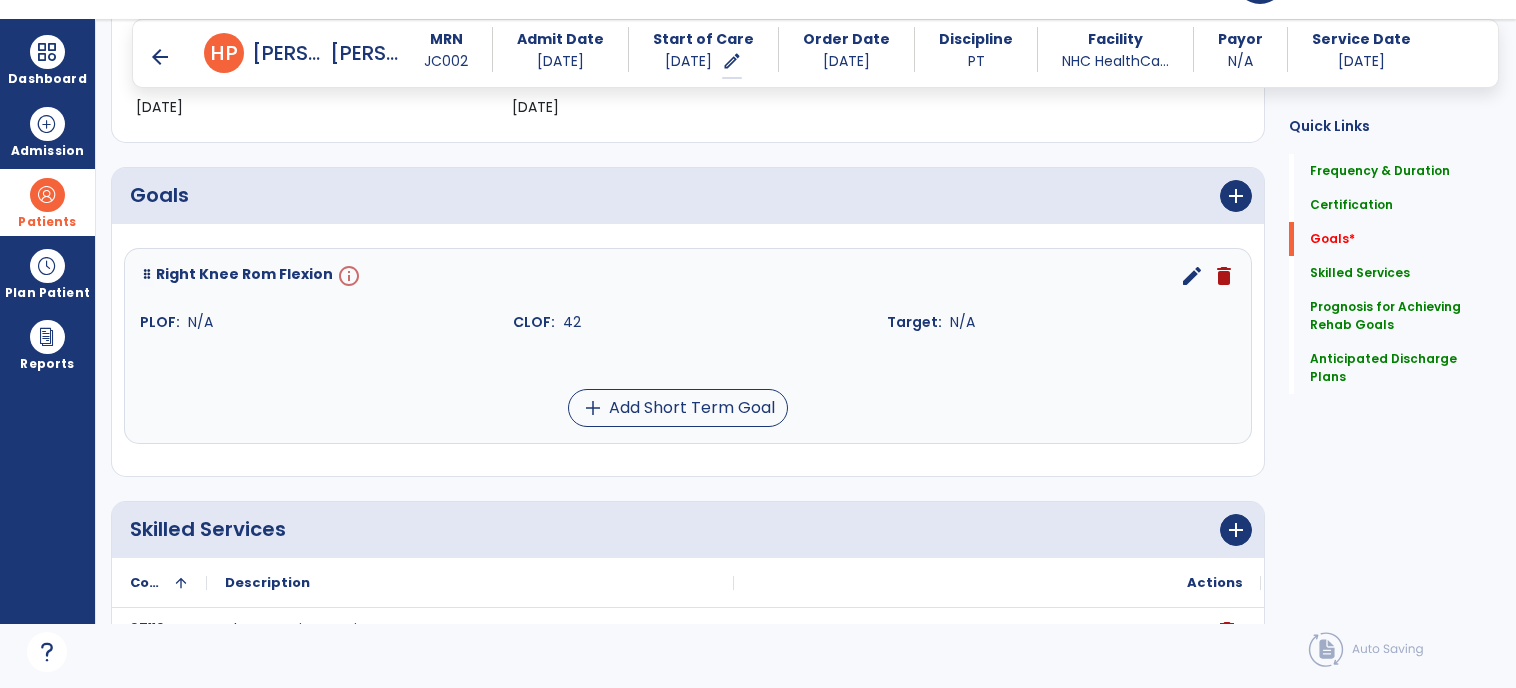 scroll, scrollTop: 463, scrollLeft: 0, axis: vertical 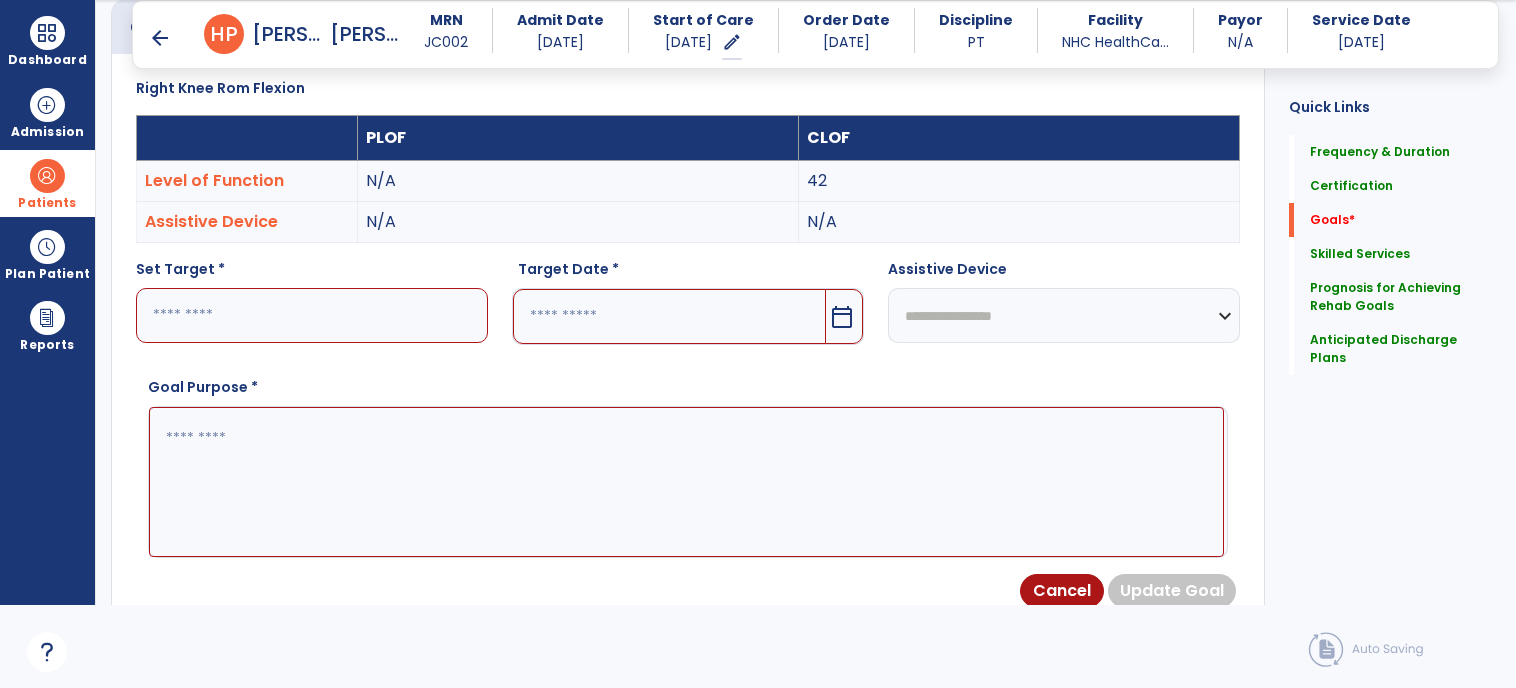 click at bounding box center (312, 315) 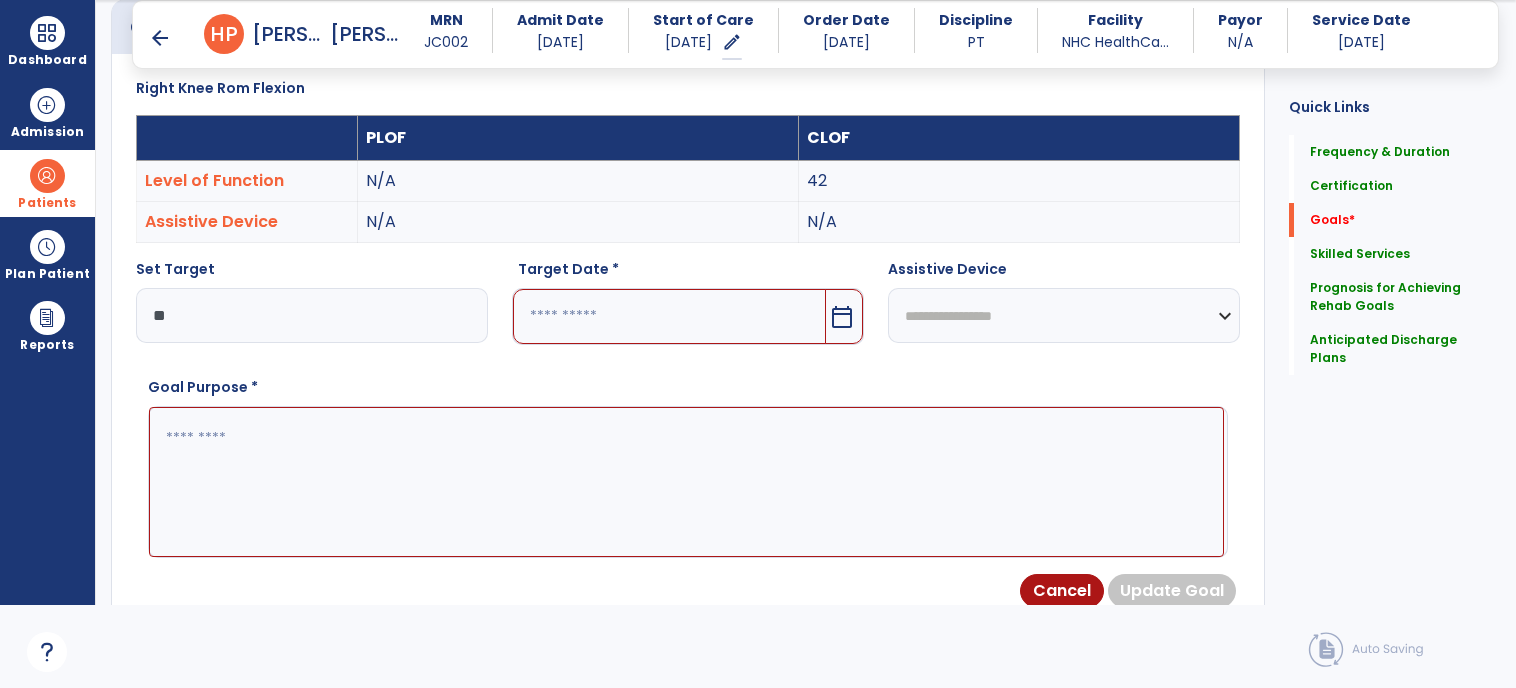 type on "**" 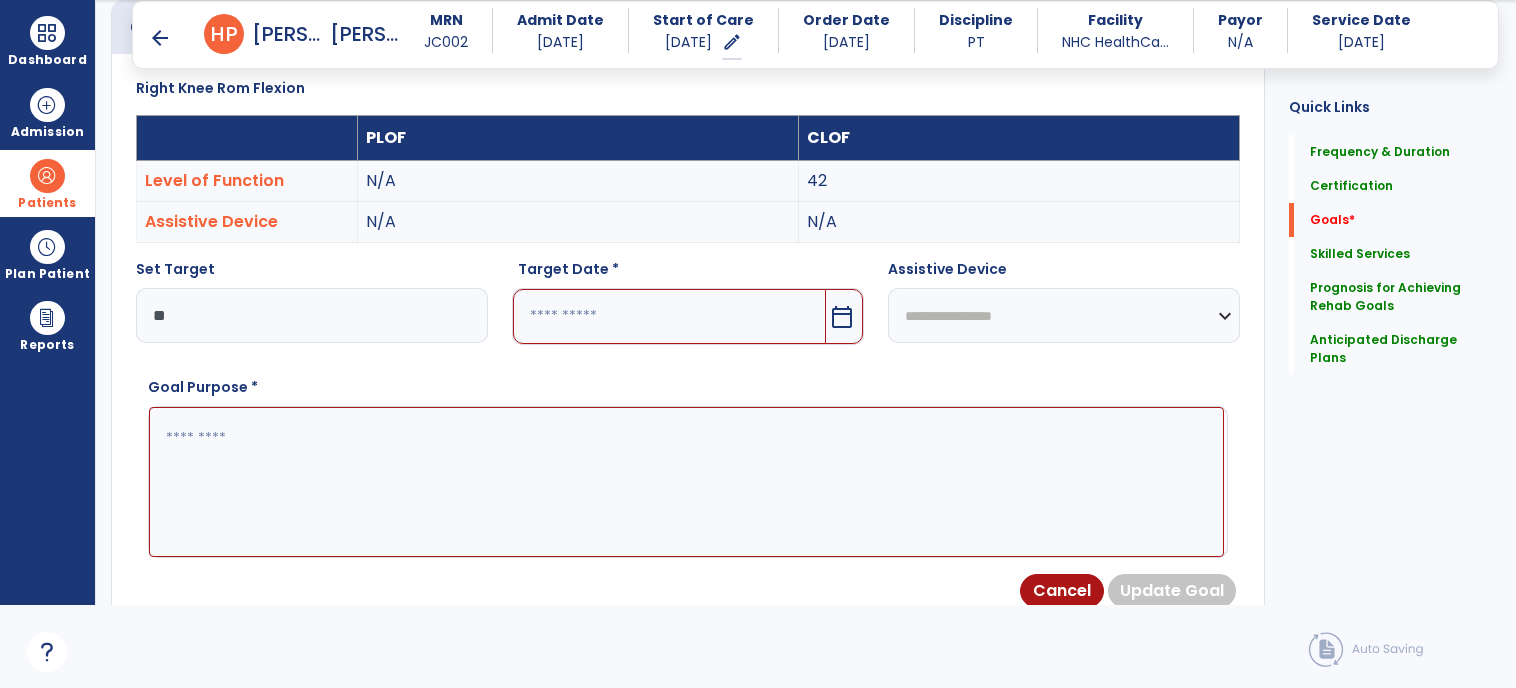 click at bounding box center [669, 316] 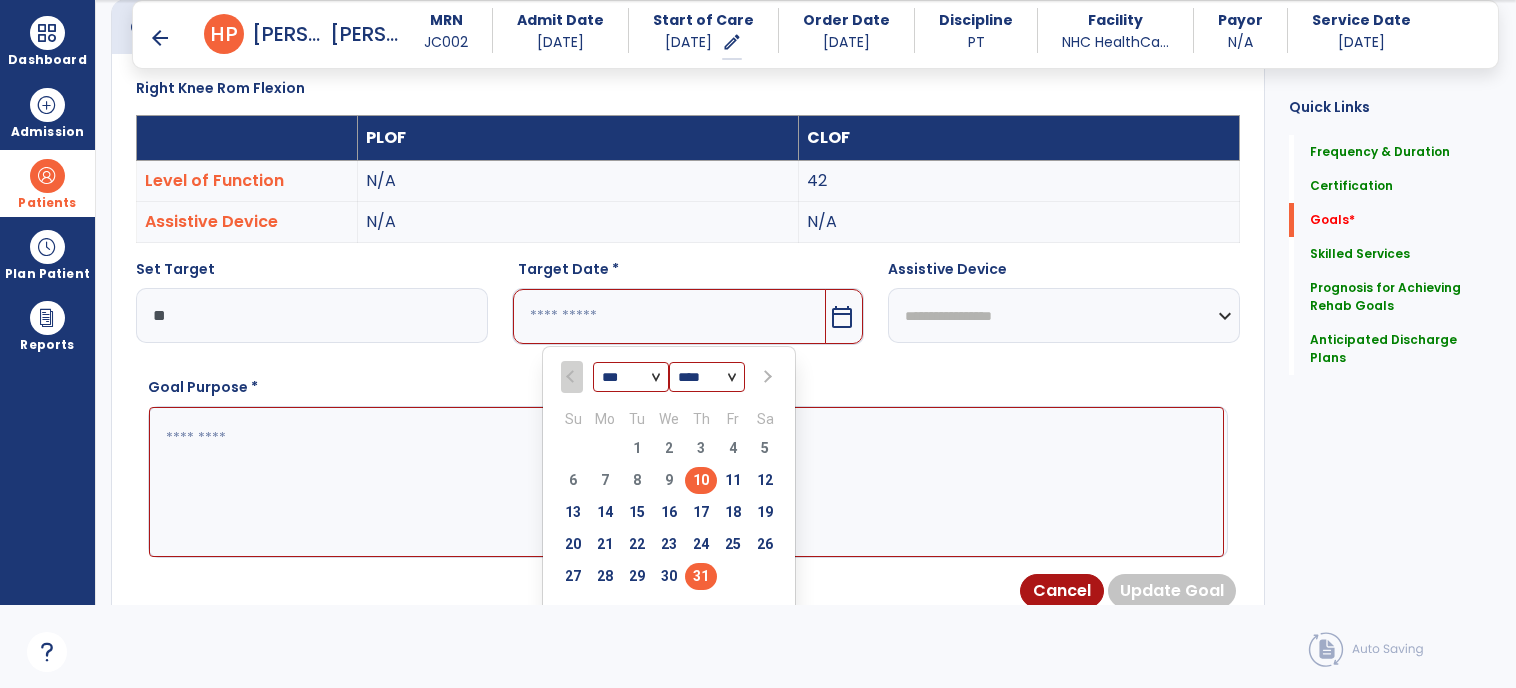 click on "31" at bounding box center (701, 576) 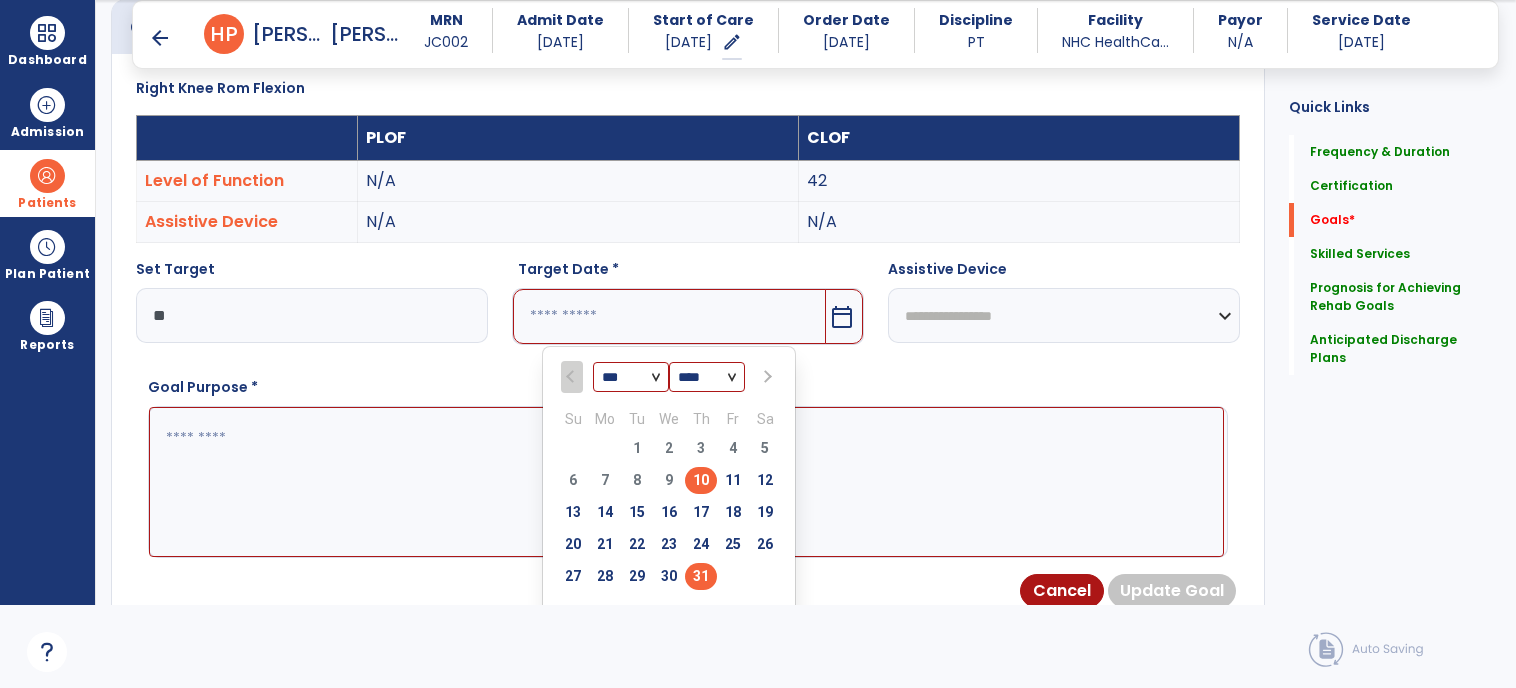 type on "*********" 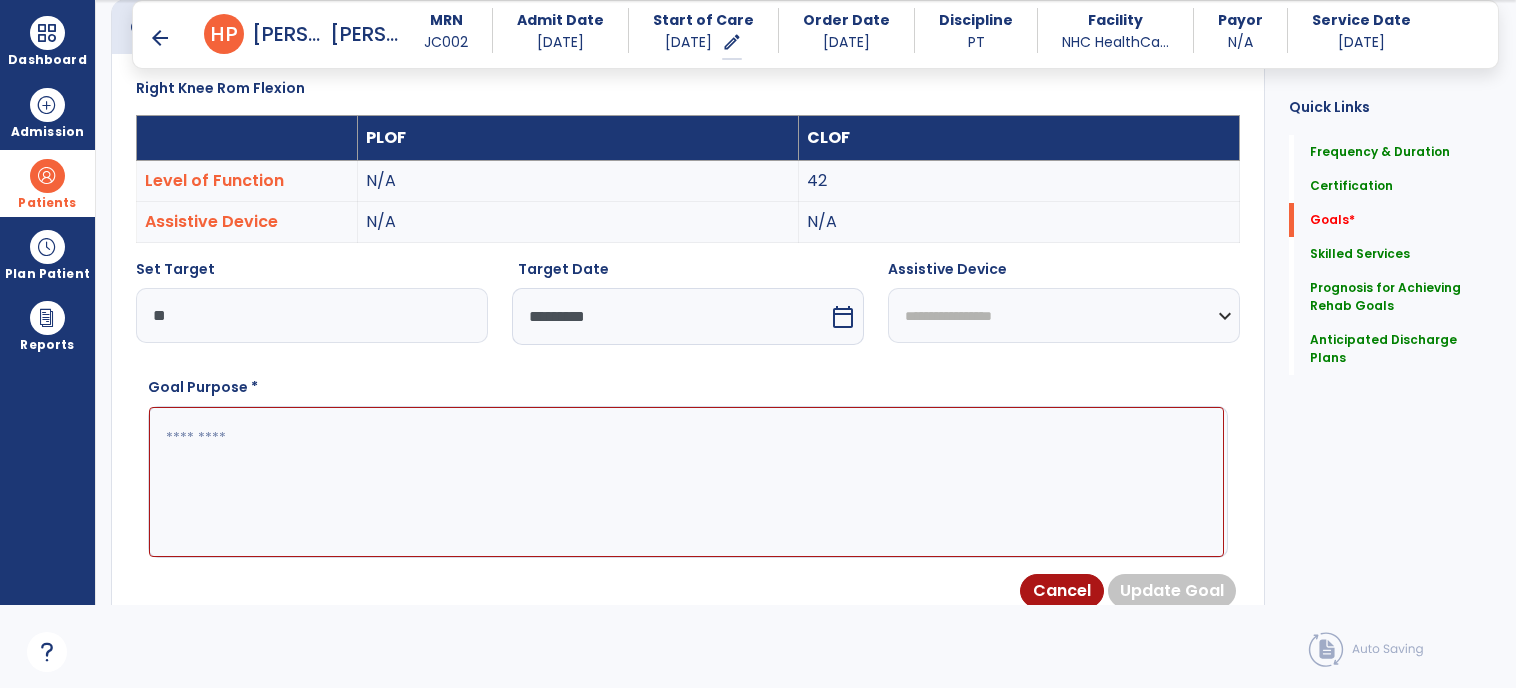 click on "**********" at bounding box center (1064, 315) 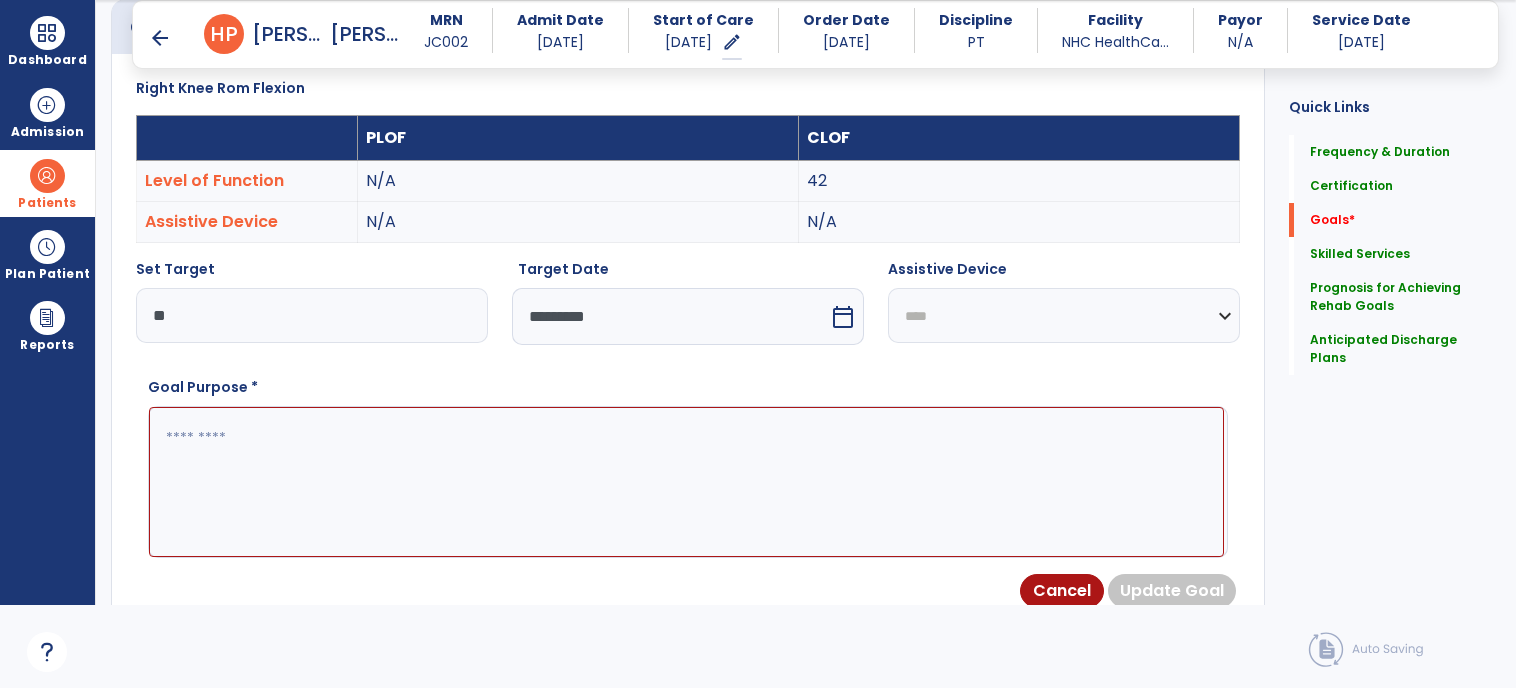 click on "**********" at bounding box center (1064, 315) 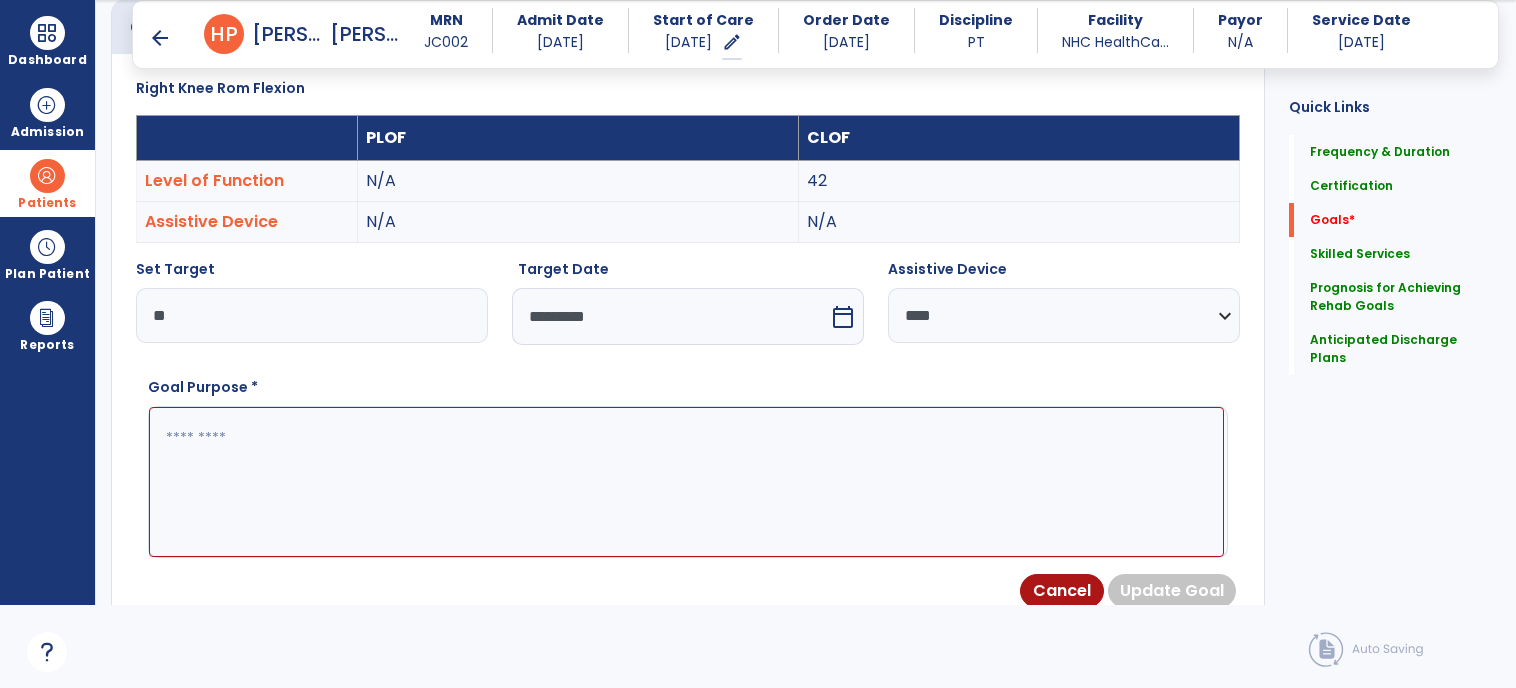 click at bounding box center [686, 482] 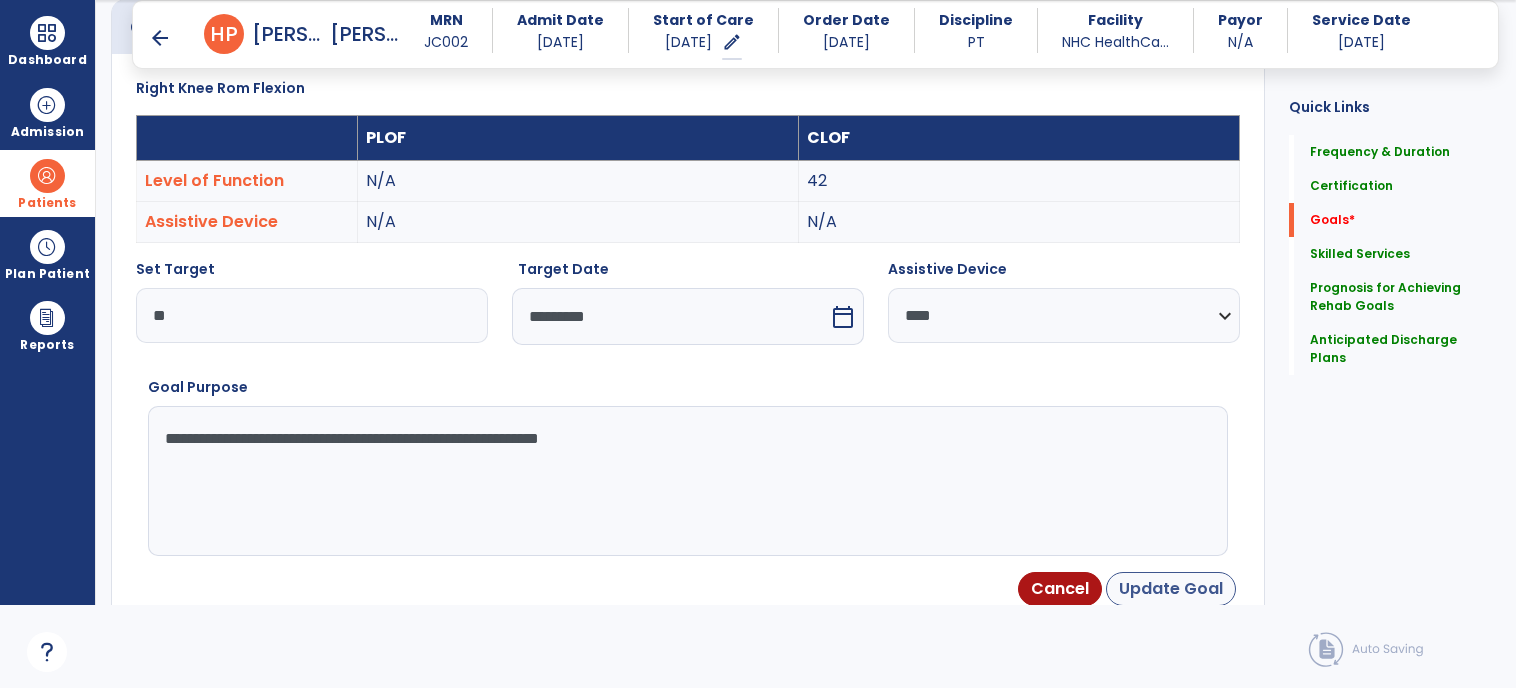 type on "**********" 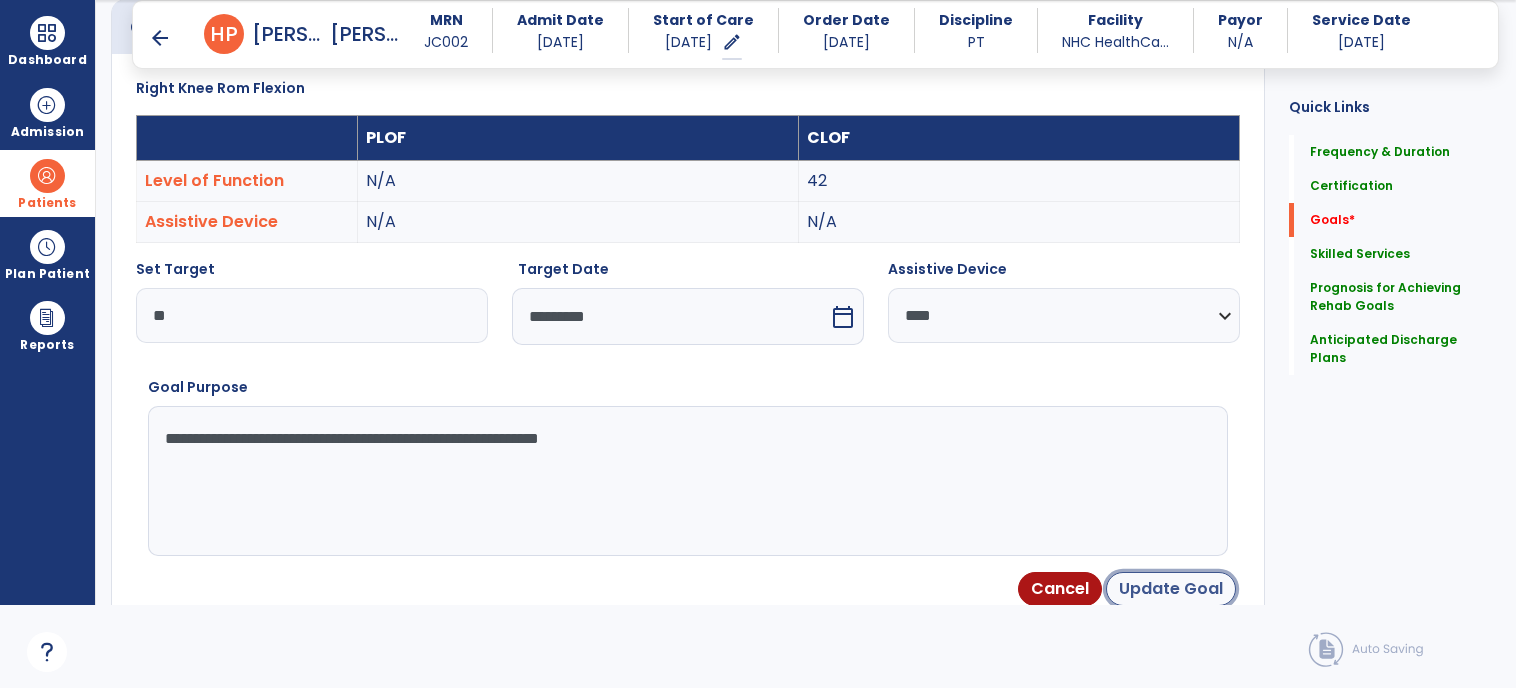 click on "Update Goal" at bounding box center (1171, 589) 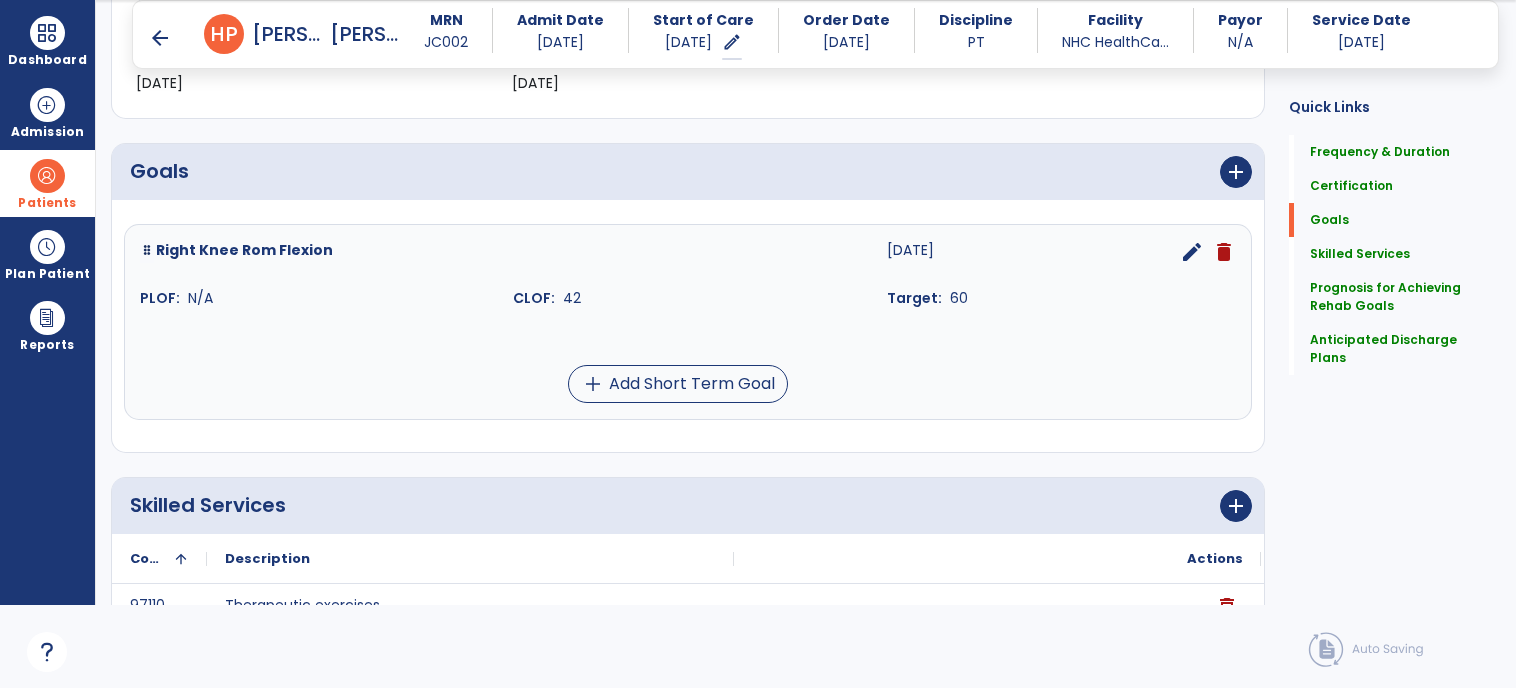 scroll, scrollTop: 397, scrollLeft: 0, axis: vertical 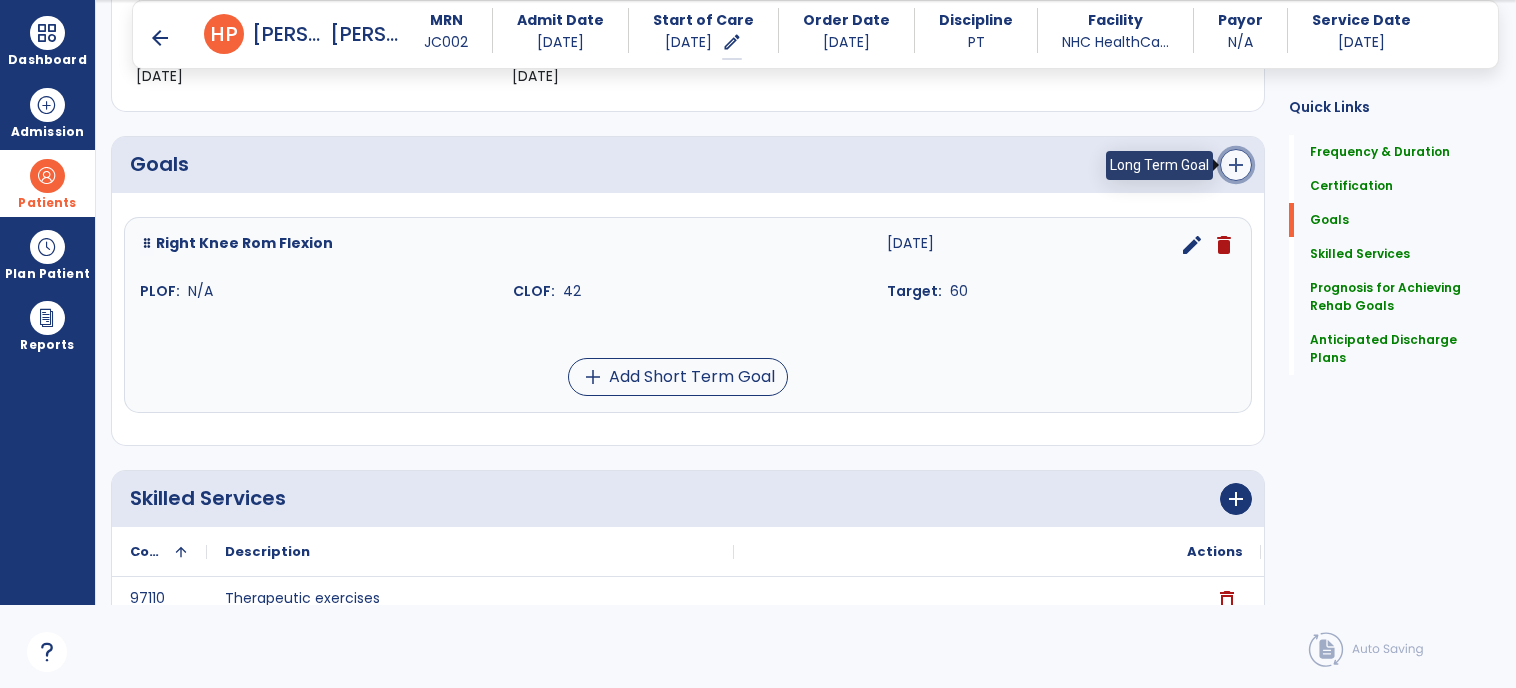 click on "add" at bounding box center [1236, 165] 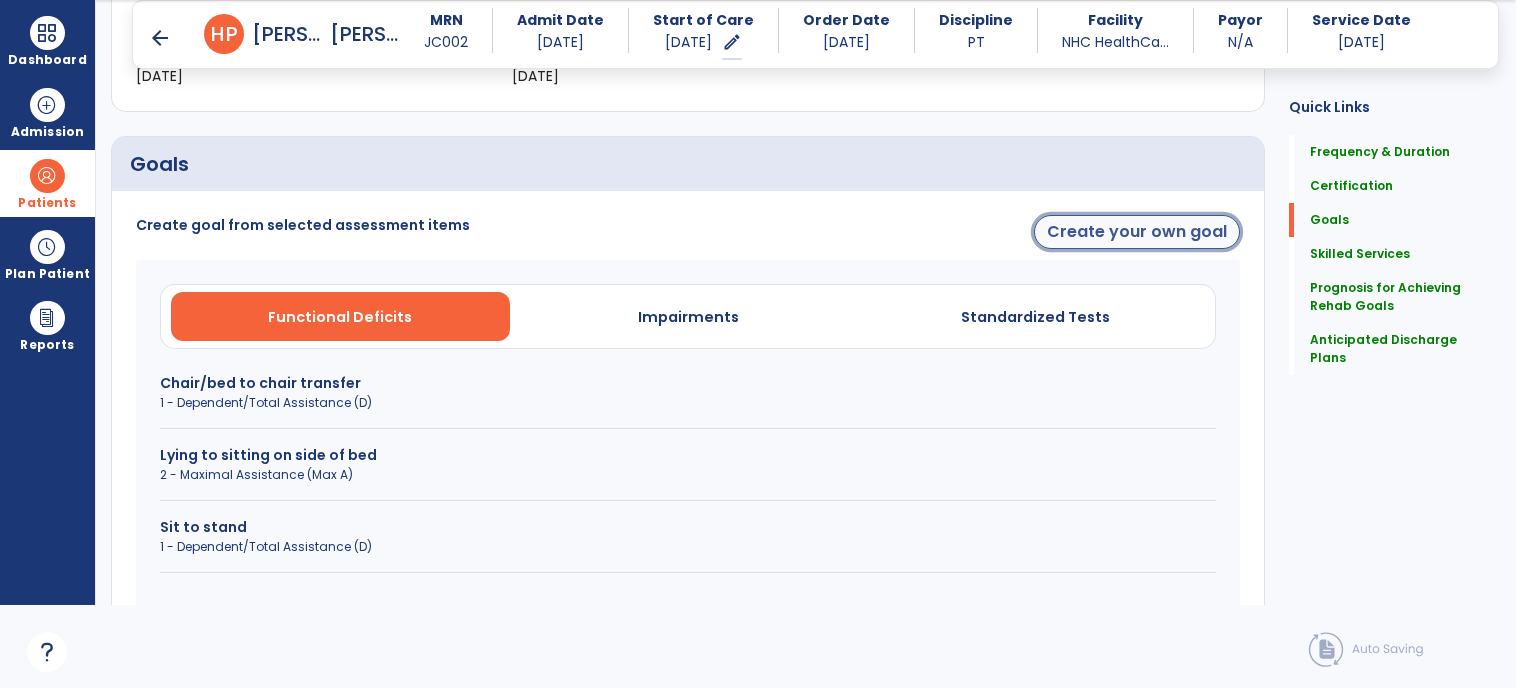 click on "Create your own goal" at bounding box center [1137, 232] 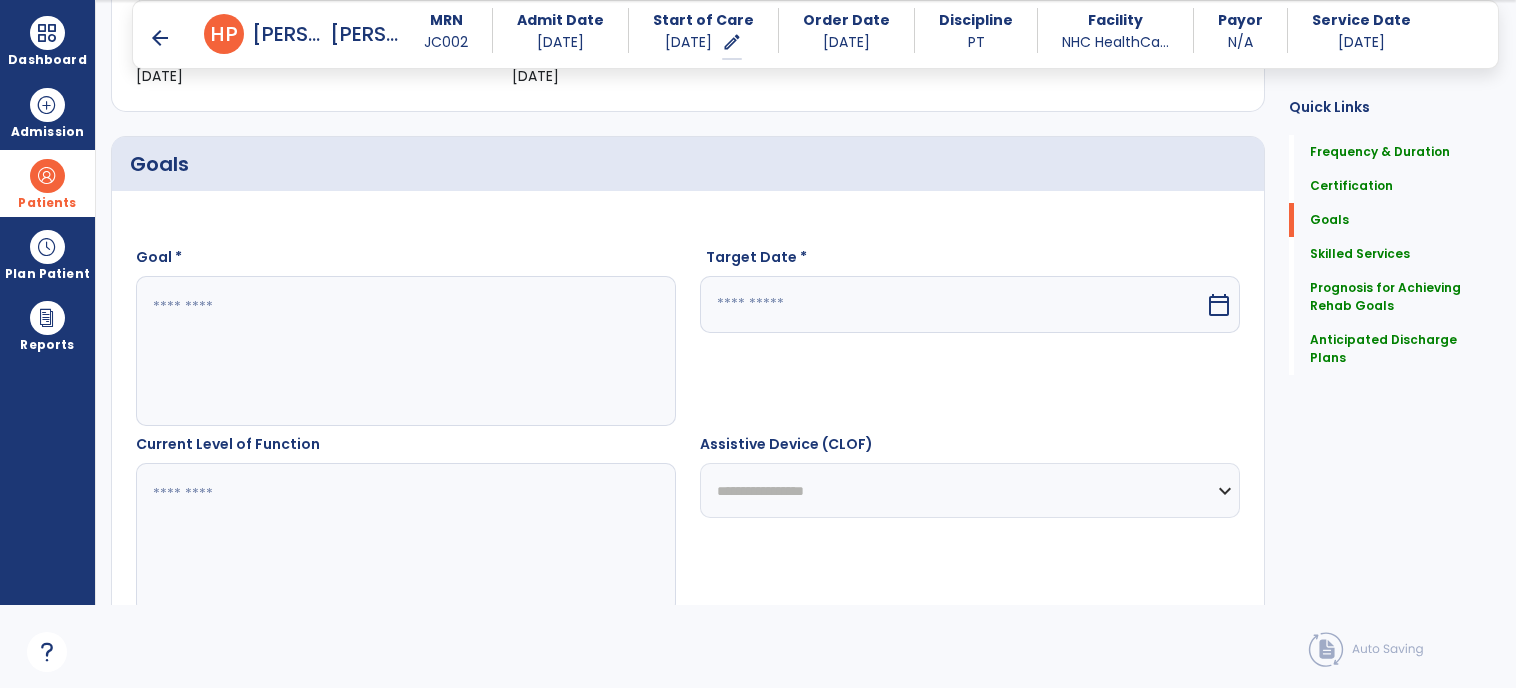 click at bounding box center [405, 351] 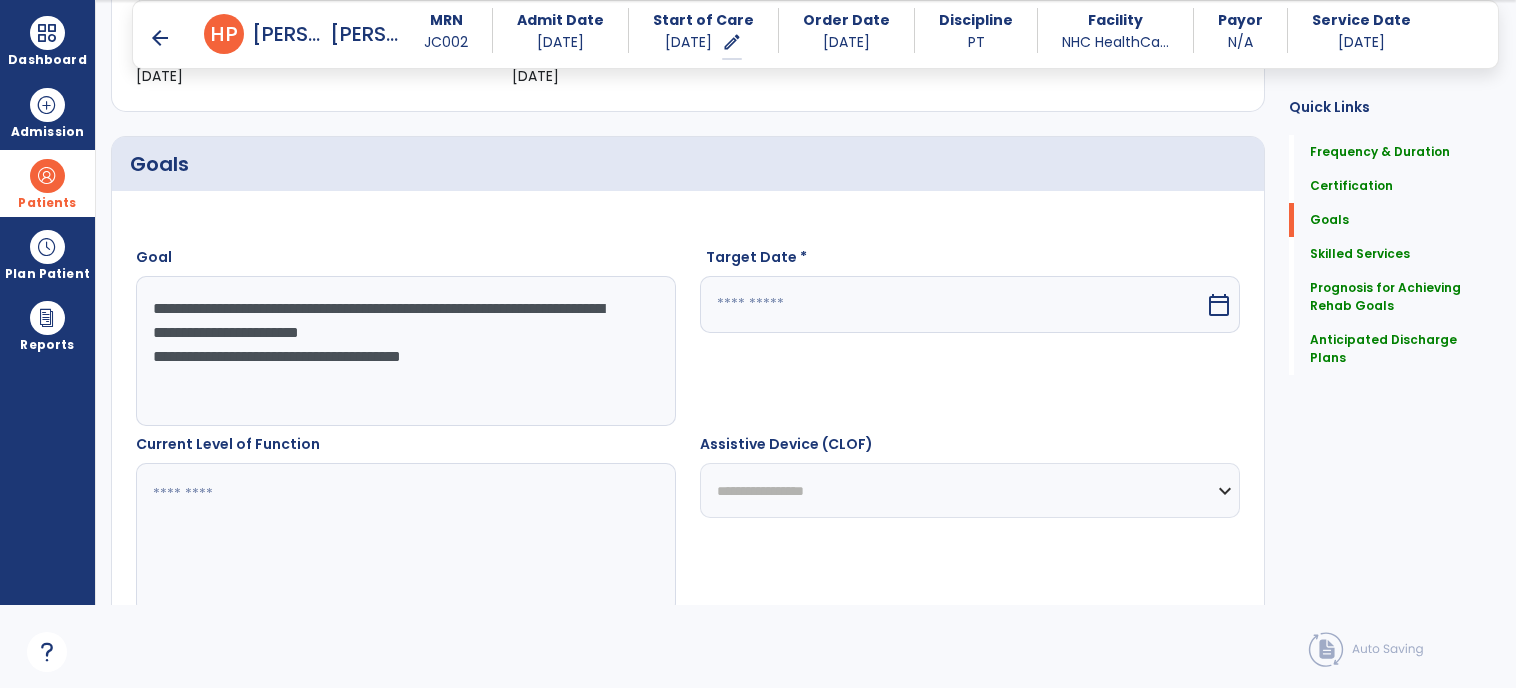 click on "**********" at bounding box center [405, 351] 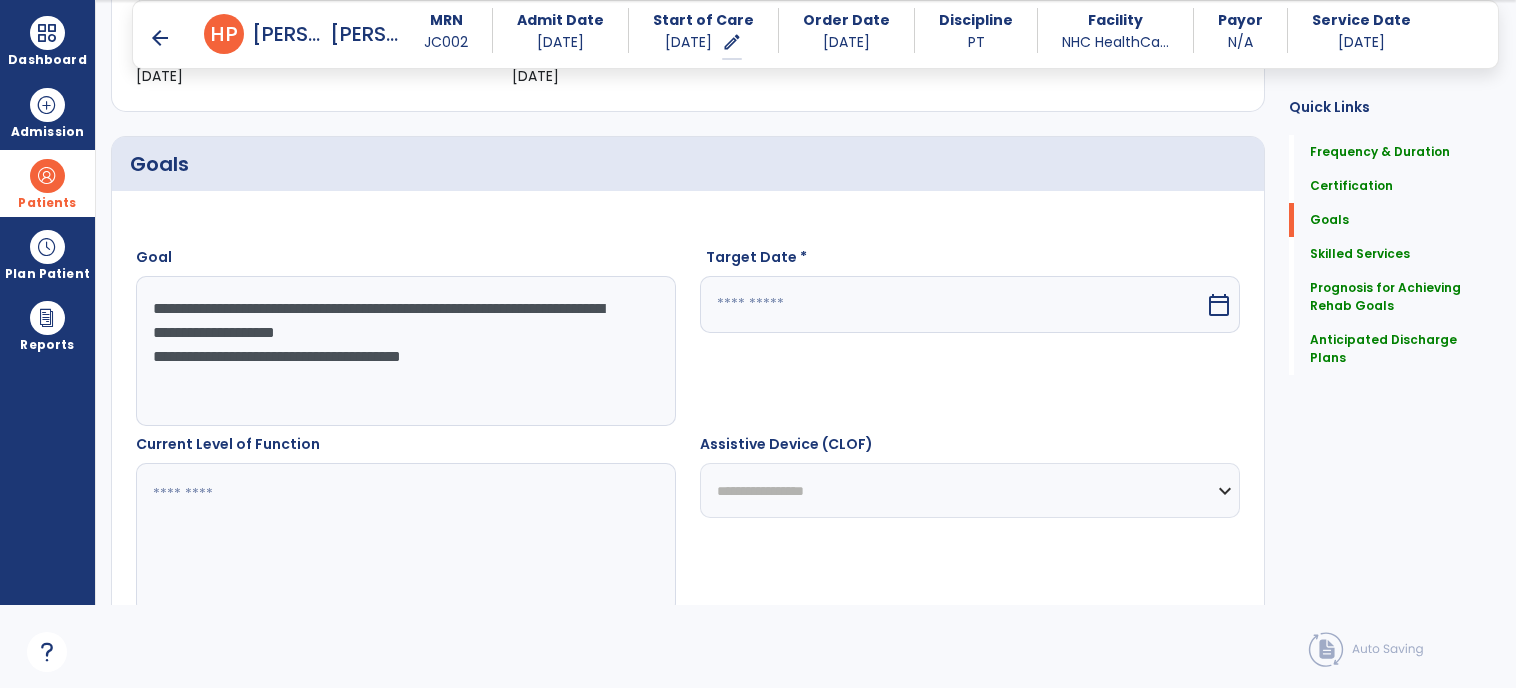 click on "**********" at bounding box center (405, 351) 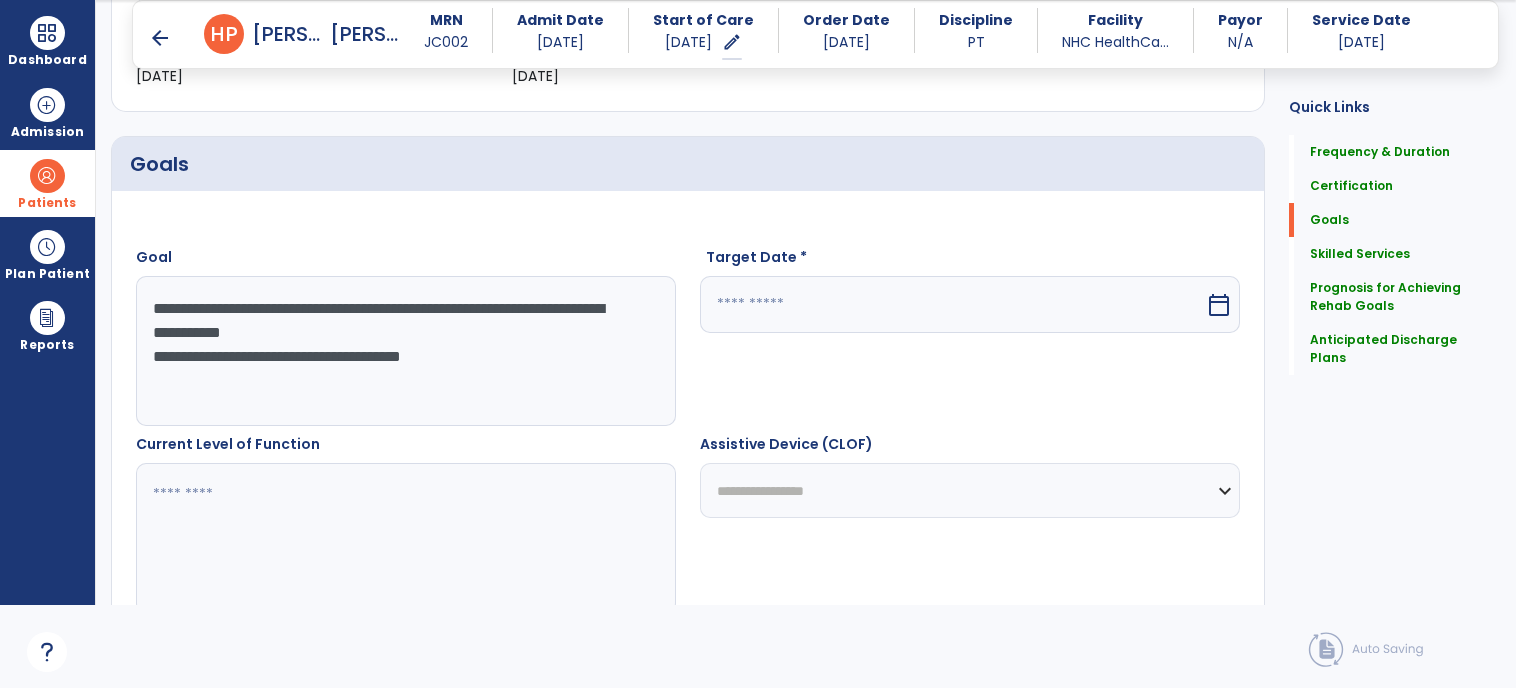 click on "**********" at bounding box center [405, 351] 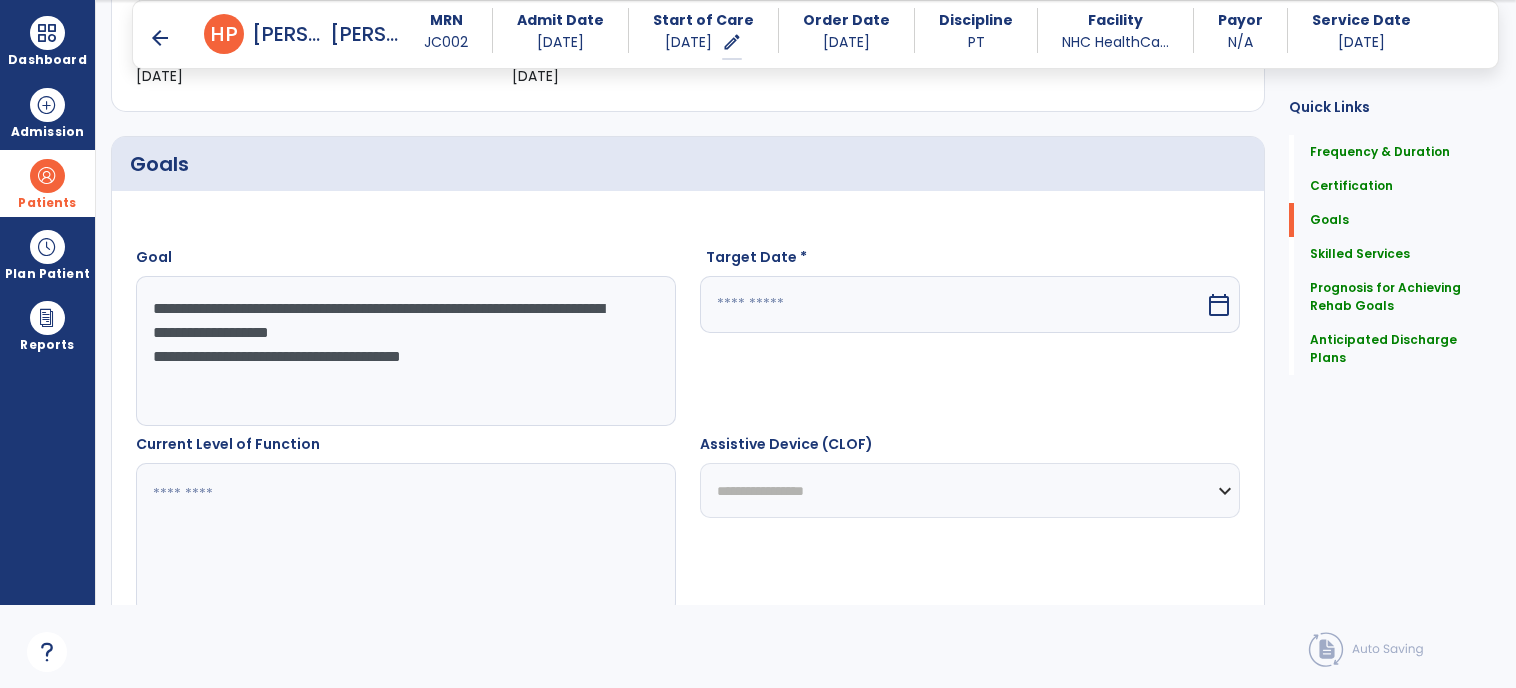 click on "**********" at bounding box center [405, 351] 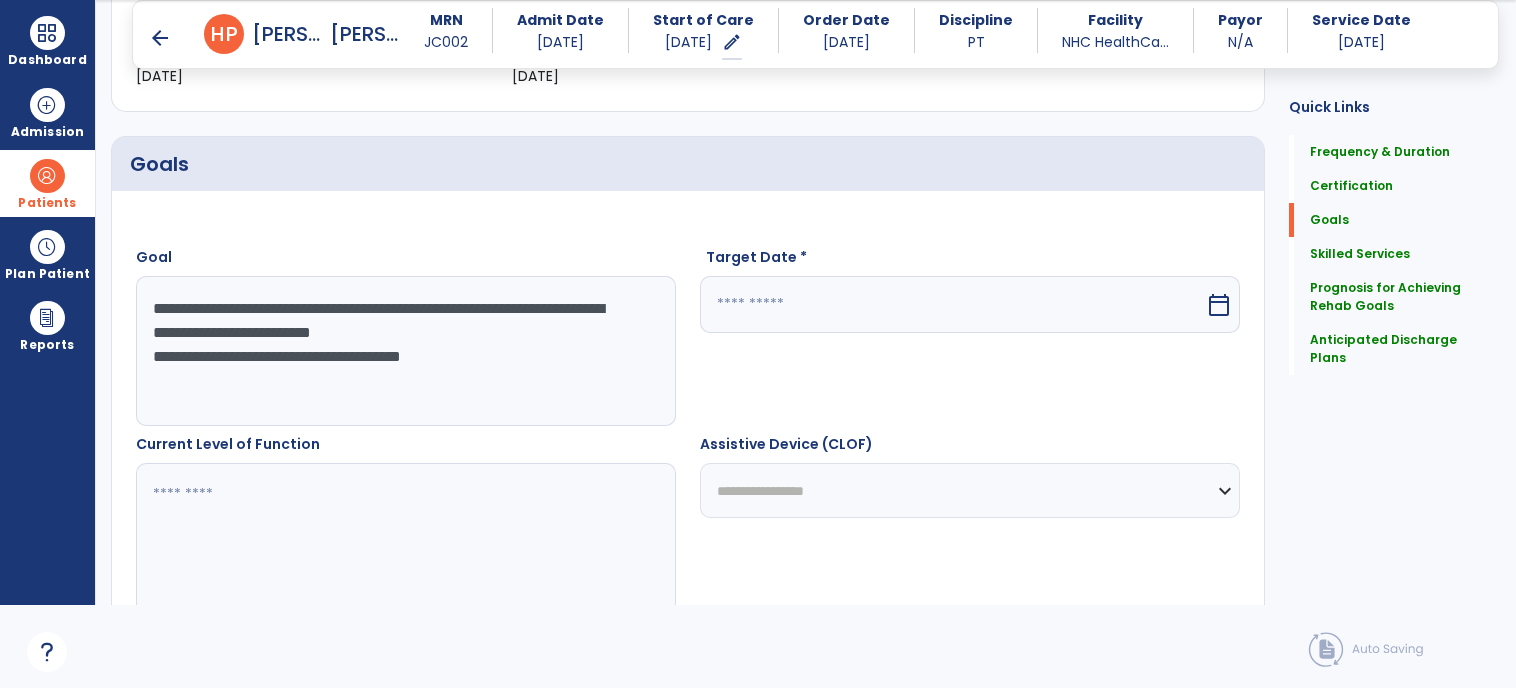click on "**********" at bounding box center (405, 351) 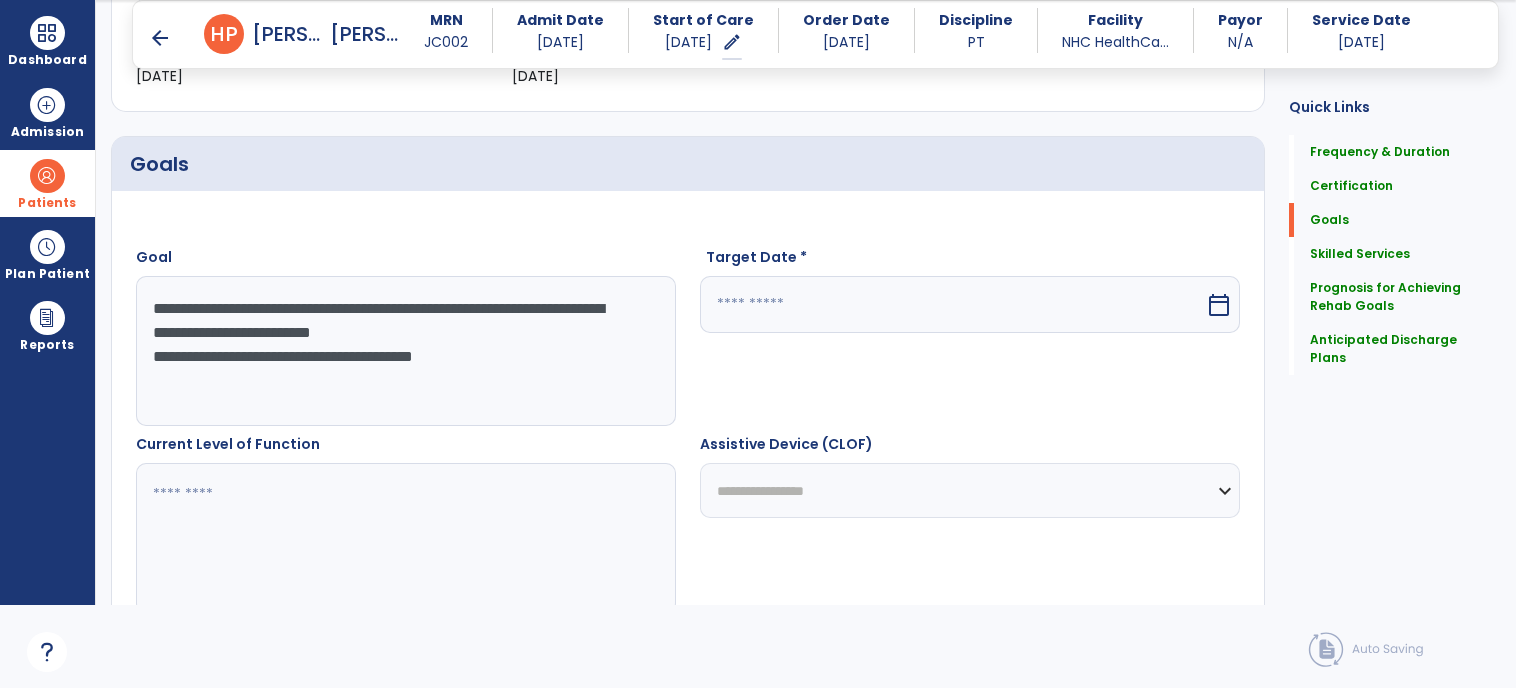 type on "**********" 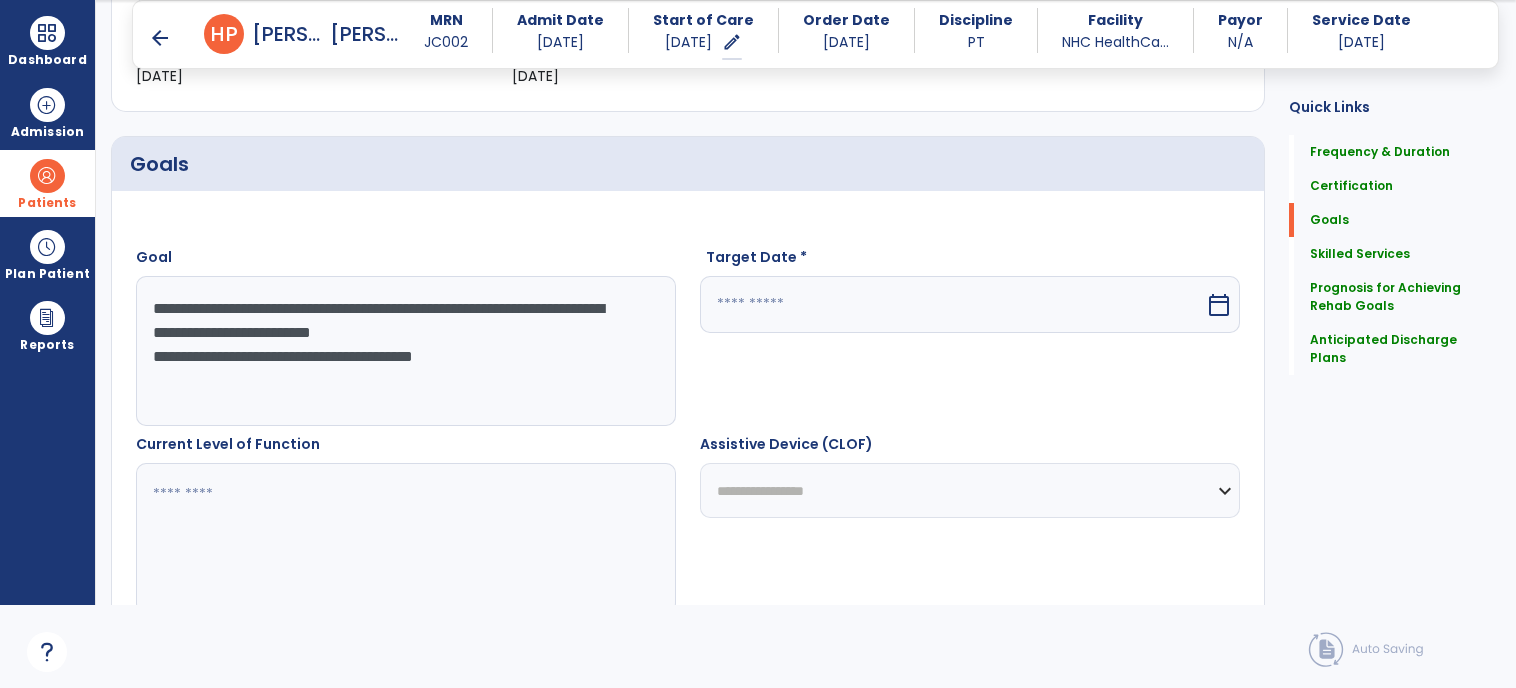click at bounding box center [952, 304] 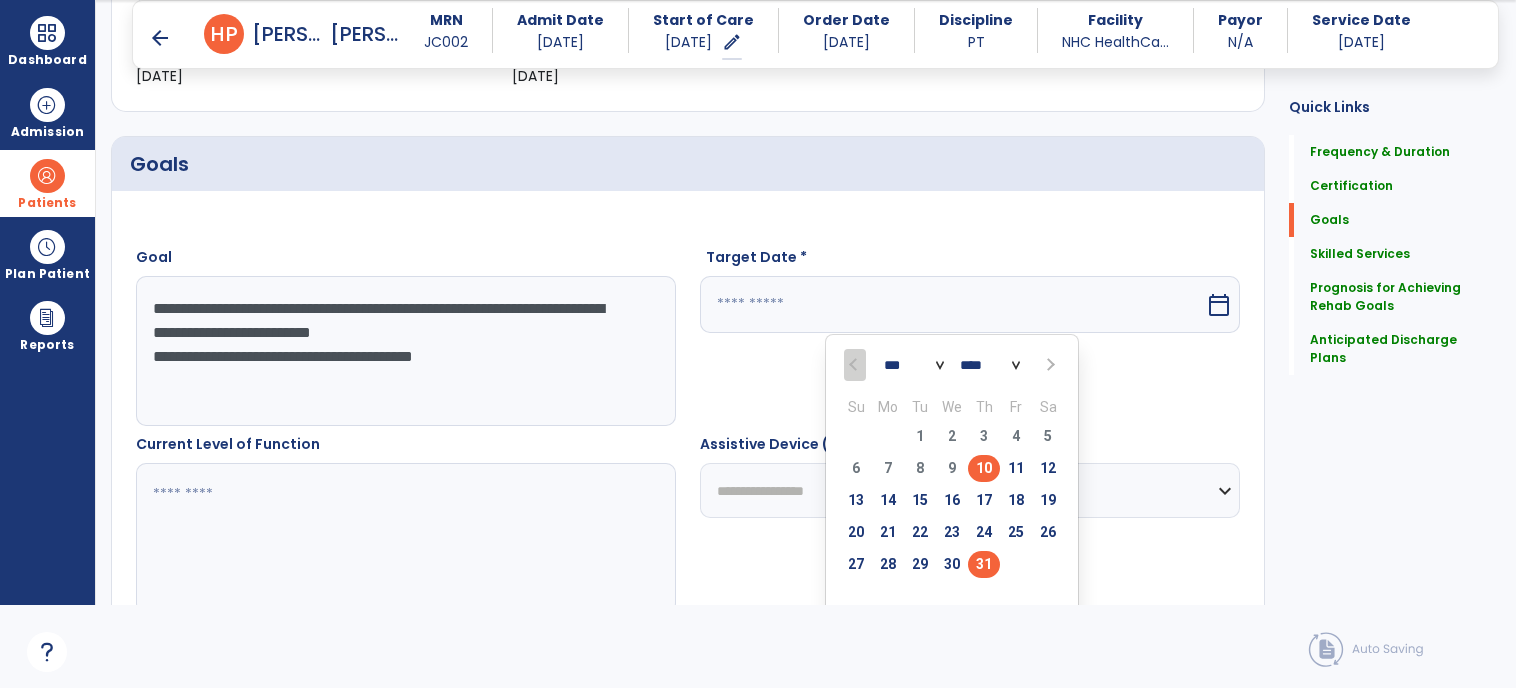 click on "31" at bounding box center (984, 564) 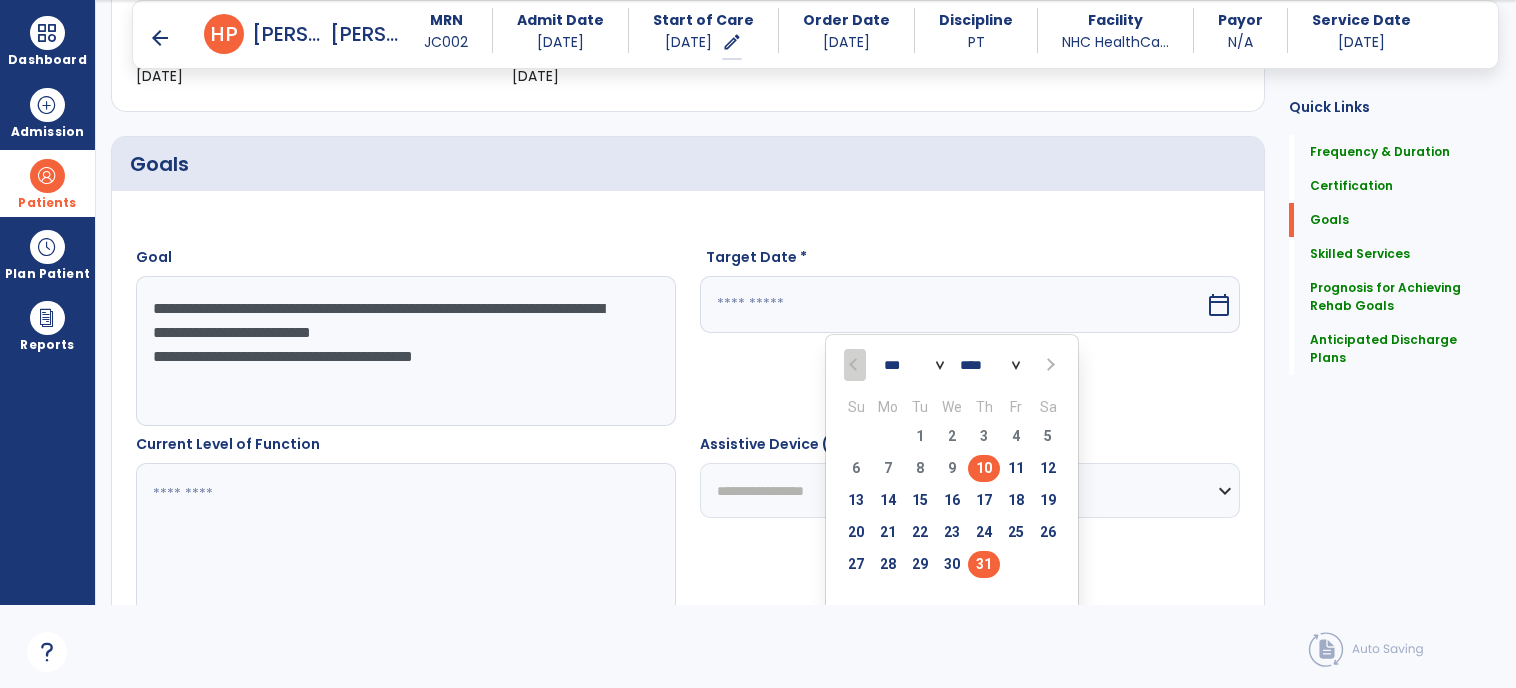 type on "*********" 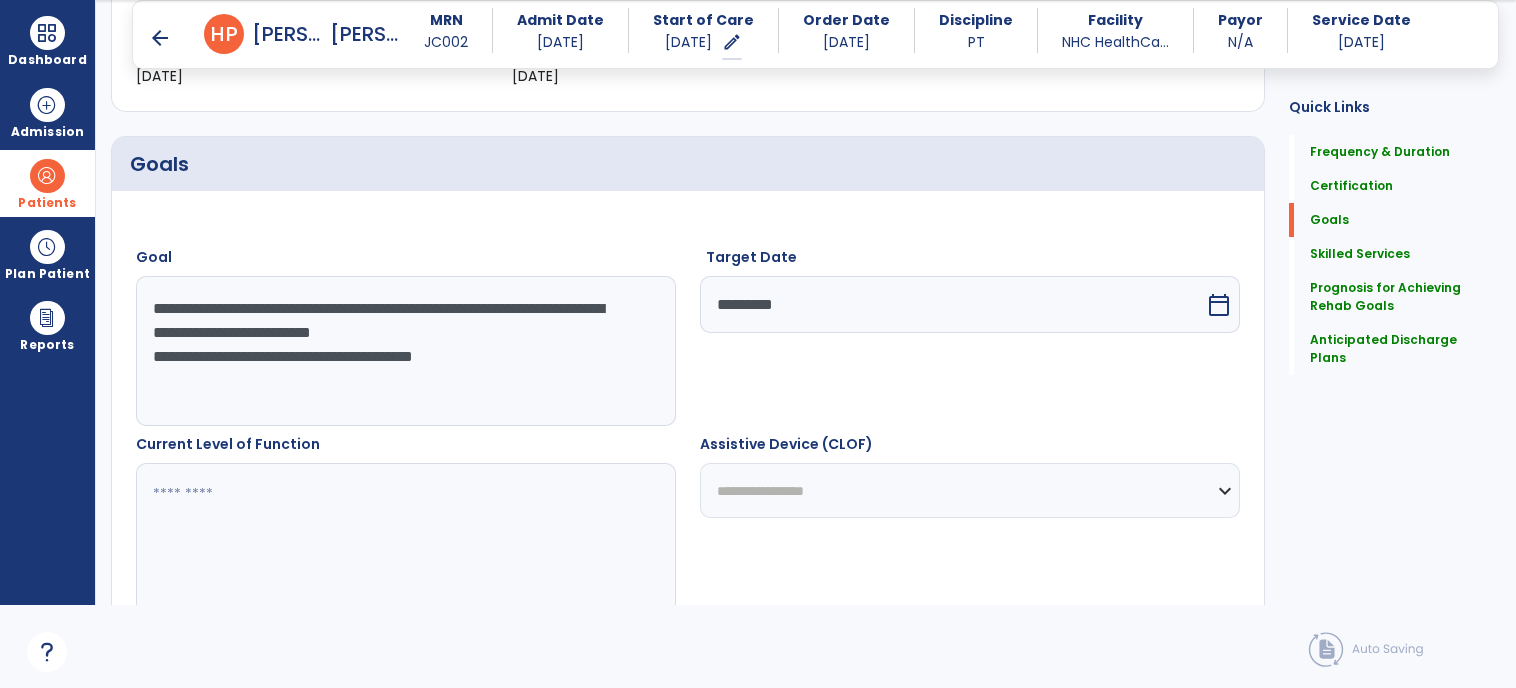 click at bounding box center [405, 538] 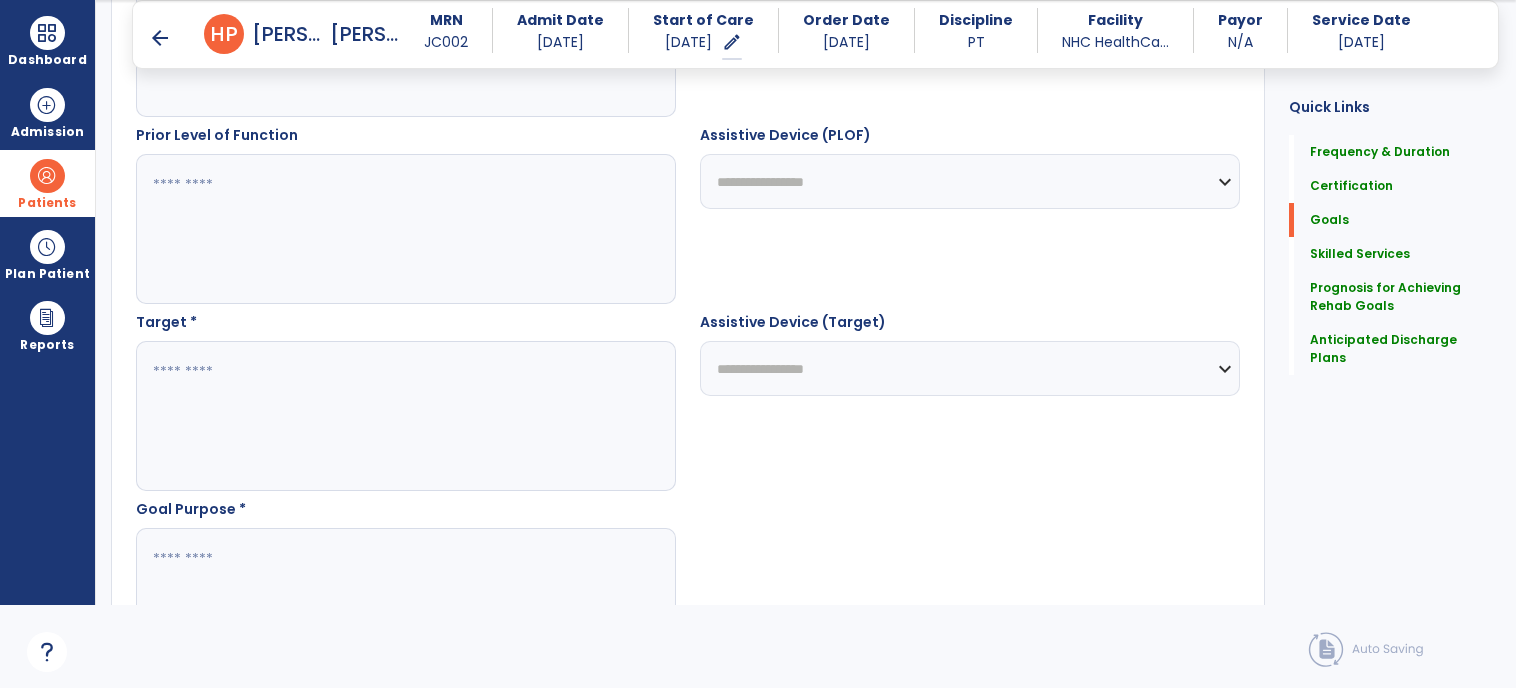 scroll, scrollTop: 897, scrollLeft: 0, axis: vertical 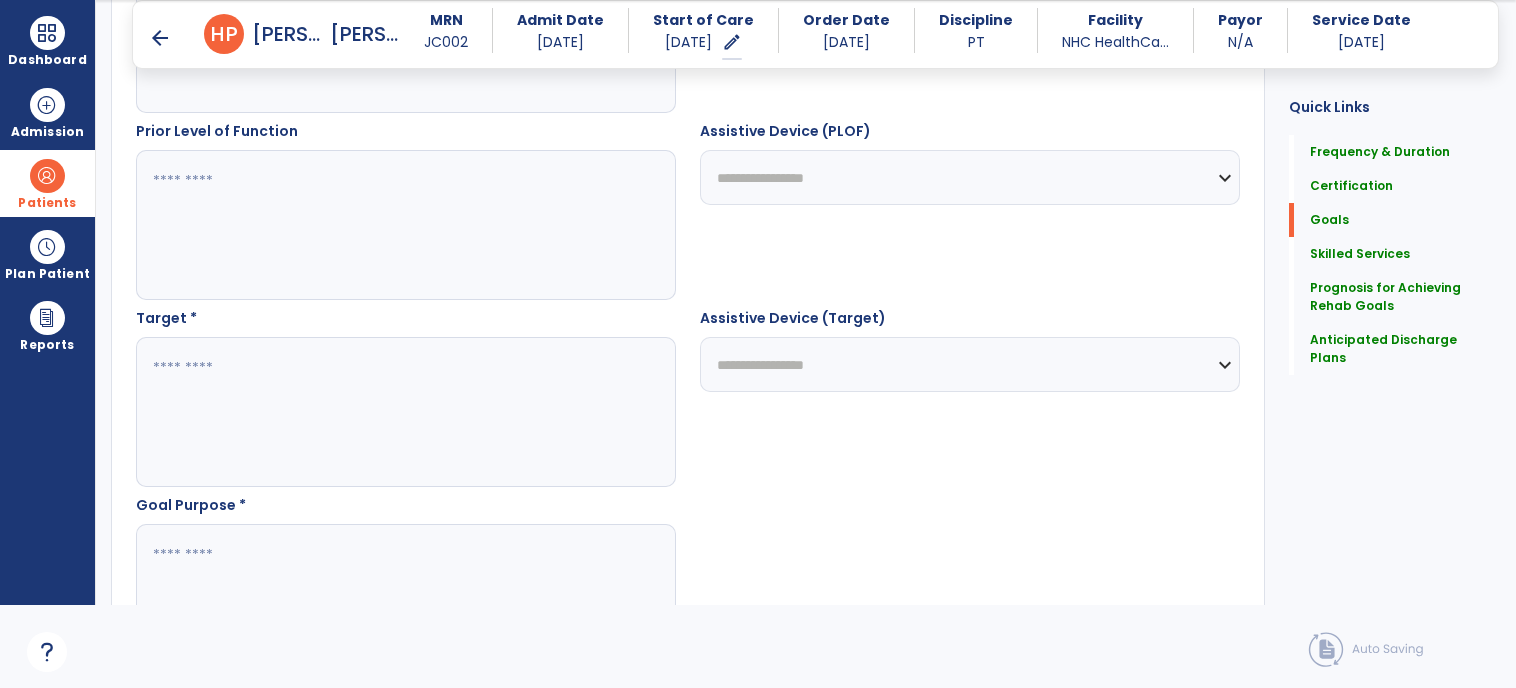 type on "**********" 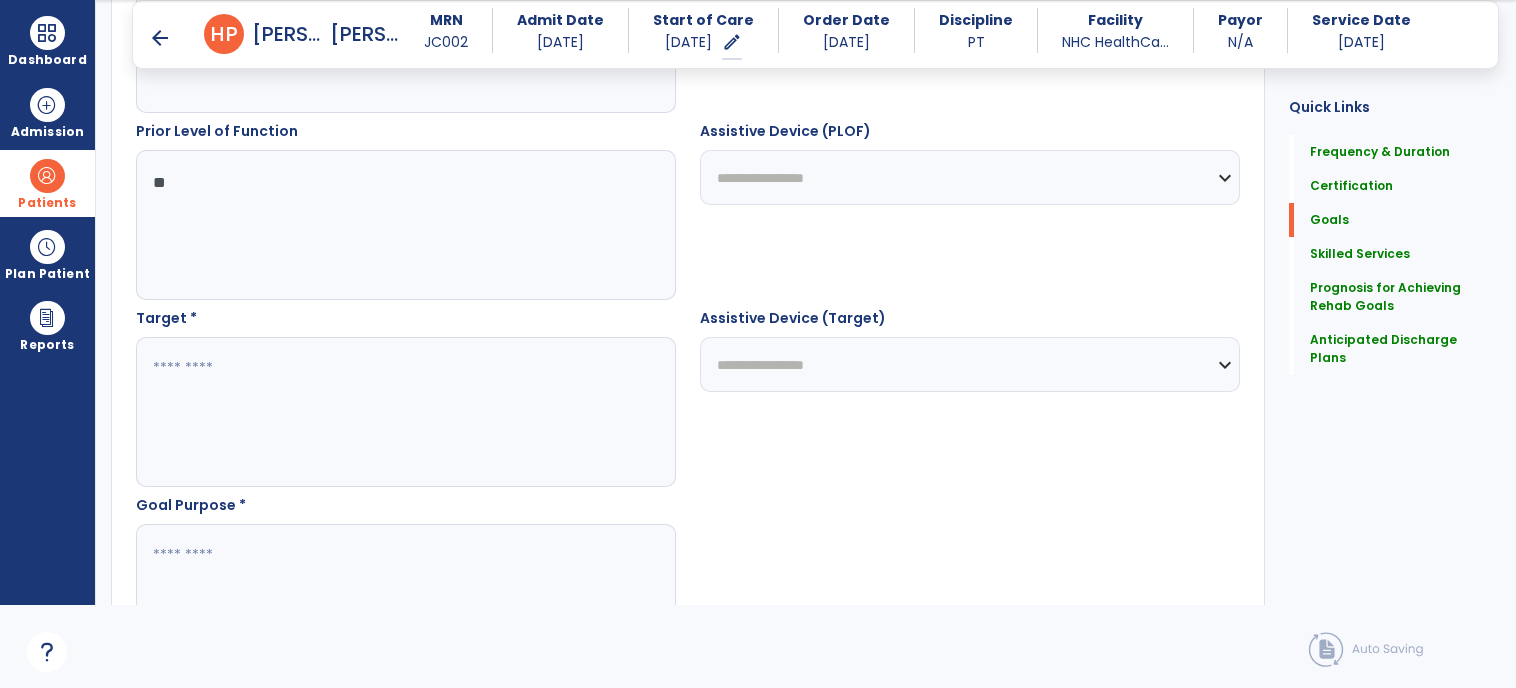 type on "*" 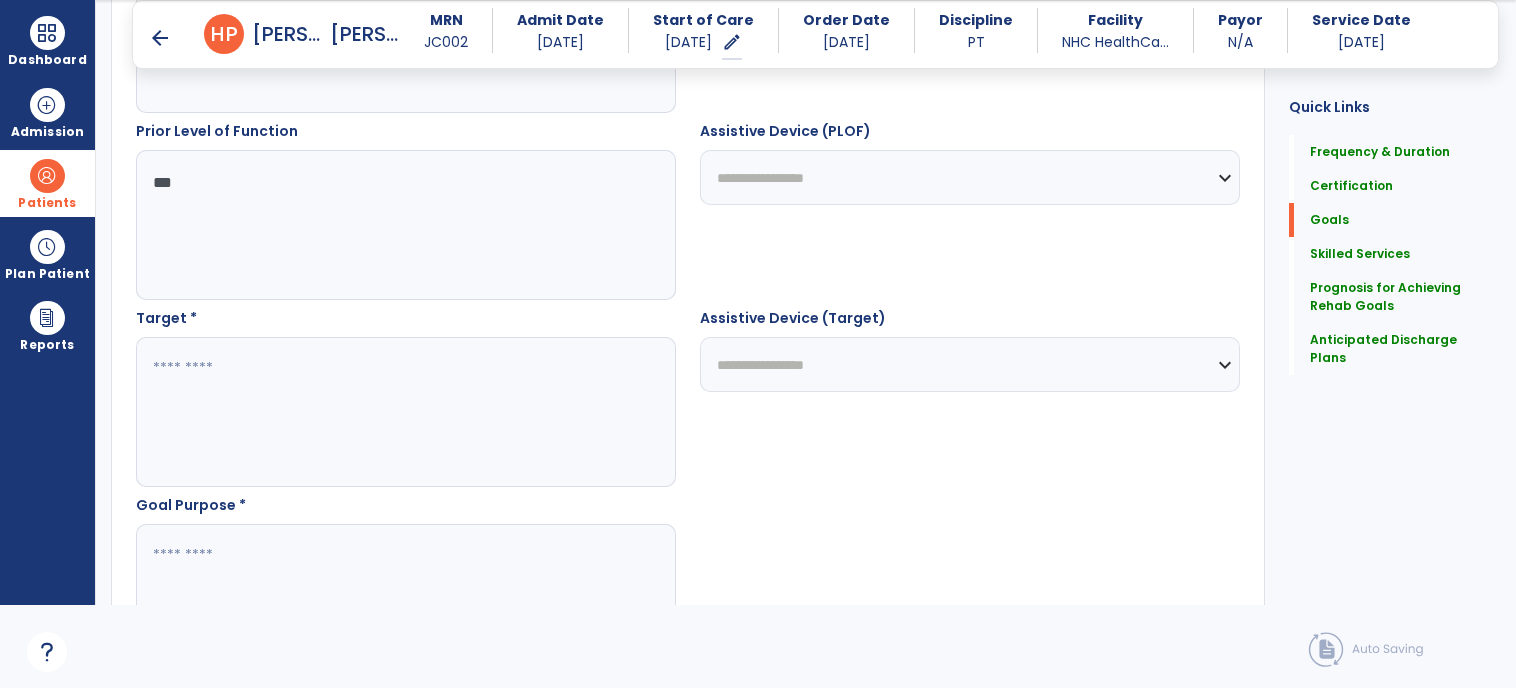 type on "***" 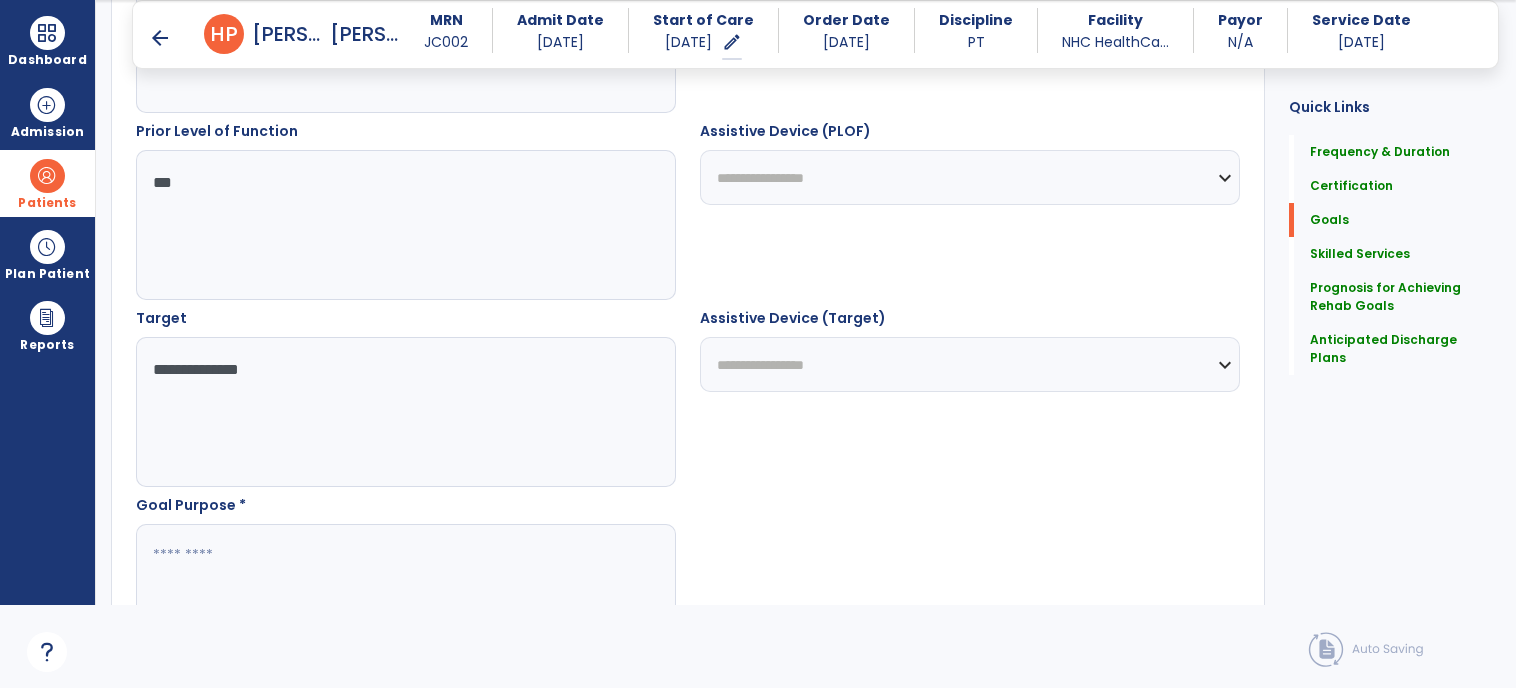 type on "**********" 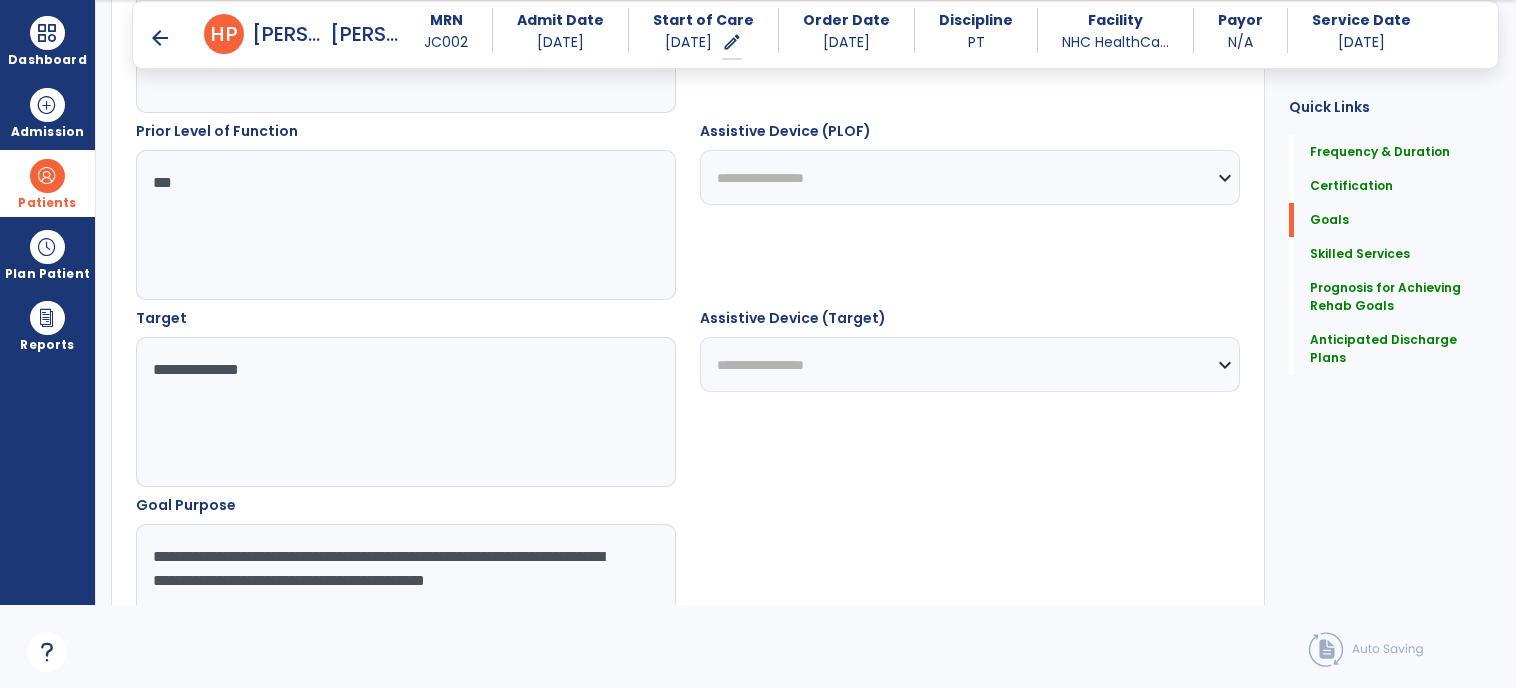 scroll, scrollTop: 908, scrollLeft: 0, axis: vertical 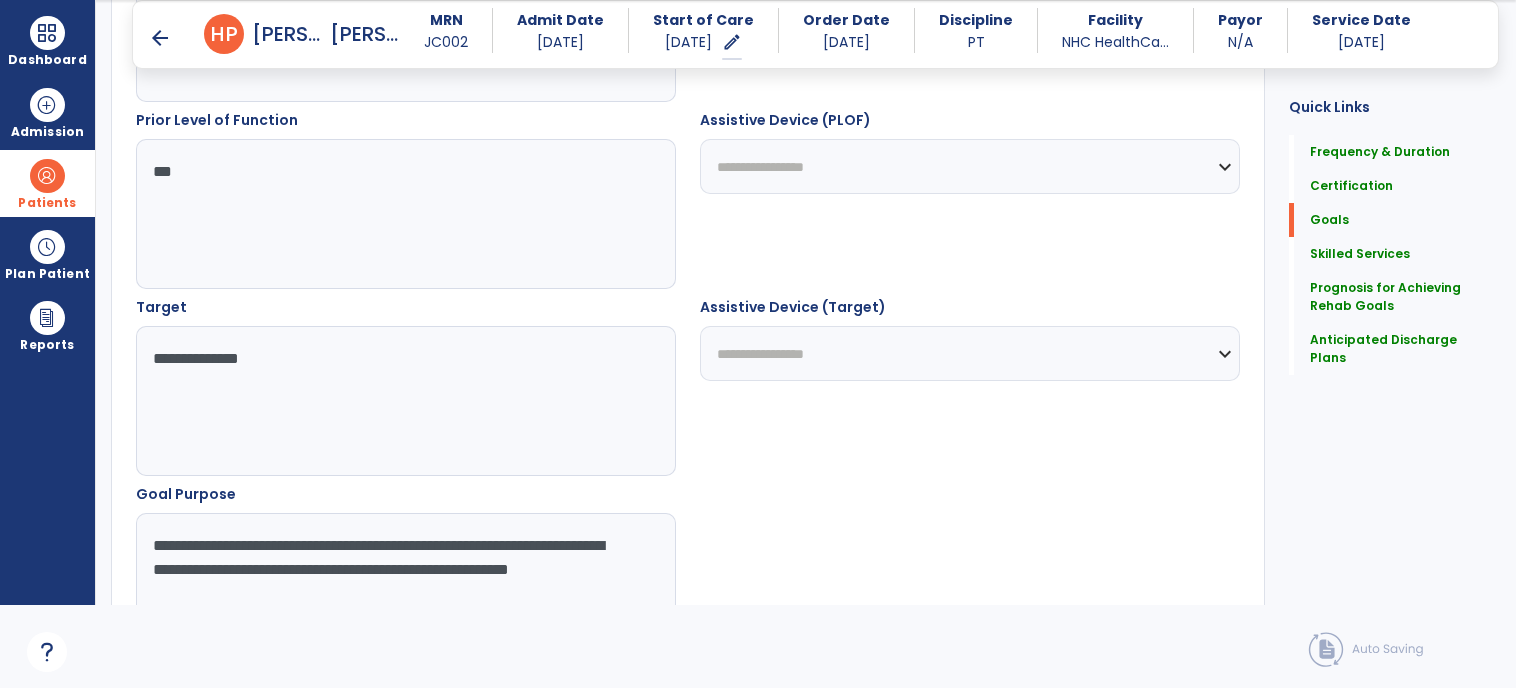 type on "**********" 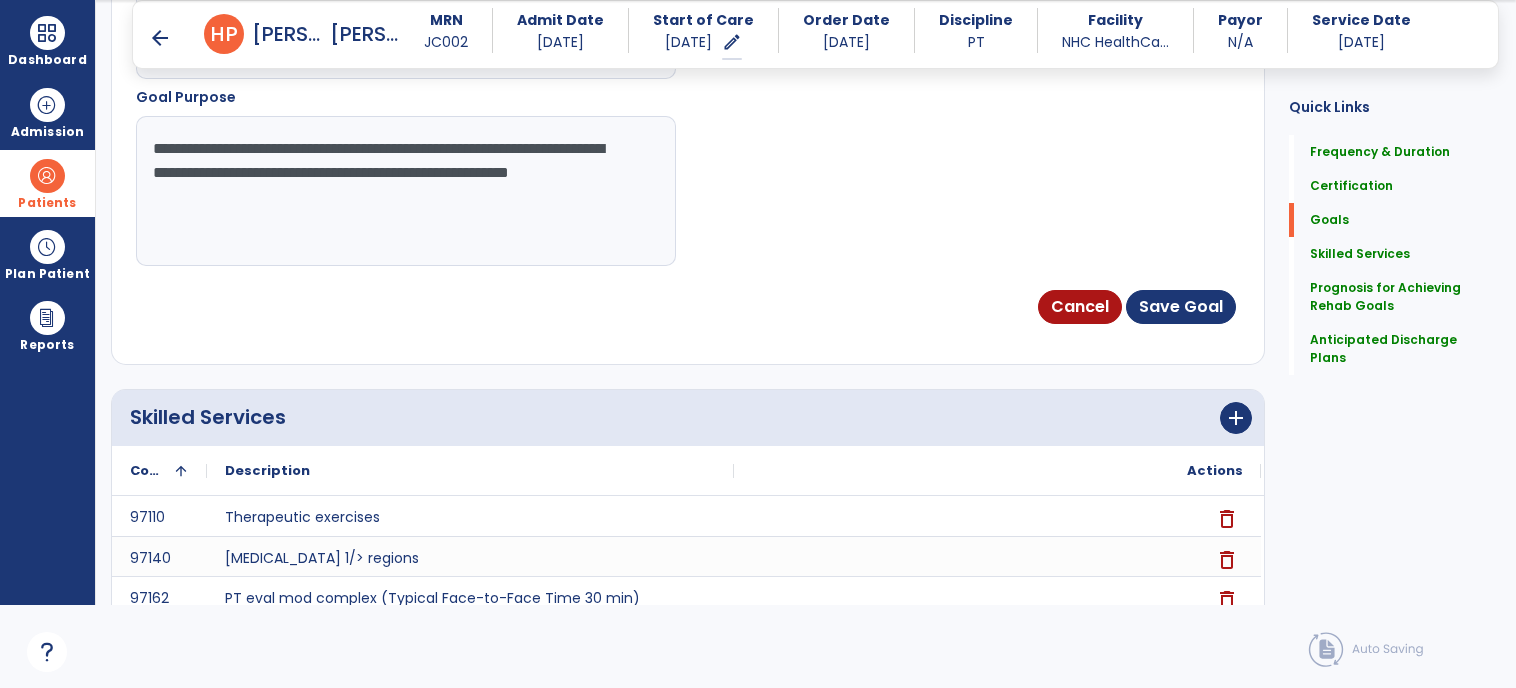 scroll, scrollTop: 1308, scrollLeft: 0, axis: vertical 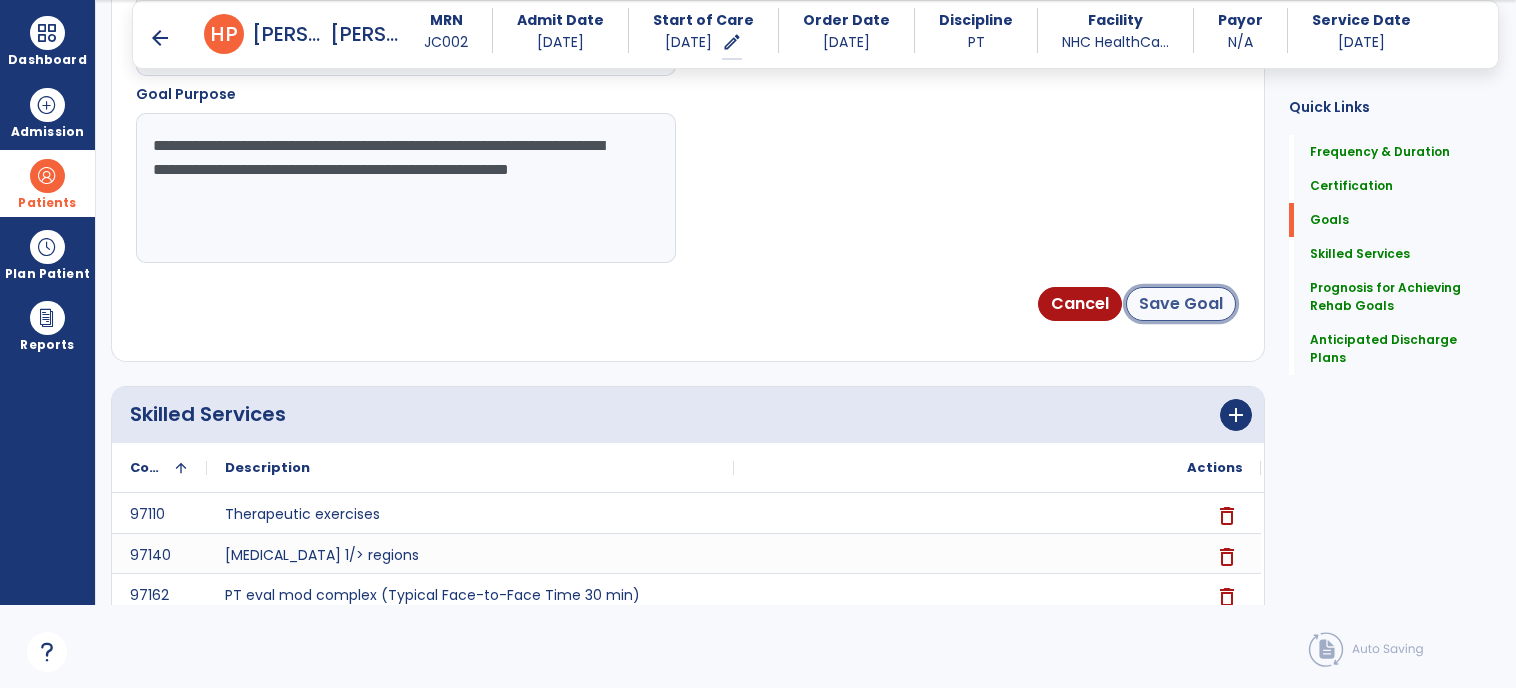 click on "Save Goal" at bounding box center (1181, 304) 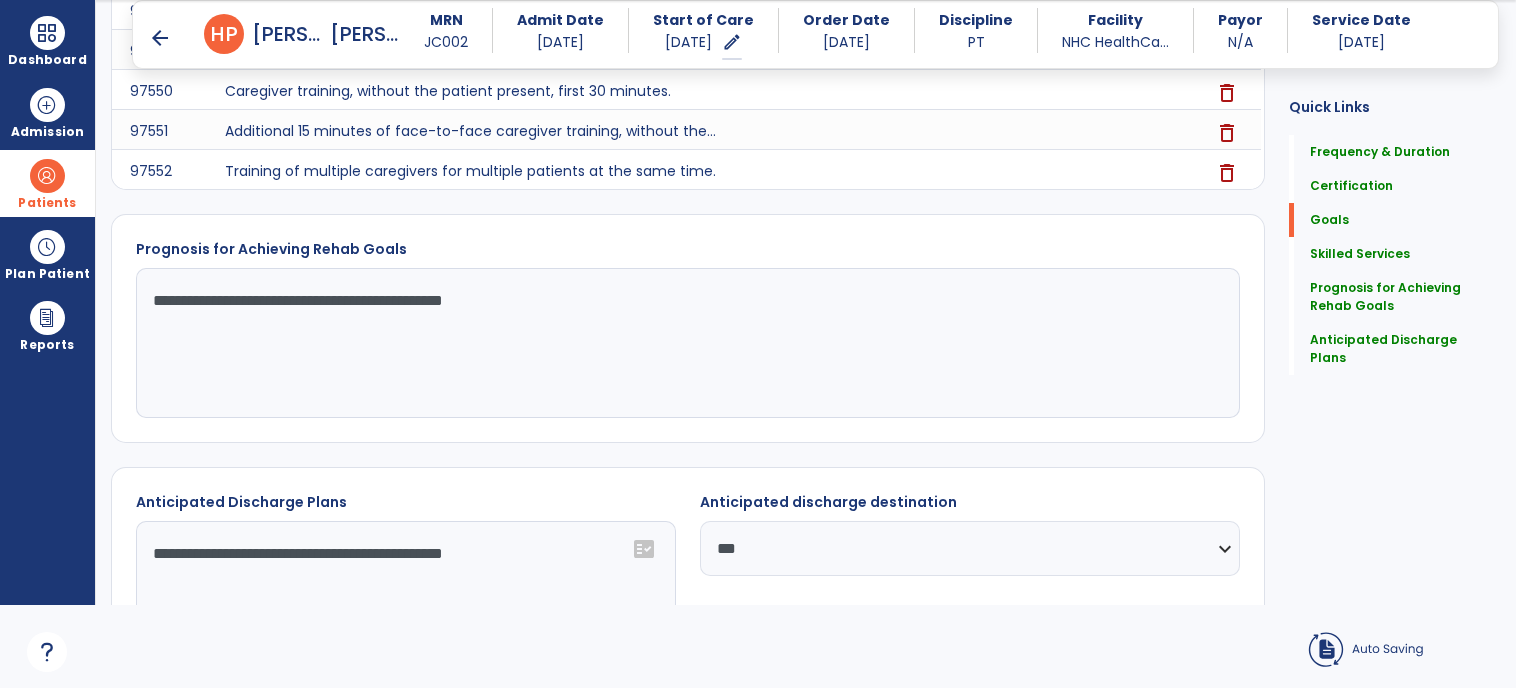 scroll, scrollTop: 231, scrollLeft: 0, axis: vertical 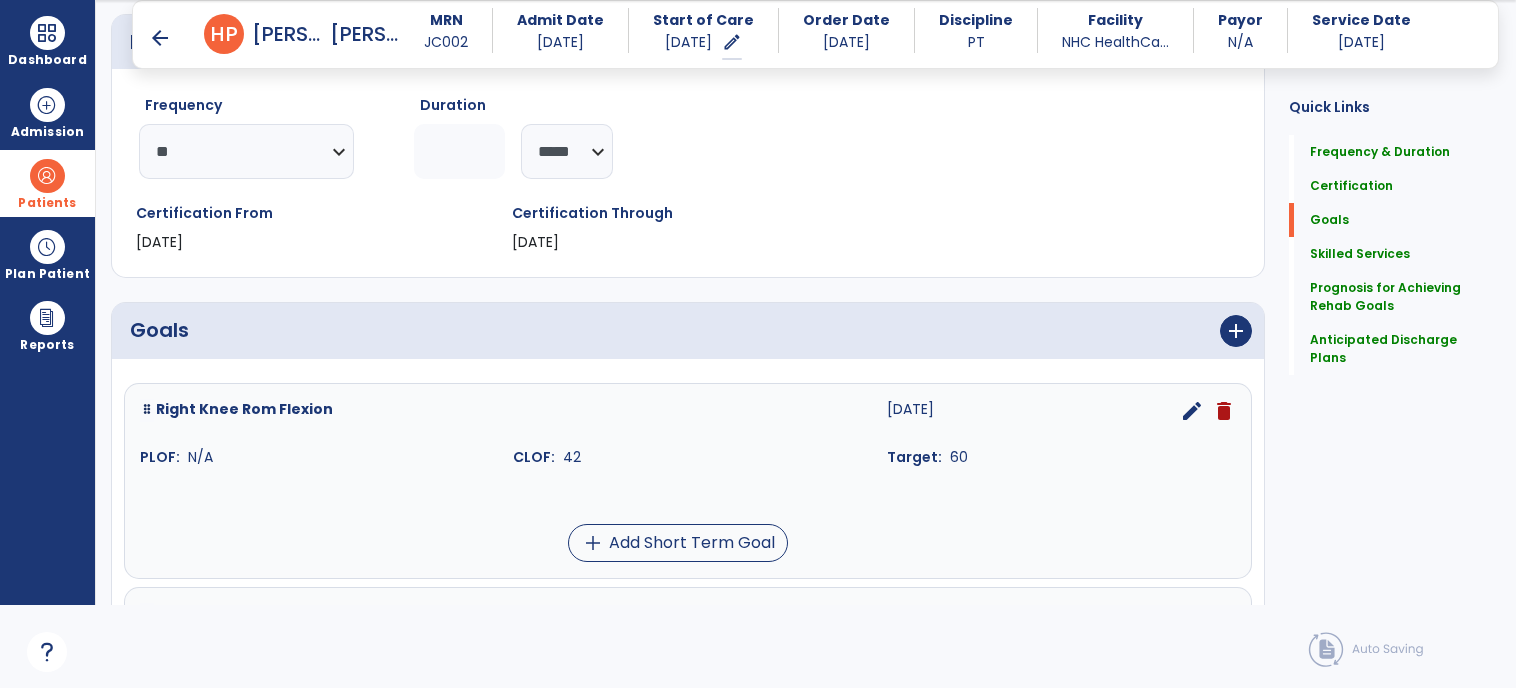 click on "Quick Links  Frequency & Duration   Frequency & Duration   Certification   Certification   Goals   Goals   Skilled Services   Skilled Services   Prognosis for Achieving Rehab Goals   Prognosis for Achieving Rehab Goals   Anticipated Discharge Plans   Anticipated Discharge Plans" 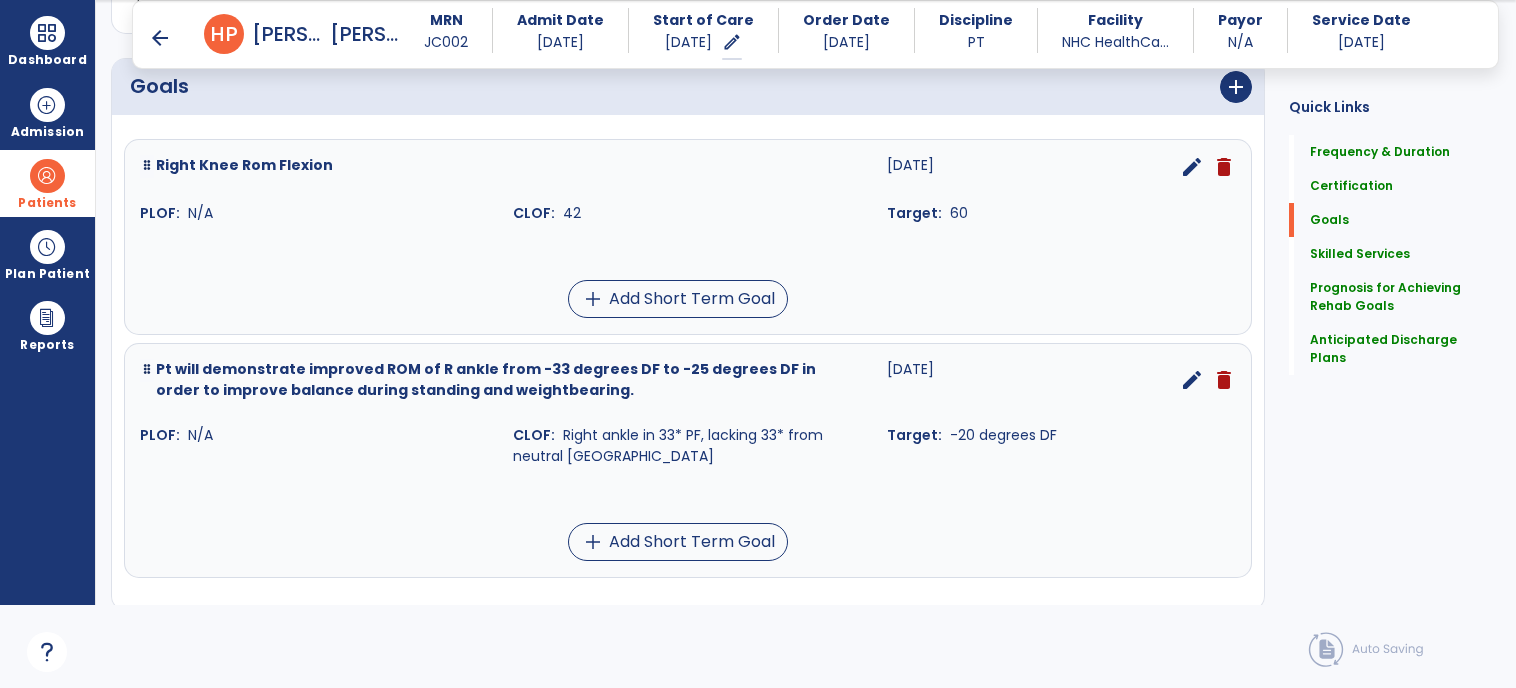 scroll, scrollTop: 511, scrollLeft: 0, axis: vertical 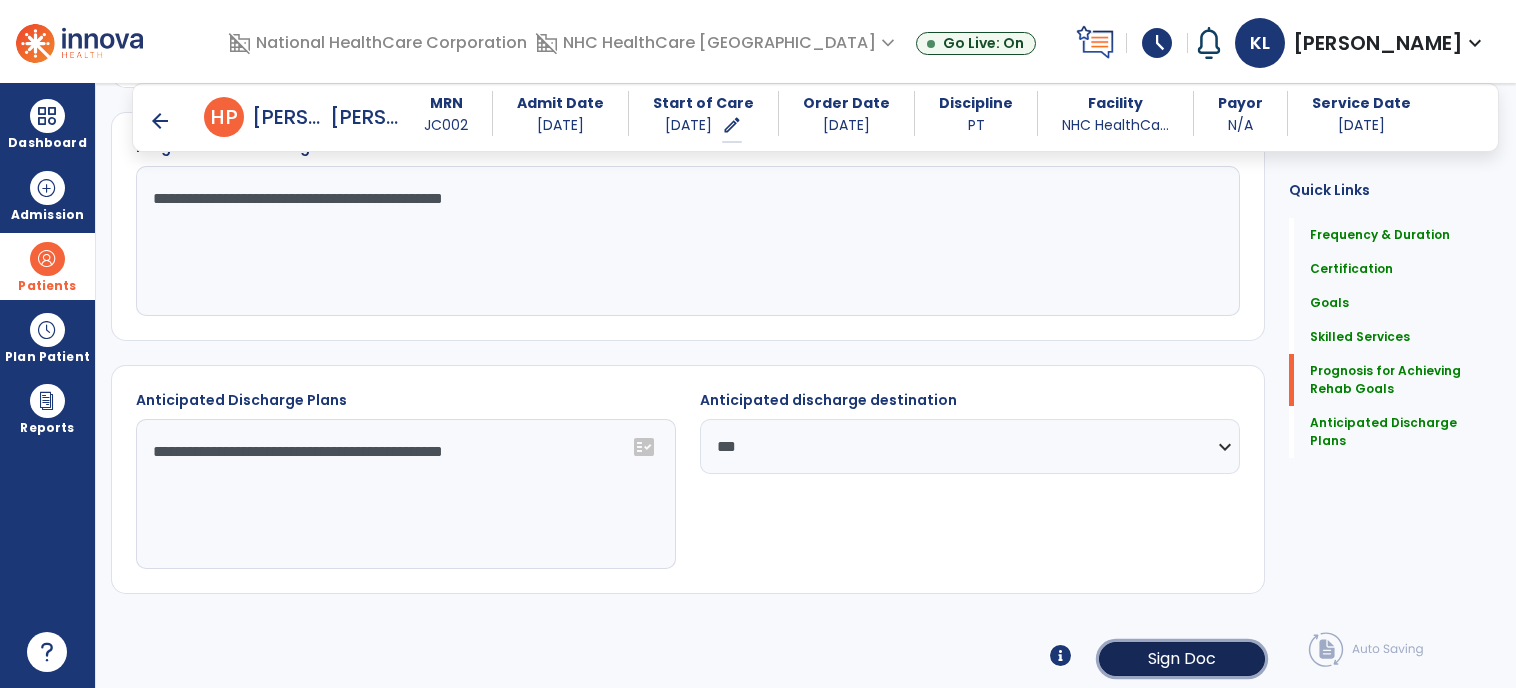 click on "Sign Doc" 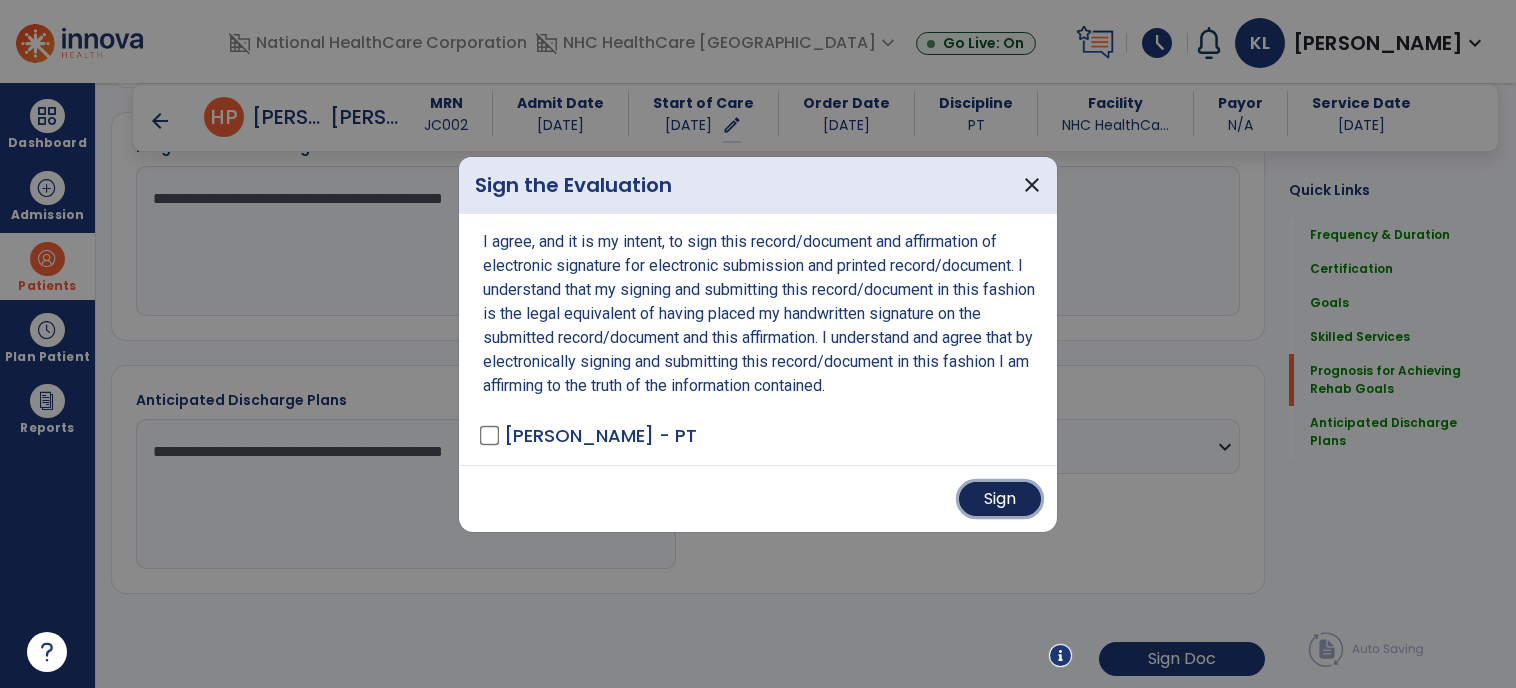 click on "Sign" at bounding box center [1000, 499] 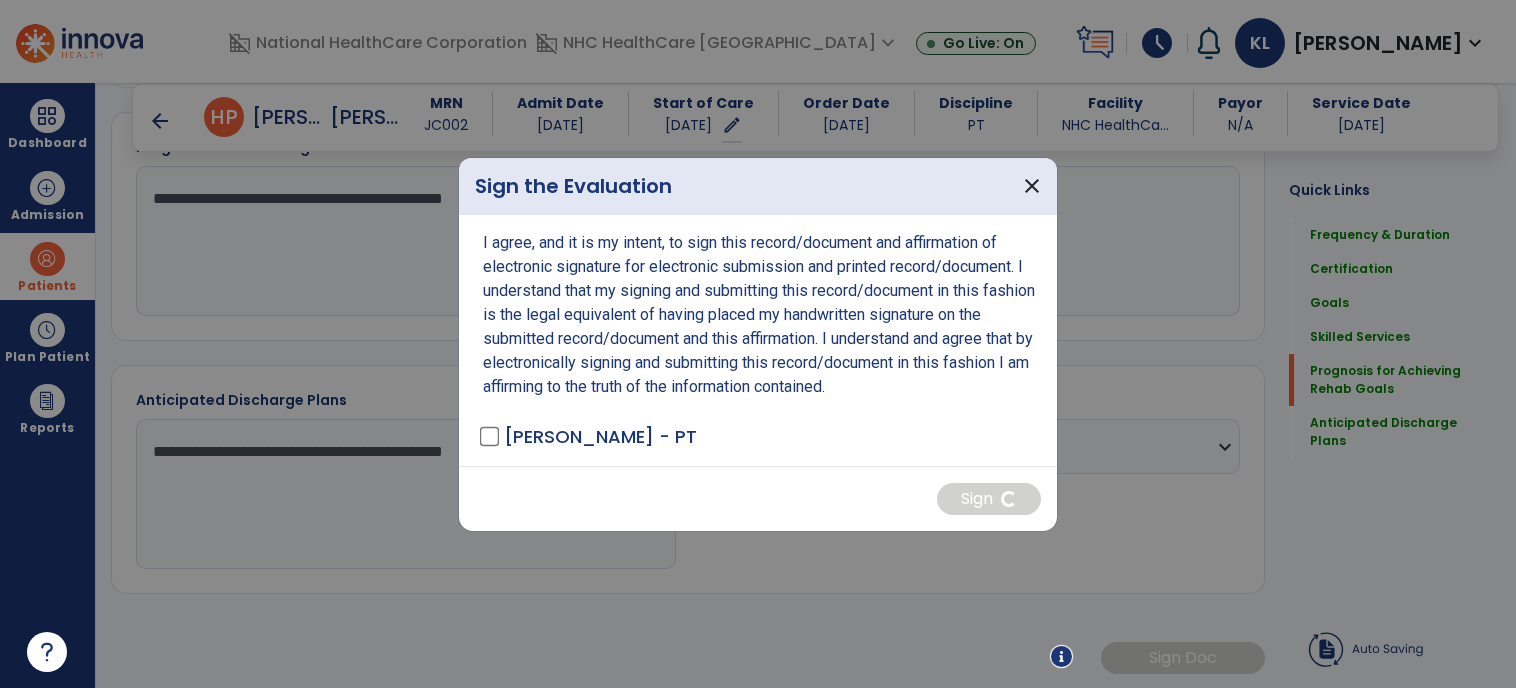 scroll, scrollTop: 1492, scrollLeft: 0, axis: vertical 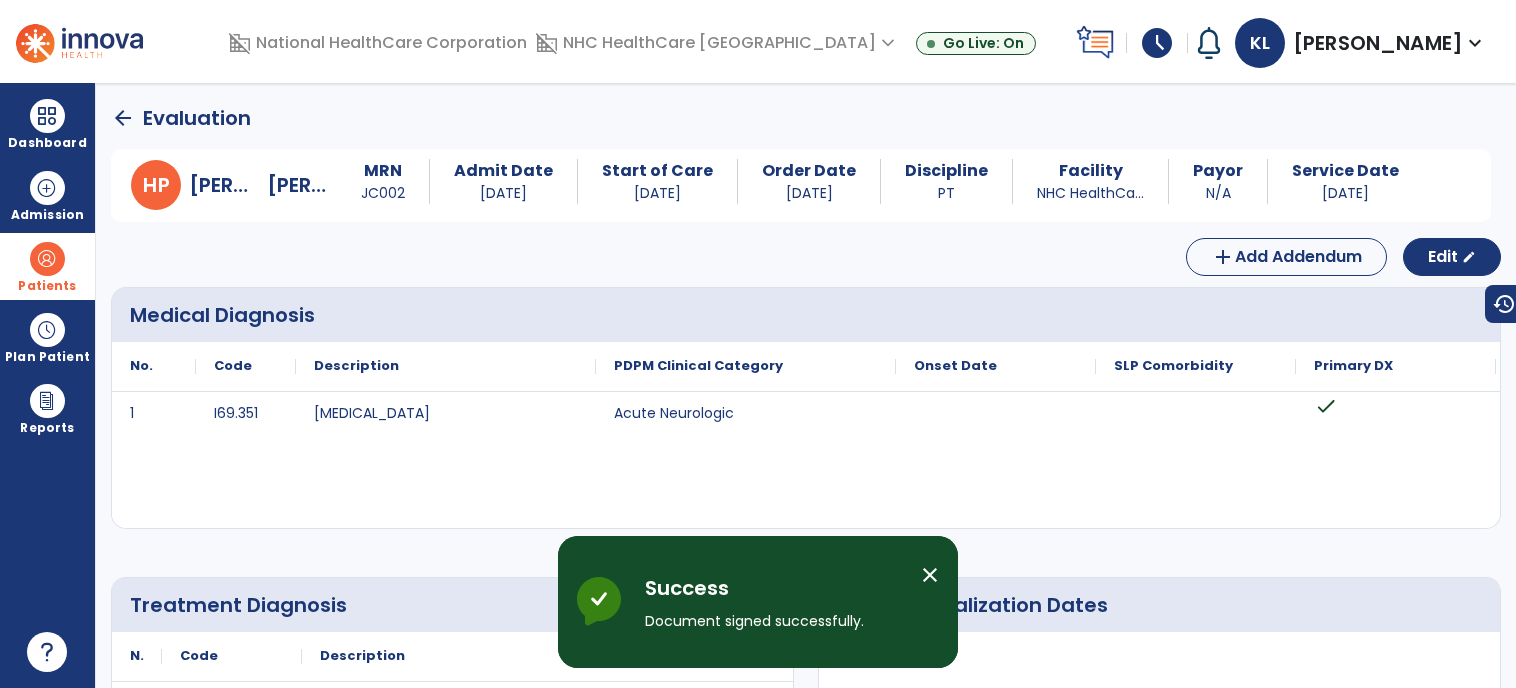 click on "arrow_back" 